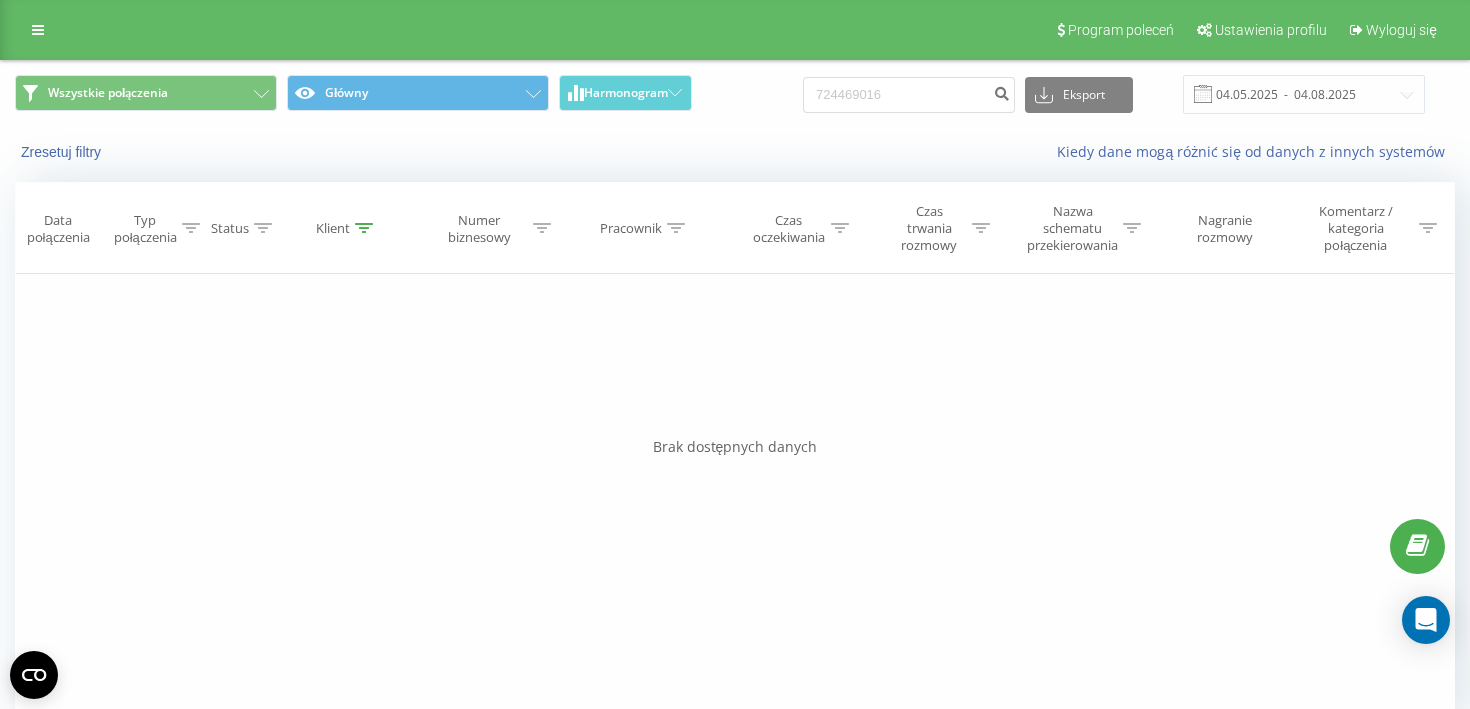 scroll, scrollTop: 0, scrollLeft: 0, axis: both 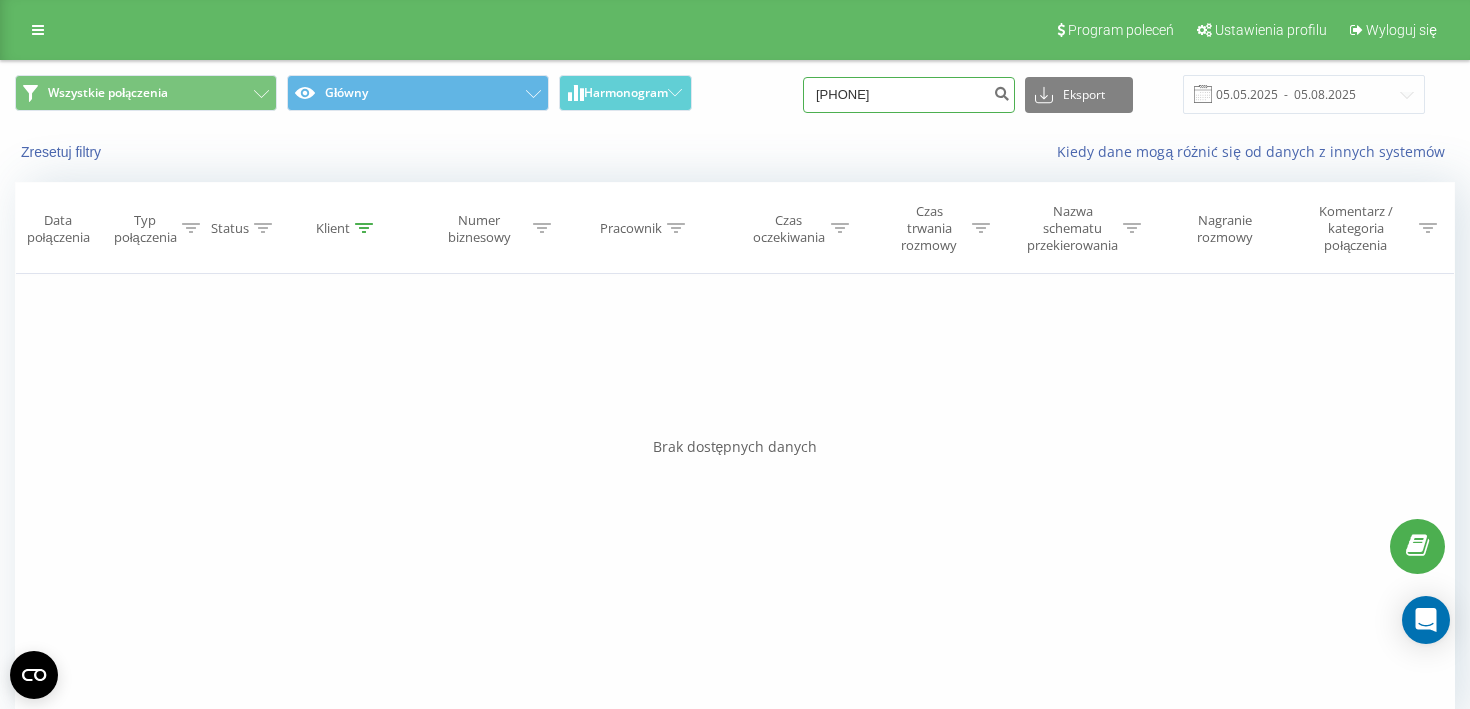 click on "504777134" at bounding box center [909, 95] 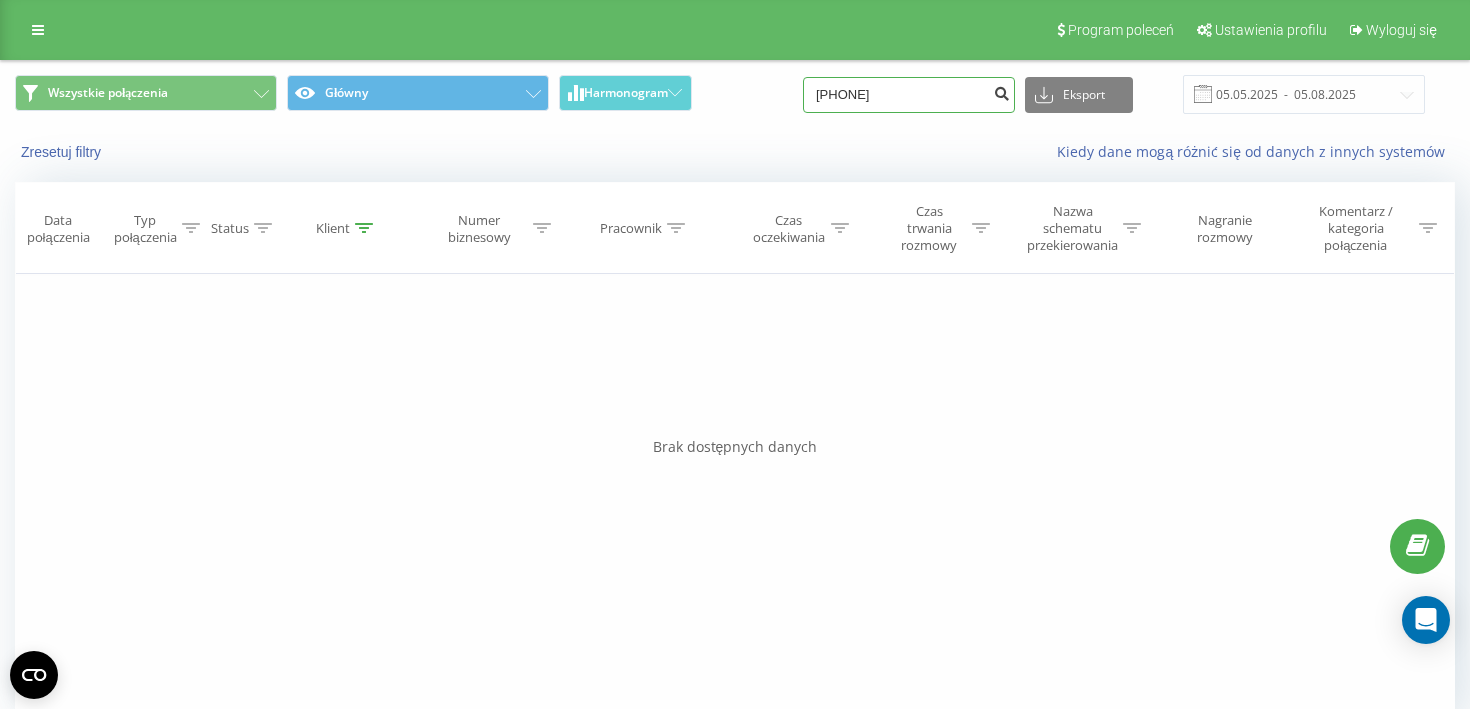 type on "691 599 960" 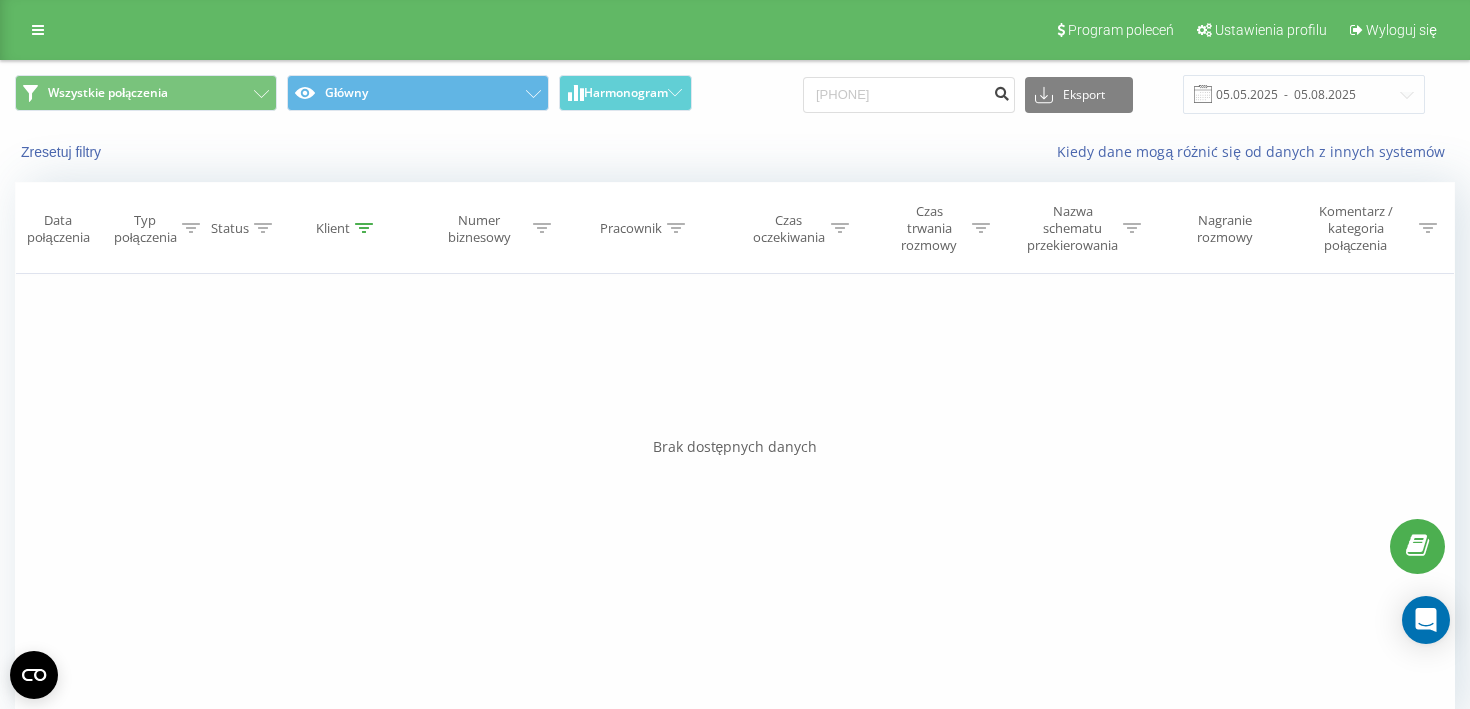 click at bounding box center [1001, 95] 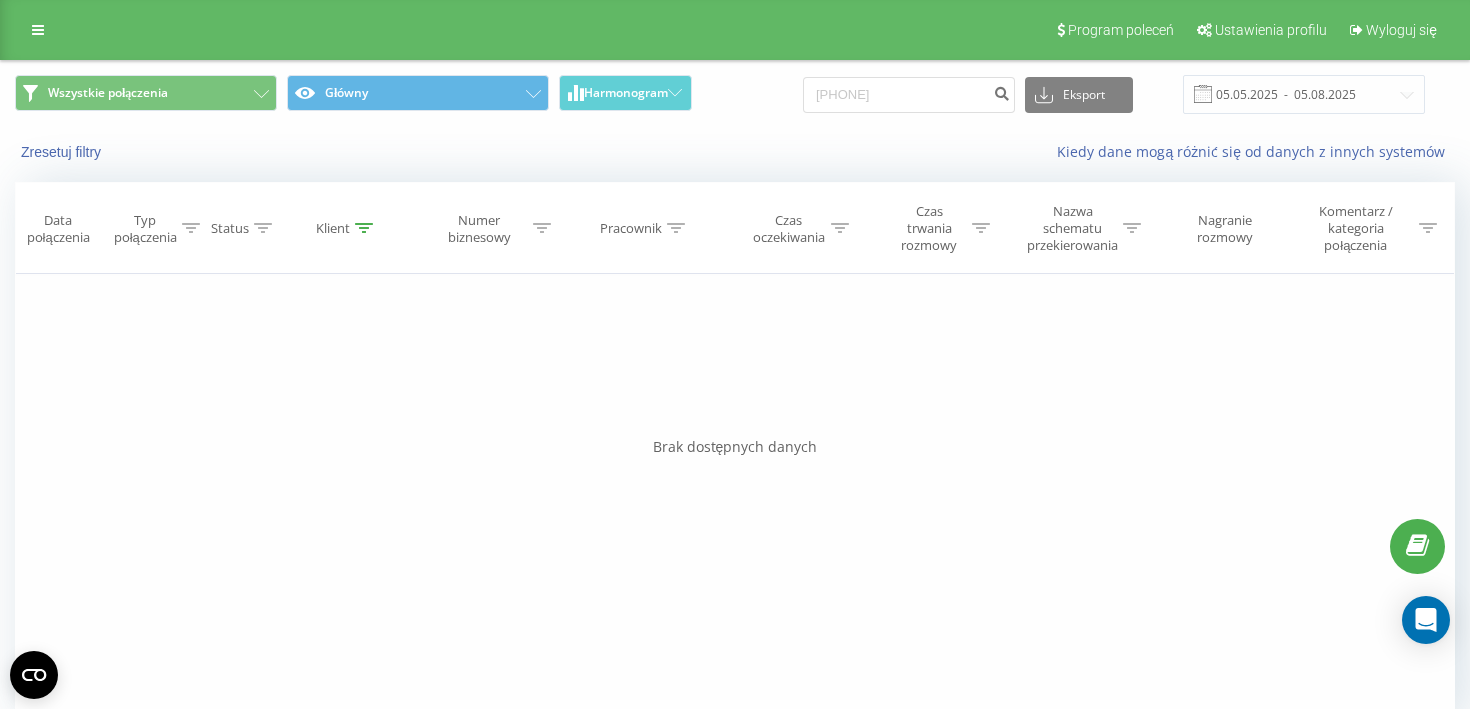 scroll, scrollTop: 0, scrollLeft: 0, axis: both 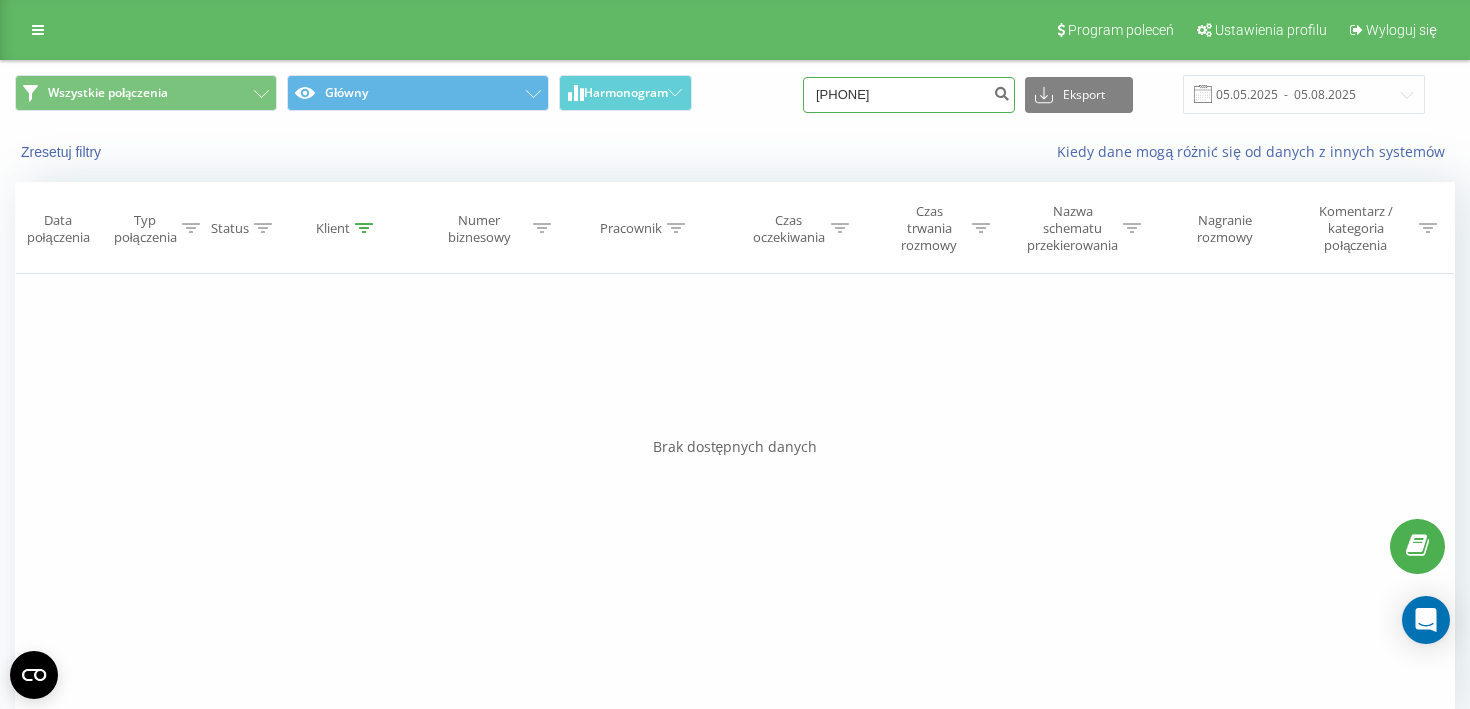 click on "[PHONE]" at bounding box center [909, 95] 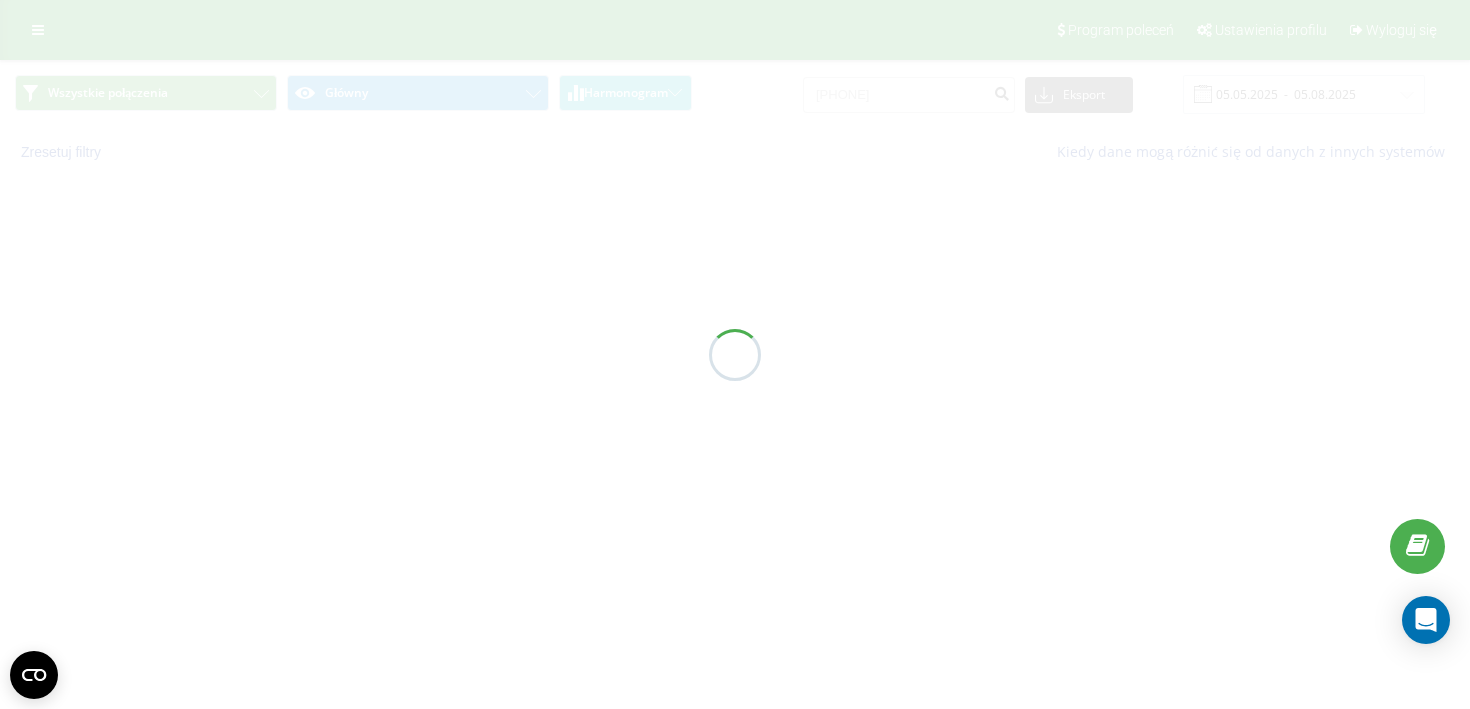 scroll, scrollTop: 0, scrollLeft: 0, axis: both 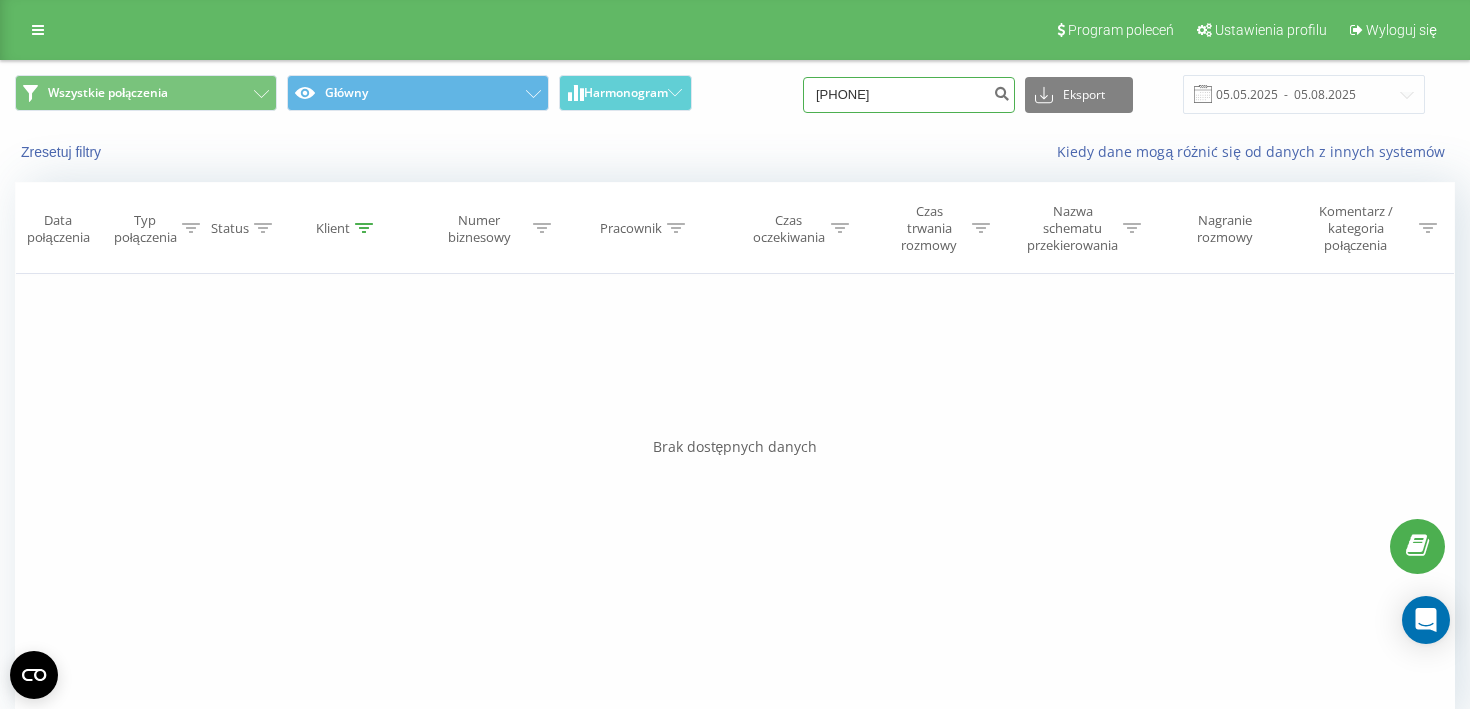 click on "691599960" at bounding box center (909, 95) 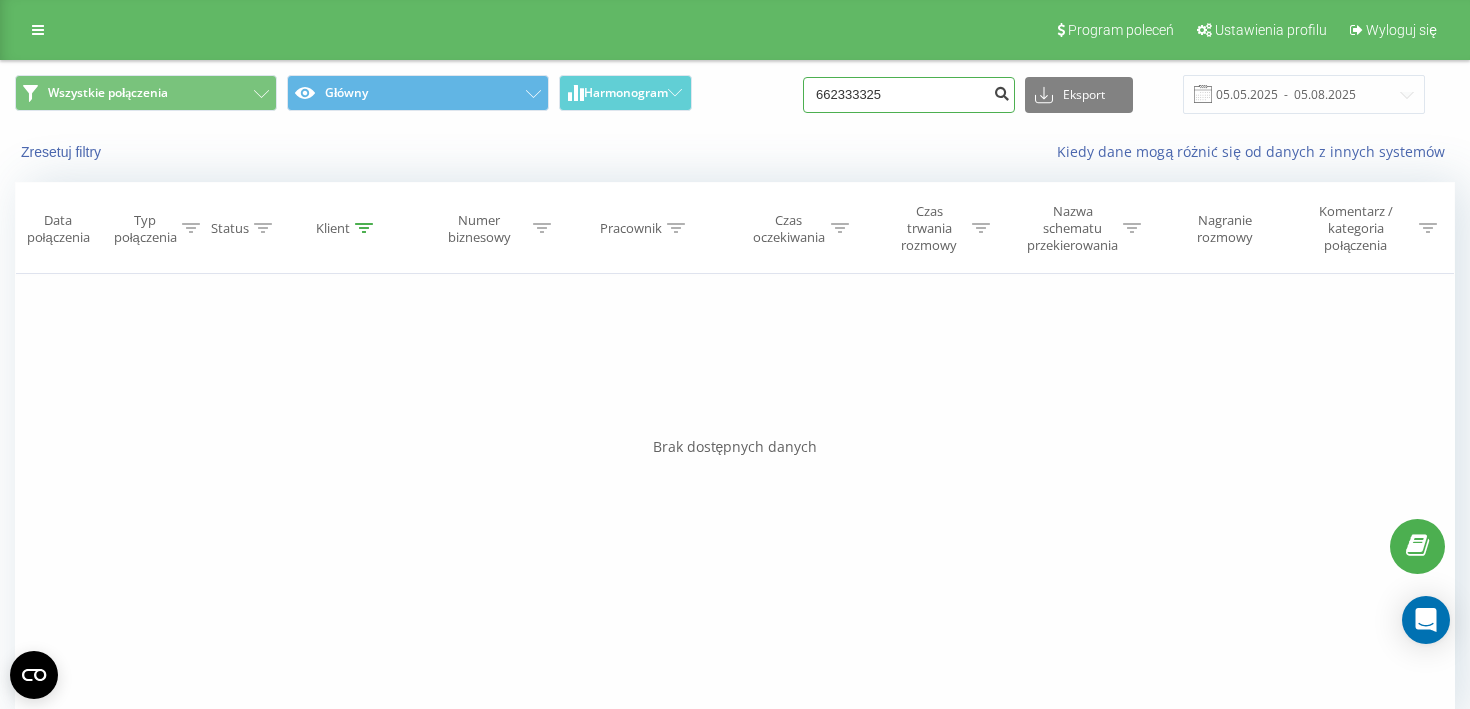 type on "662333325" 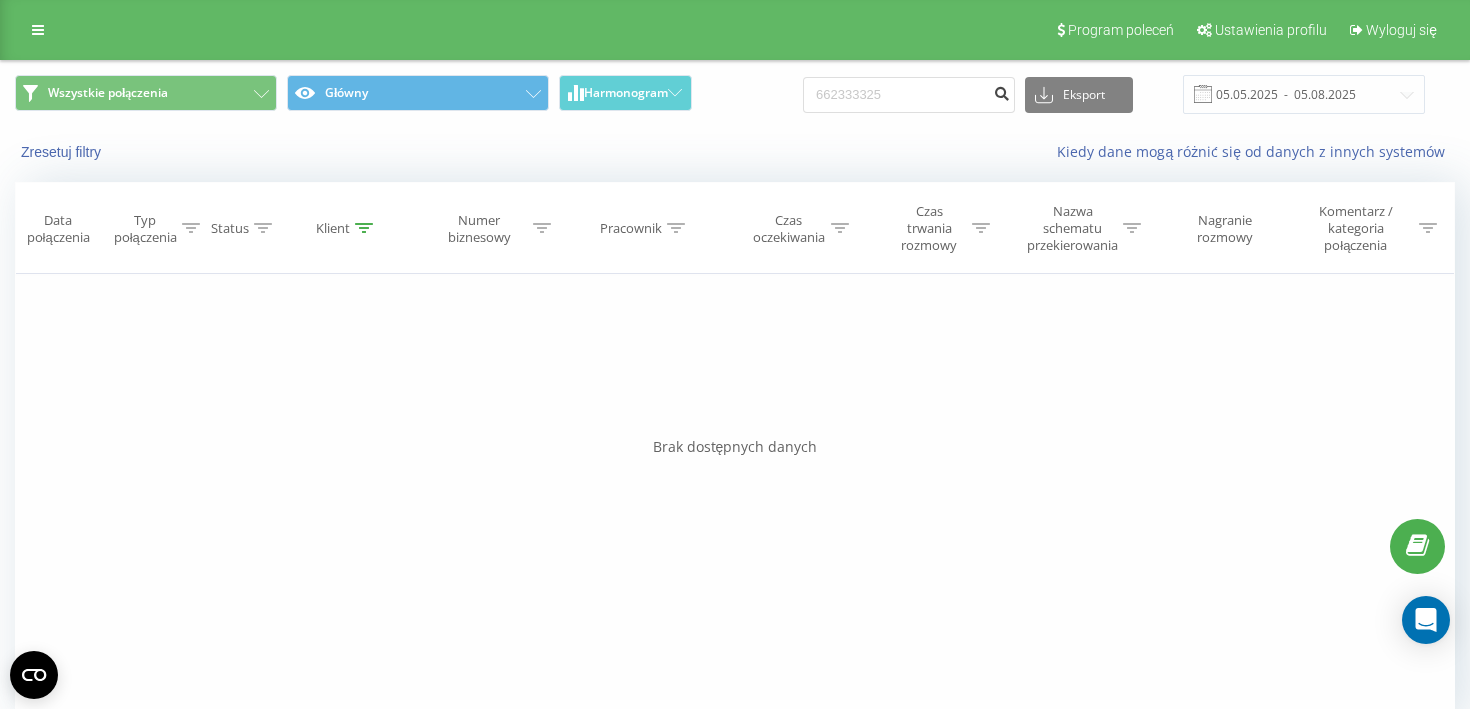 click at bounding box center (1001, 91) 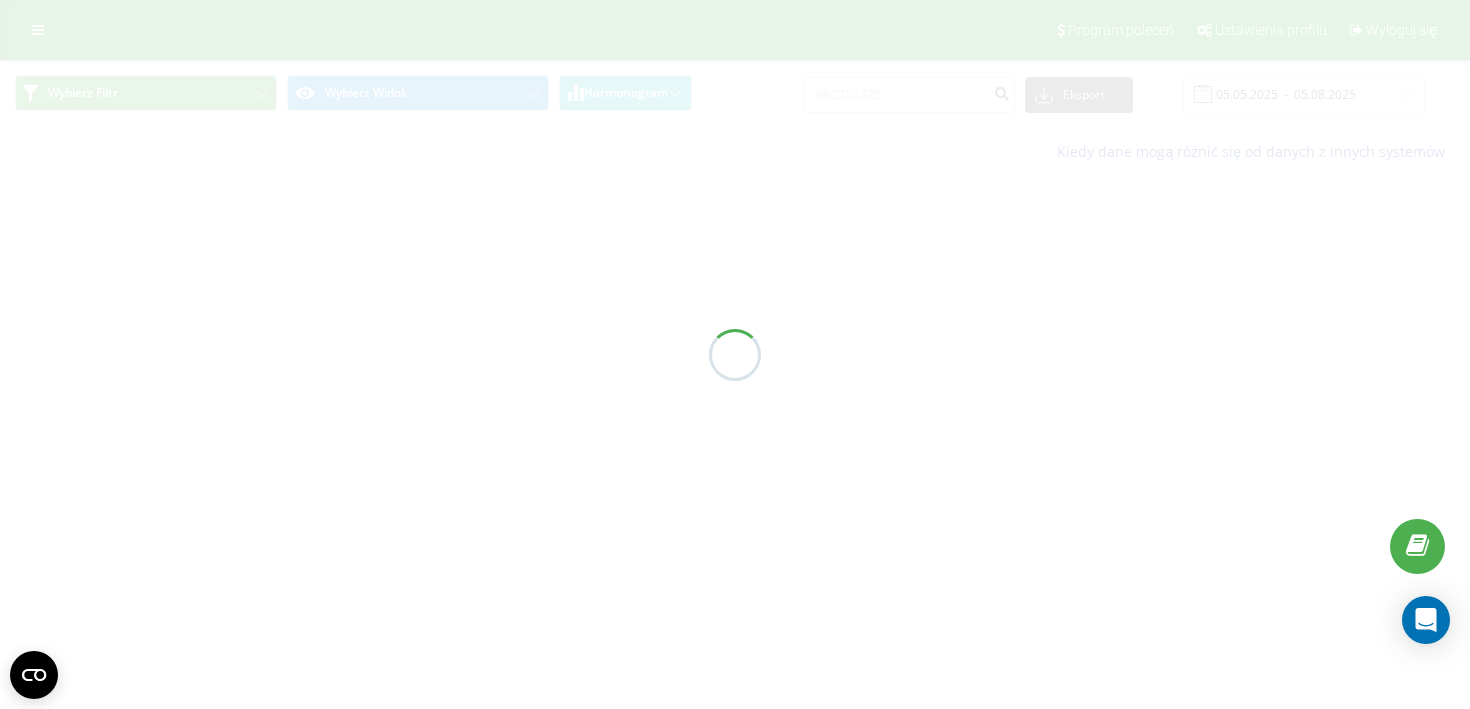 scroll, scrollTop: 0, scrollLeft: 0, axis: both 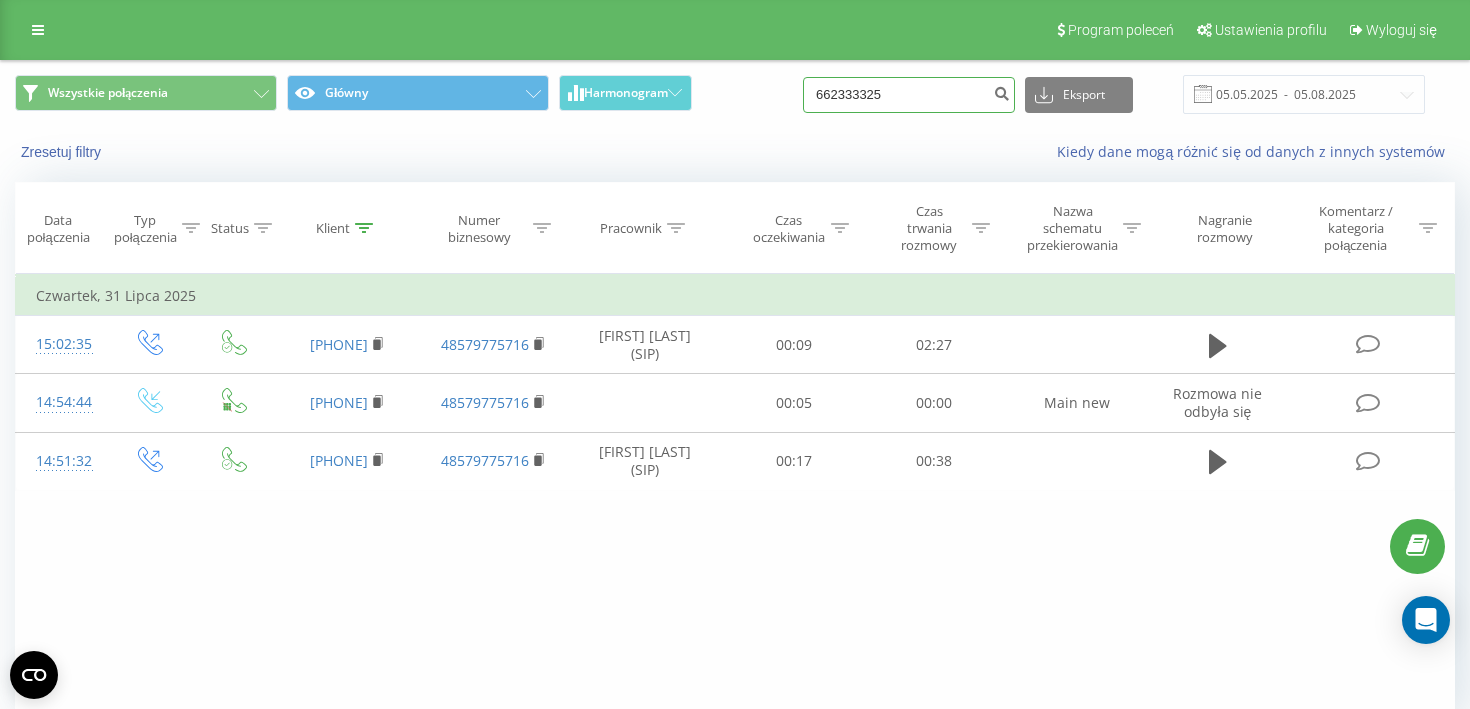 click on "662333325" at bounding box center (909, 95) 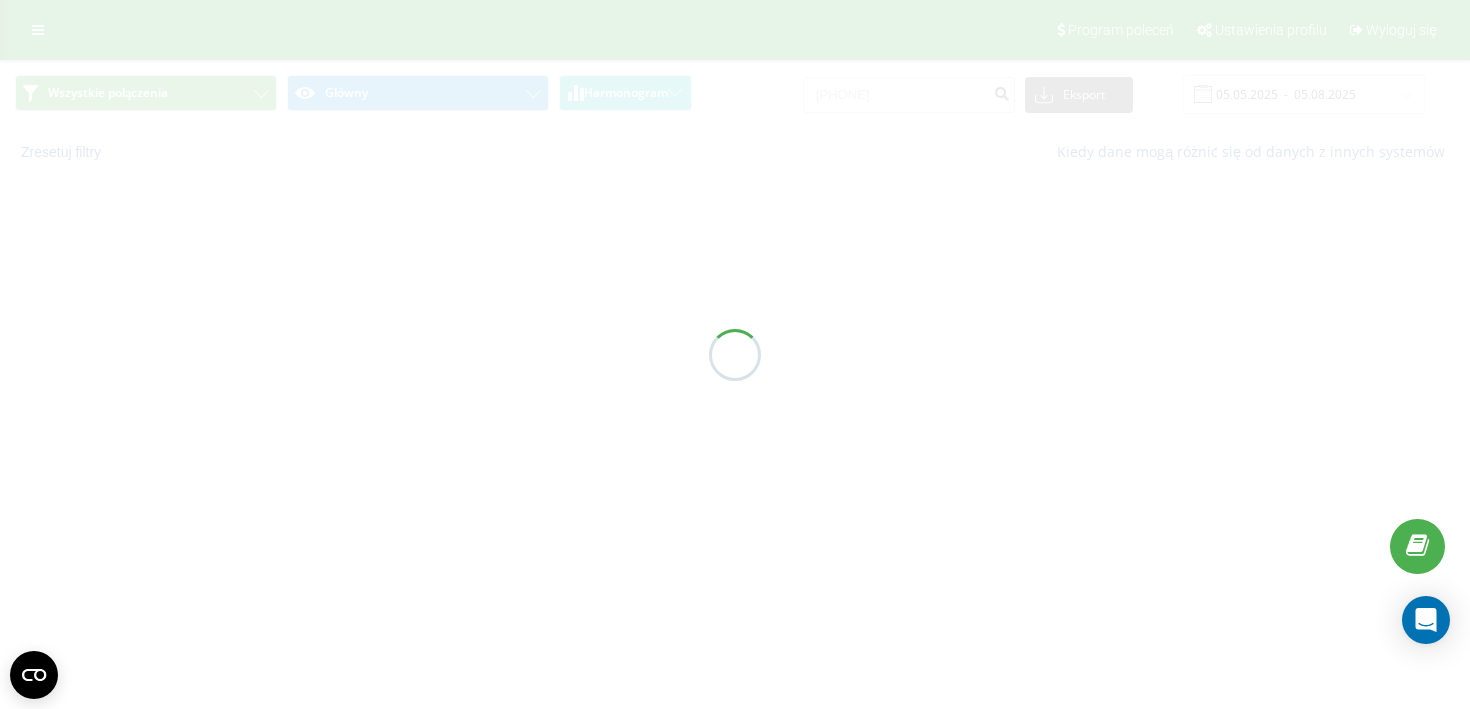 scroll, scrollTop: 0, scrollLeft: 0, axis: both 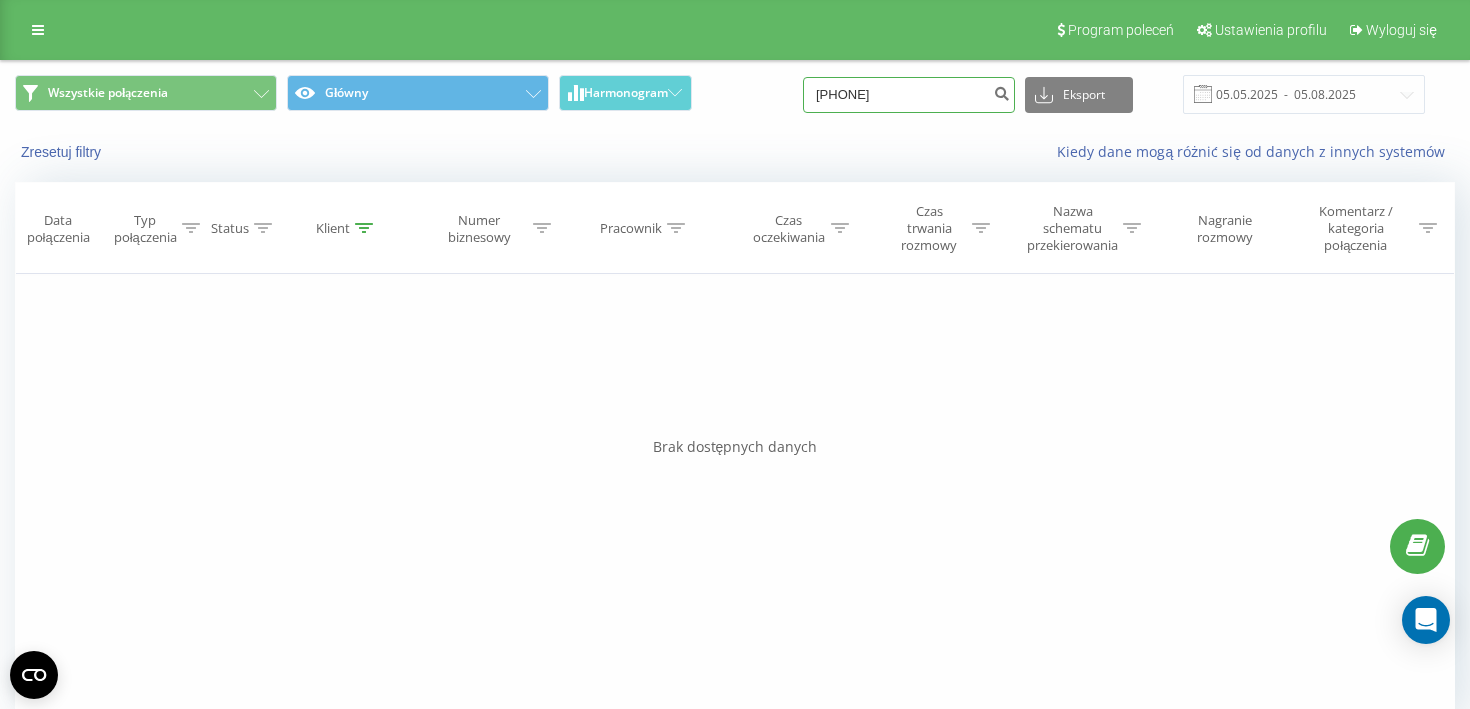 click on "[PHONE]" at bounding box center [909, 95] 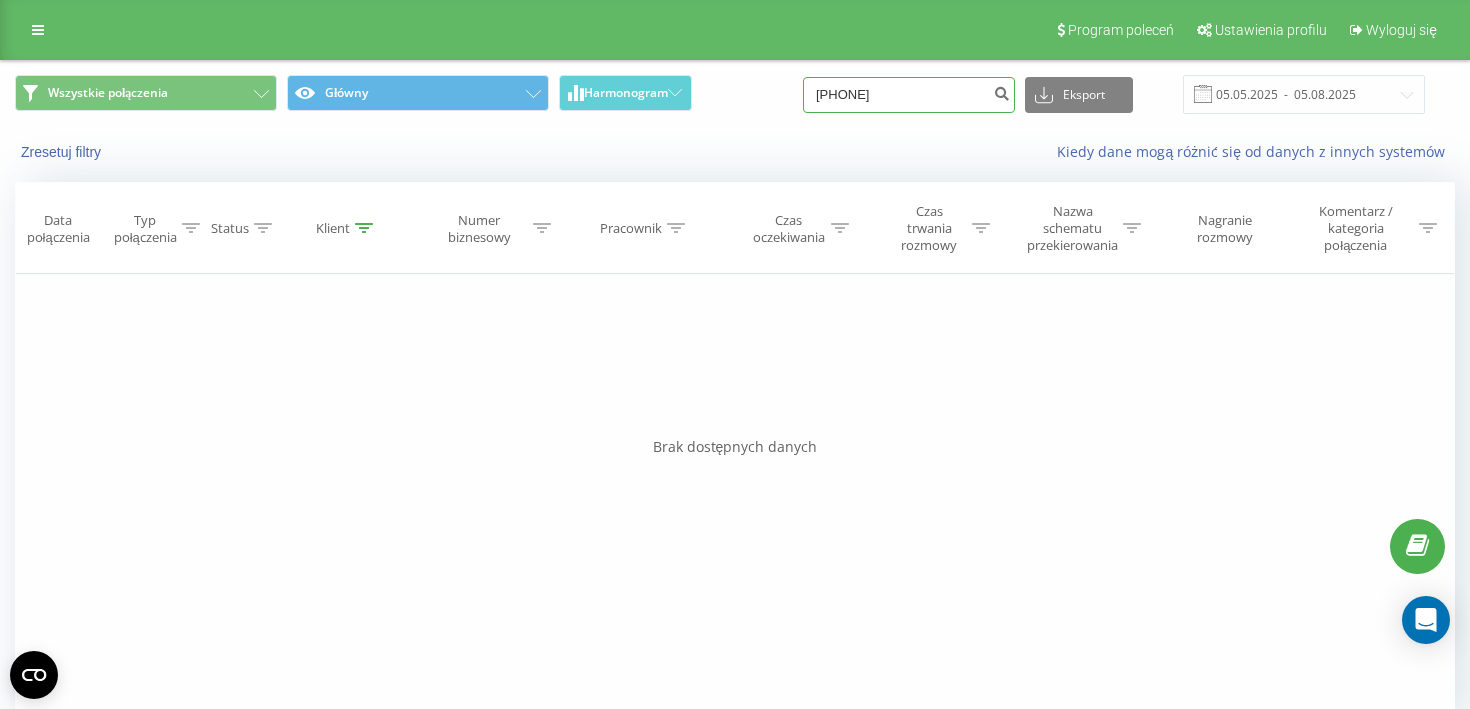 click on "[PHONE]" at bounding box center [909, 95] 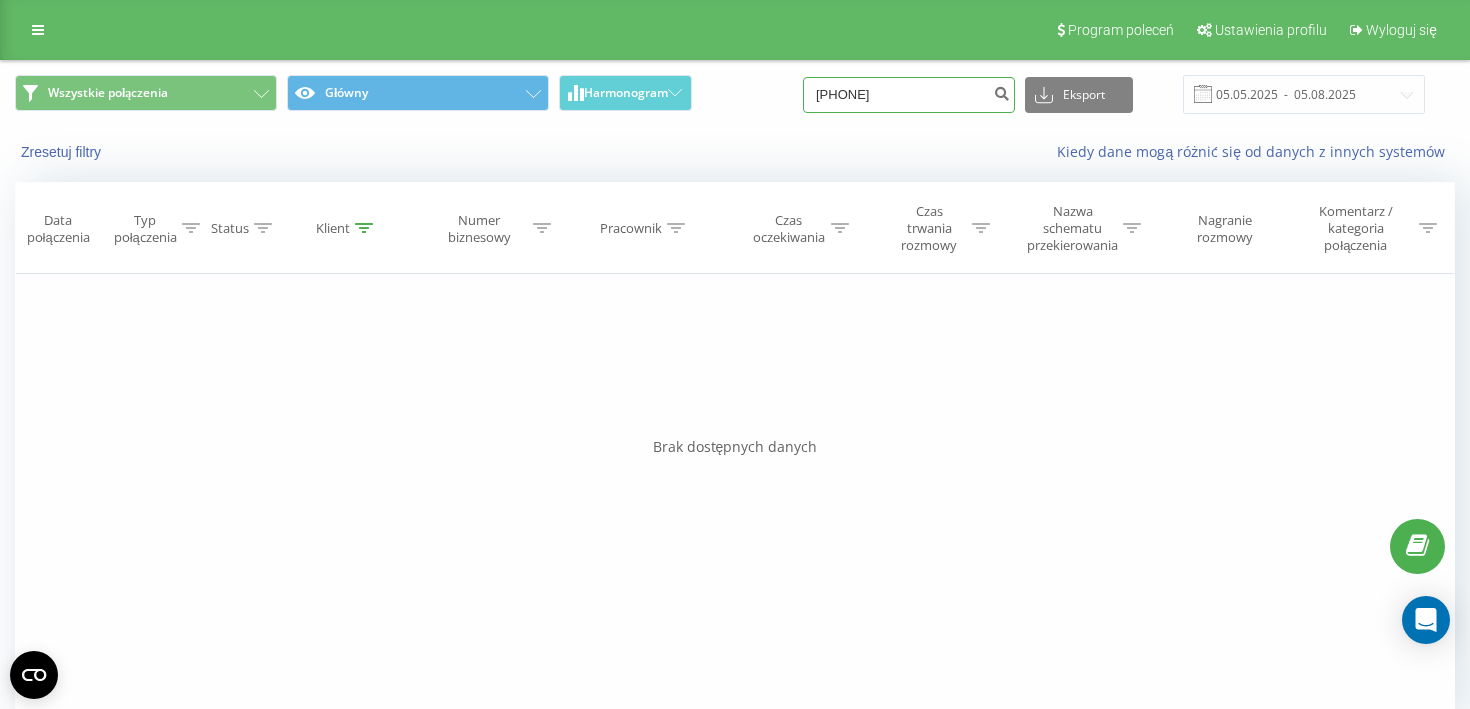 type on "[PHONE]" 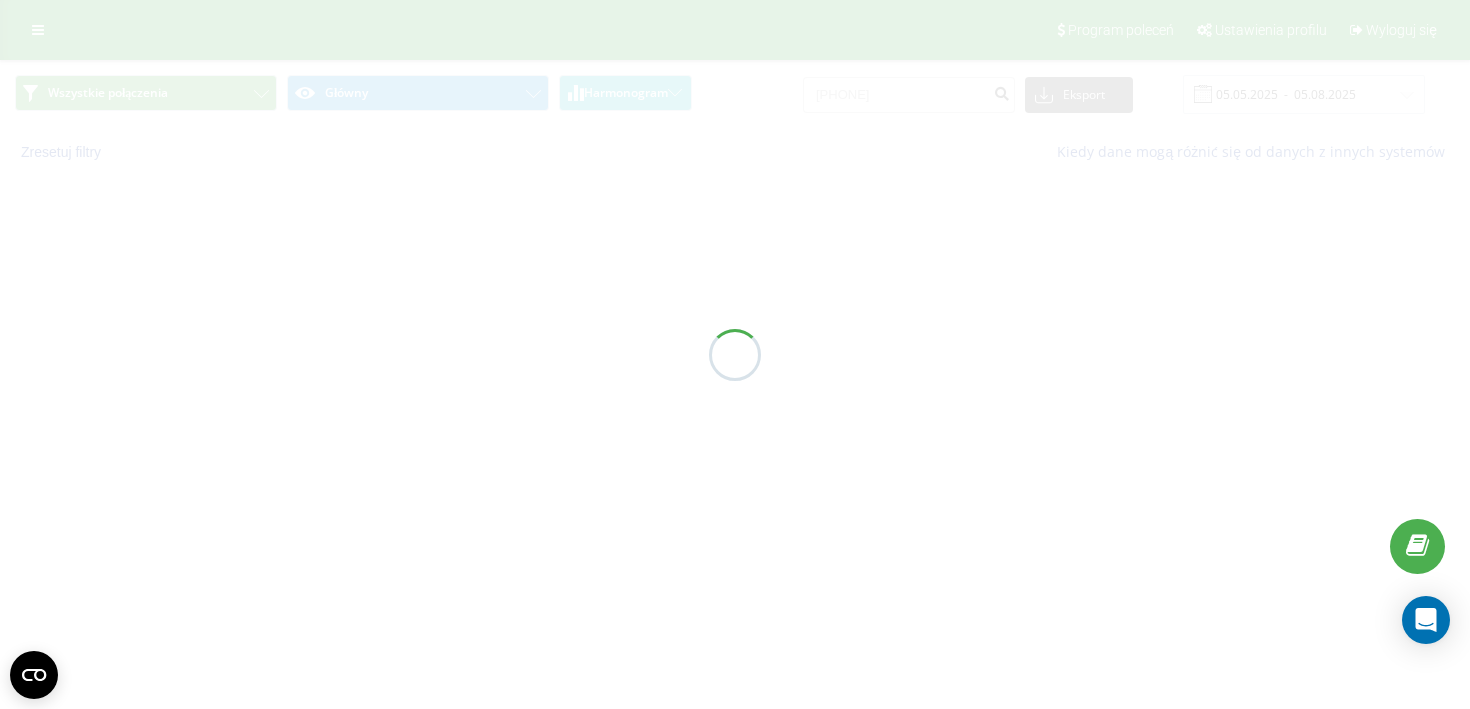 scroll, scrollTop: 0, scrollLeft: 0, axis: both 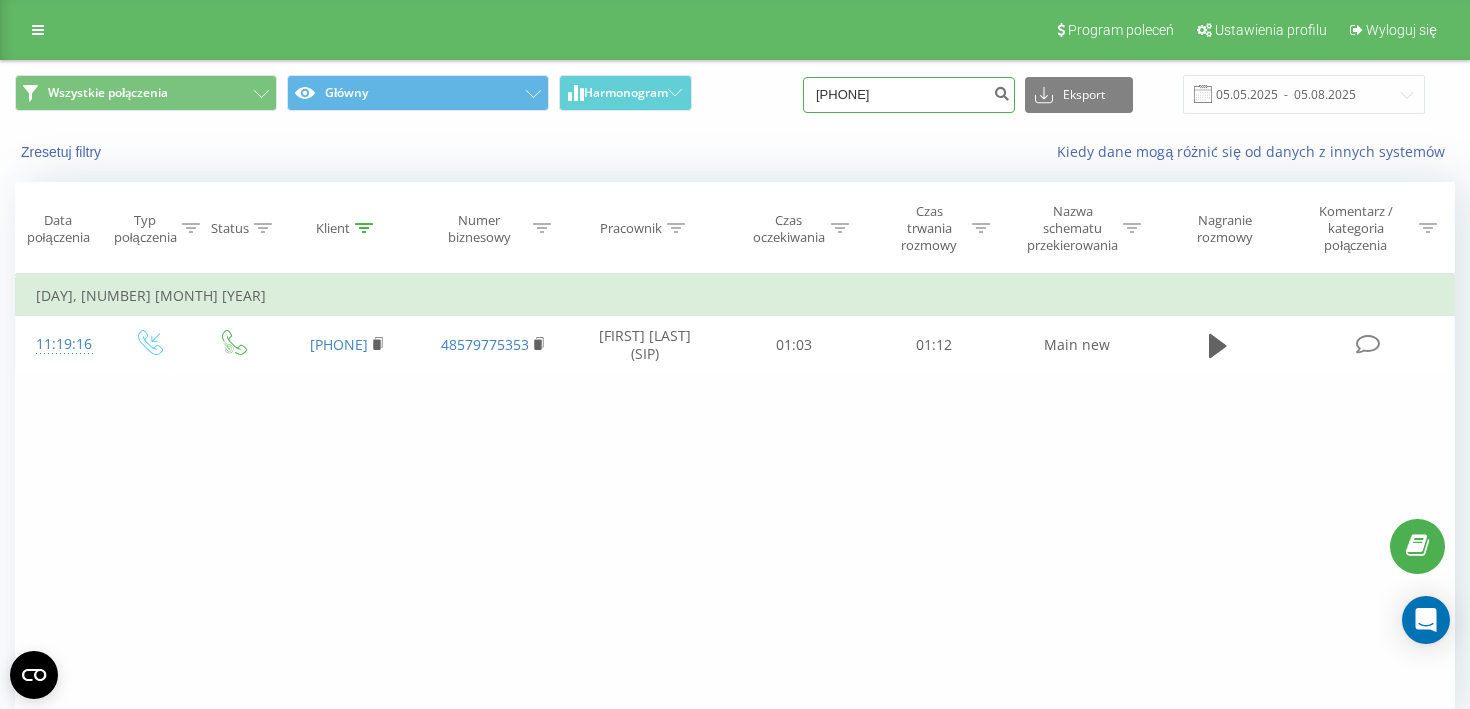 click on "608660185" at bounding box center (909, 95) 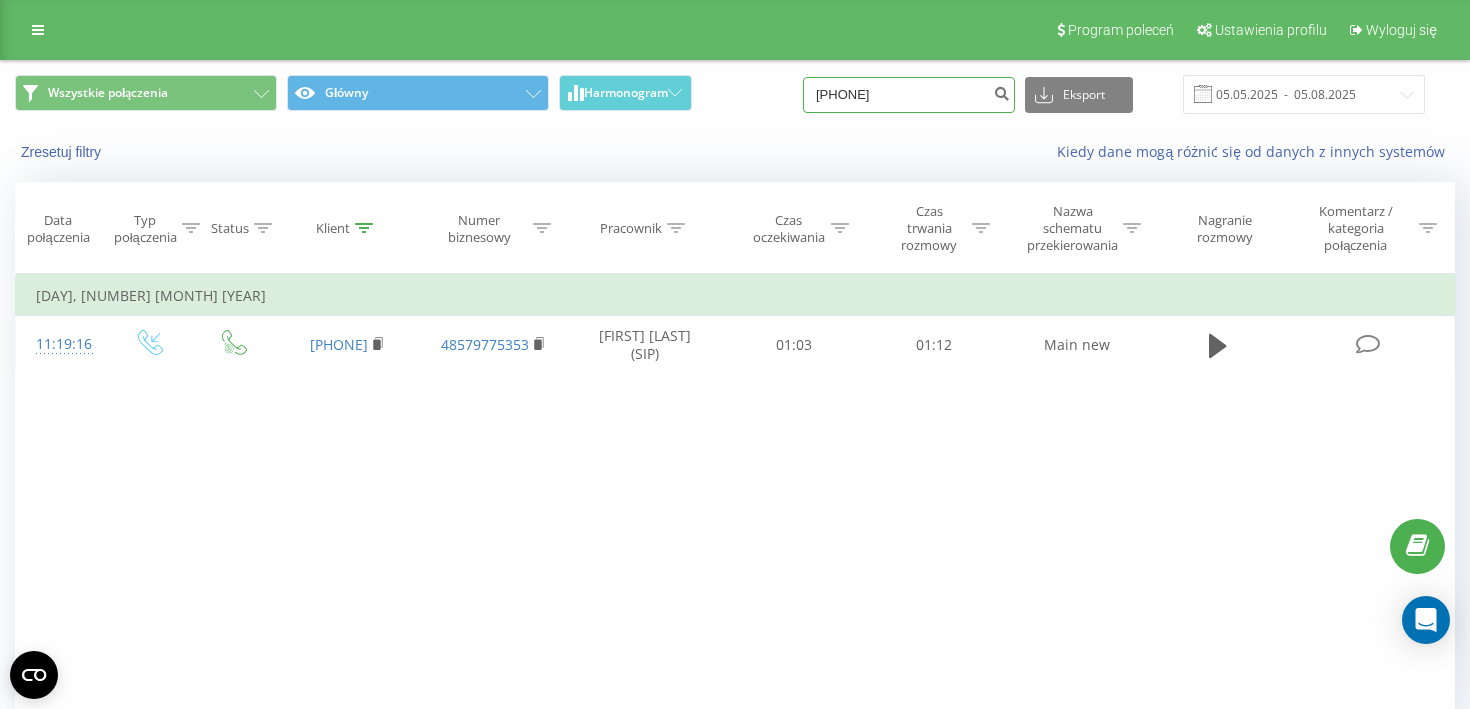click on "608660185" at bounding box center (909, 95) 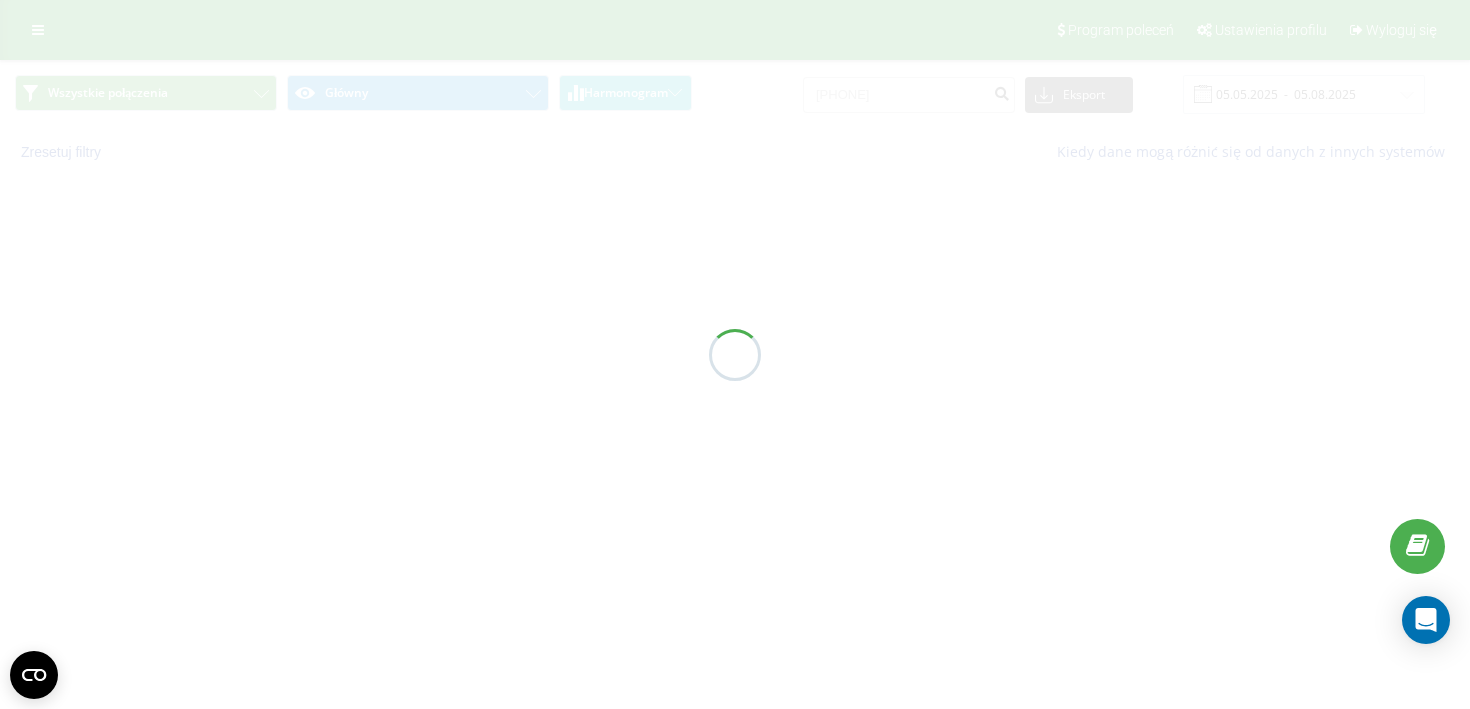 scroll, scrollTop: 0, scrollLeft: 0, axis: both 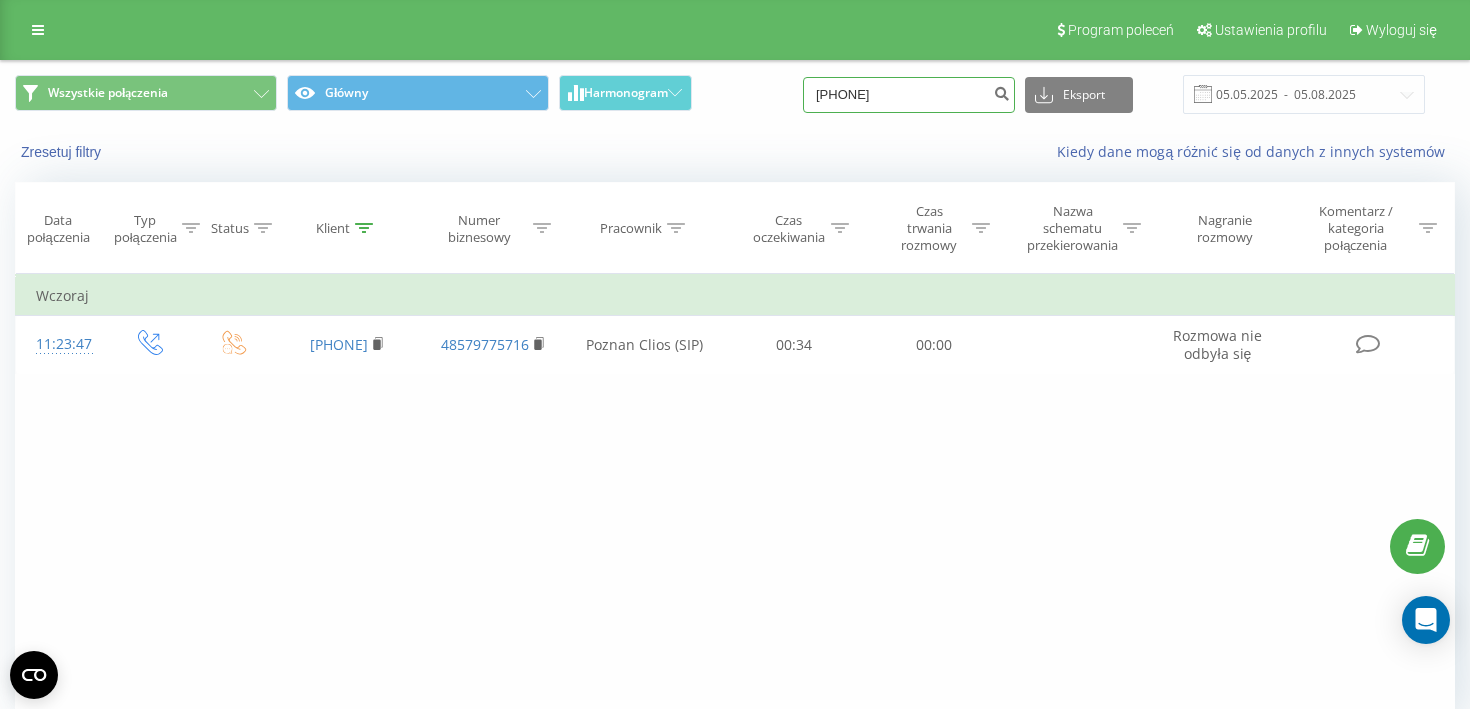click on "795626929" at bounding box center [909, 95] 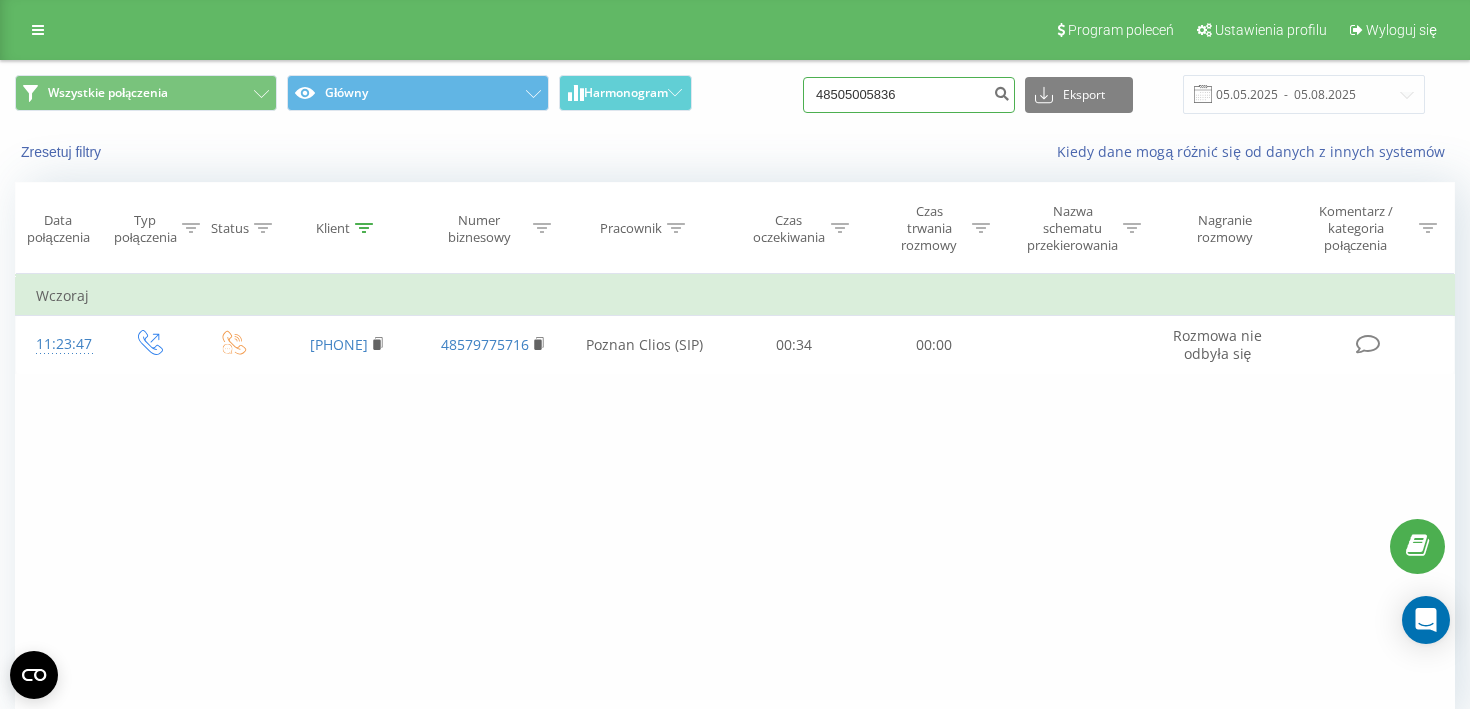 click on "48505005836" at bounding box center (909, 95) 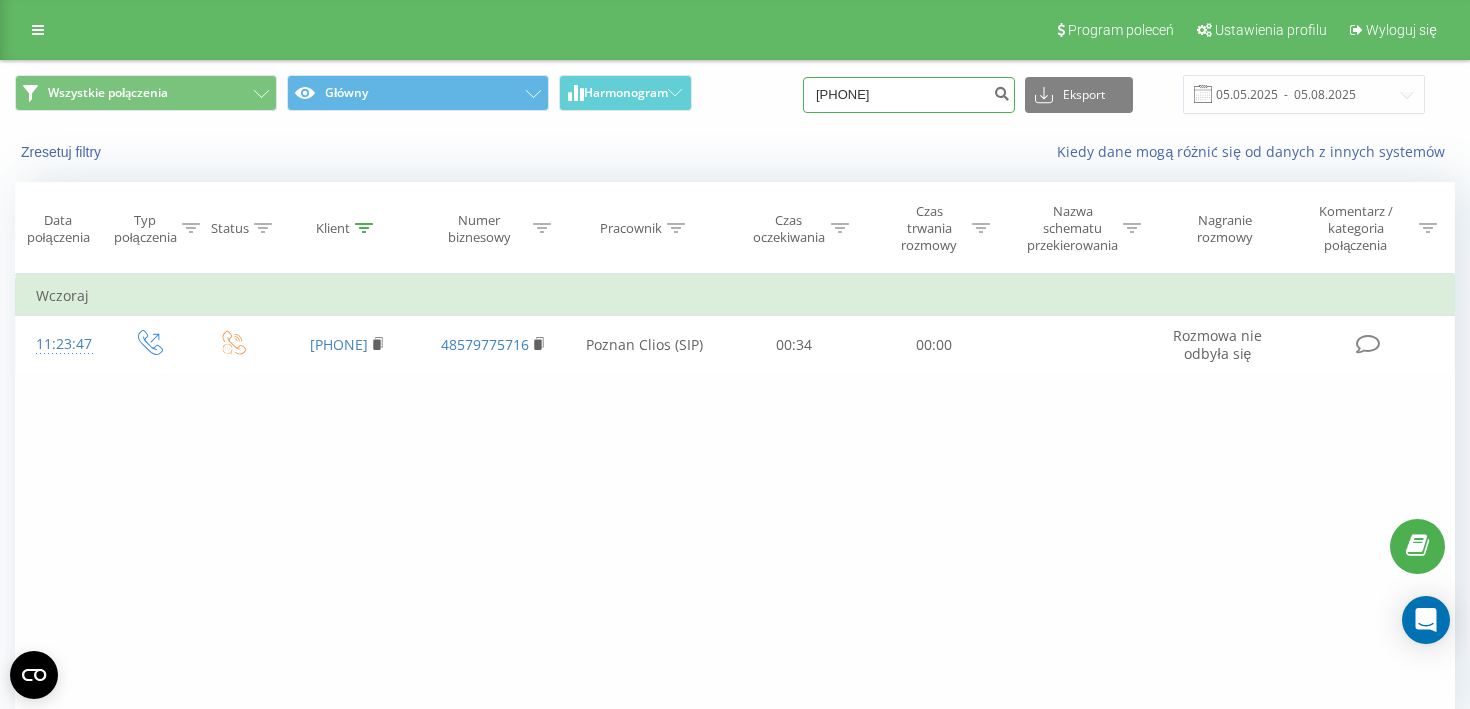 type on "505005836" 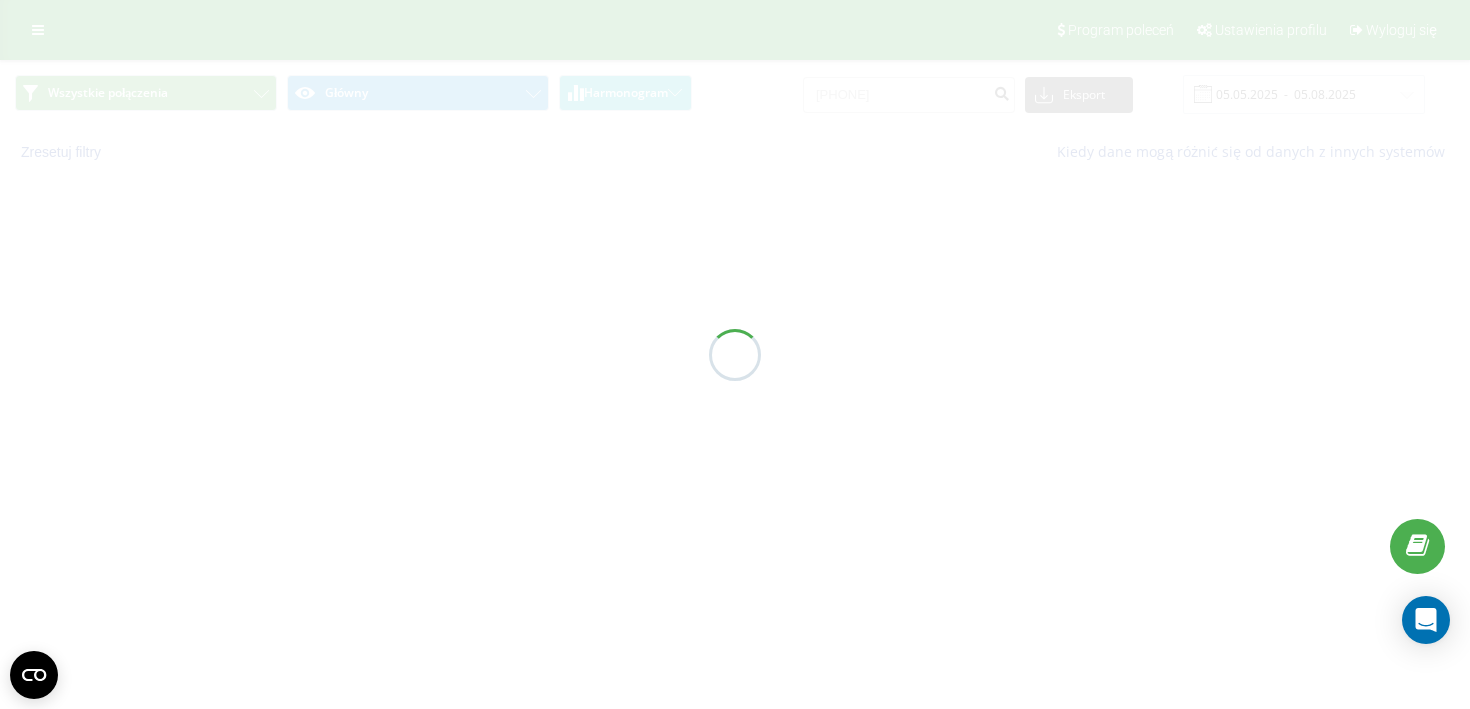 scroll, scrollTop: 0, scrollLeft: 0, axis: both 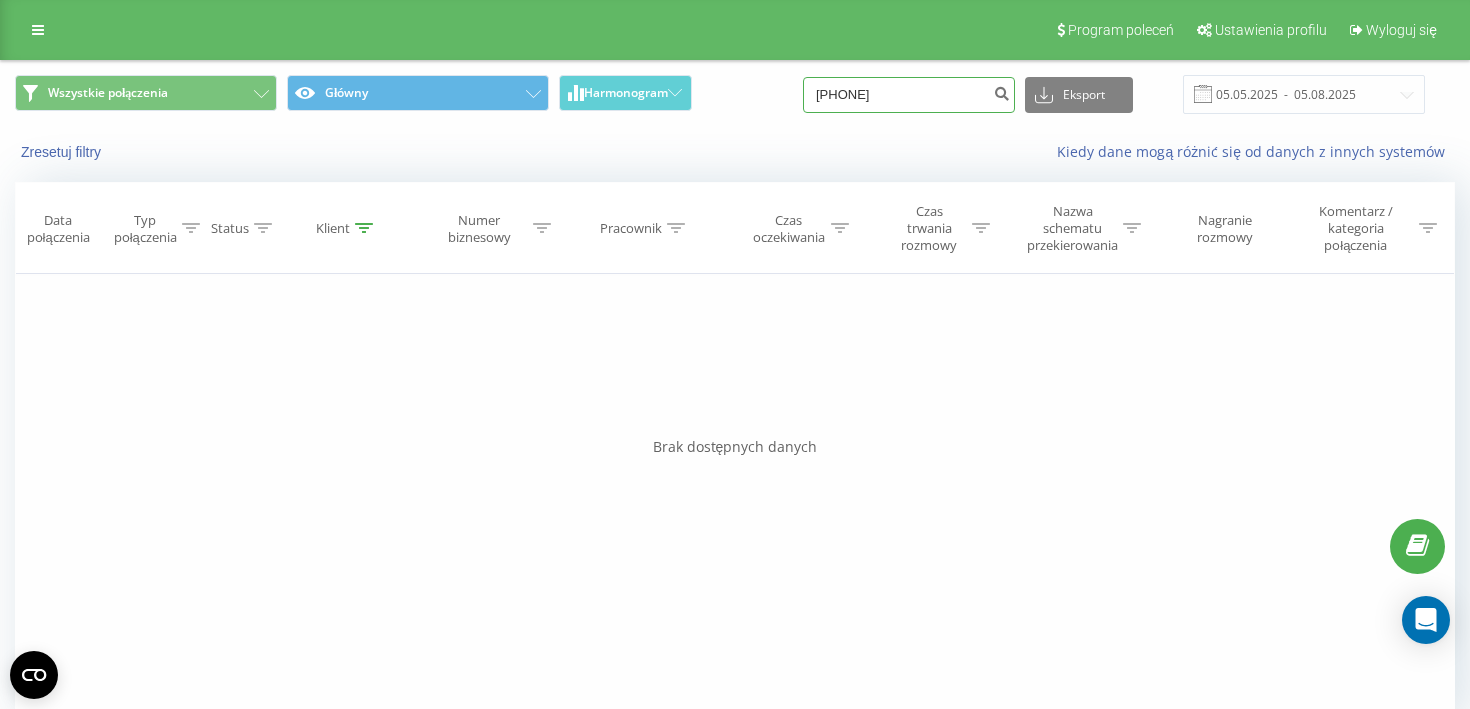 click on "505005836" at bounding box center (909, 95) 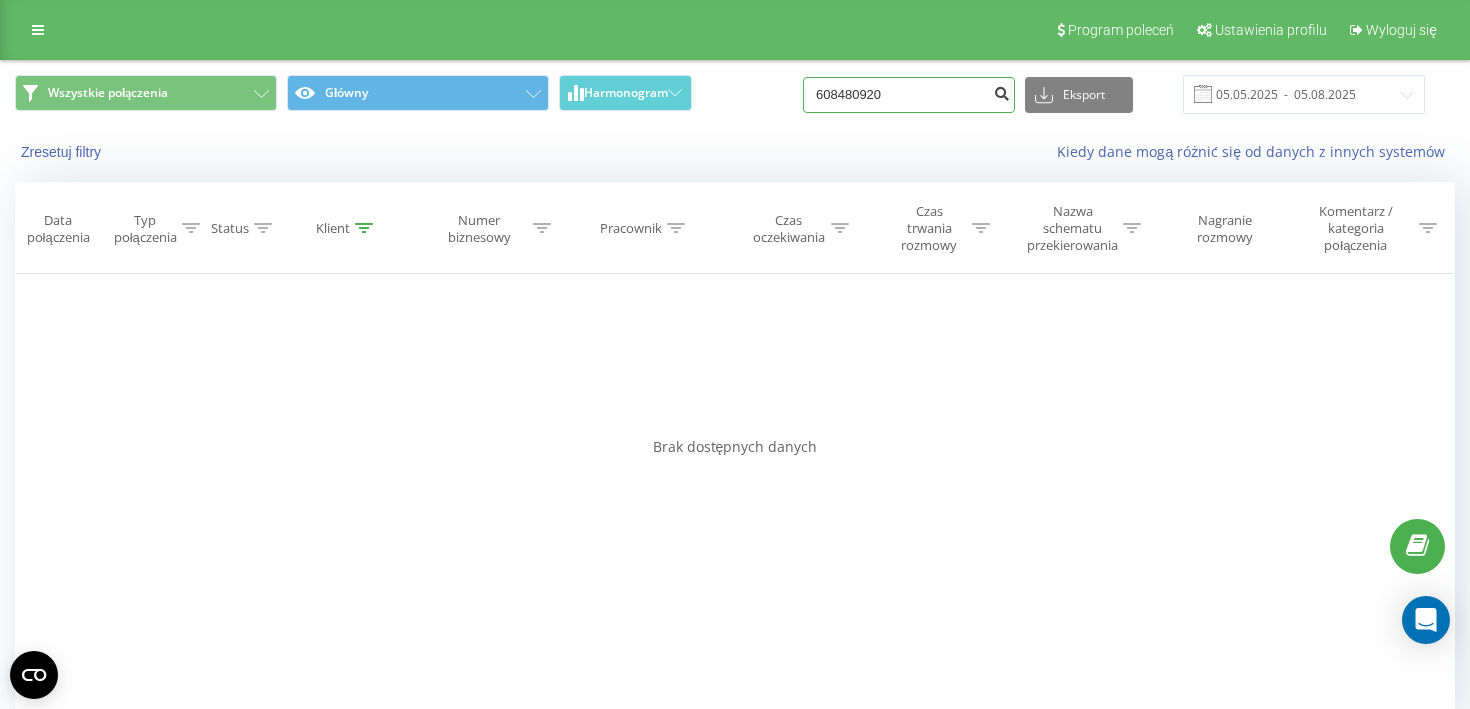 type on "608480920" 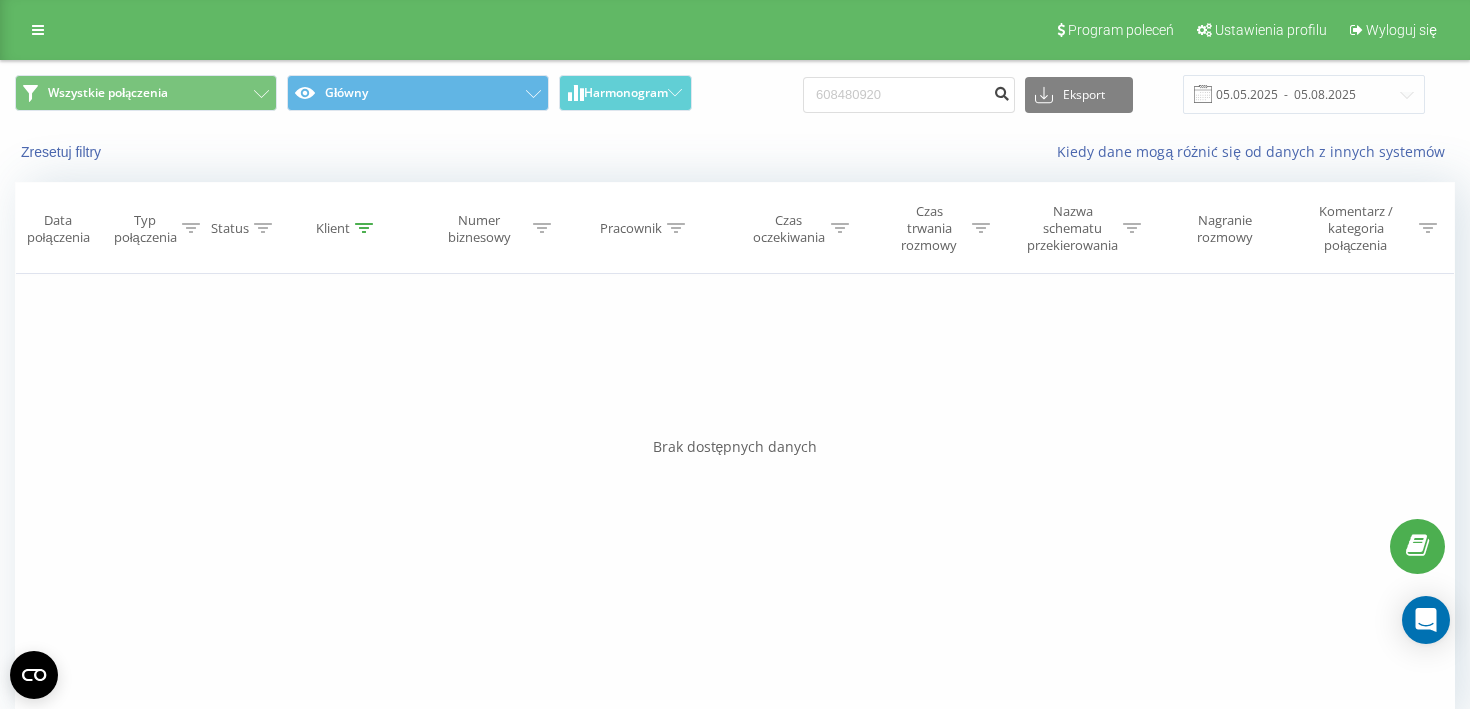 click at bounding box center (1001, 91) 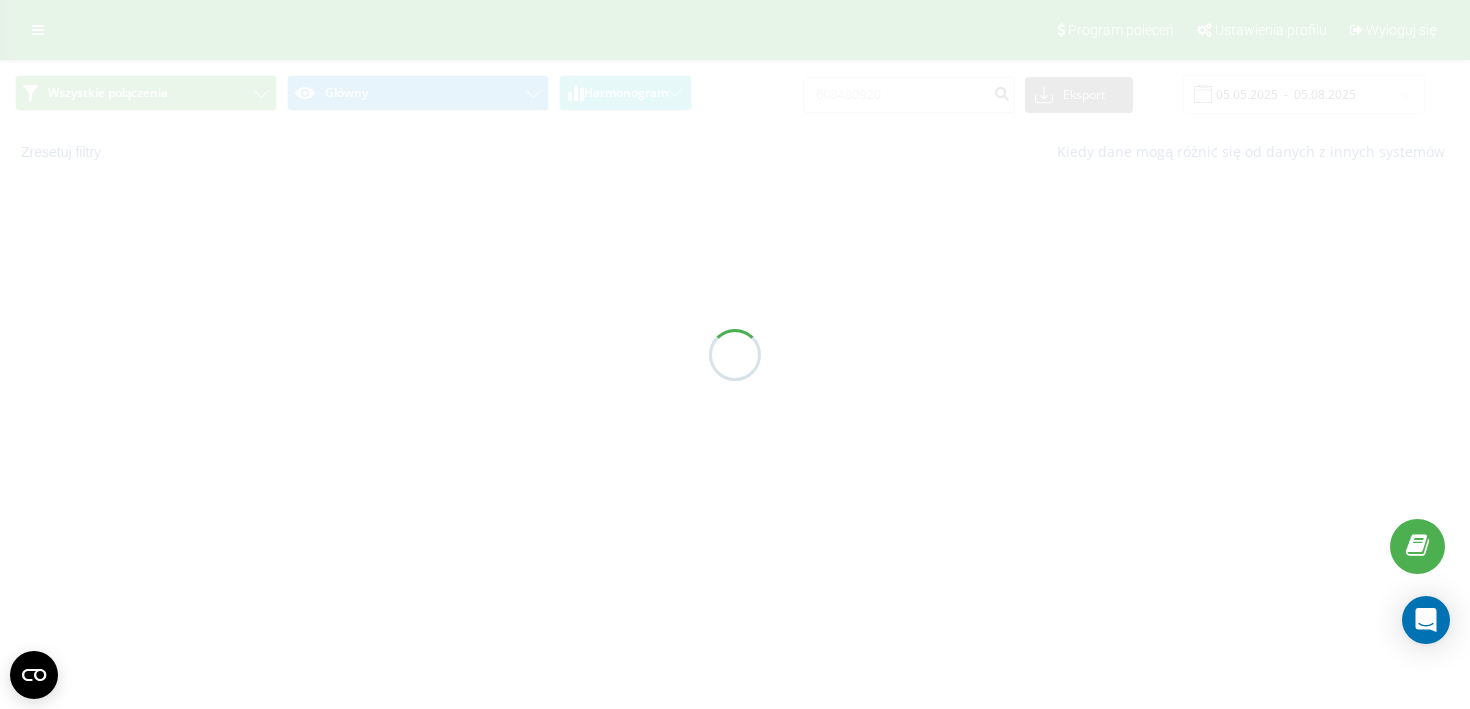 scroll, scrollTop: 0, scrollLeft: 0, axis: both 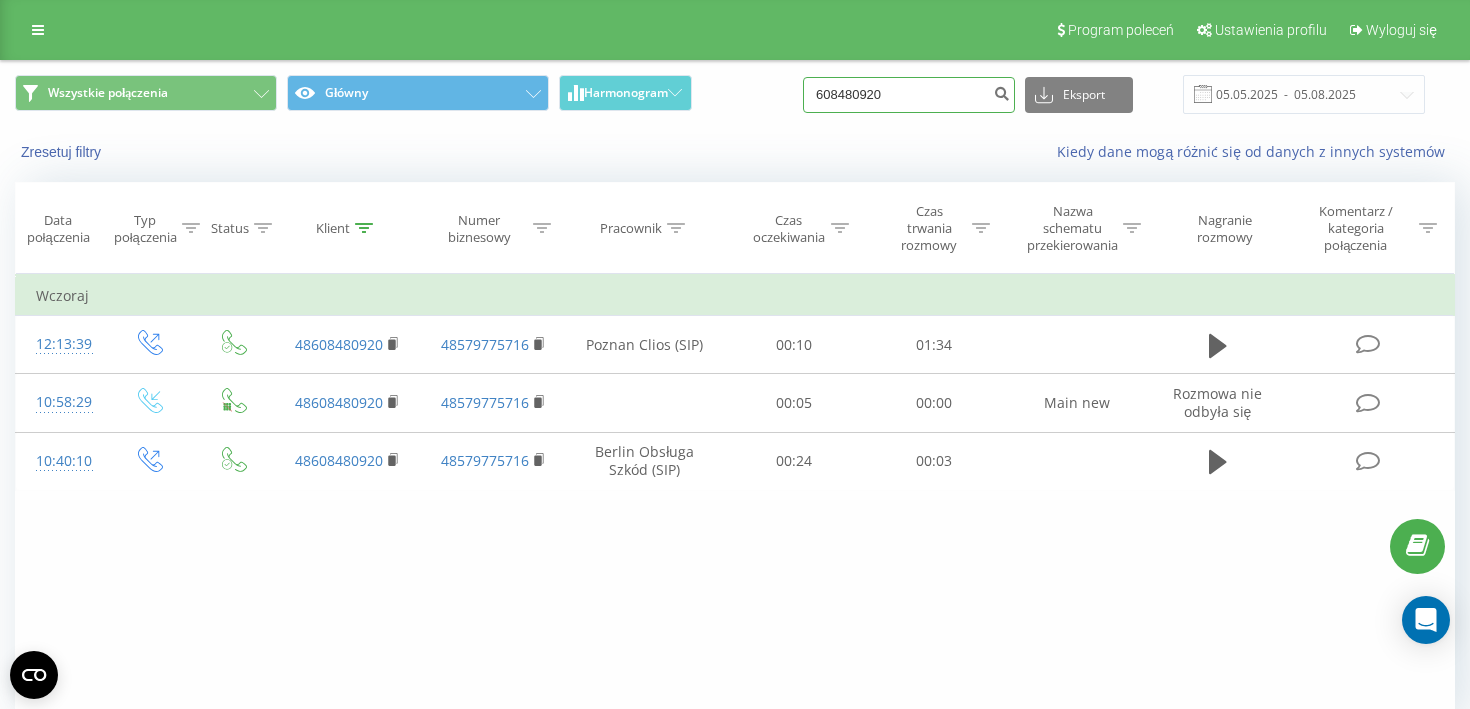 click on "608480920" at bounding box center (909, 95) 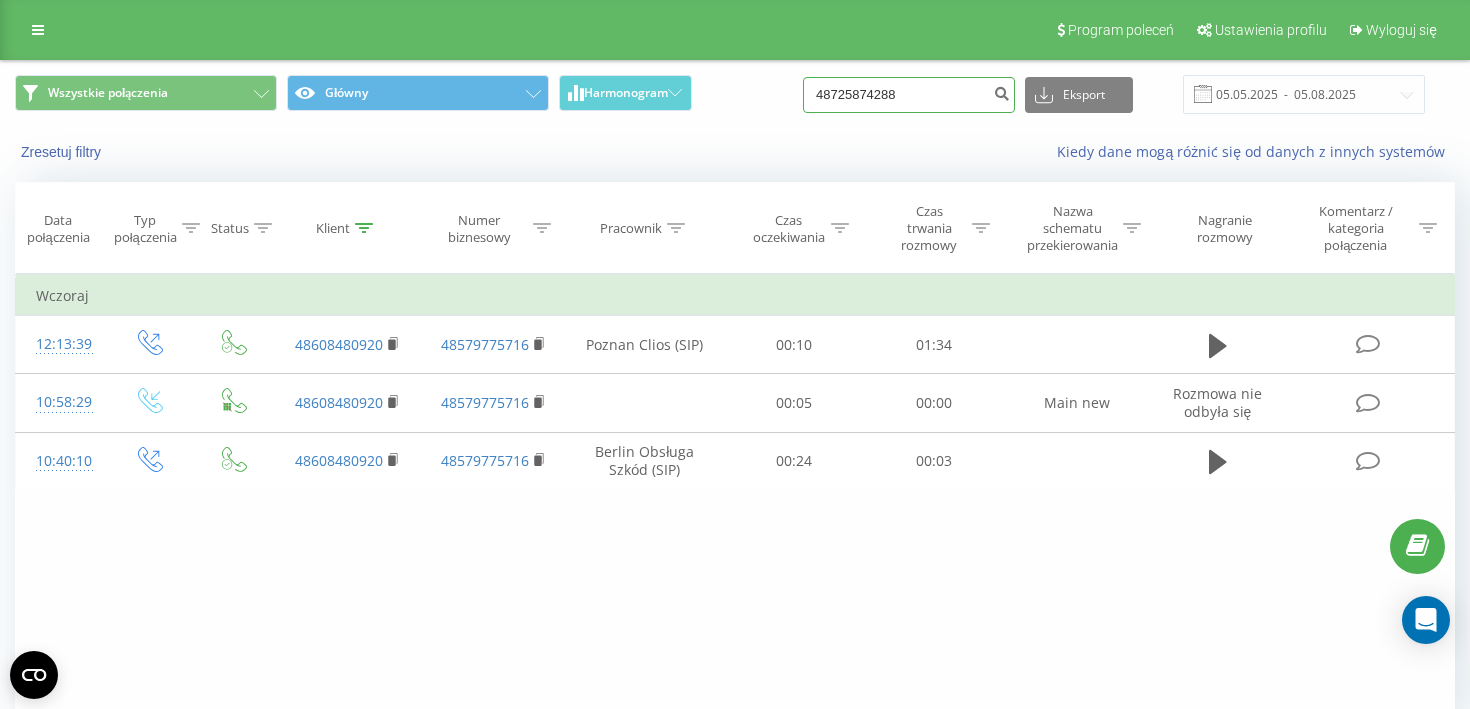 click on "48725874288" at bounding box center [909, 95] 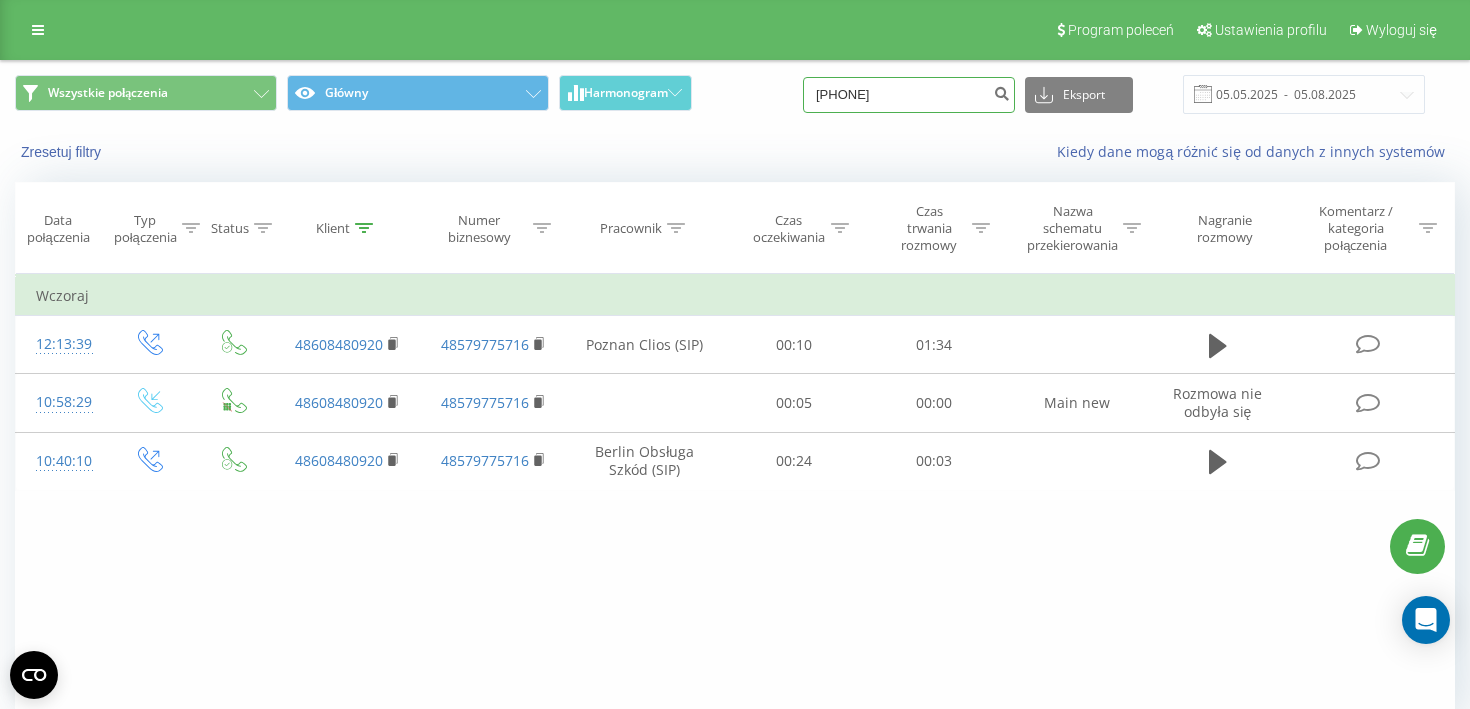 type on "725874288" 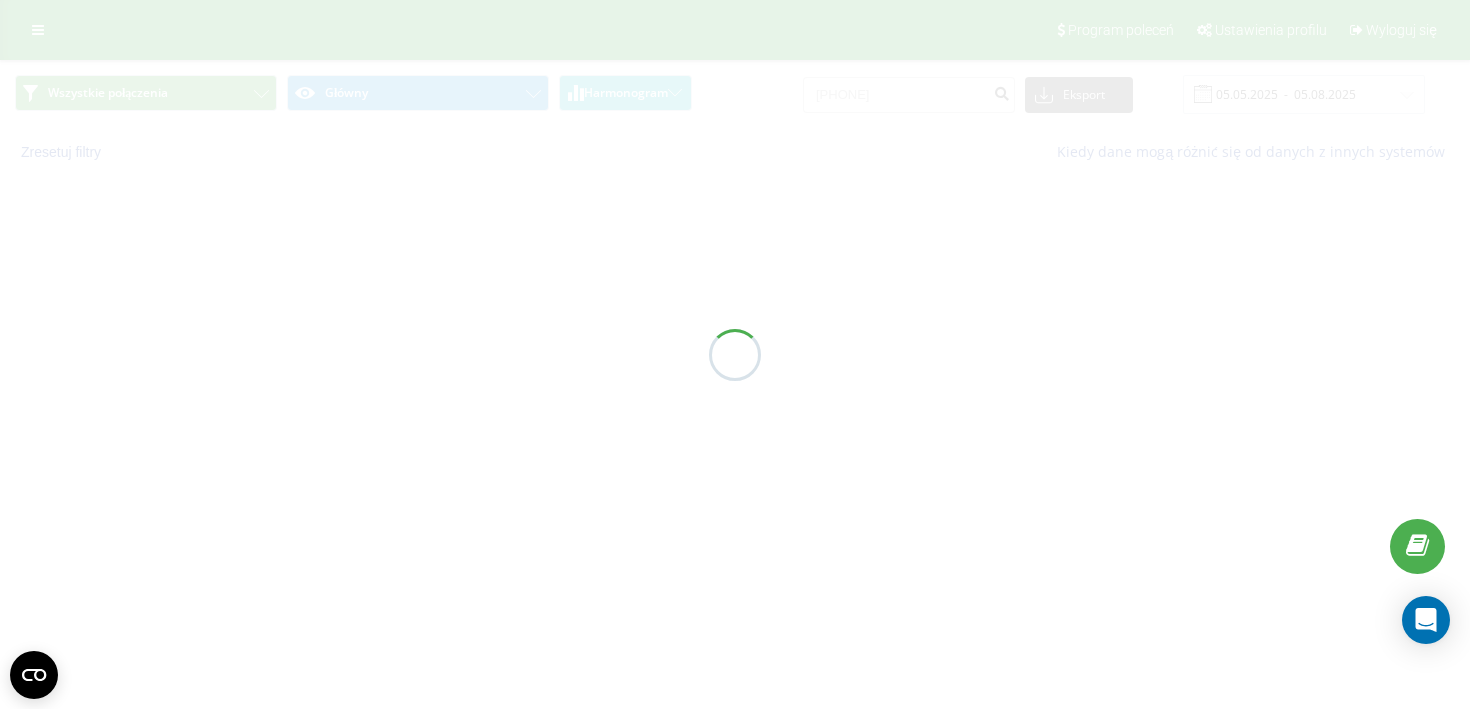 scroll, scrollTop: 0, scrollLeft: 0, axis: both 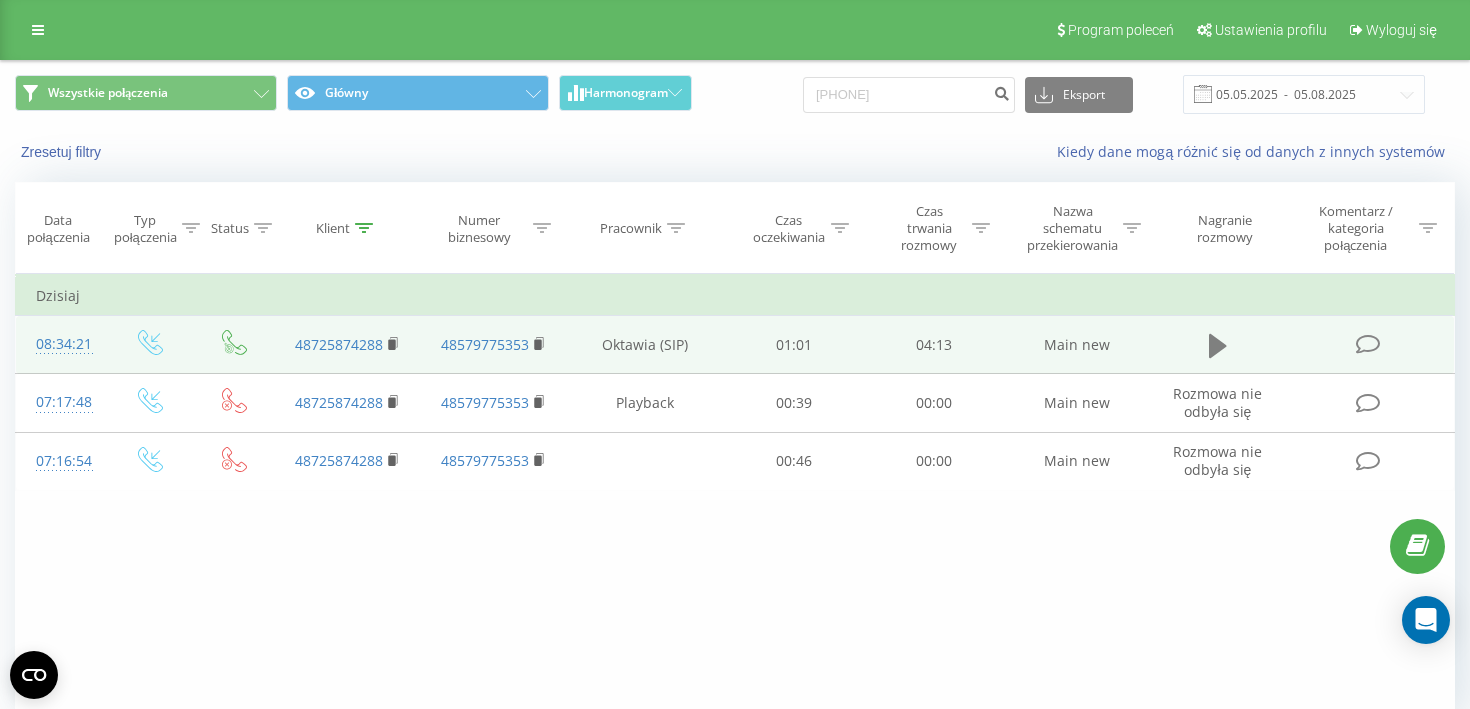 click 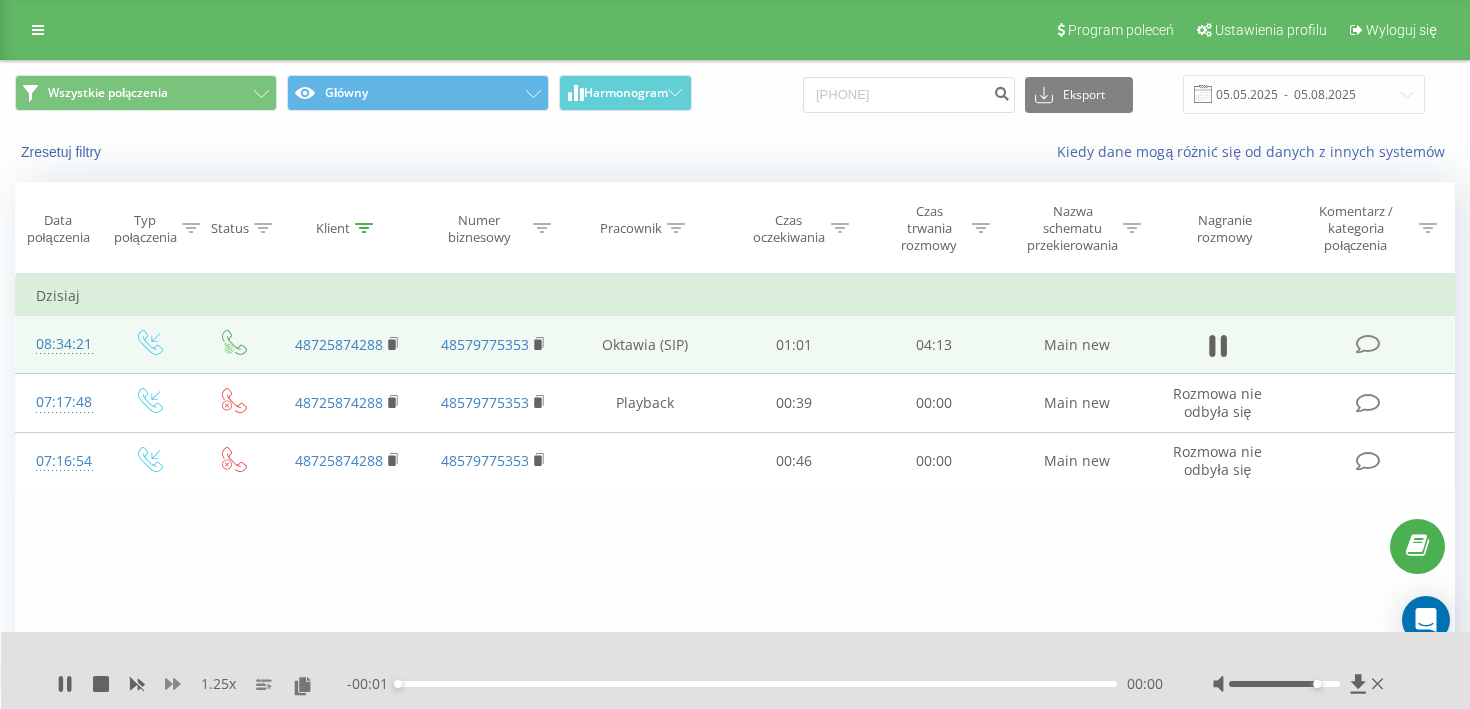 click 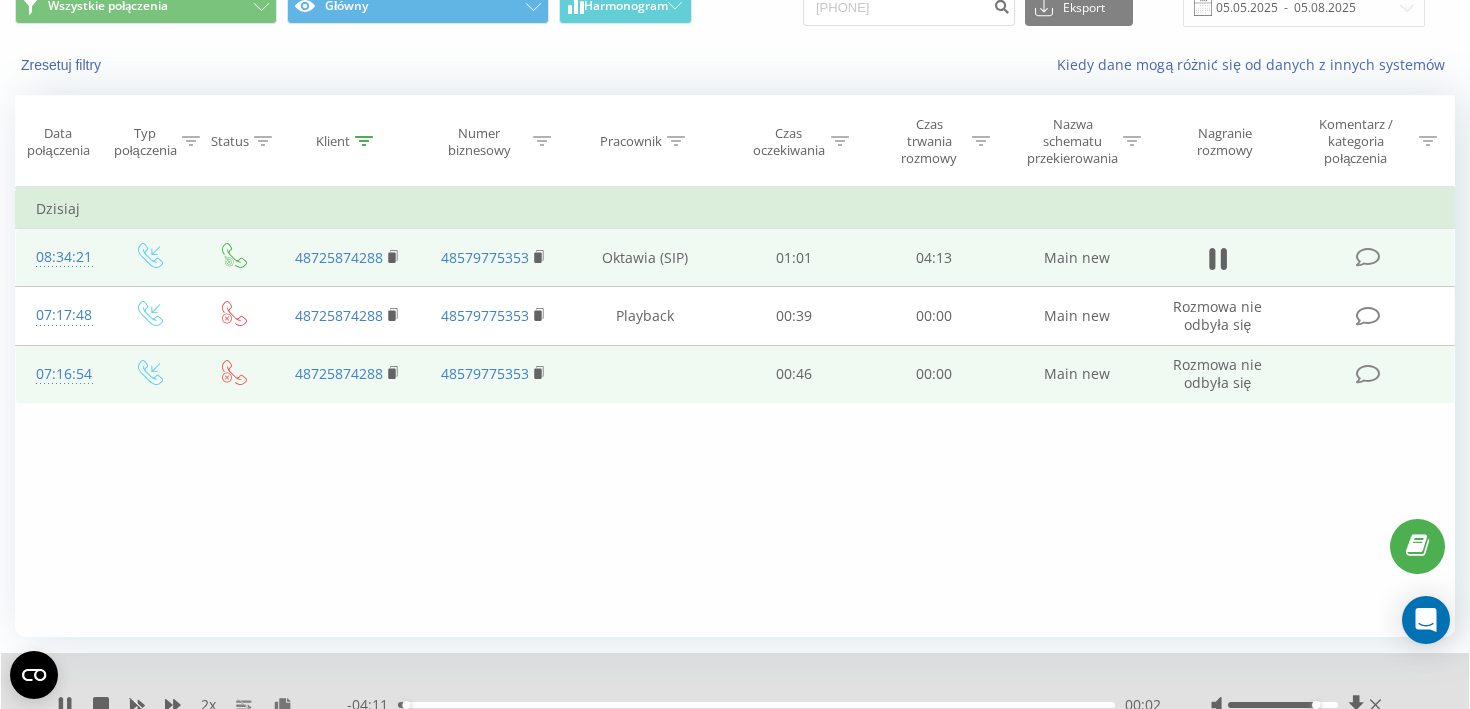 scroll, scrollTop: 170, scrollLeft: 0, axis: vertical 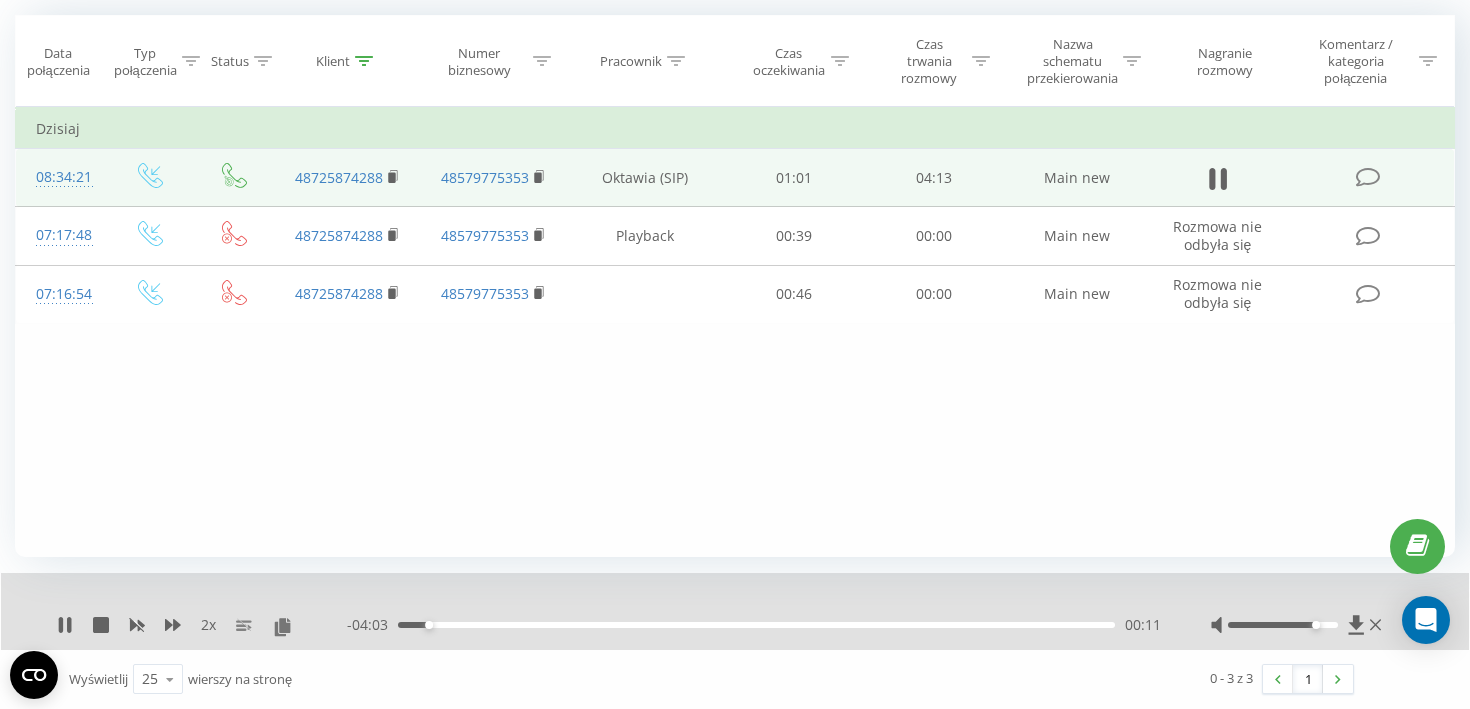 click on "00:11" at bounding box center (756, 625) 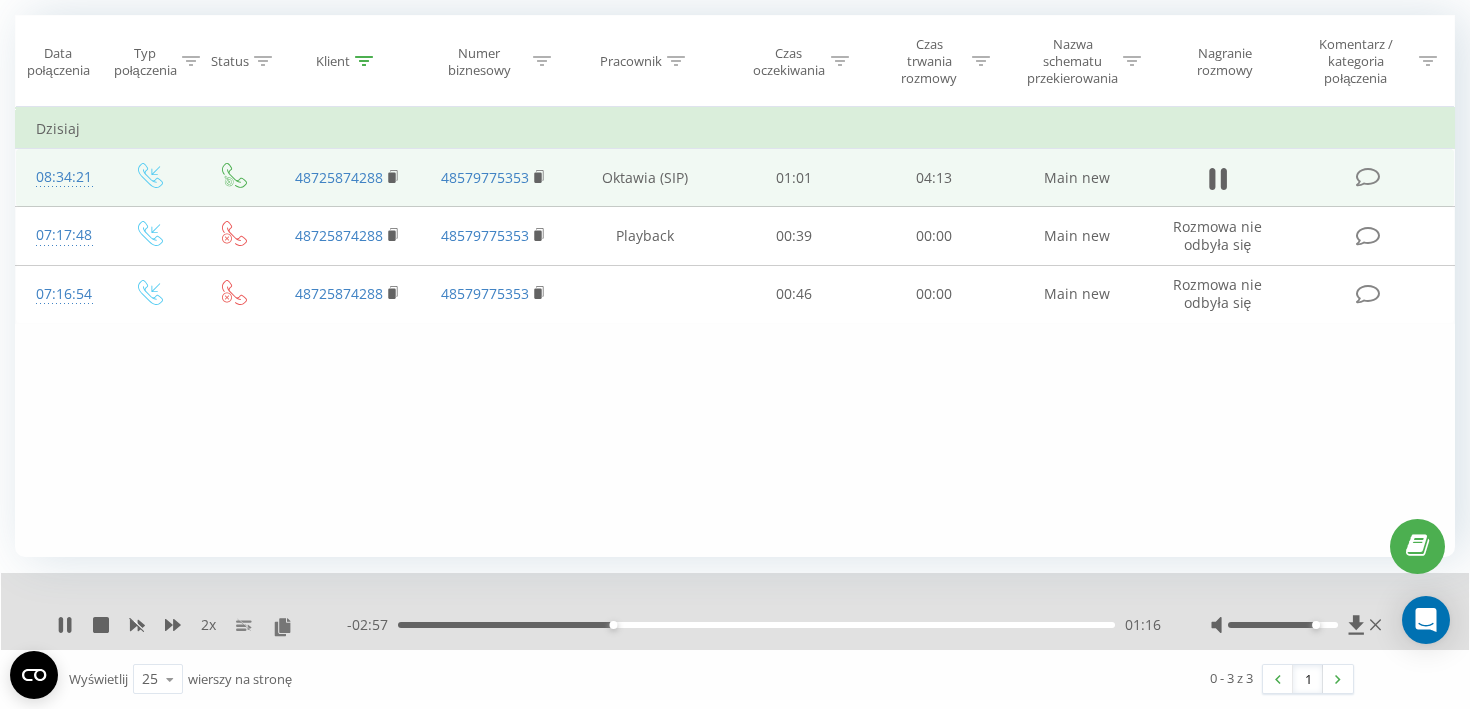 click on "01:16" at bounding box center [756, 625] 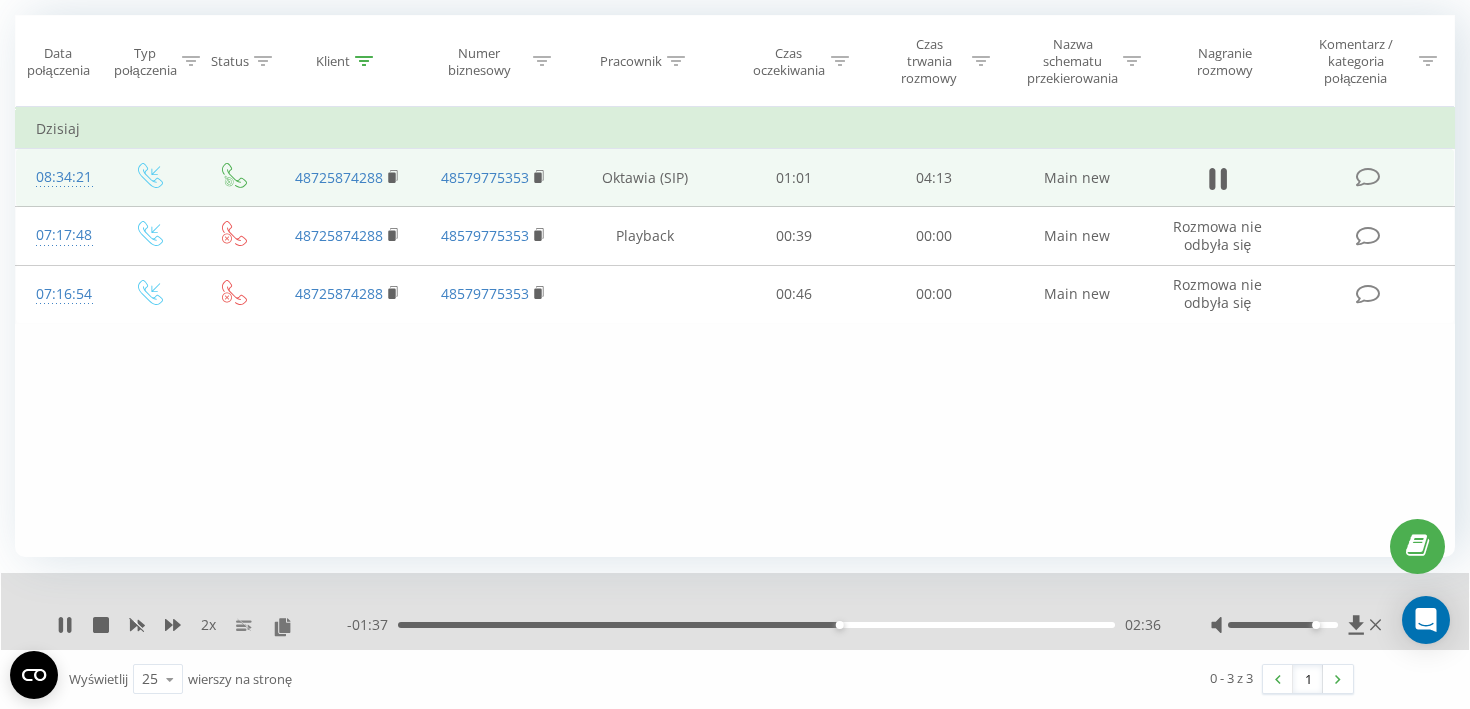 click on "02:36" at bounding box center [756, 625] 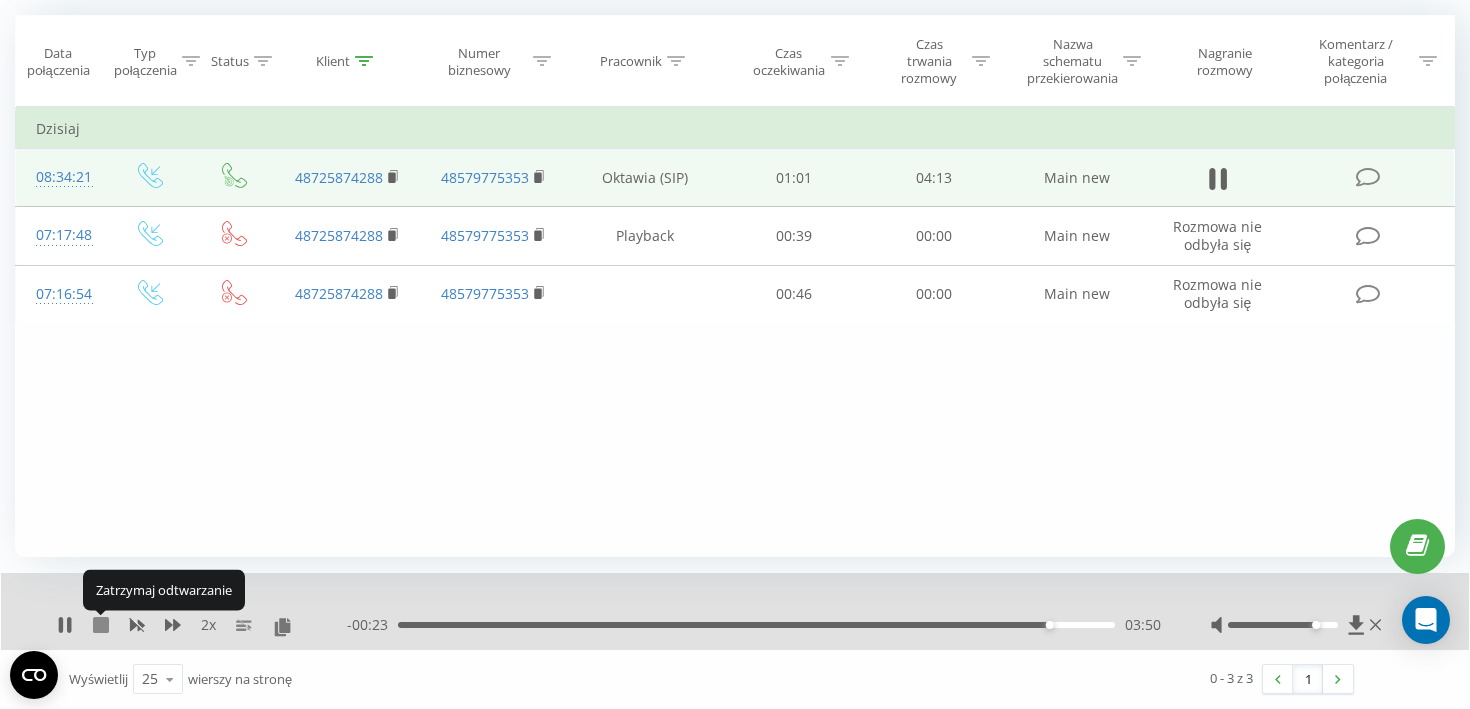 click 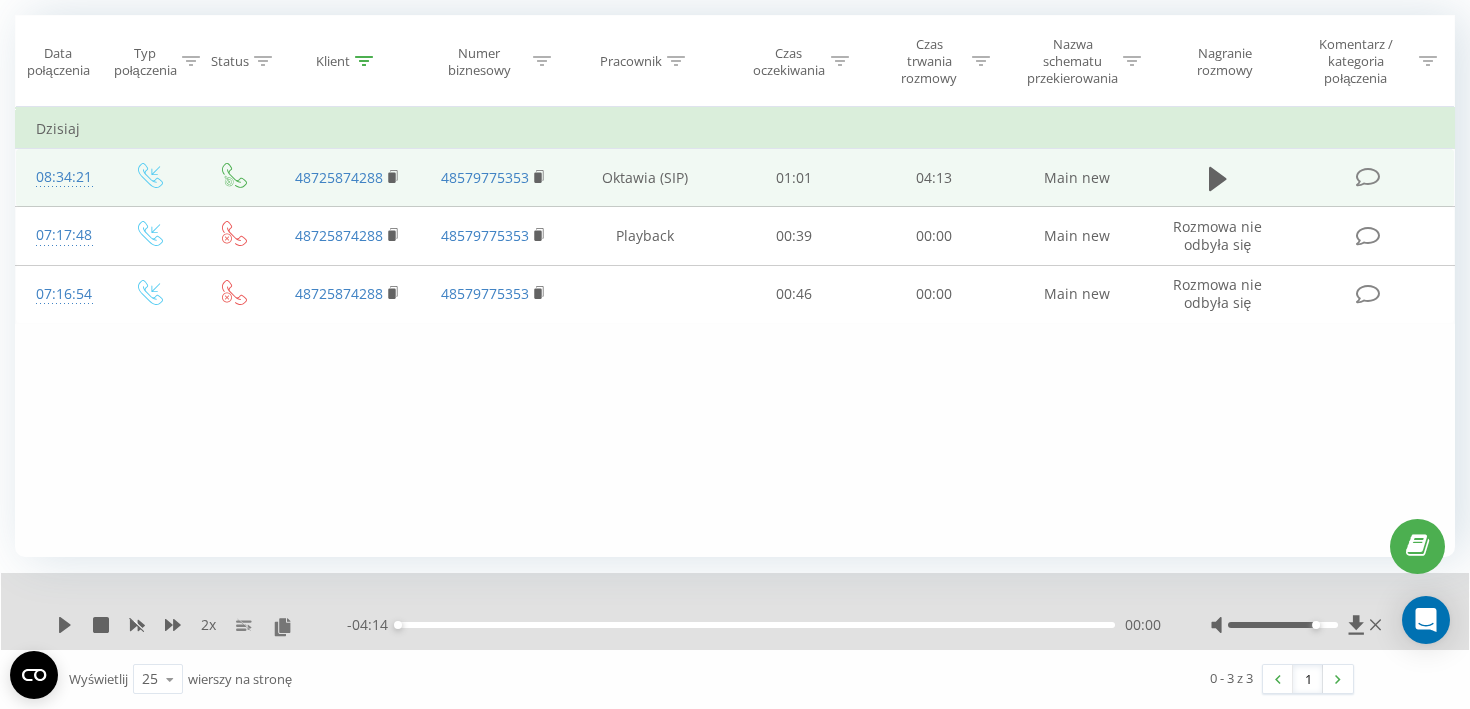 click on "Filtruj według warunków Jest równe Wprowadź wartość Anuluj OK Filtruj według warunków Jest równe Wprowadź wartość Anuluj OK Filtruj według warunków Zawiera Anuluj OK Filtruj według warunków Zawiera Anuluj OK Filtruj według warunków Zawiera Anuluj OK Filtruj według warunków Jest równe Anuluj OK Filtruj według warunków Jest równe Anuluj OK Filtruj według warunków Zawiera Anuluj OK Filtruj według warunków Jest równe Wprowadź wartość Anuluj OK Dzisiaj  08:34:21         48725874288 48579775353 Oktawia (SIP) 01:01 04:13 Main new   07:17:48         48725874288 48579775353 Playback 00:39 00:00 Main new  Rozmowa nie odbyła się  07:16:54         48725874288 48579775353 00:46 00:00 Main new  Rozmowa nie odbyła się" at bounding box center [735, 332] 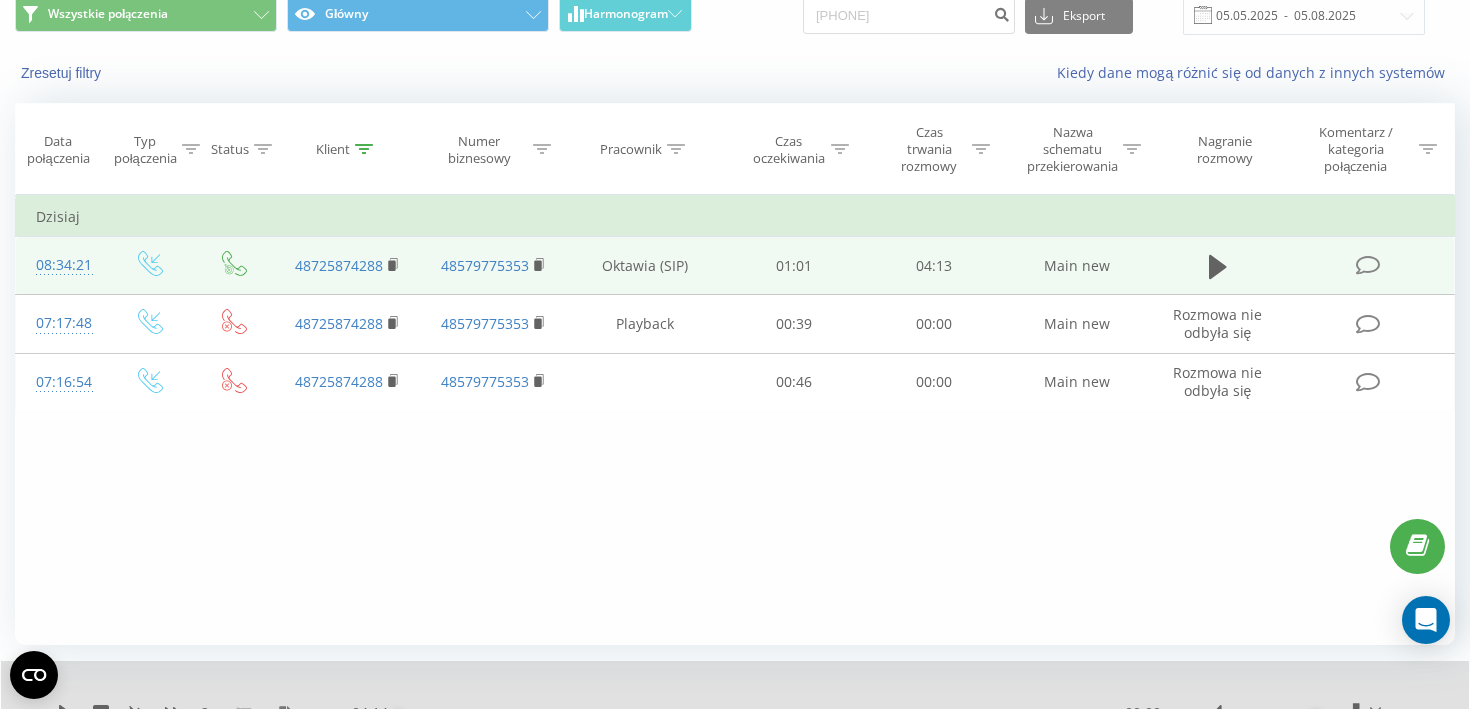 scroll, scrollTop: 0, scrollLeft: 0, axis: both 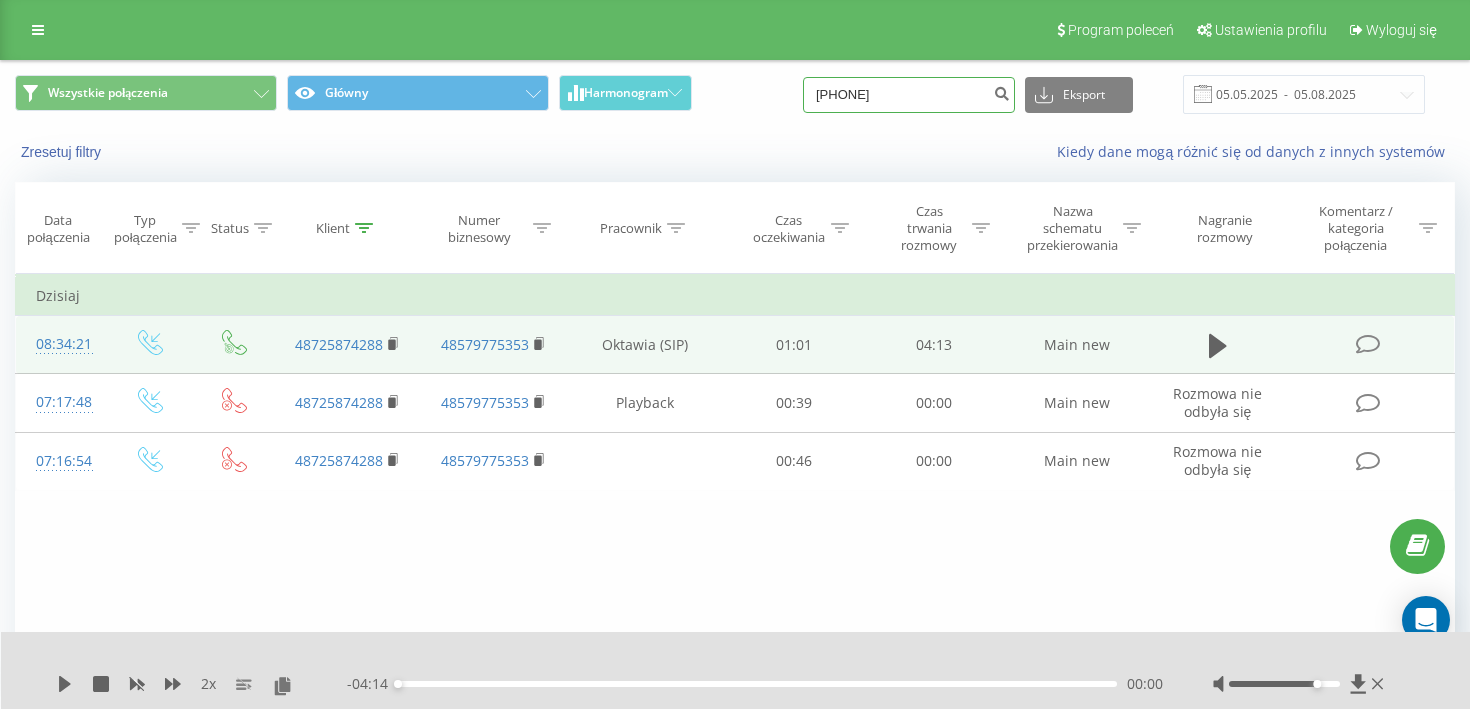 click on "725874288" at bounding box center [909, 95] 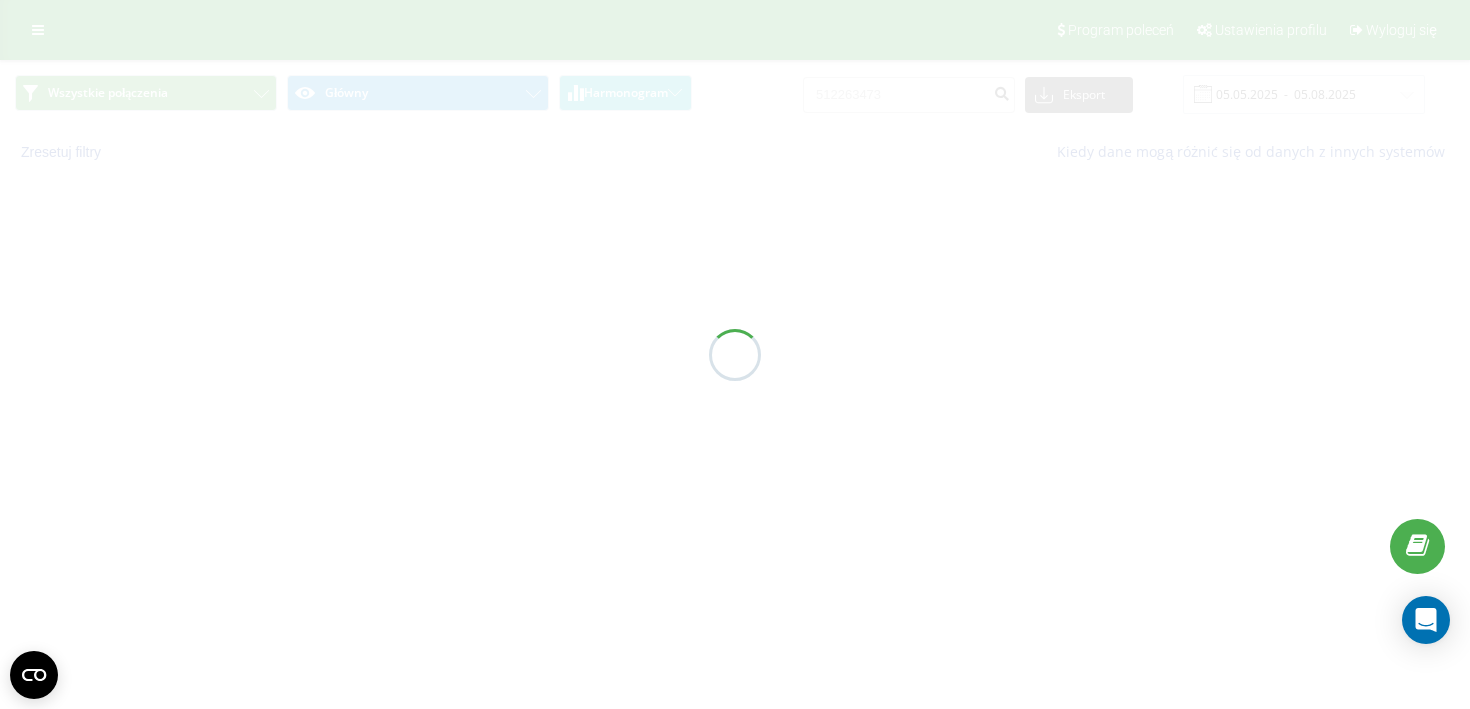 scroll, scrollTop: 0, scrollLeft: 0, axis: both 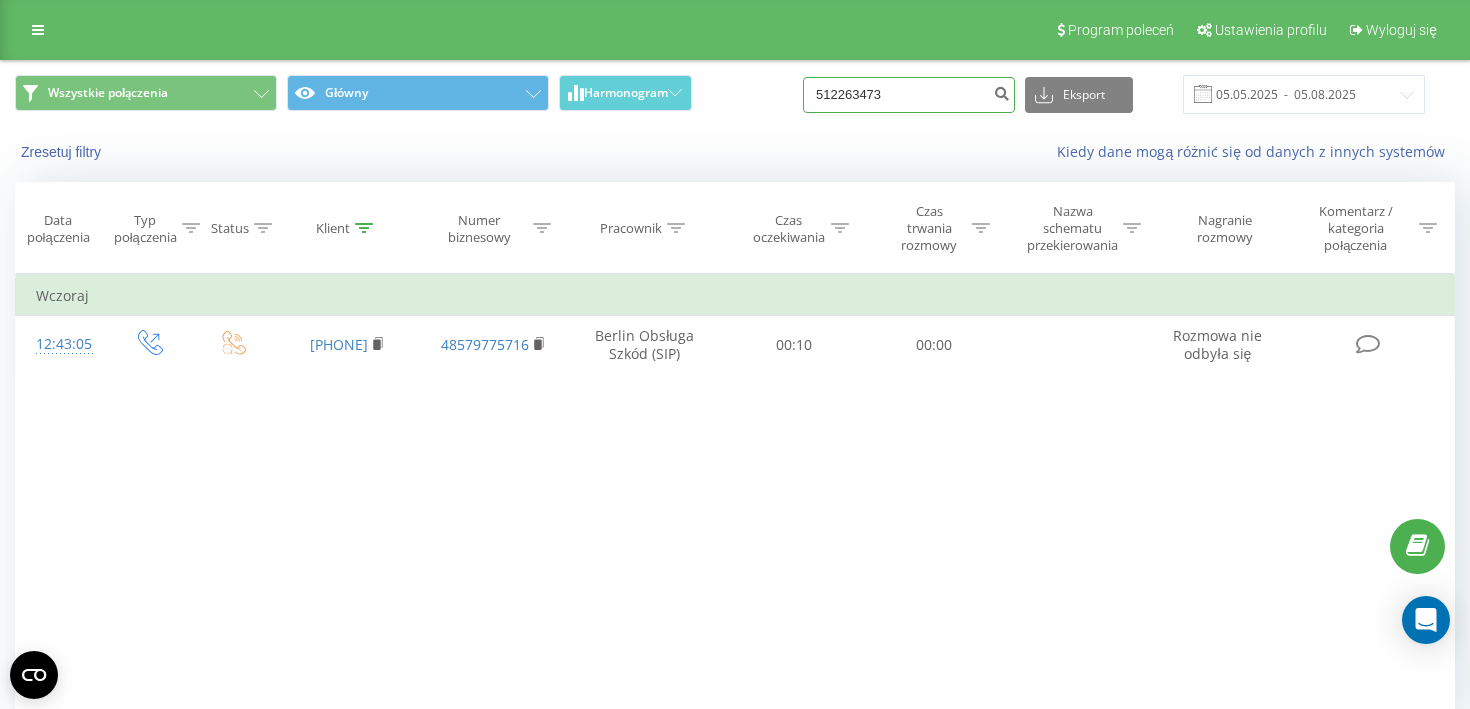 click on "512263473" at bounding box center [909, 95] 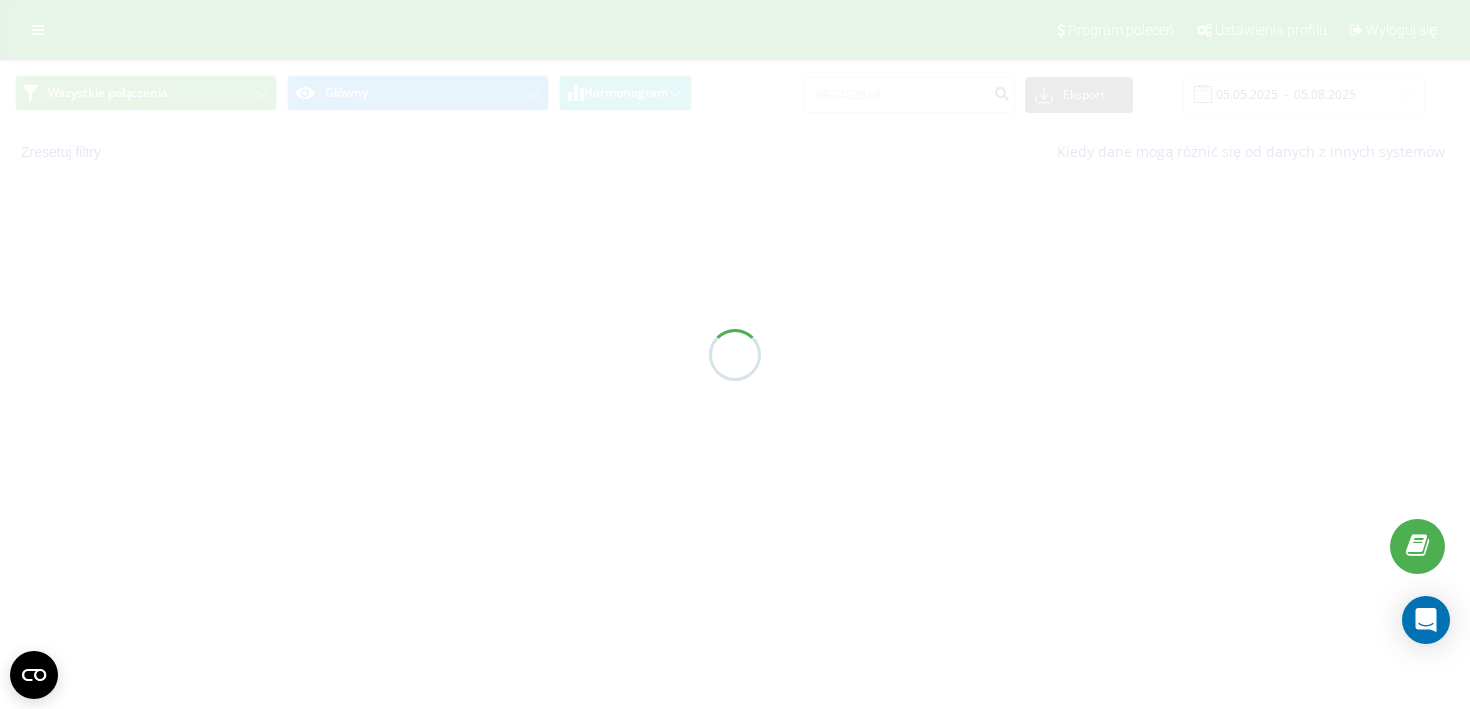 scroll, scrollTop: 0, scrollLeft: 0, axis: both 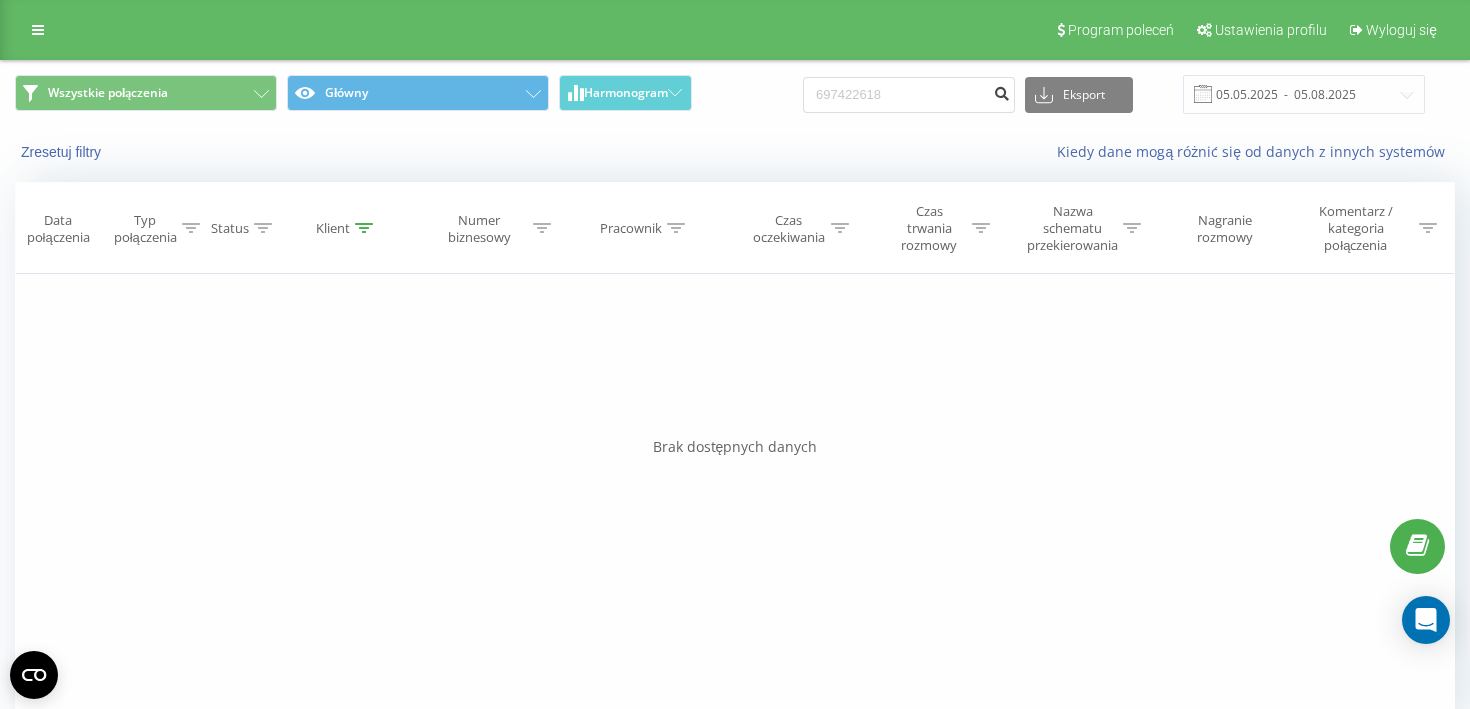 click at bounding box center (1001, 91) 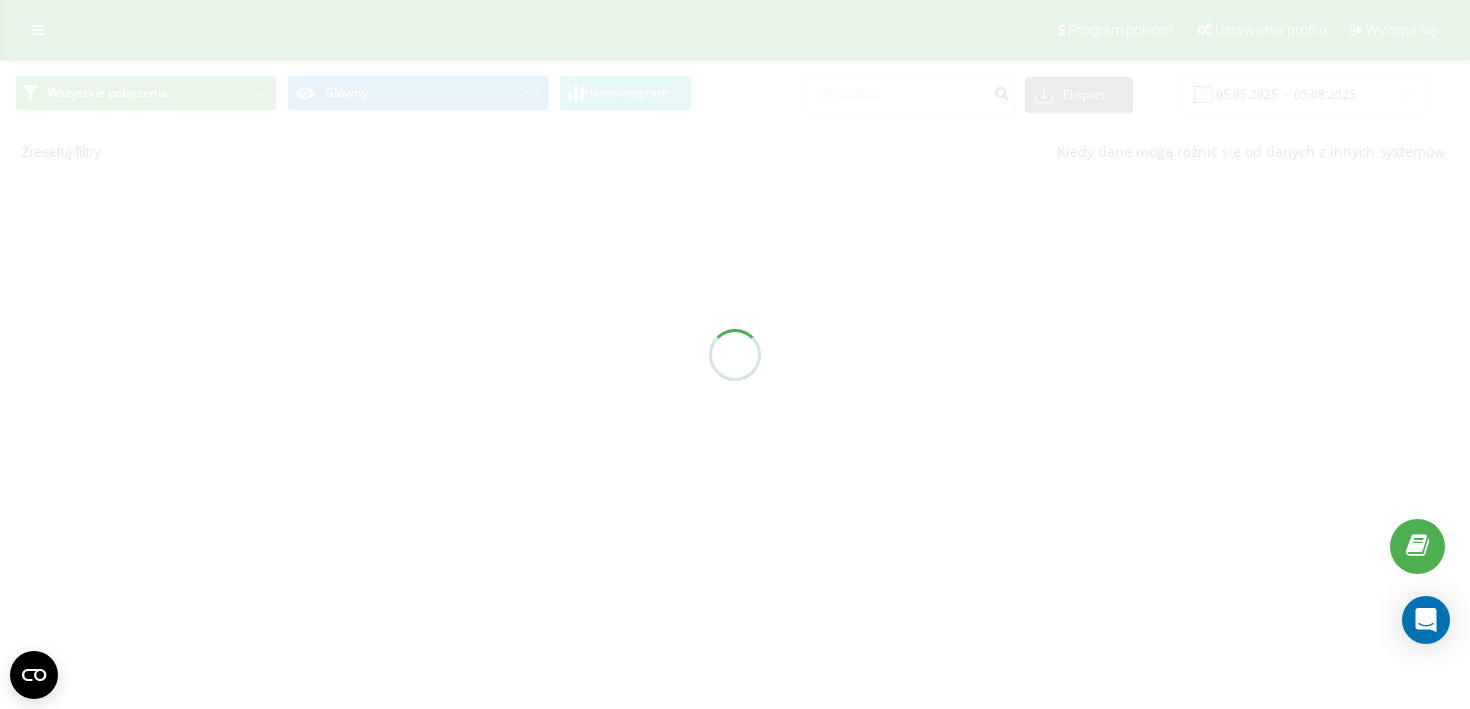 scroll, scrollTop: 0, scrollLeft: 0, axis: both 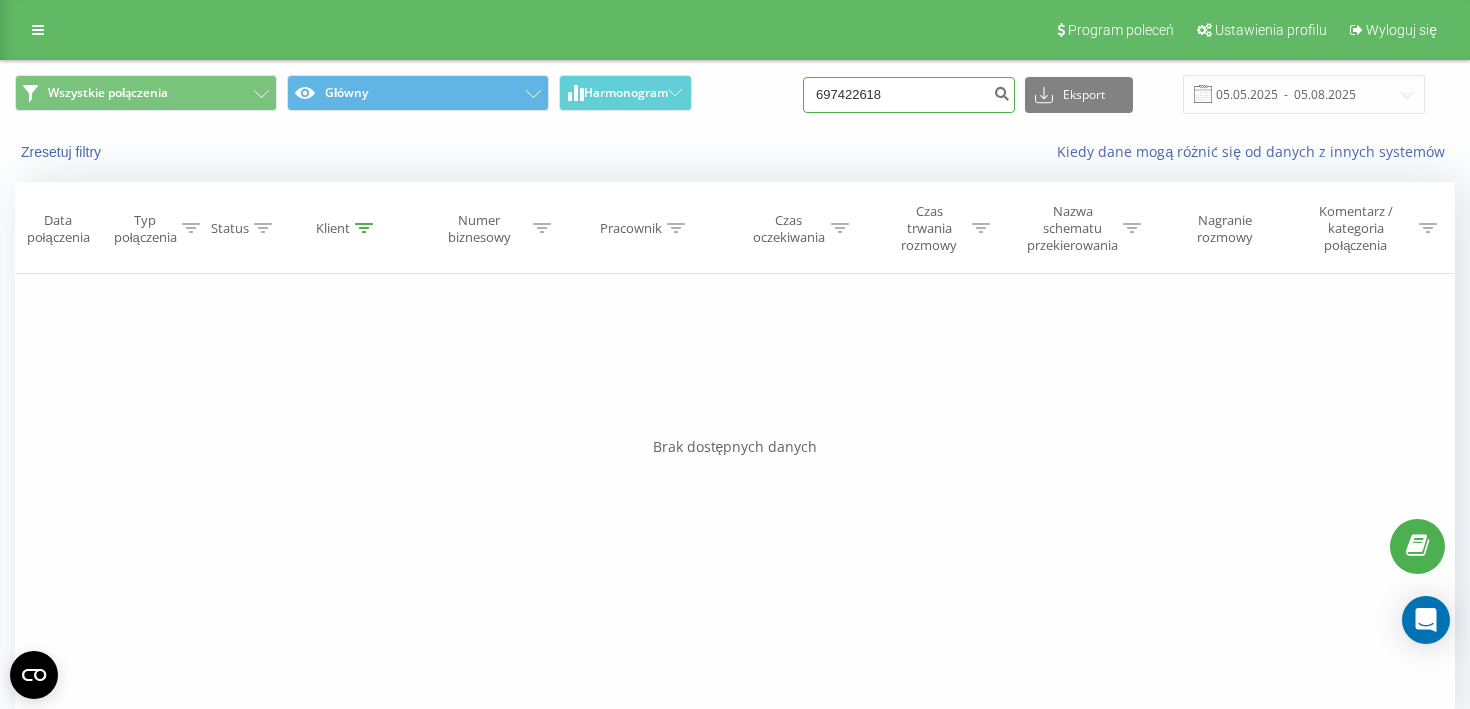 click on "697422618" at bounding box center (909, 95) 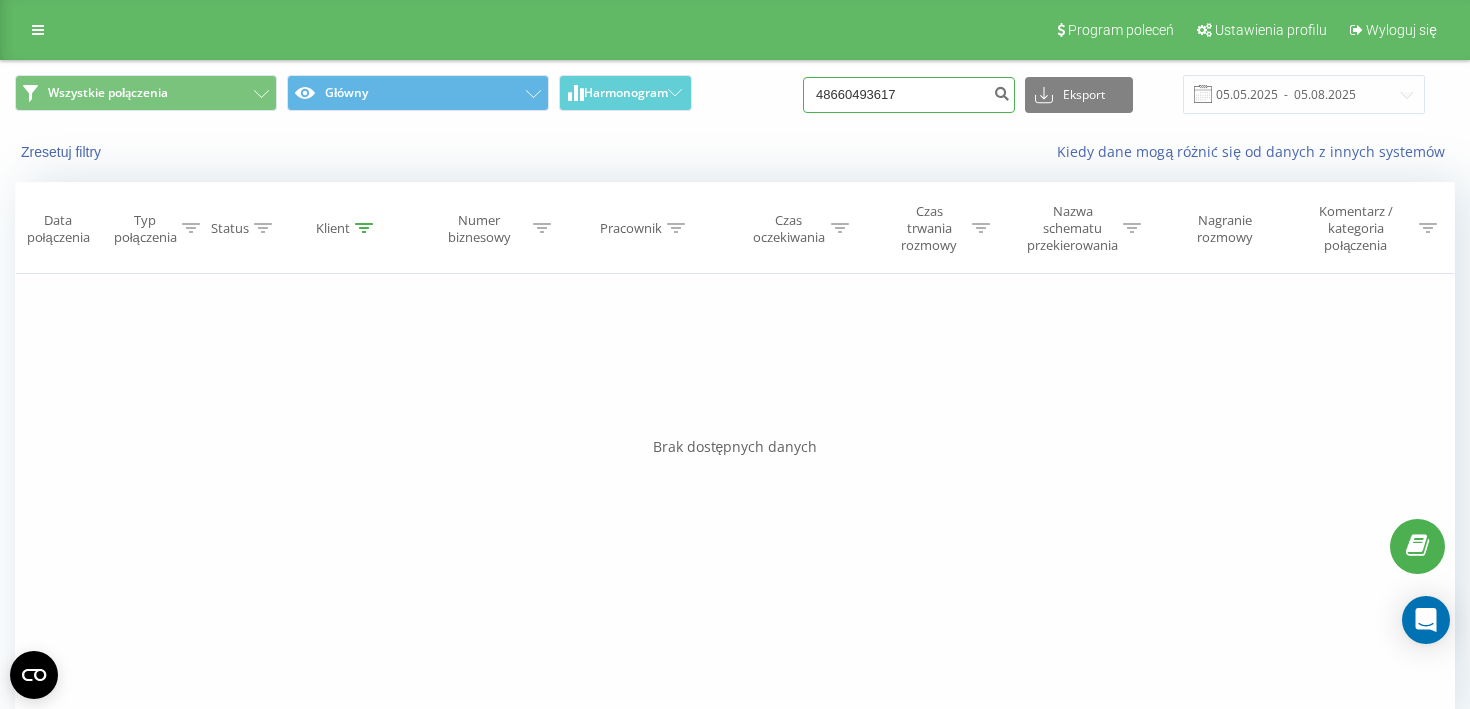 click on "48660493617" at bounding box center [909, 95] 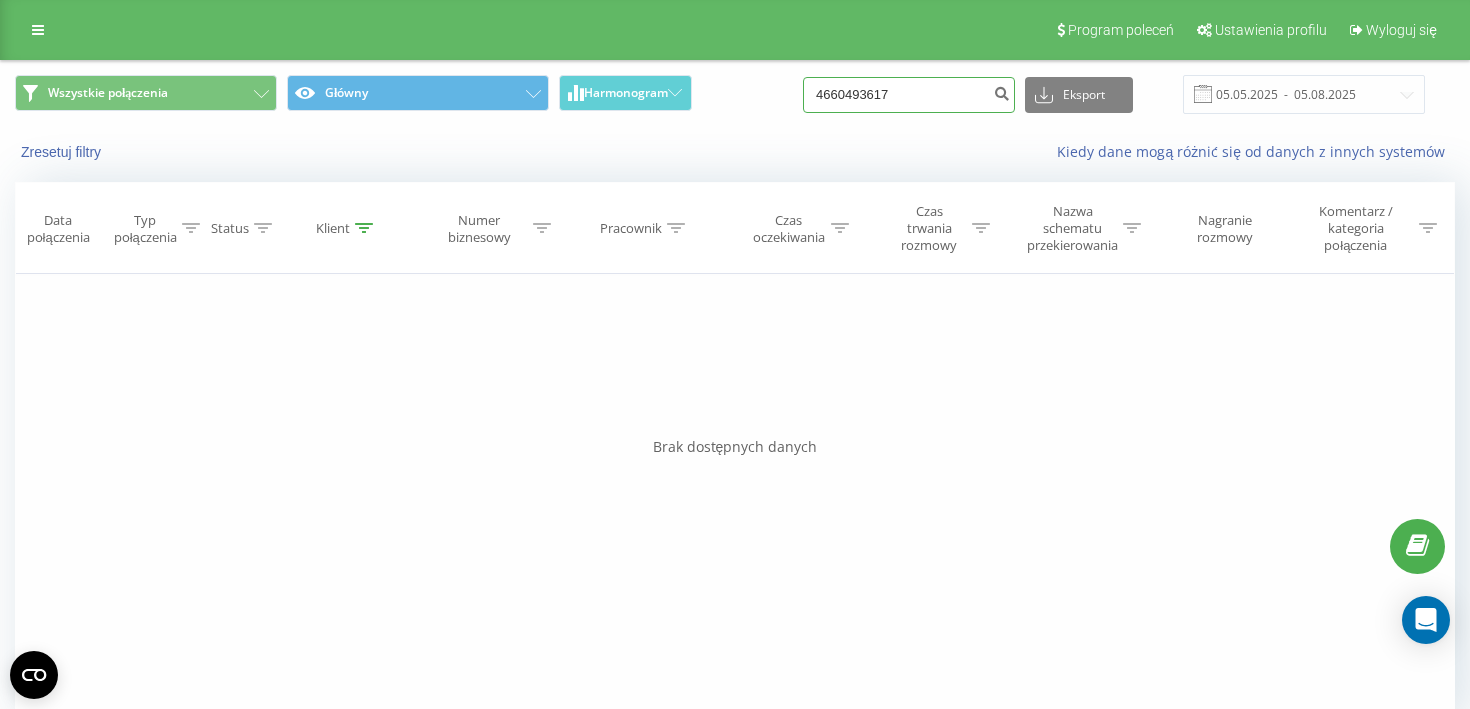 type on "660493617" 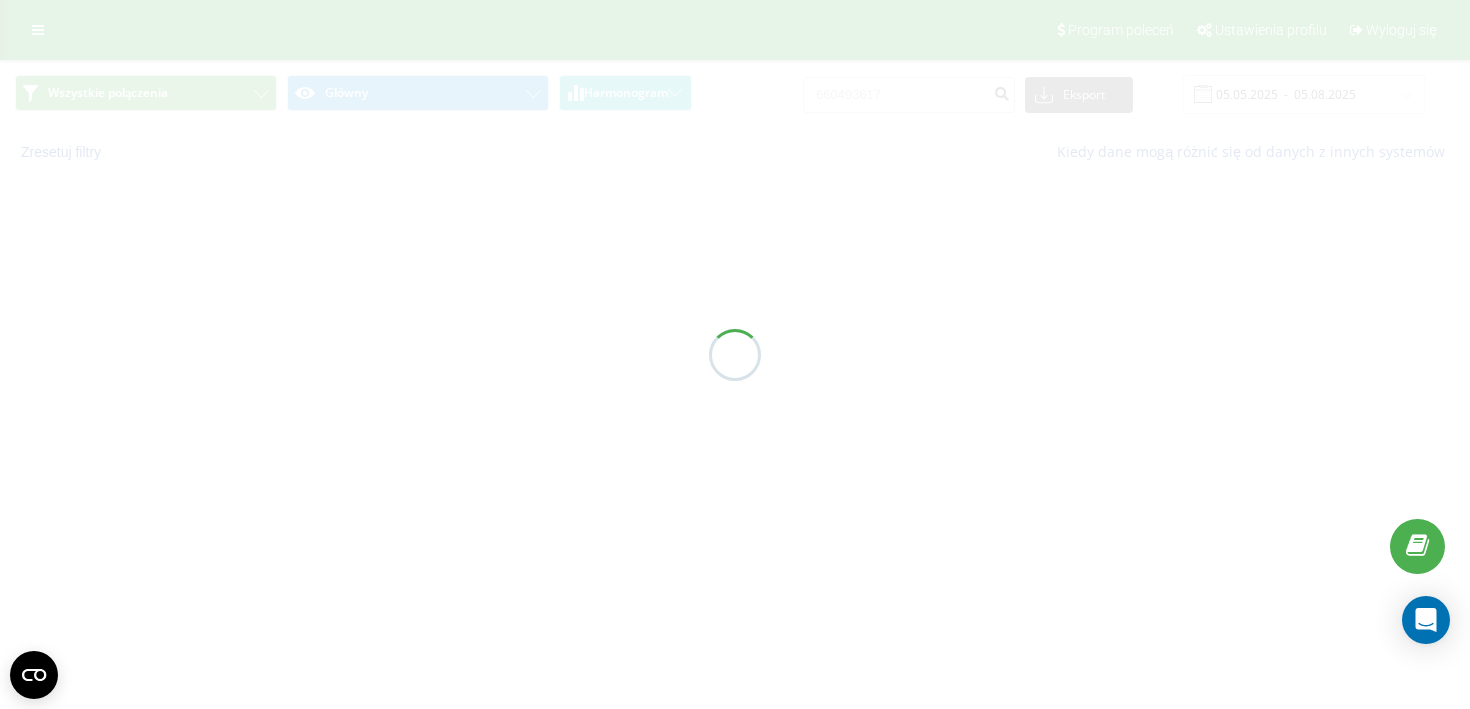 scroll, scrollTop: 0, scrollLeft: 0, axis: both 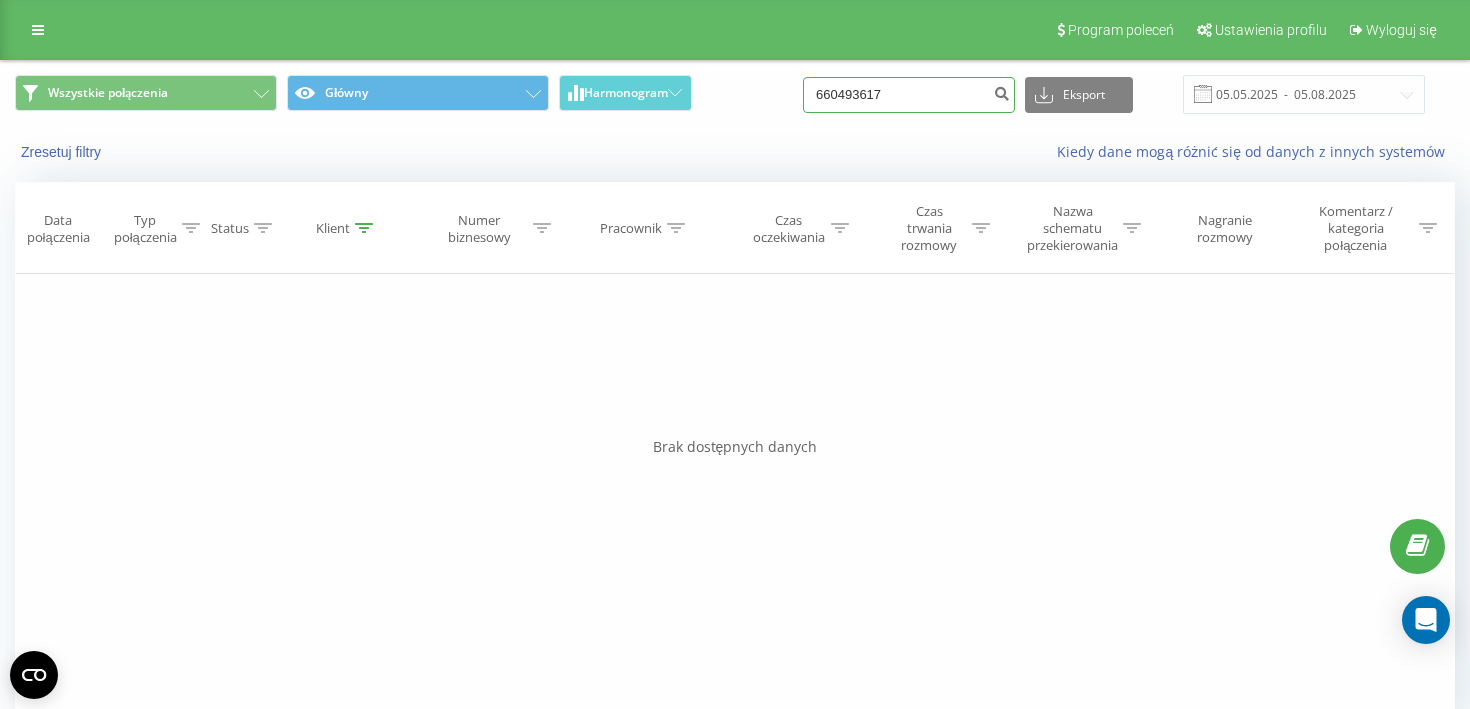 click on "660493617" at bounding box center (909, 95) 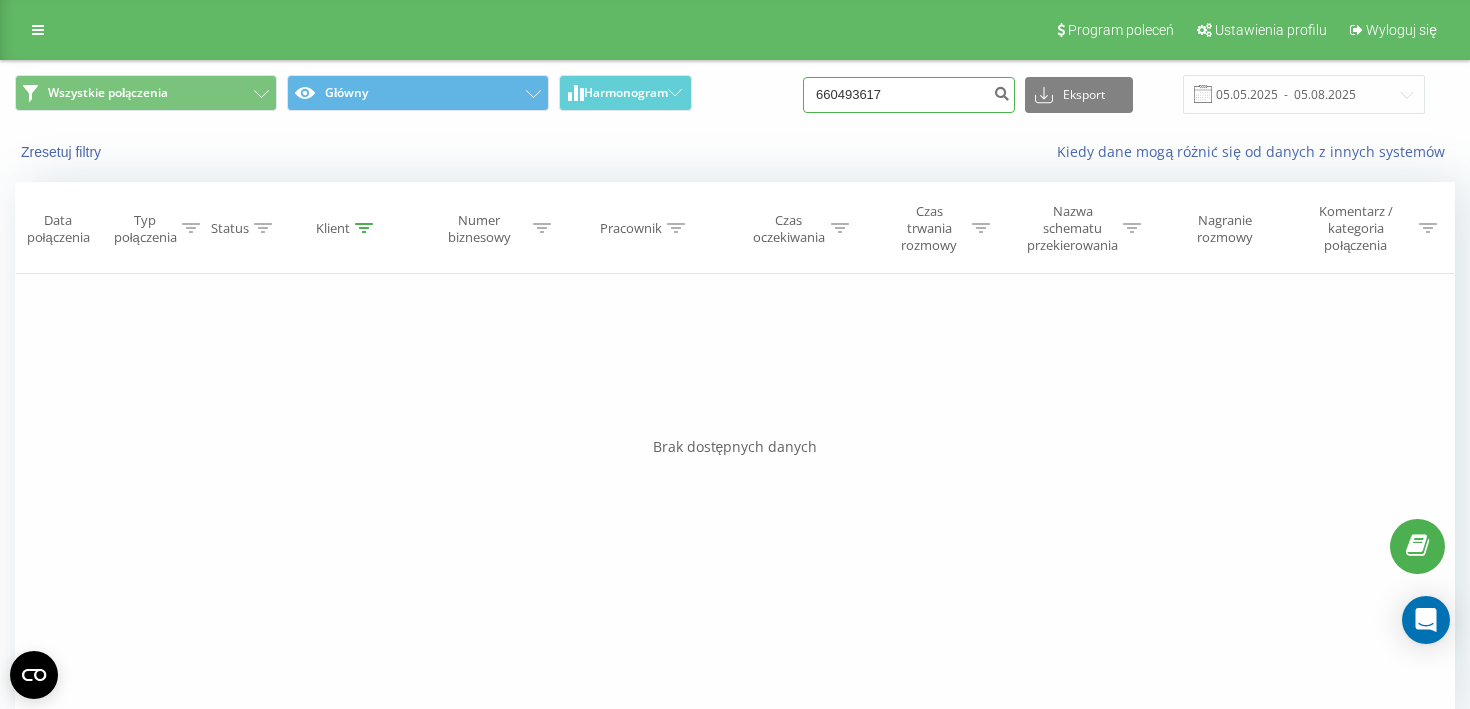 click on "660493617" at bounding box center [909, 95] 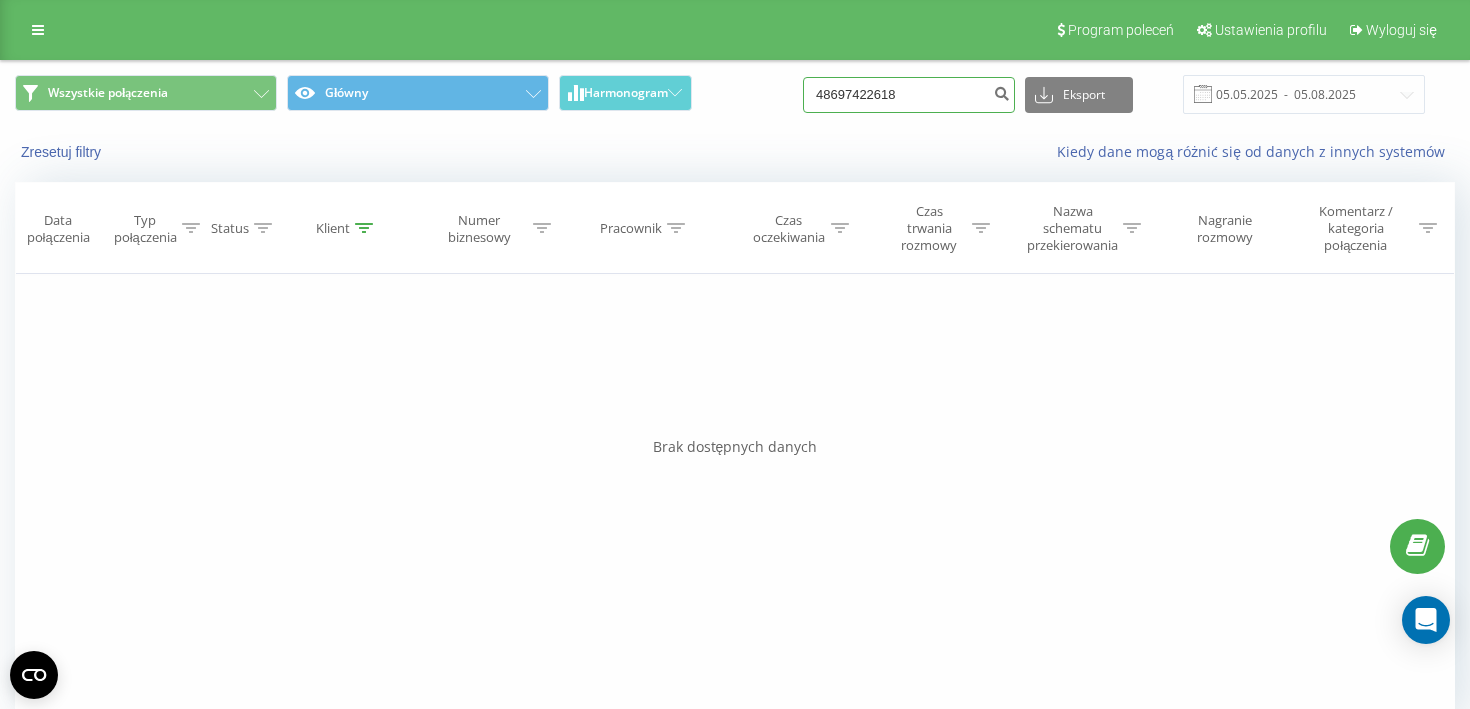 click on "48697422618" at bounding box center (909, 95) 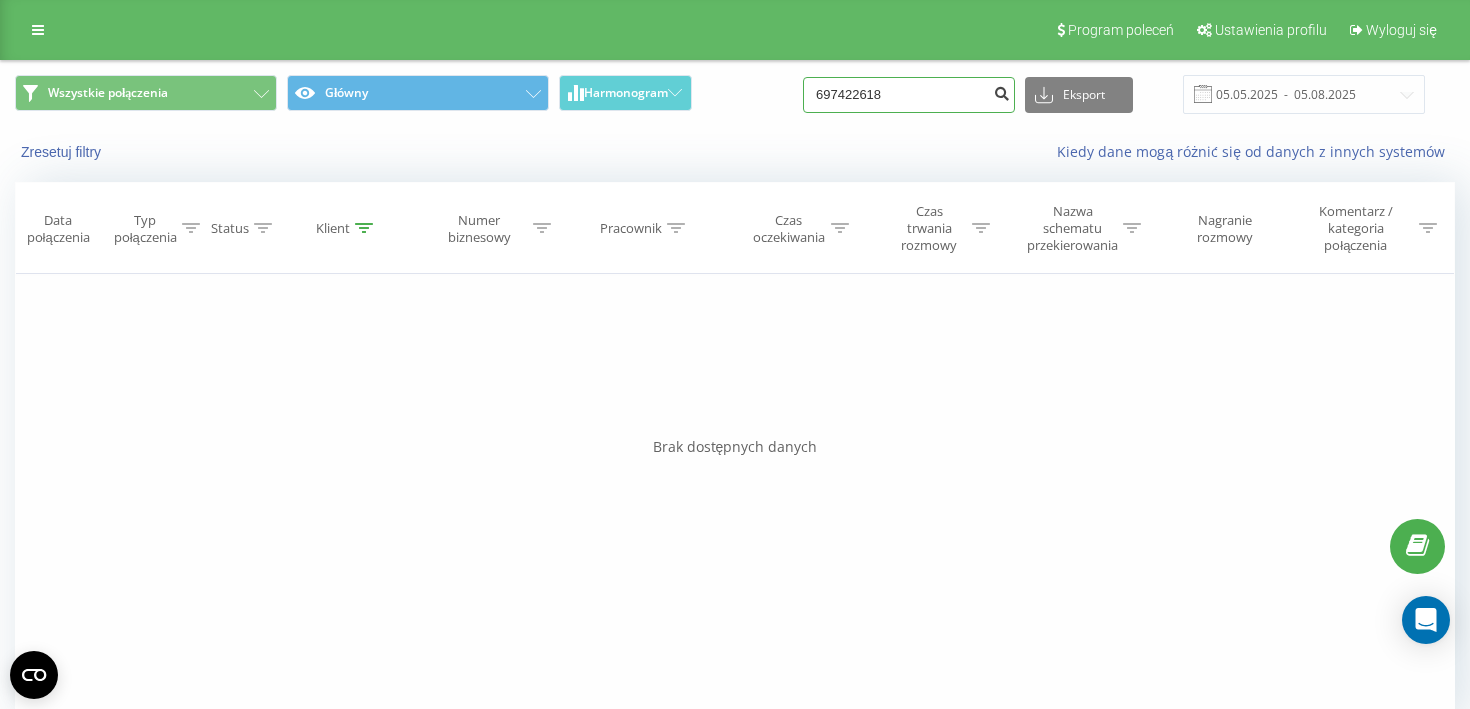 type on "697422618" 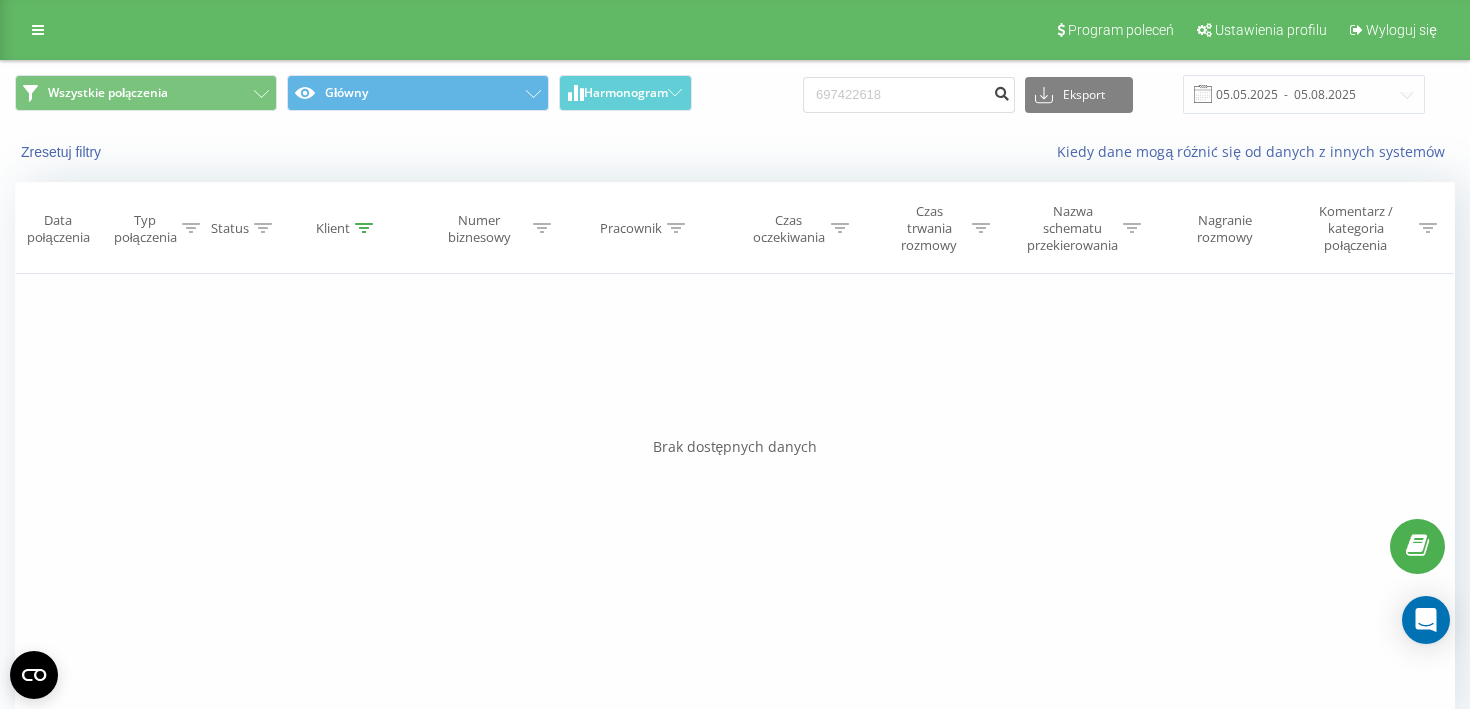 click at bounding box center [1001, 95] 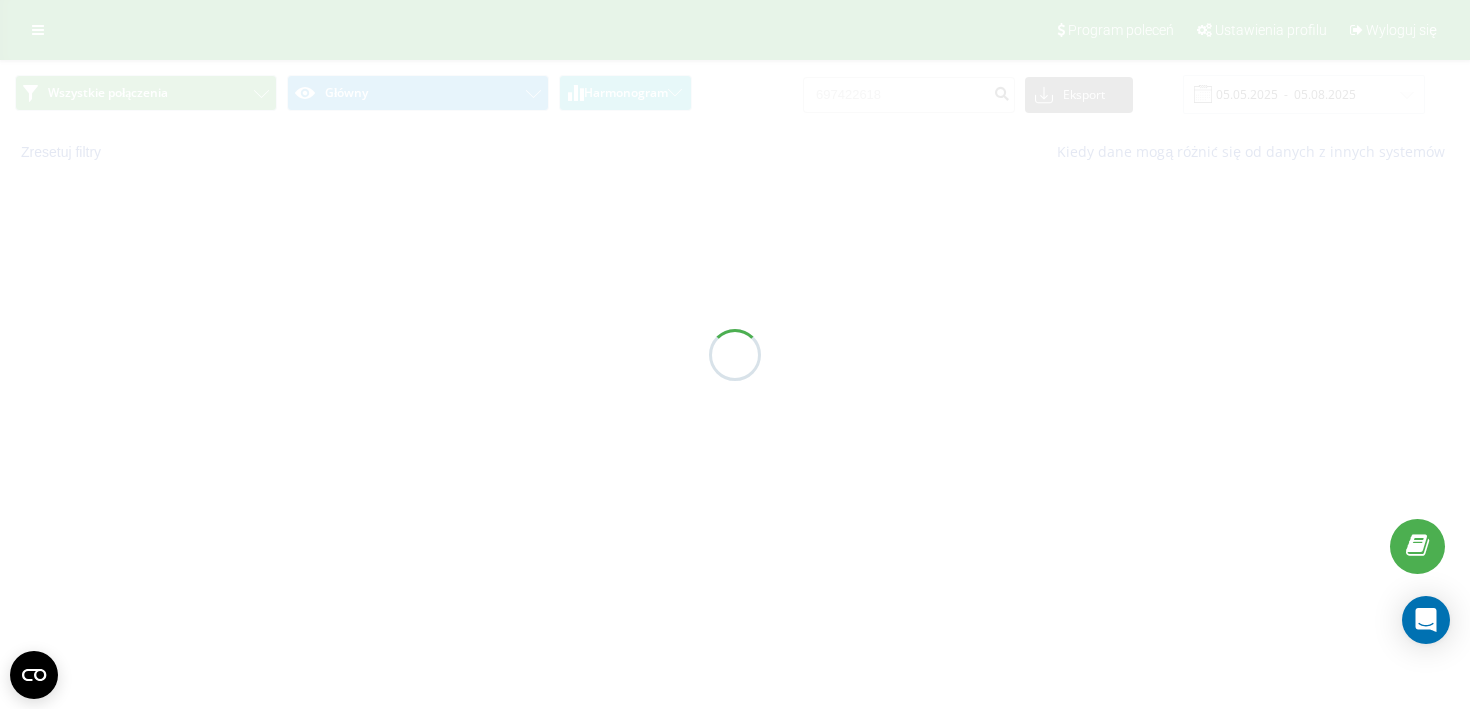 scroll, scrollTop: 0, scrollLeft: 0, axis: both 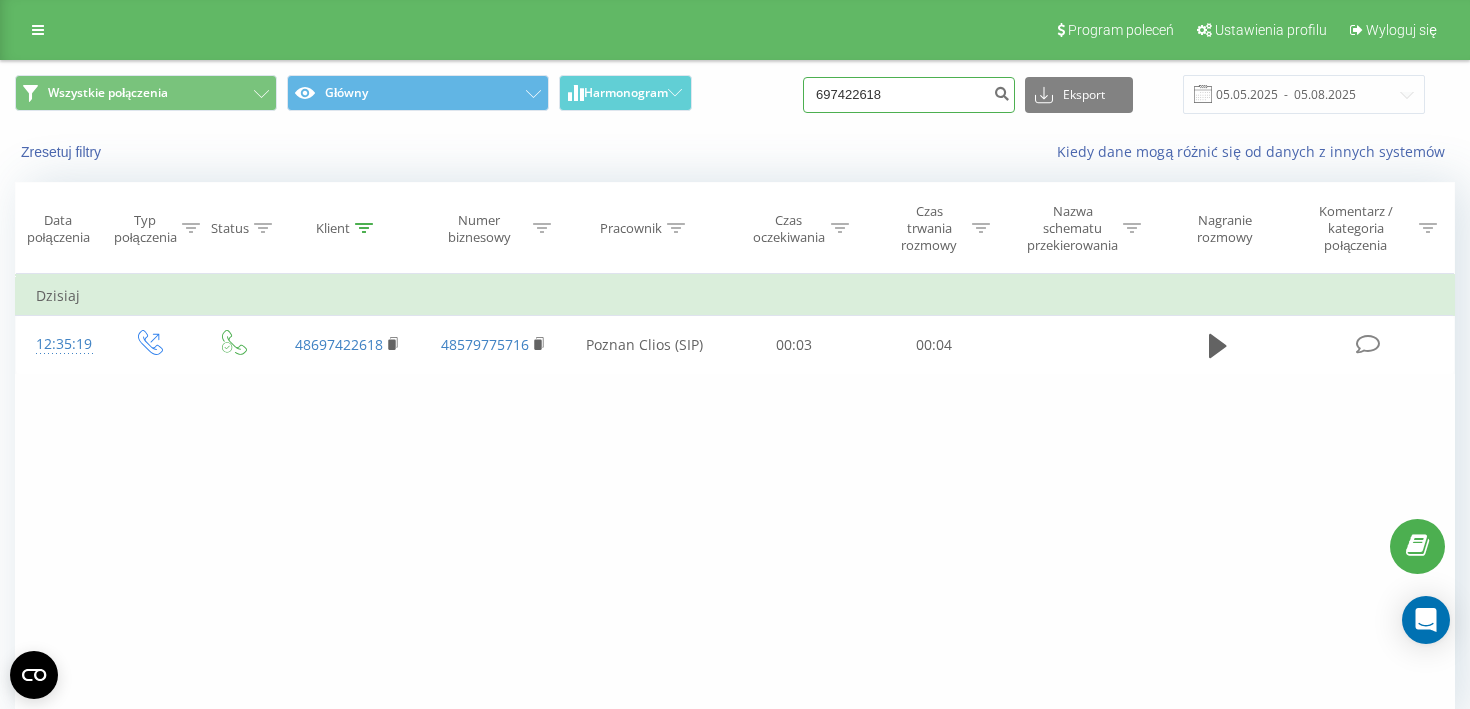 click on "697422618" at bounding box center [909, 95] 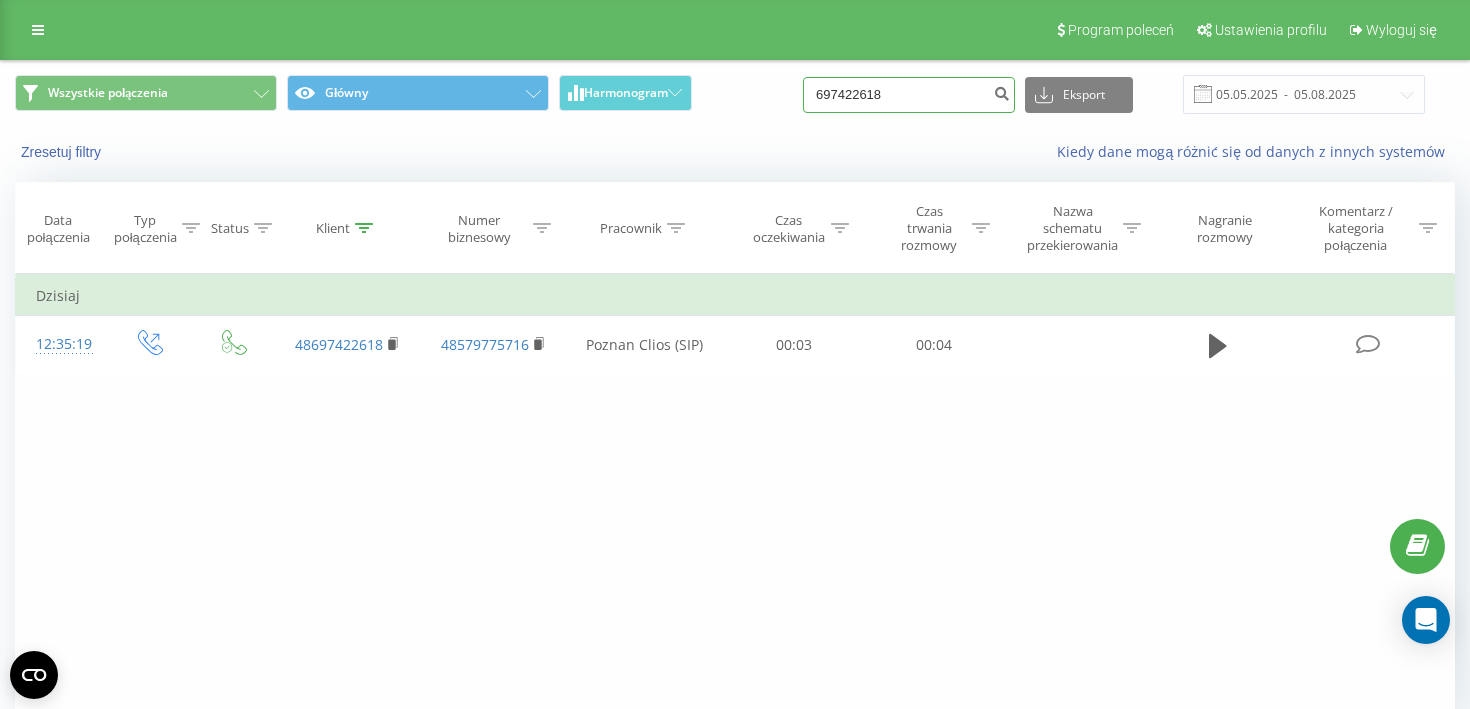 paste on "09944584" 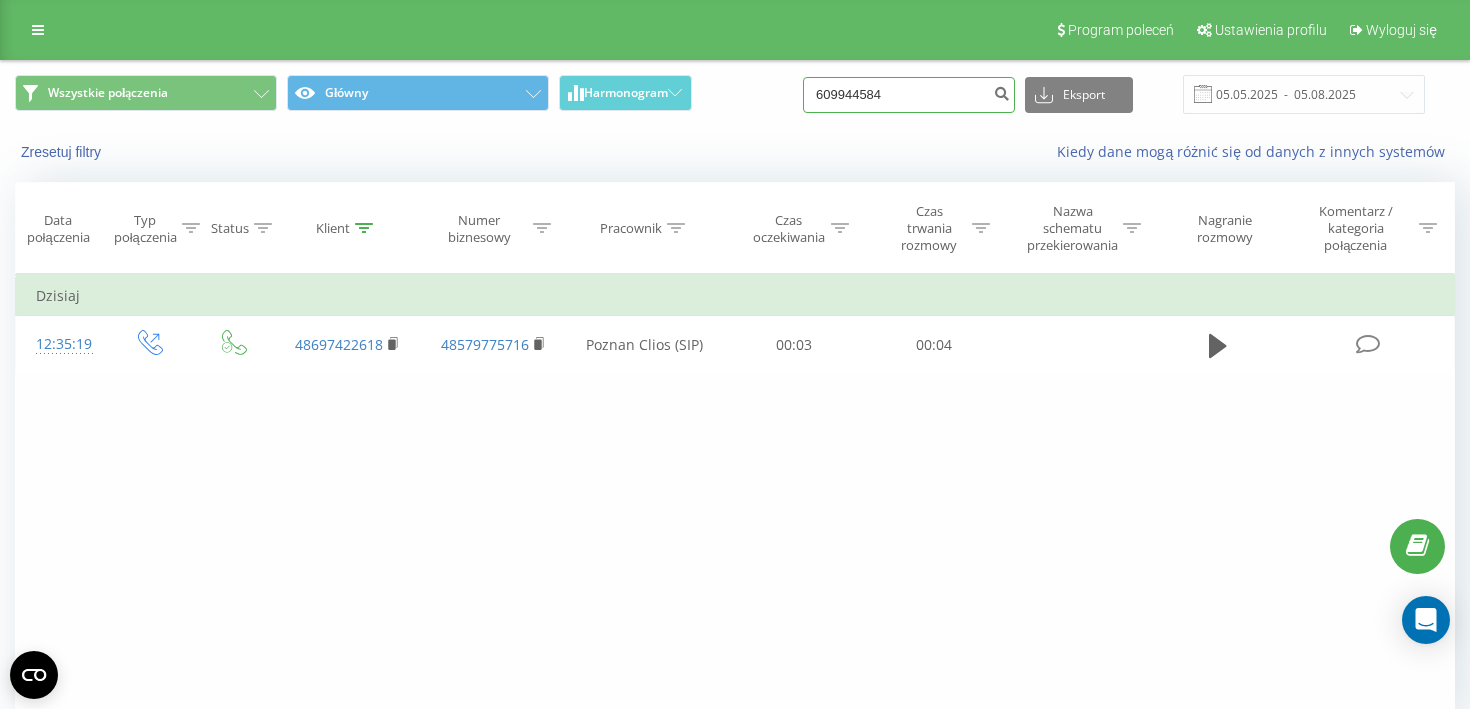 type on "609944584" 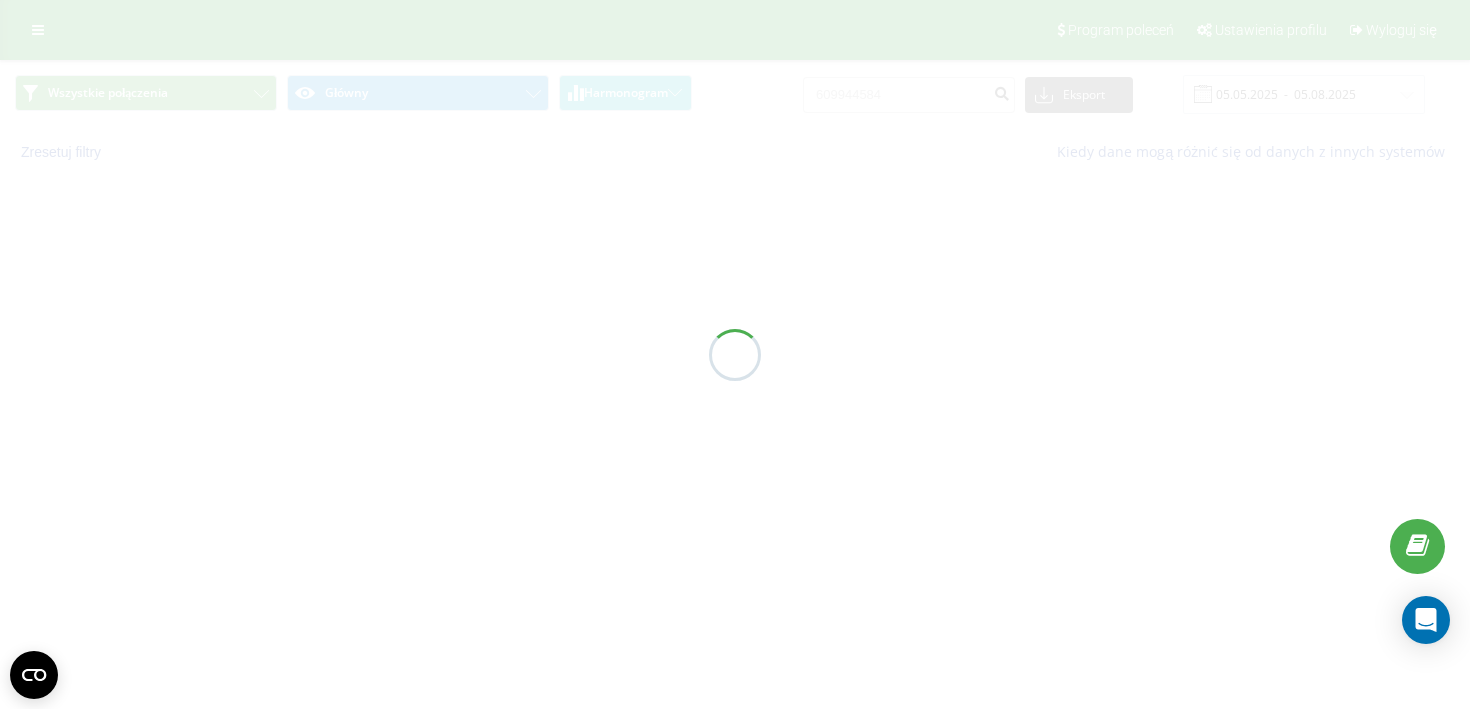 scroll, scrollTop: 0, scrollLeft: 0, axis: both 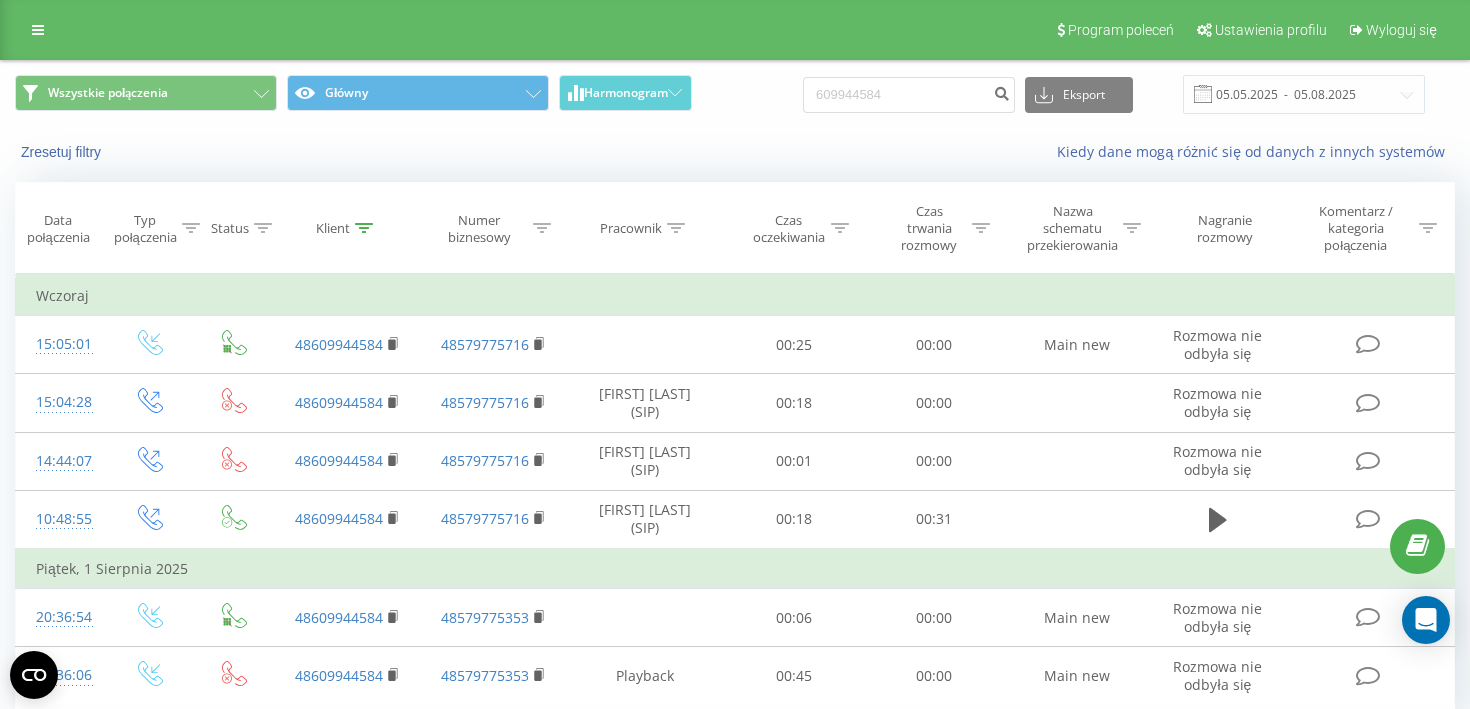 click on "609944584 Eksport .csv .xls .xlsx 05.05.2025  -  05.08.2025" at bounding box center [1114, 94] 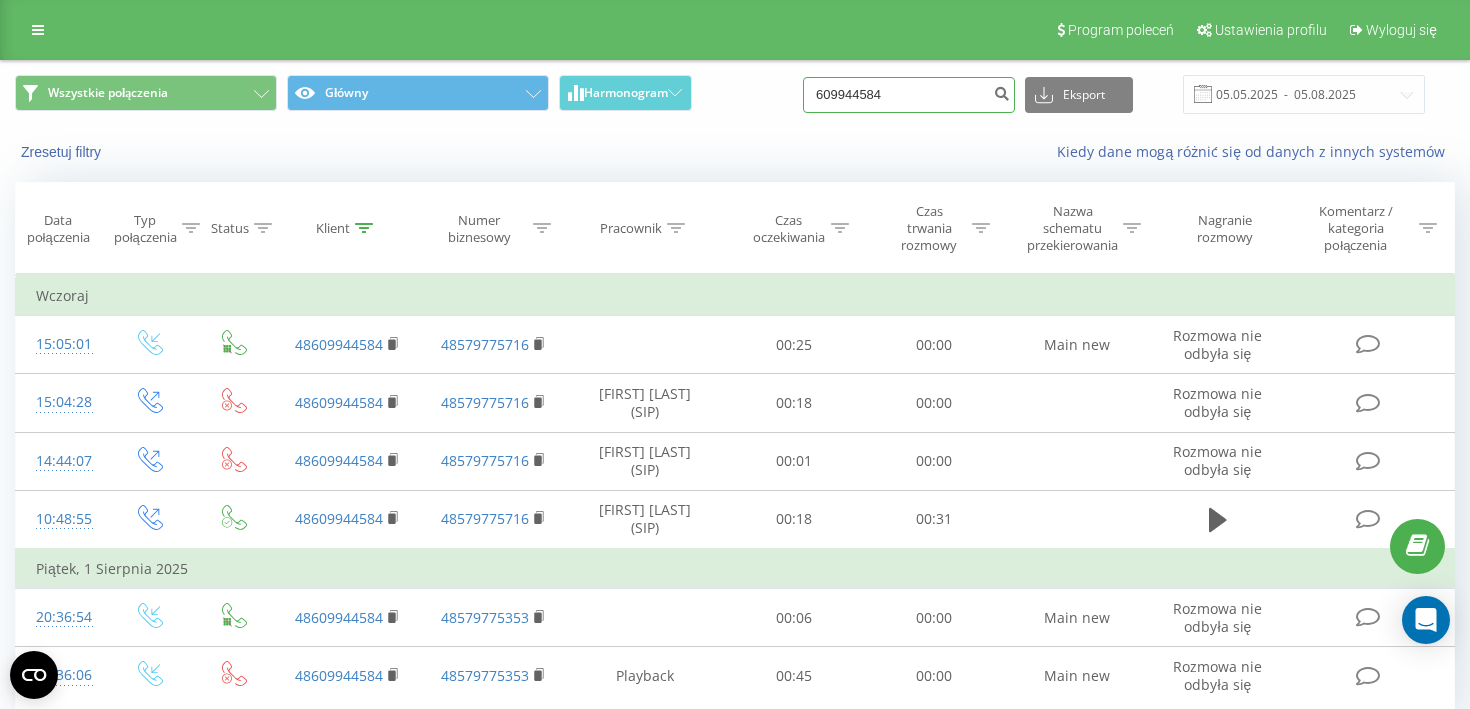 click on "609944584" at bounding box center [909, 95] 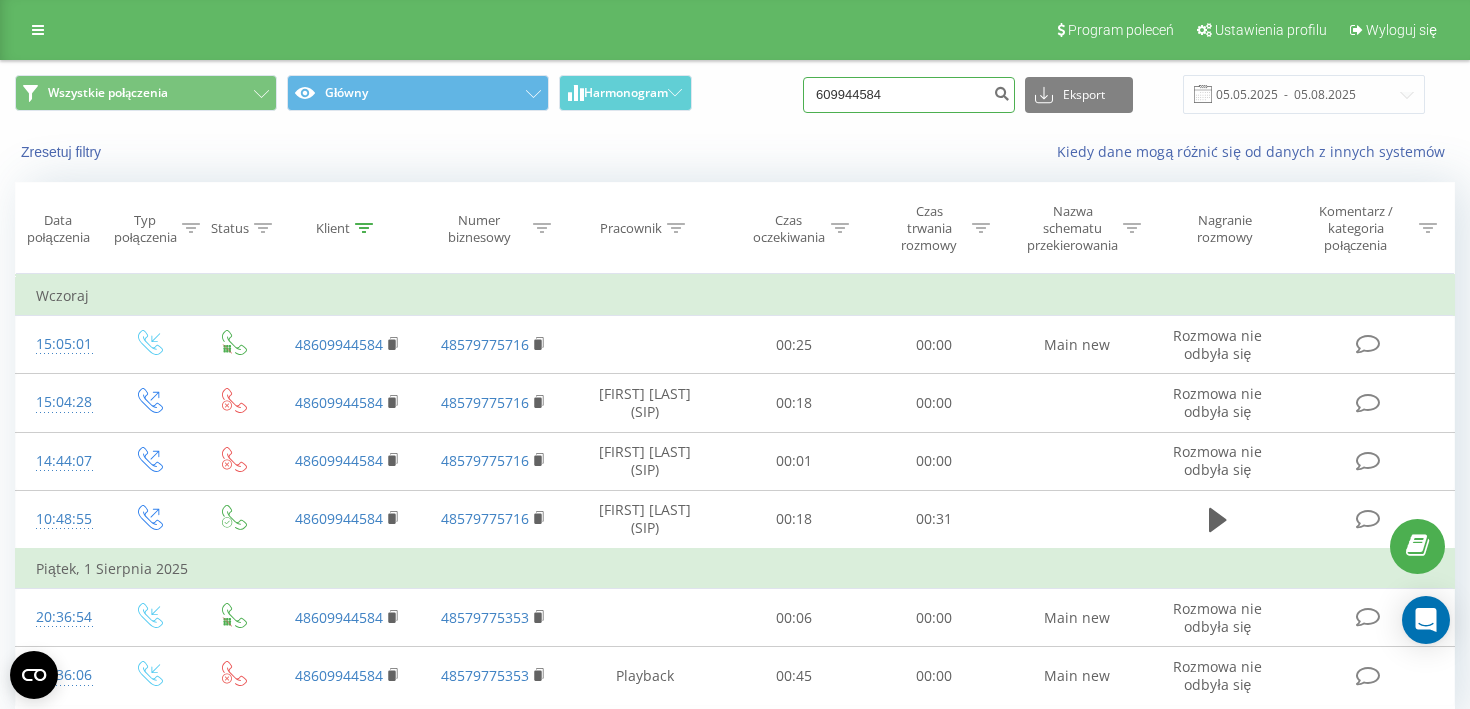 click on "609944584" at bounding box center (909, 95) 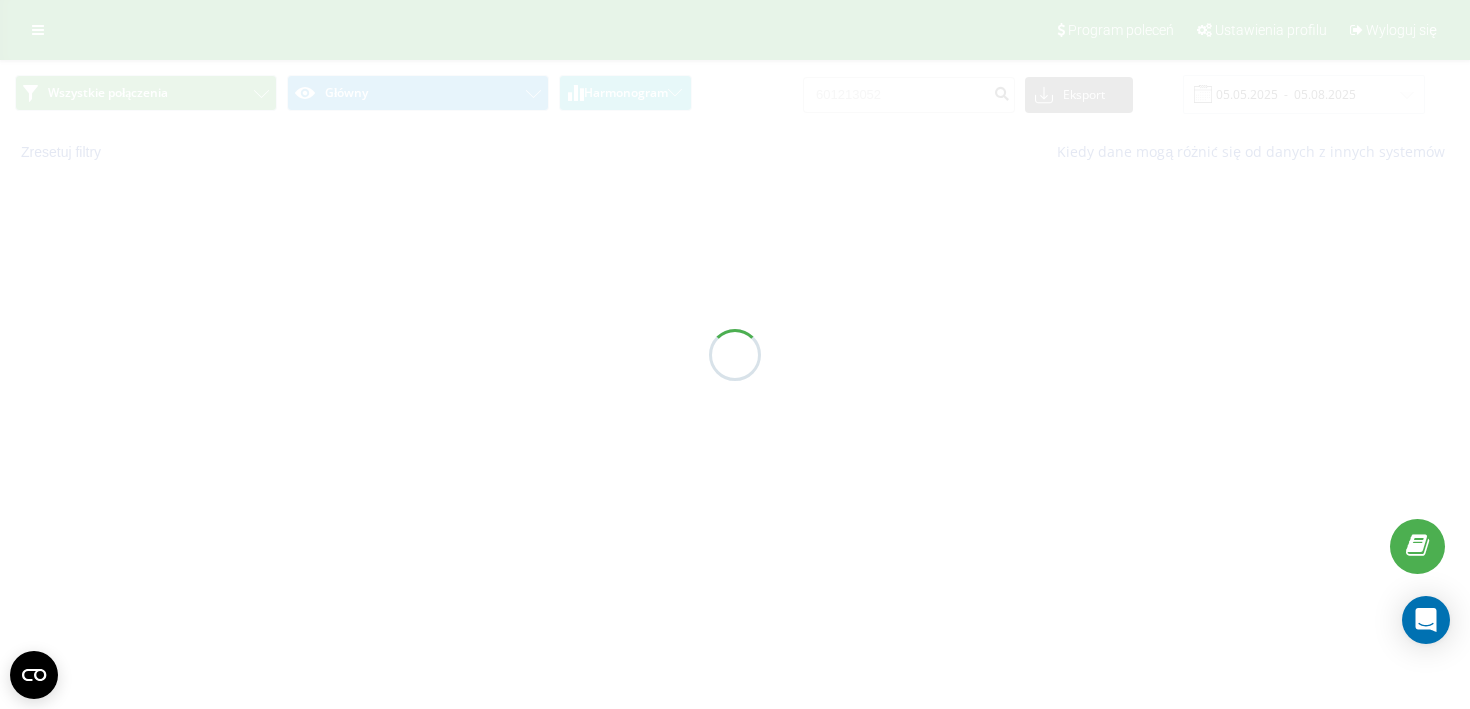 scroll, scrollTop: 0, scrollLeft: 0, axis: both 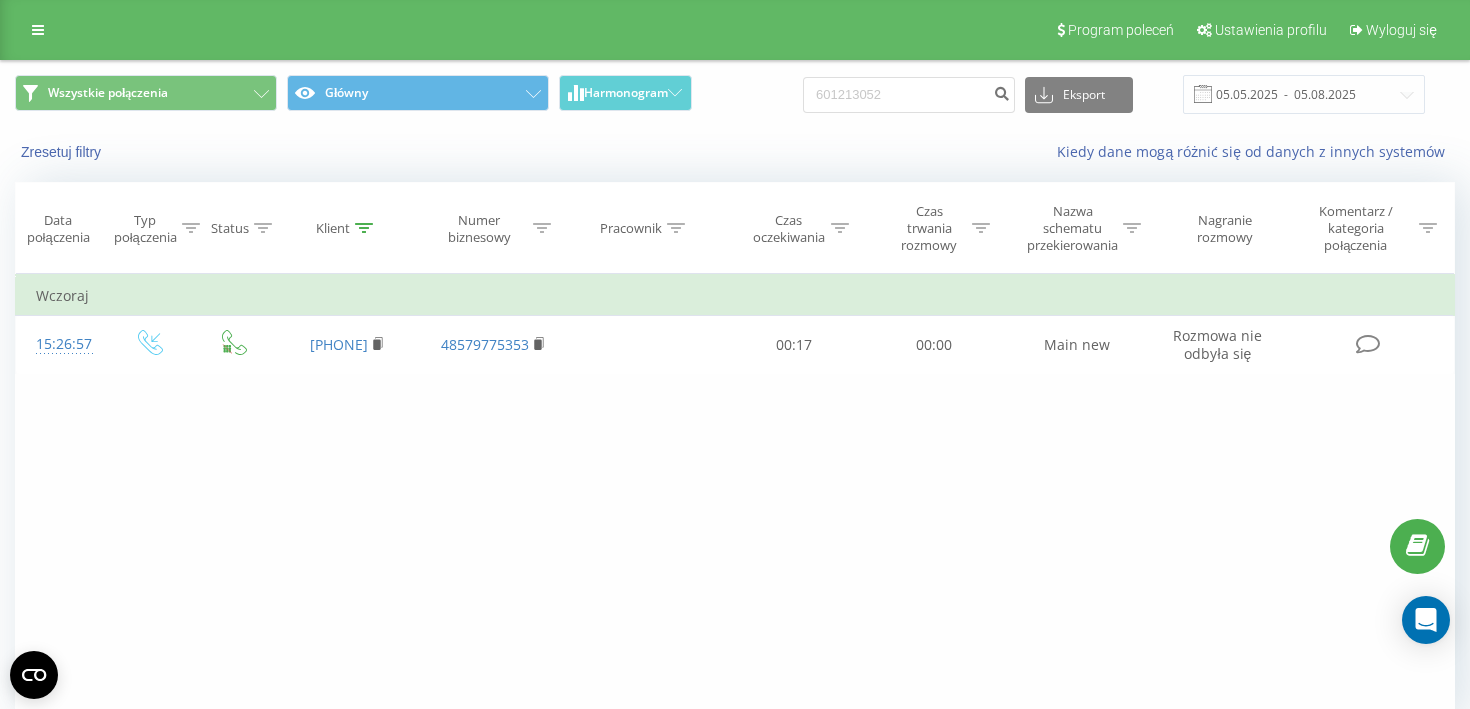 click on "Filtruj według warunków Jest równe Wprowadź wartość Anuluj OK Filtruj według warunków Jest równe Wprowadź wartość Anuluj OK Filtruj według warunków Zawiera Anuluj OK Filtruj według warunków Zawiera Anuluj OK Filtruj według warunków Zawiera Anuluj OK Filtruj według warunków Jest równe Anuluj OK Filtruj według warunków Jest równe Anuluj OK Filtruj według warunków Zawiera Anuluj OK Filtruj według warunków Jest równe Wprowadź wartość Anuluj OK Wczoraj  [TIME]         [PHONE] [PHONE] [DURATION] [DURATION] Main new  Rozmowa nie odbyła się" at bounding box center (735, 499) 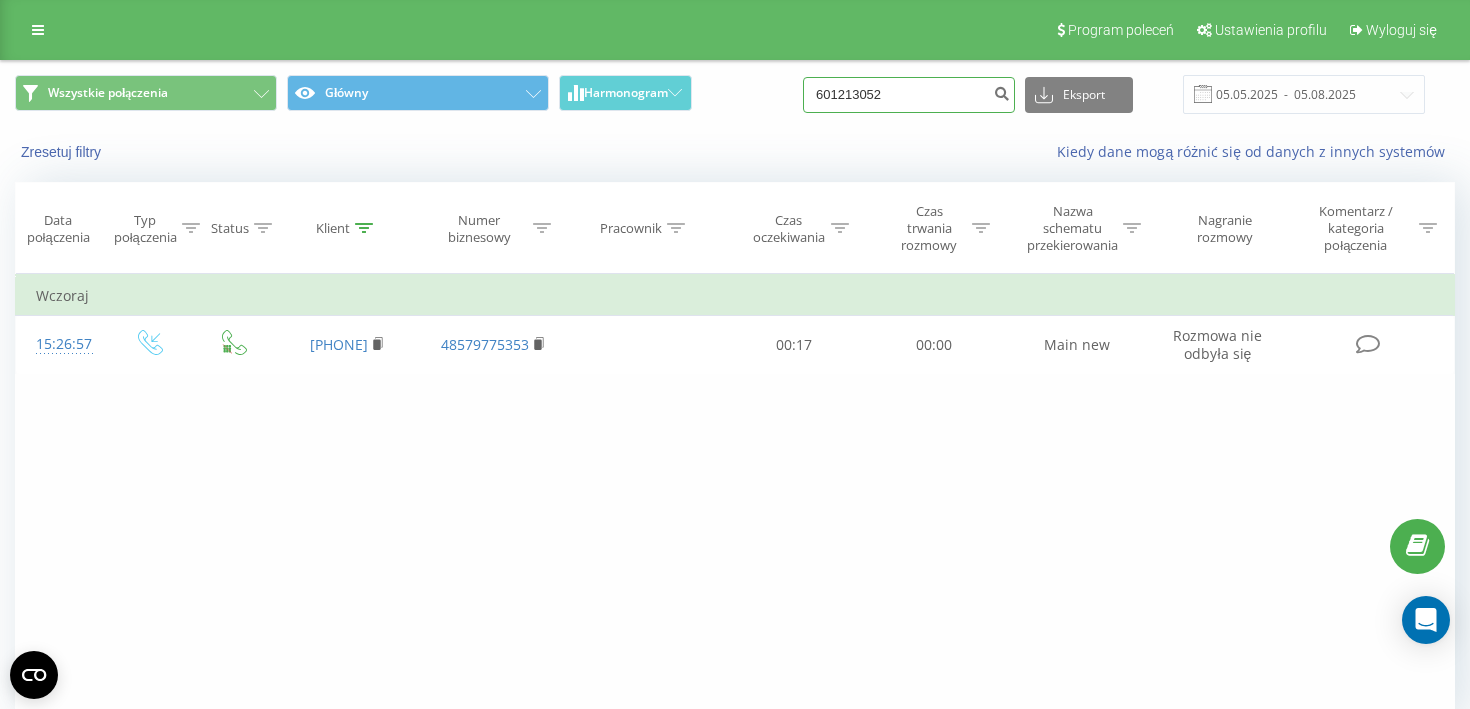 click on "601213052" at bounding box center [909, 95] 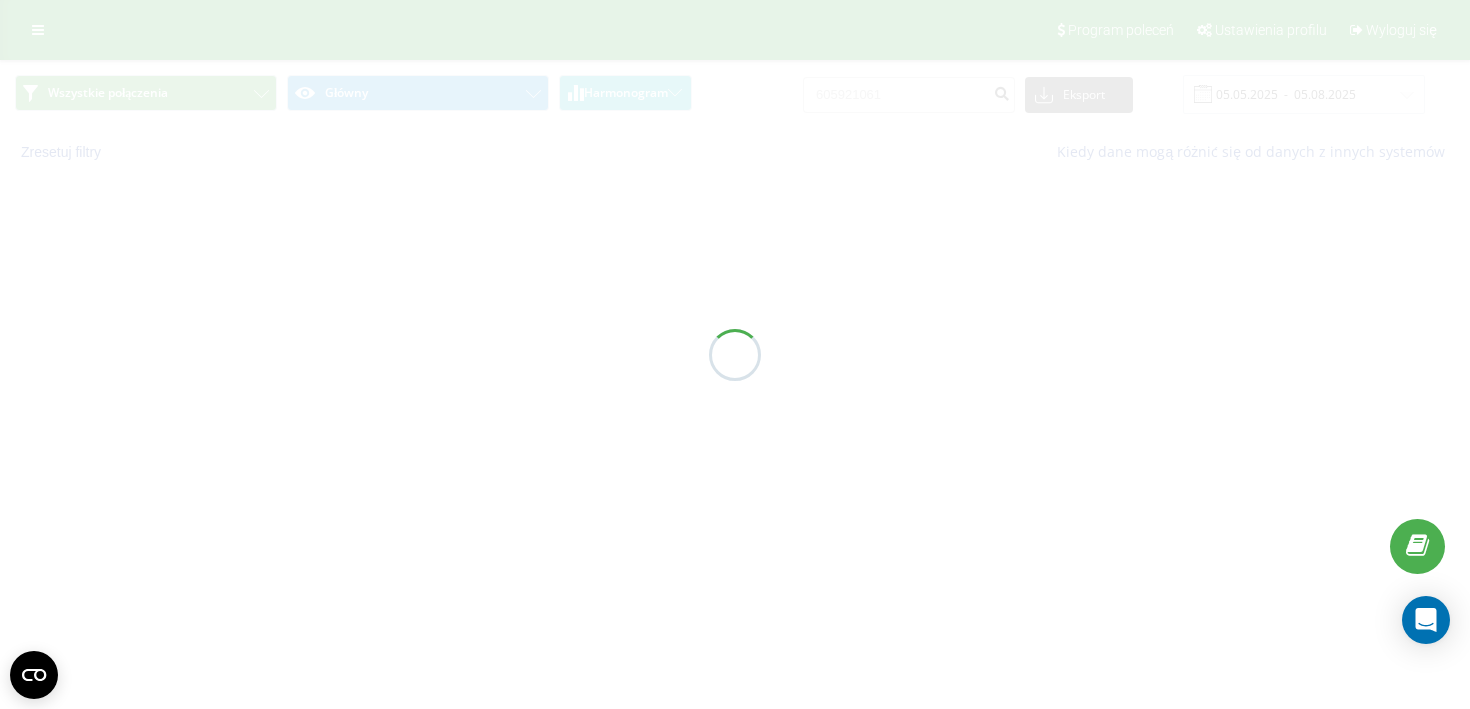 scroll, scrollTop: 0, scrollLeft: 0, axis: both 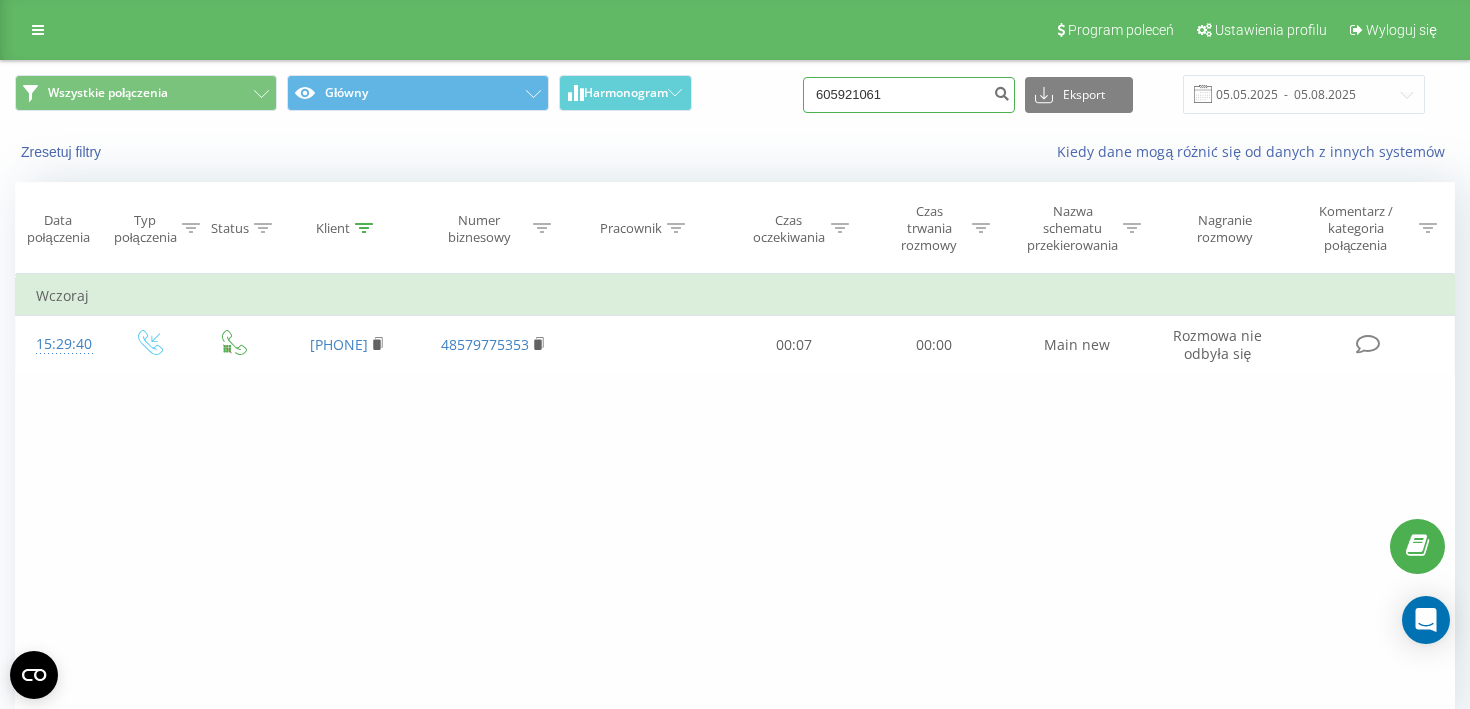 click on "605921061" at bounding box center [909, 95] 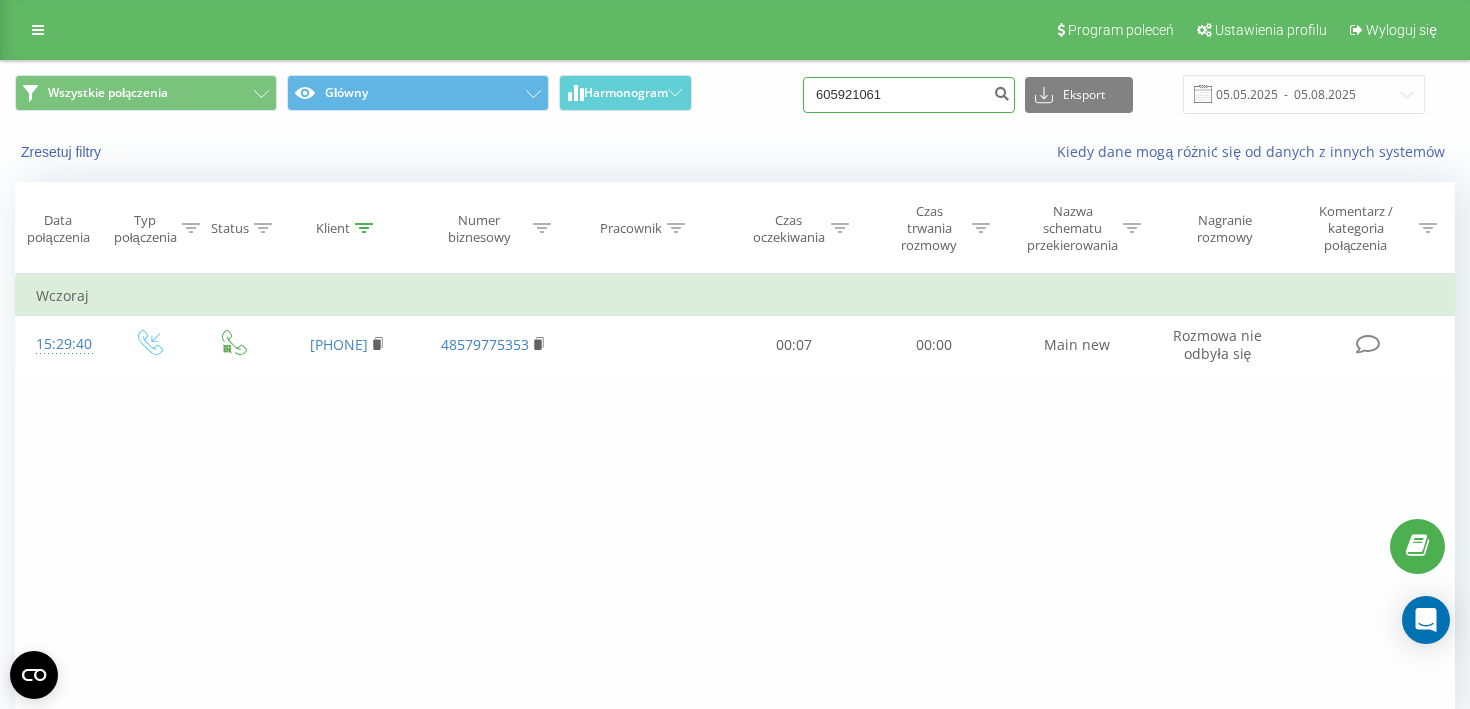 click on "605921061" at bounding box center (909, 95) 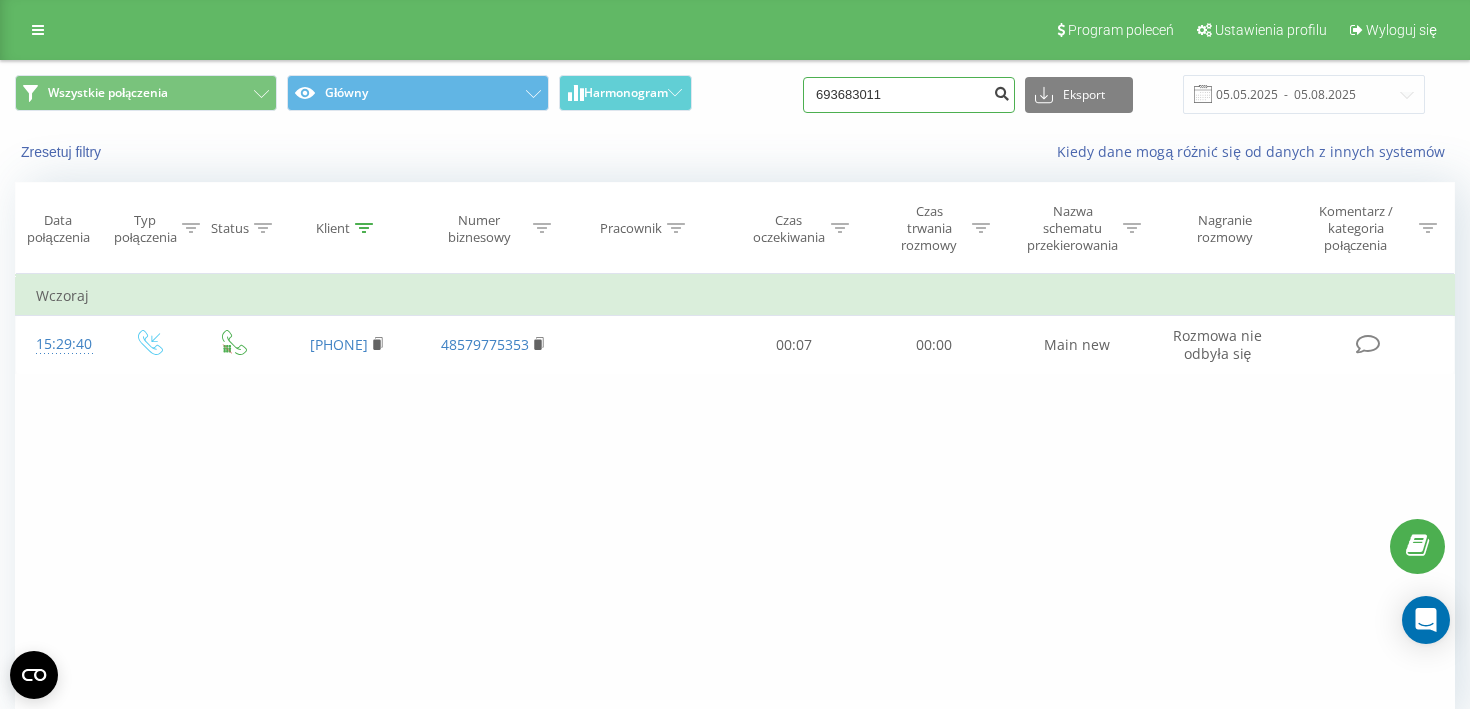 type on "693683011" 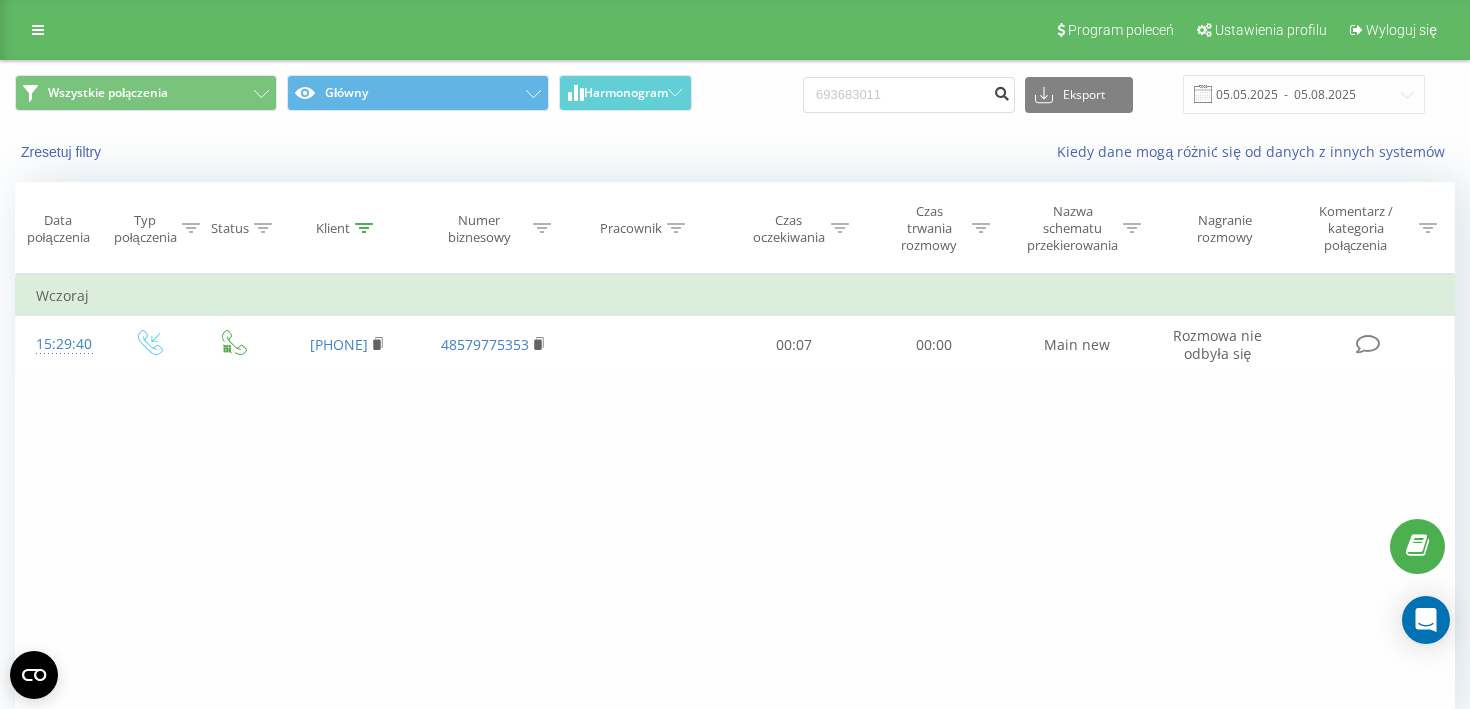 click at bounding box center (1001, 91) 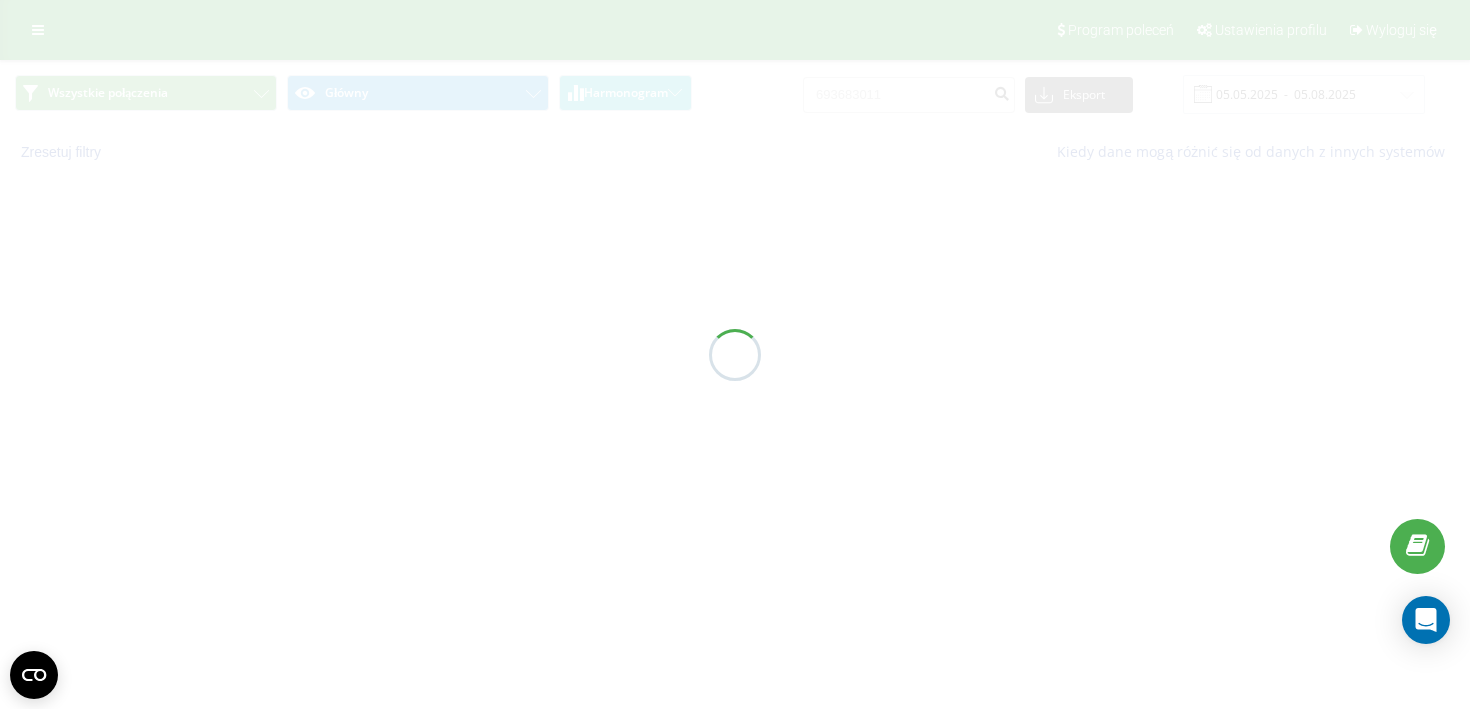 scroll, scrollTop: 0, scrollLeft: 0, axis: both 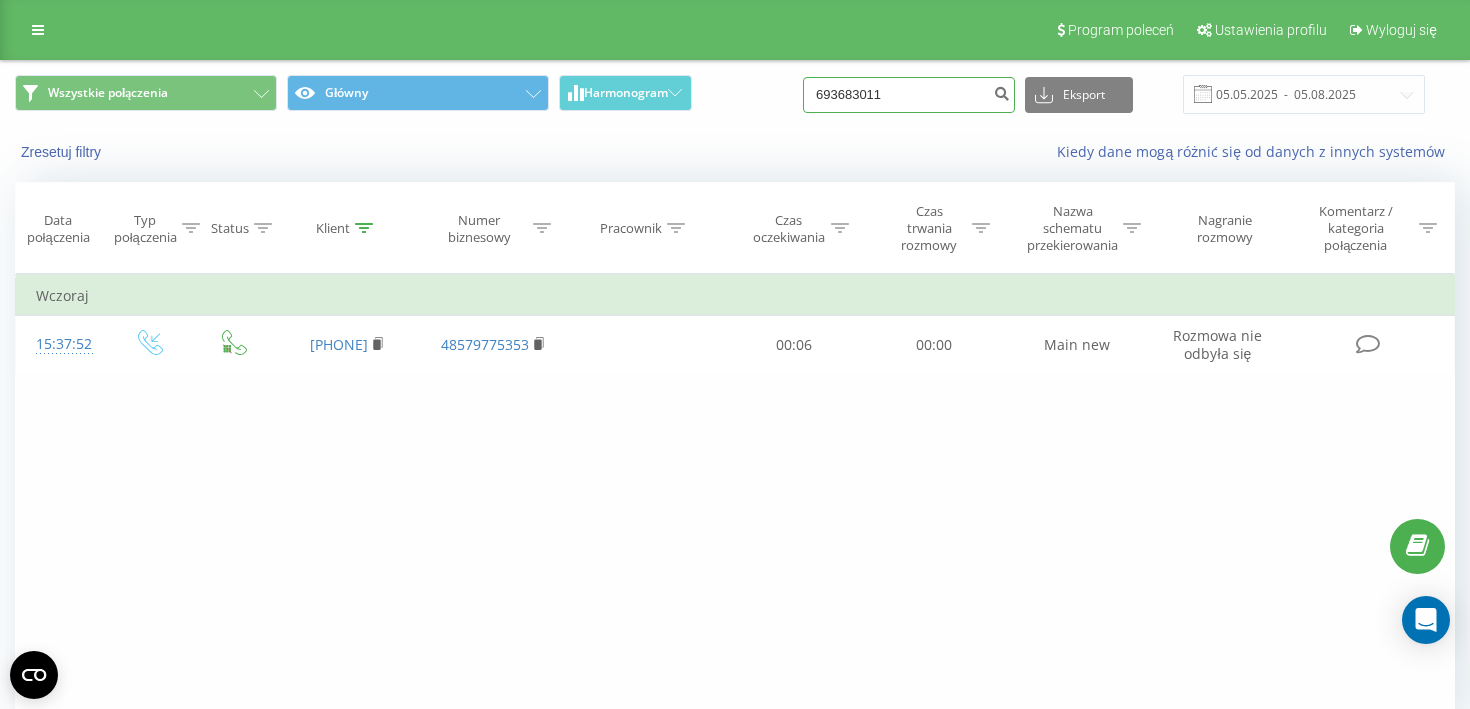 click on "693683011" at bounding box center (909, 95) 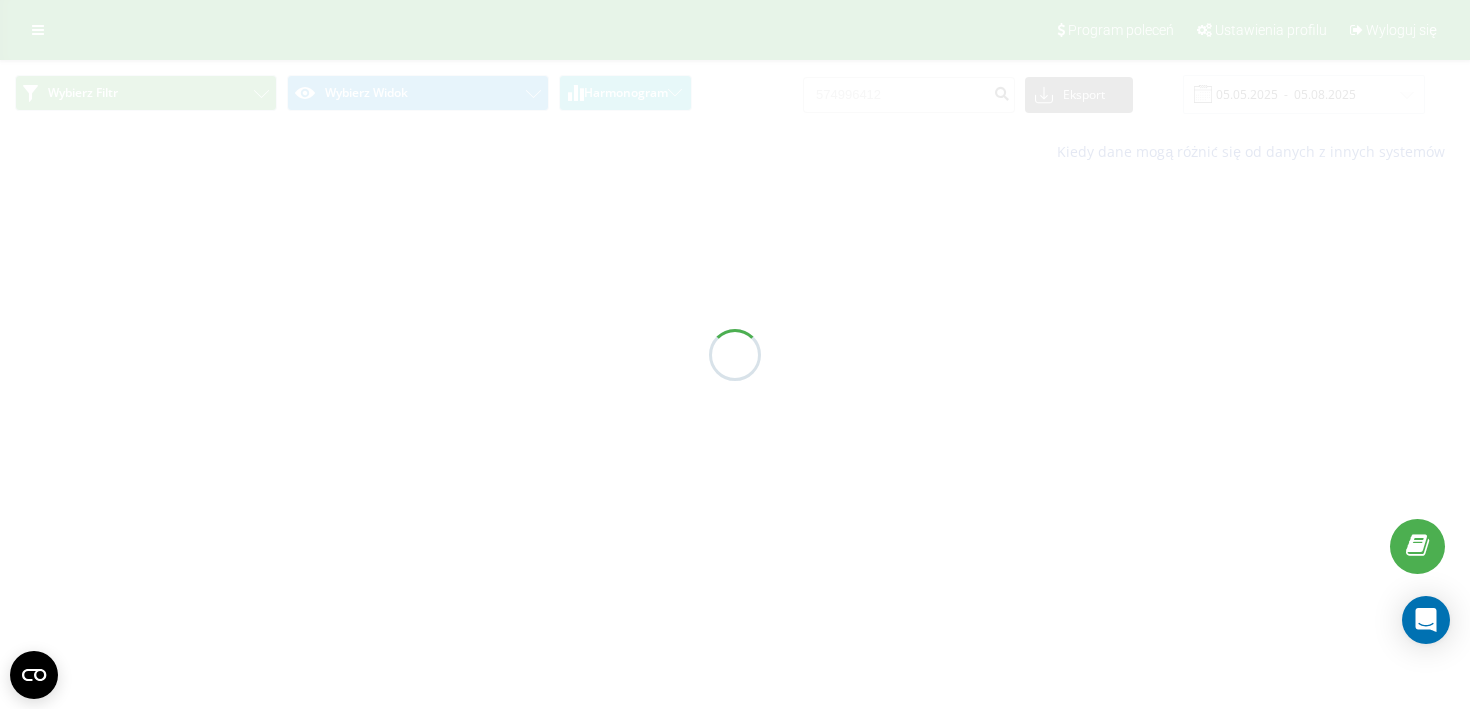 scroll, scrollTop: 0, scrollLeft: 0, axis: both 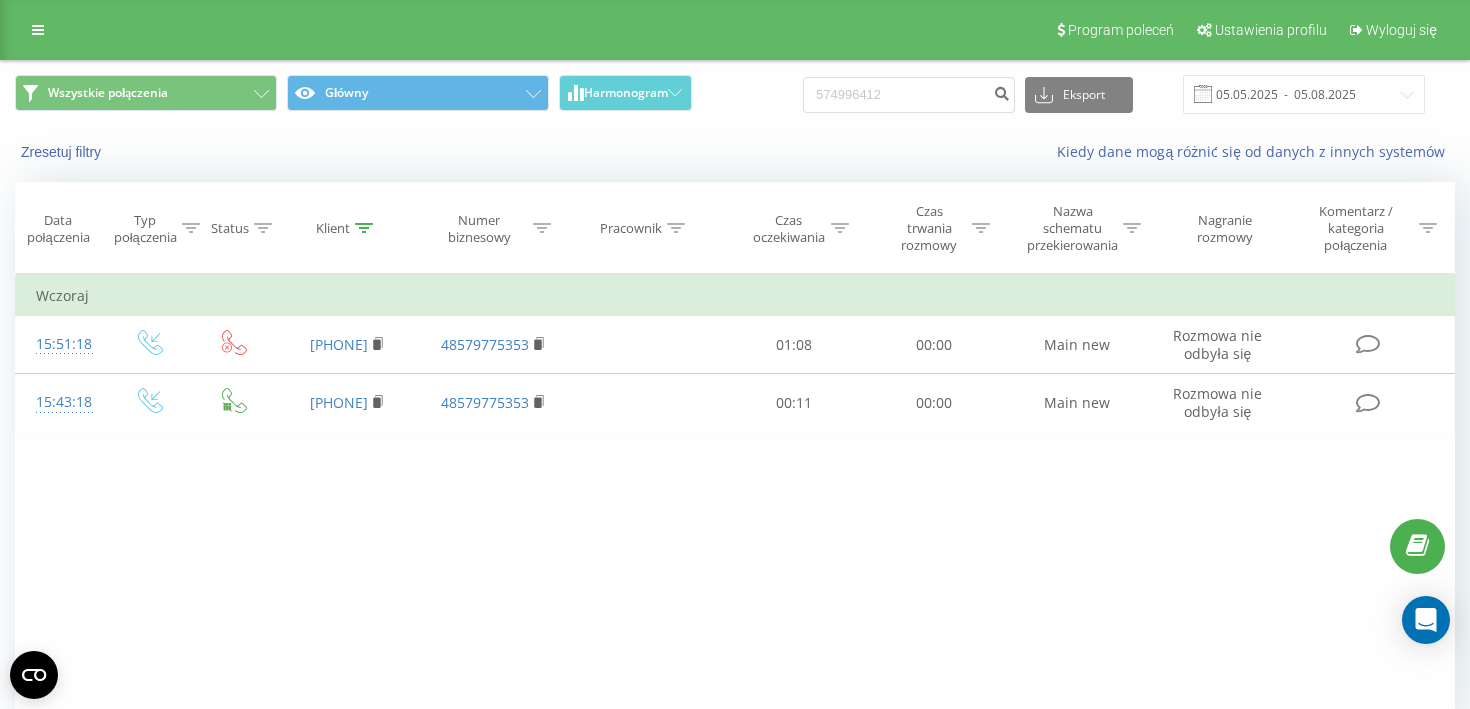 click on "Filtruj według warunków Jest równe Wprowadź wartość Anuluj OK Filtruj według warunków Jest równe Wprowadź wartość Anuluj OK Filtruj według warunków Zawiera Anuluj OK Filtruj według warunków Zawiera Anuluj OK Filtruj według warunków Zawiera Anuluj OK Filtruj według warunków Jest równe Anuluj OK Filtruj według warunków Jest równe Anuluj OK Filtruj według warunków Zawiera Anuluj OK Filtruj według warunków Jest równe Wprowadź wartość Anuluj OK Wczoraj  15:51:18         48574996412 48579775353 01:08 00:00 Main new  Rozmowa nie odbyła się  15:43:18         48574996412 48579775353 00:11 00:00 Main new  Rozmowa nie odbyła się" at bounding box center [735, 499] 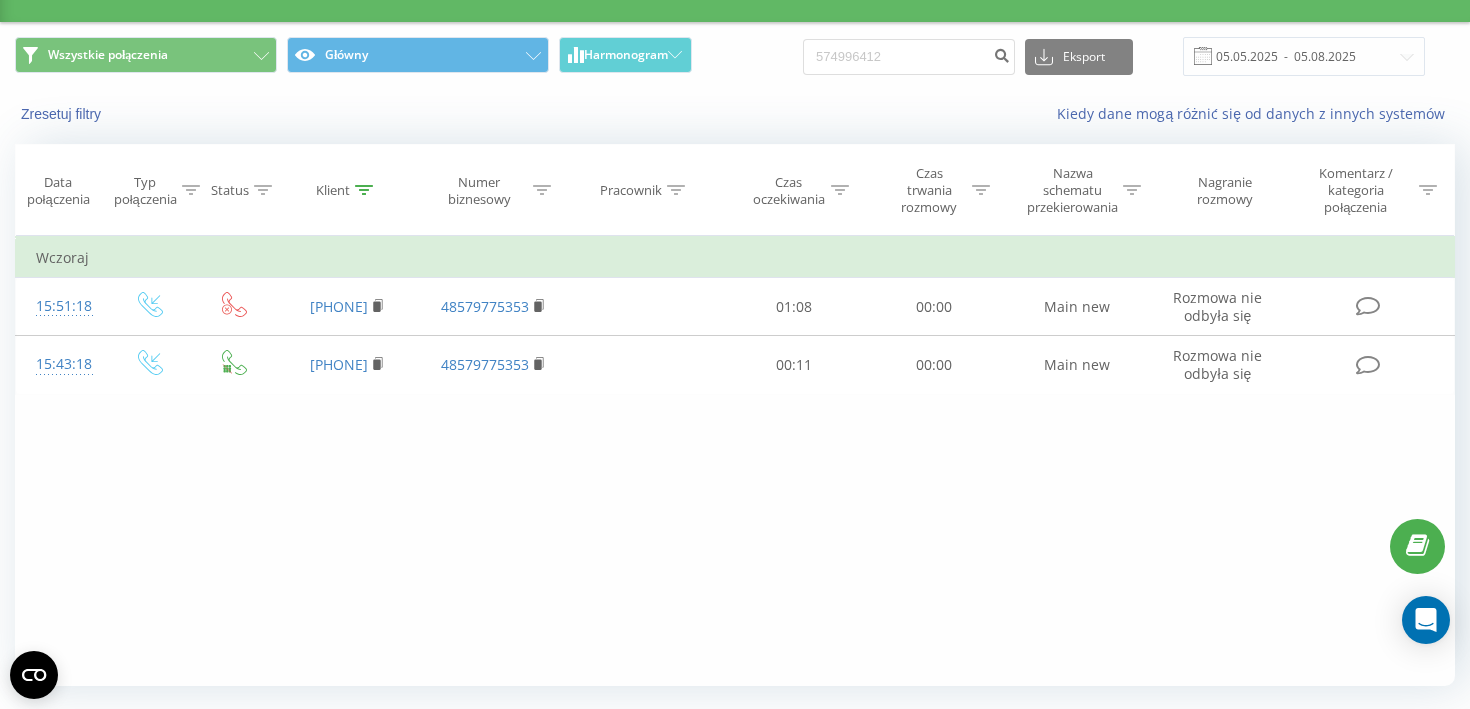 click on "Filtruj według warunków Jest równe Wprowadź wartość Anuluj OK Filtruj według warunków Jest równe Wprowadź wartość Anuluj OK Filtruj według warunków Zawiera Anuluj OK Filtruj według warunków Zawiera Anuluj OK Filtruj według warunków Zawiera Anuluj OK Filtruj według warunków Jest równe Anuluj OK Filtruj według warunków Jest równe Anuluj OK Filtruj według warunków Zawiera Anuluj OK Filtruj według warunków Jest równe Wprowadź wartość Anuluj OK Wczoraj  15:51:18         48574996412 48579775353 01:08 00:00 Main new  Rozmowa nie odbyła się  15:43:18         48574996412 48579775353 00:11 00:00 Main new  Rozmowa nie odbyła się" at bounding box center (735, 461) 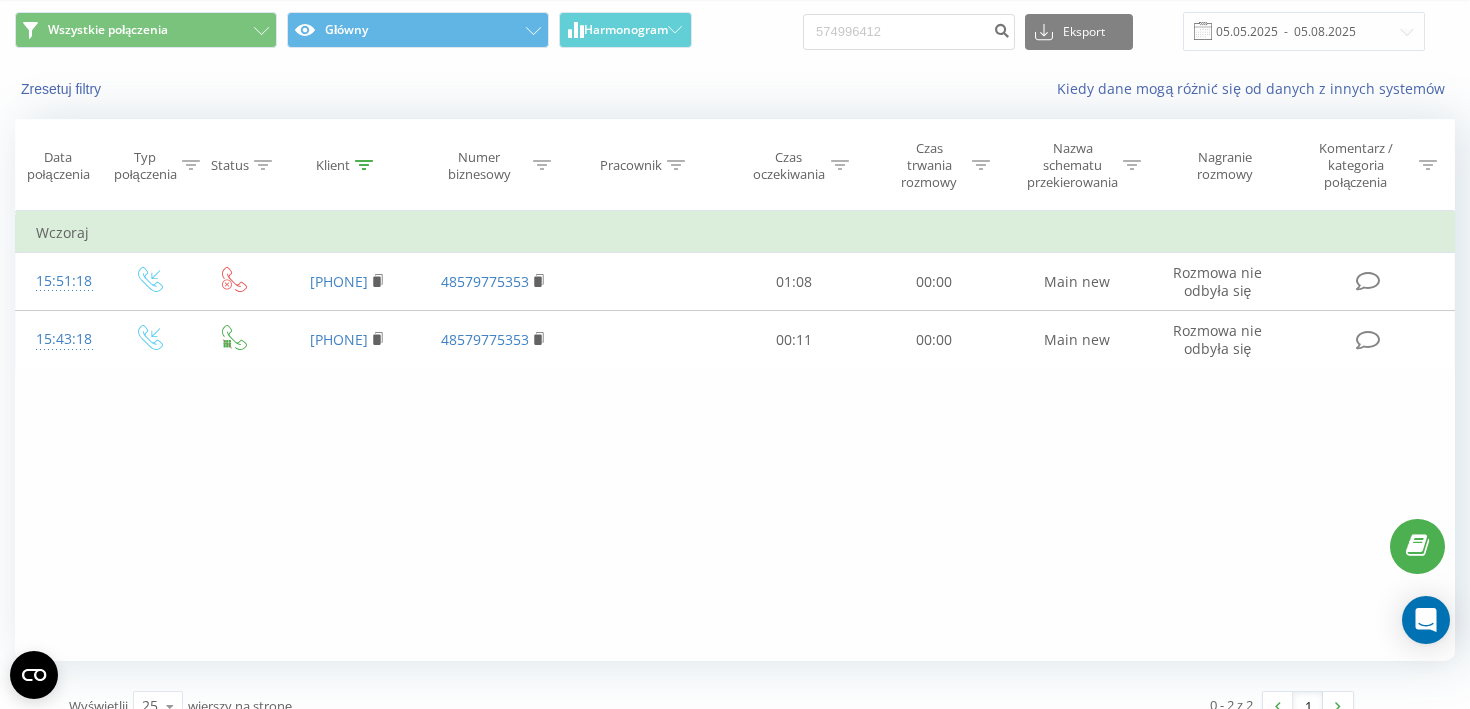 scroll, scrollTop: 93, scrollLeft: 0, axis: vertical 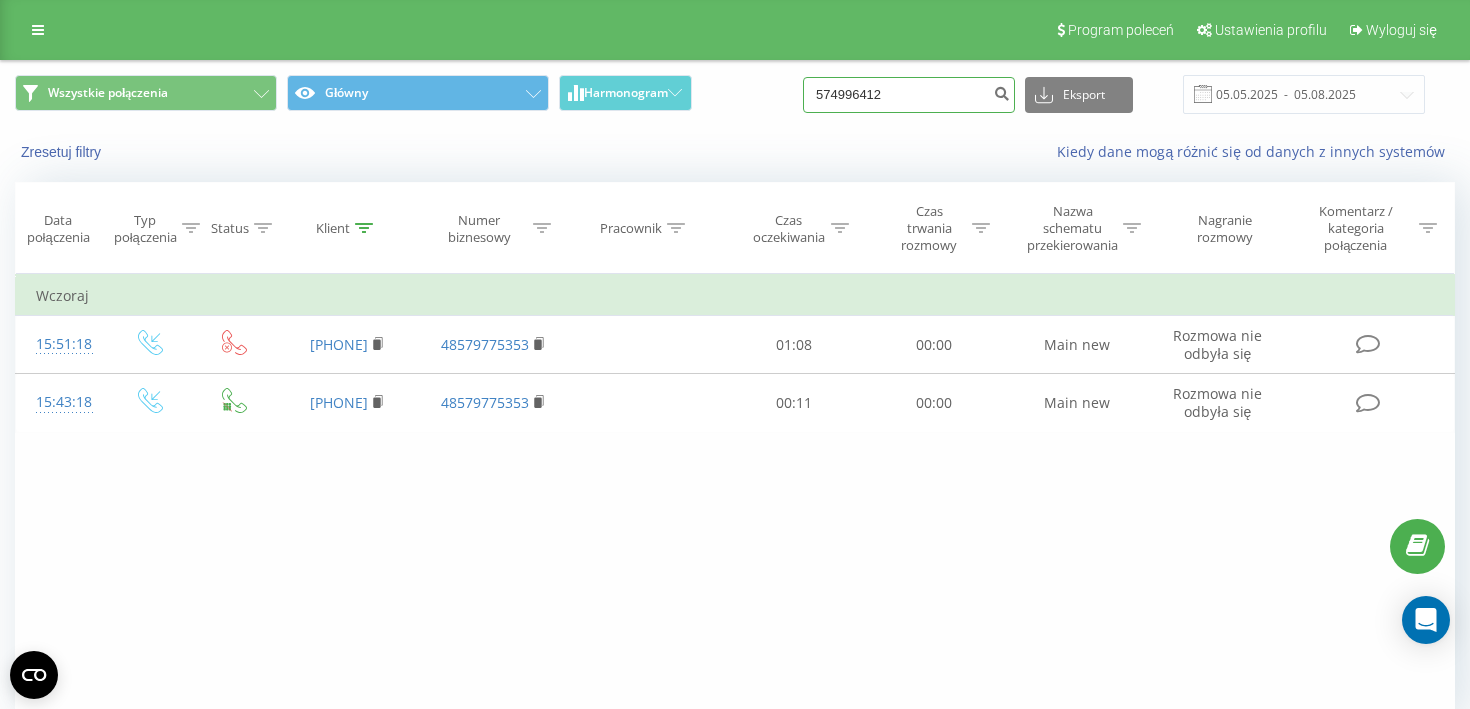 click on "574996412" at bounding box center (909, 95) 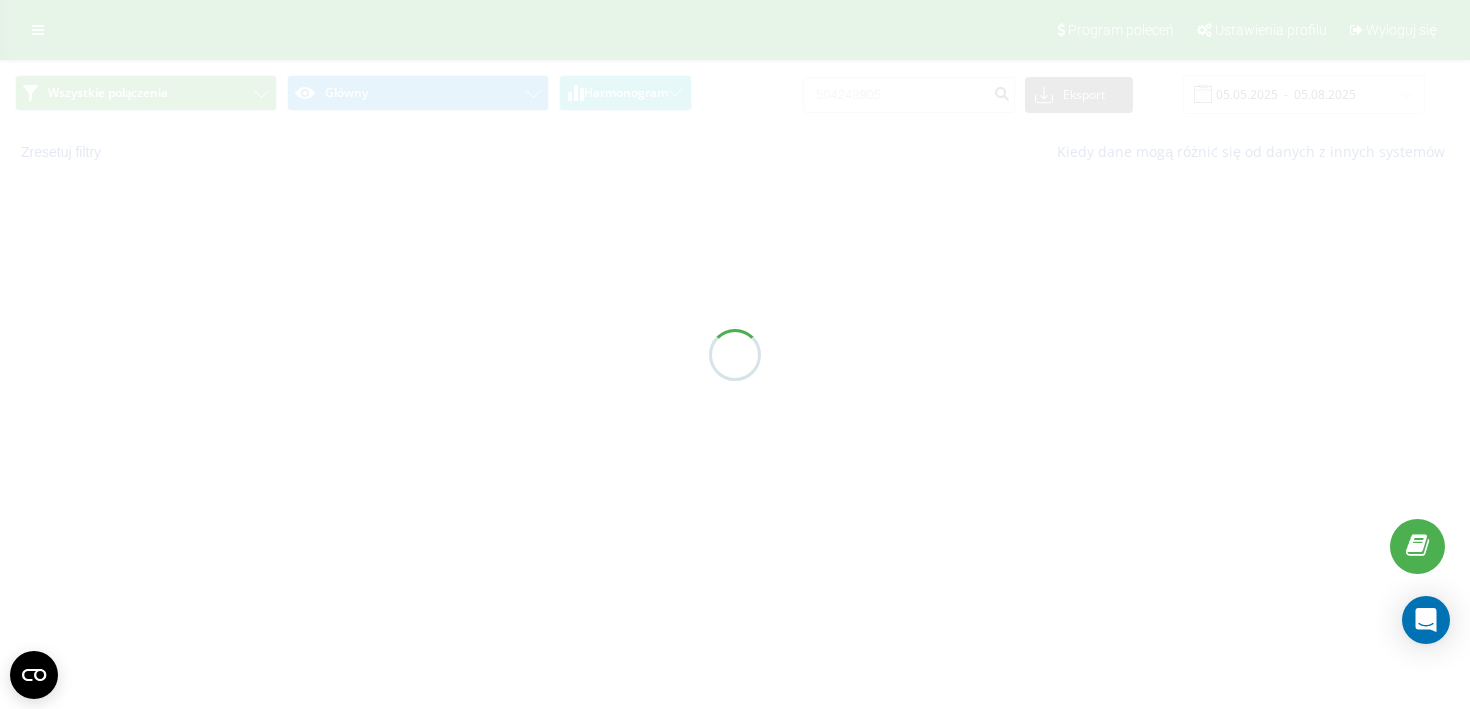 scroll, scrollTop: 0, scrollLeft: 0, axis: both 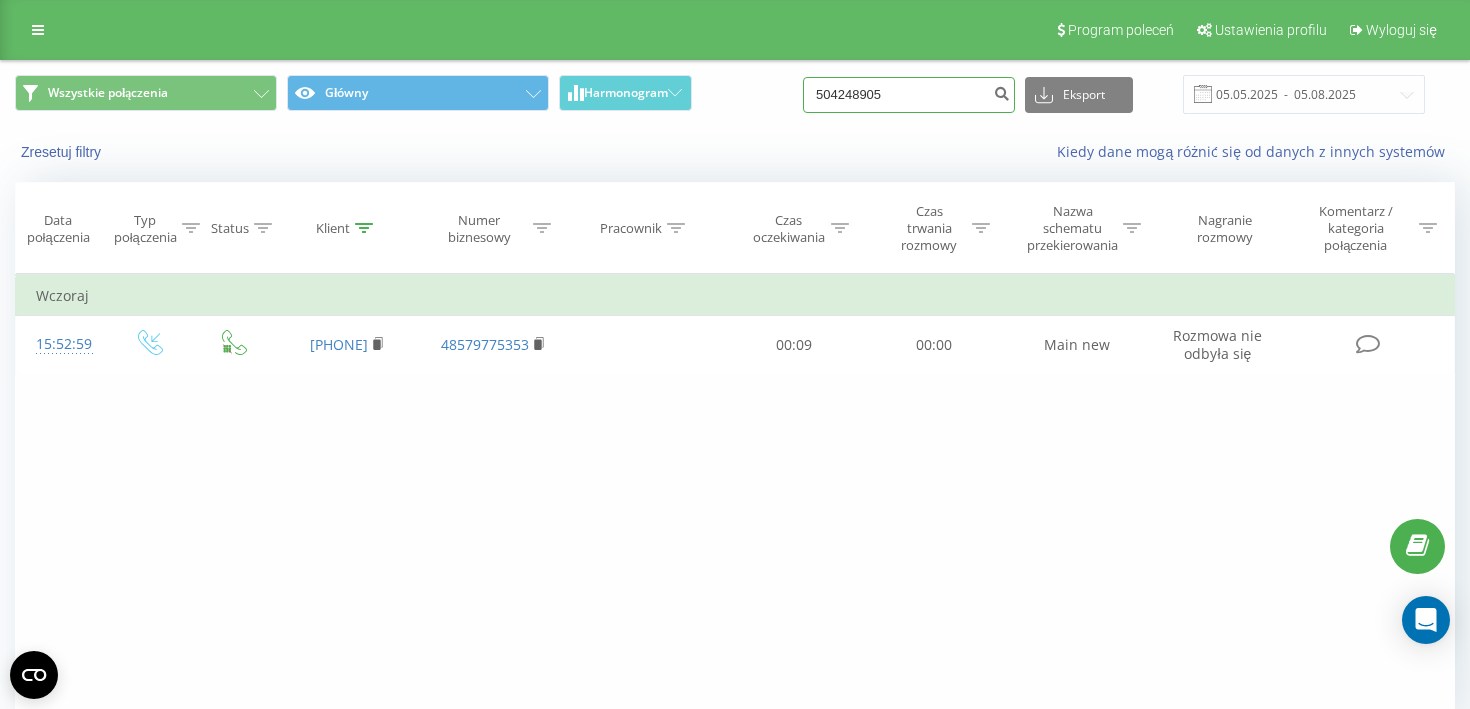 click on "504248905" at bounding box center [909, 95] 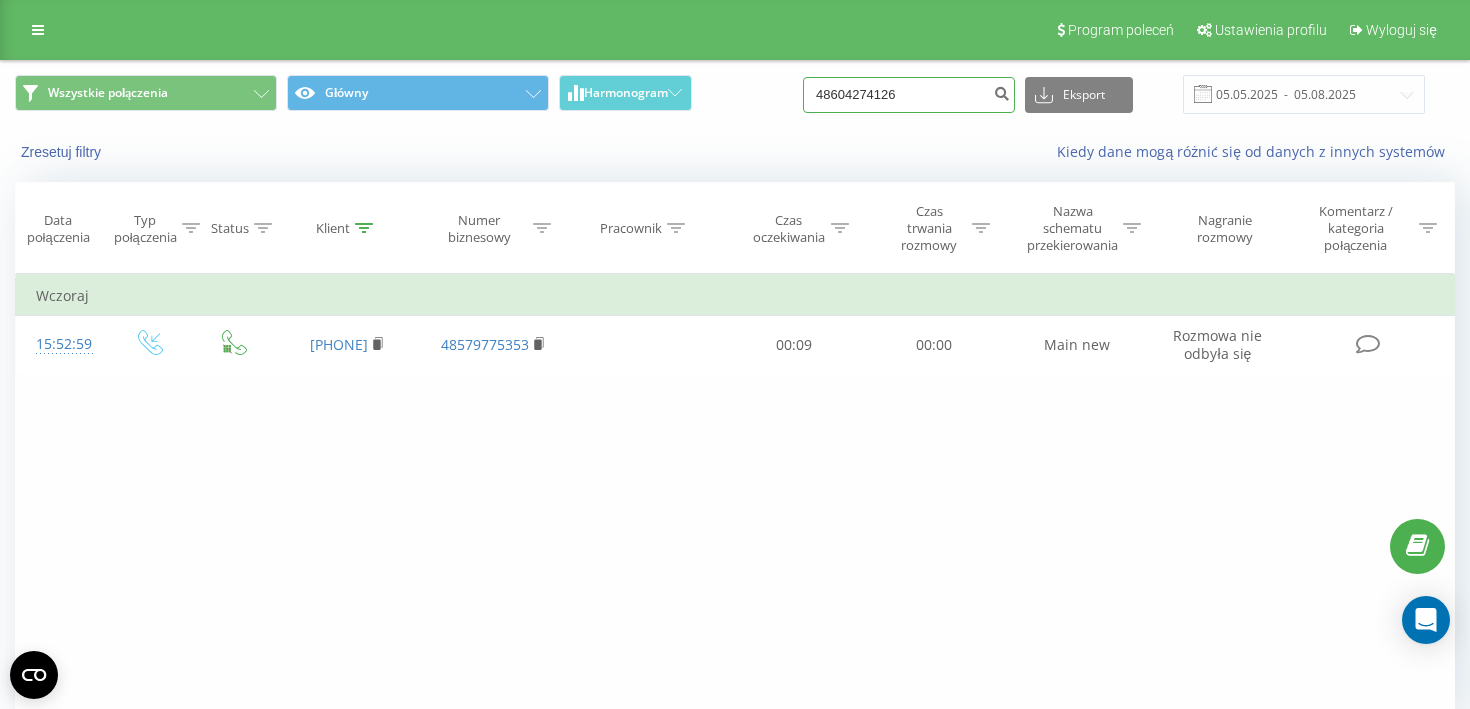 click on "48604274126" at bounding box center [909, 95] 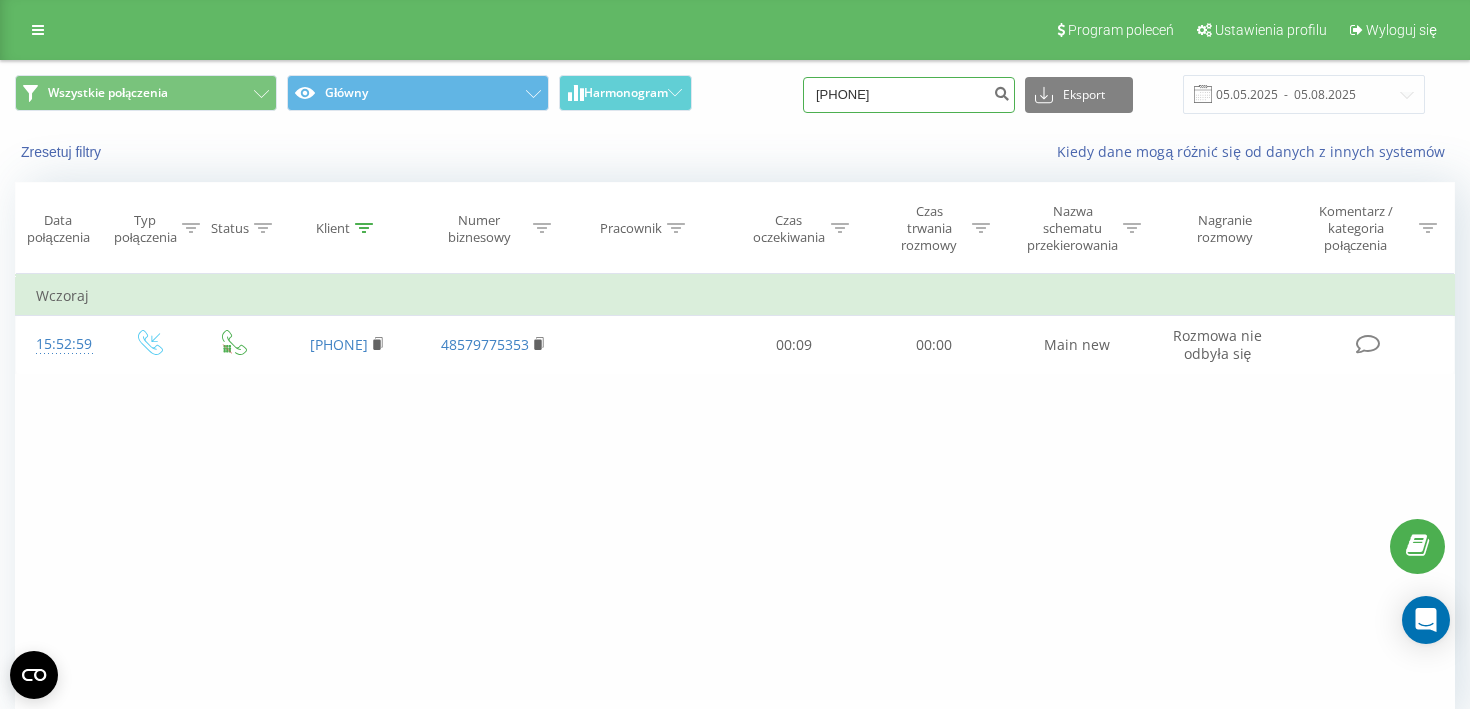 type on "[PHONE]" 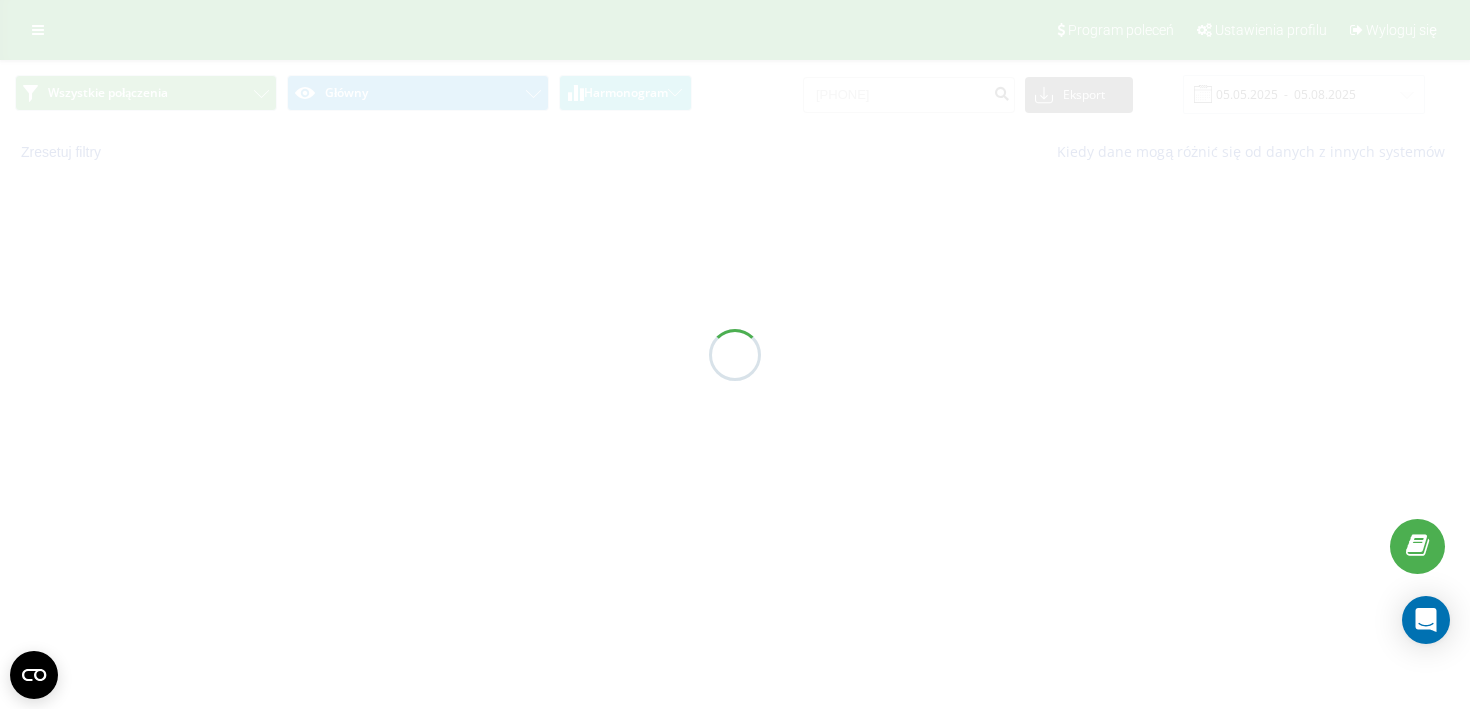 scroll, scrollTop: 0, scrollLeft: 0, axis: both 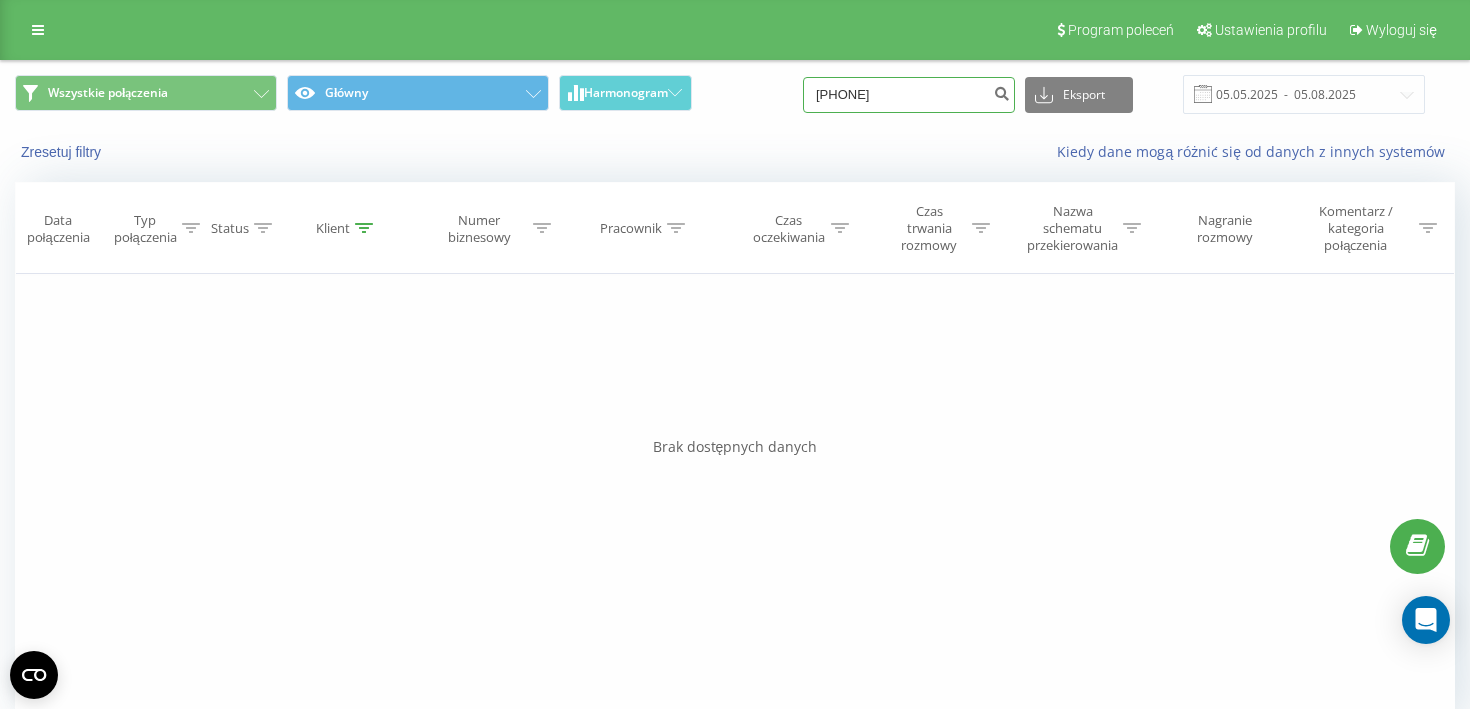 click on "[PHONE]" at bounding box center [909, 95] 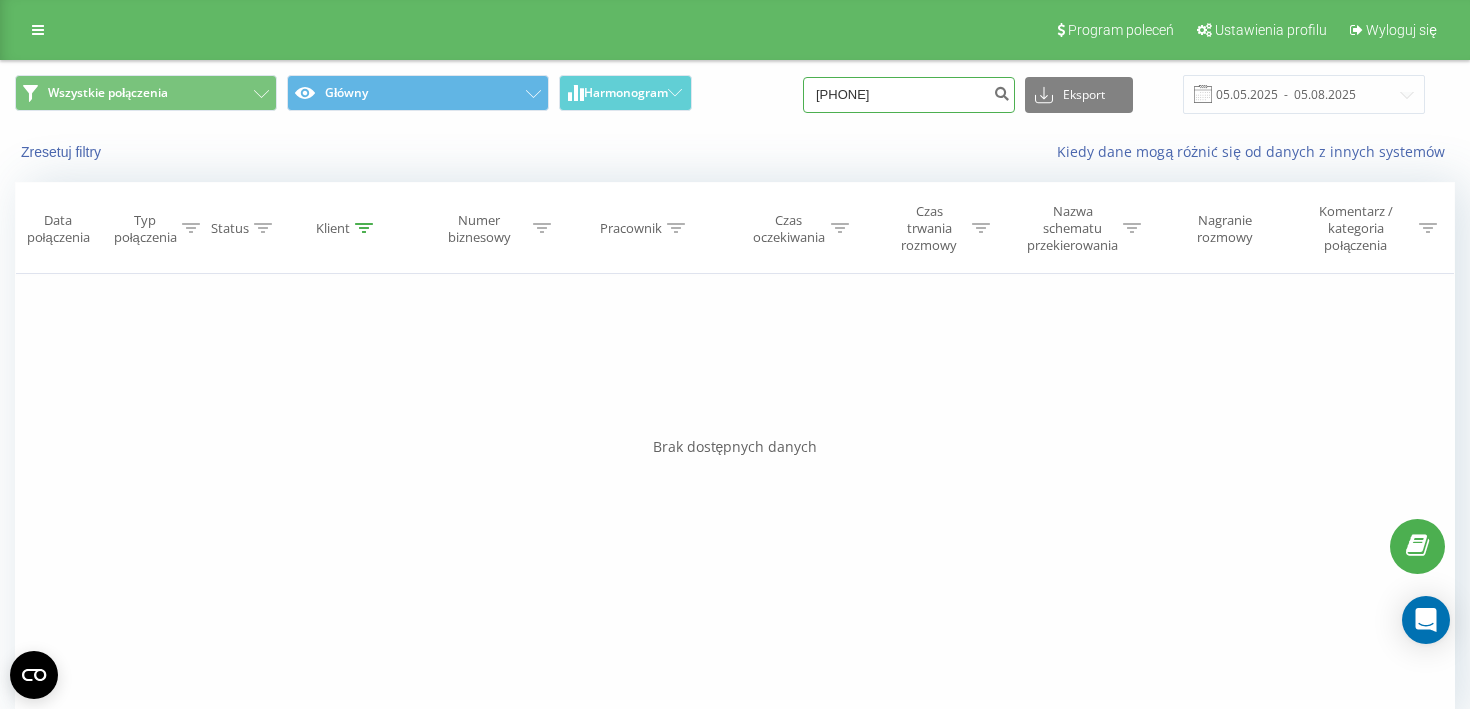 type on "[PHONE]" 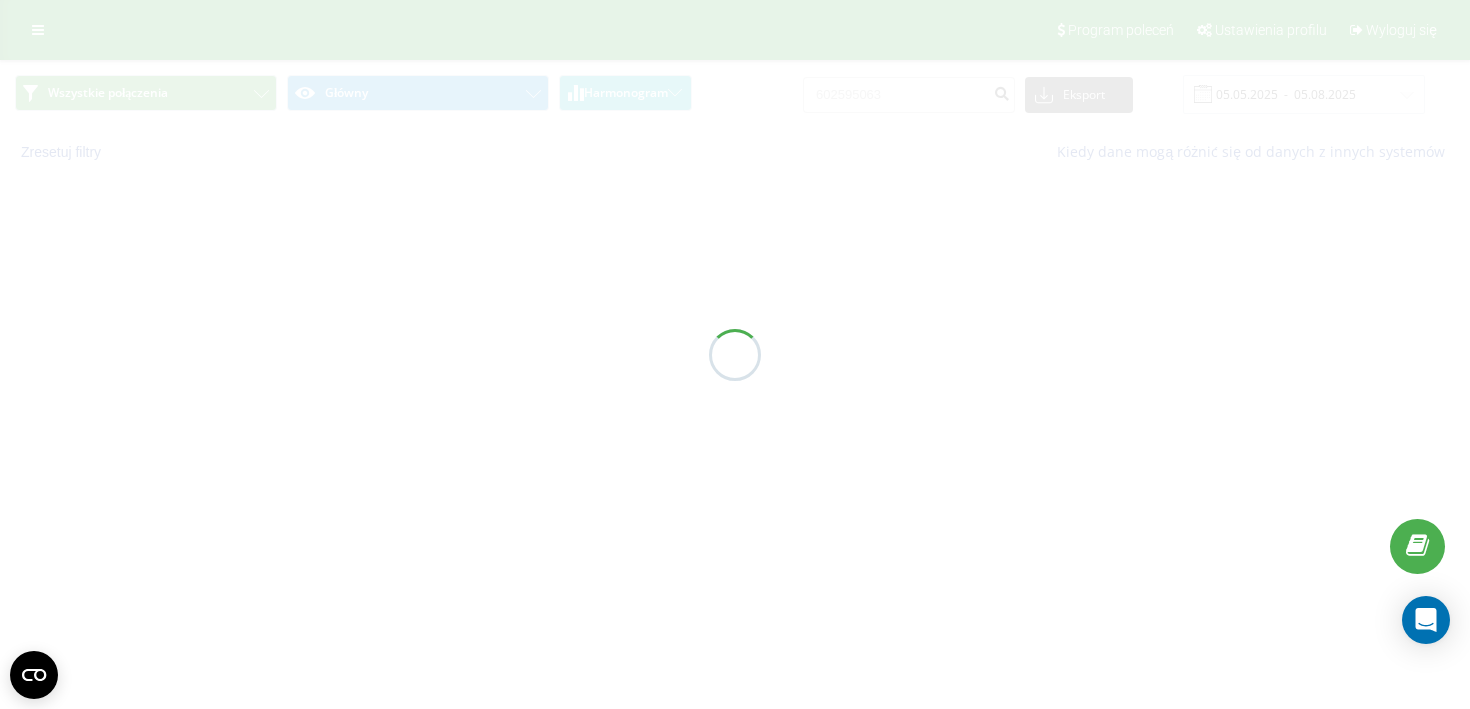 scroll, scrollTop: 0, scrollLeft: 0, axis: both 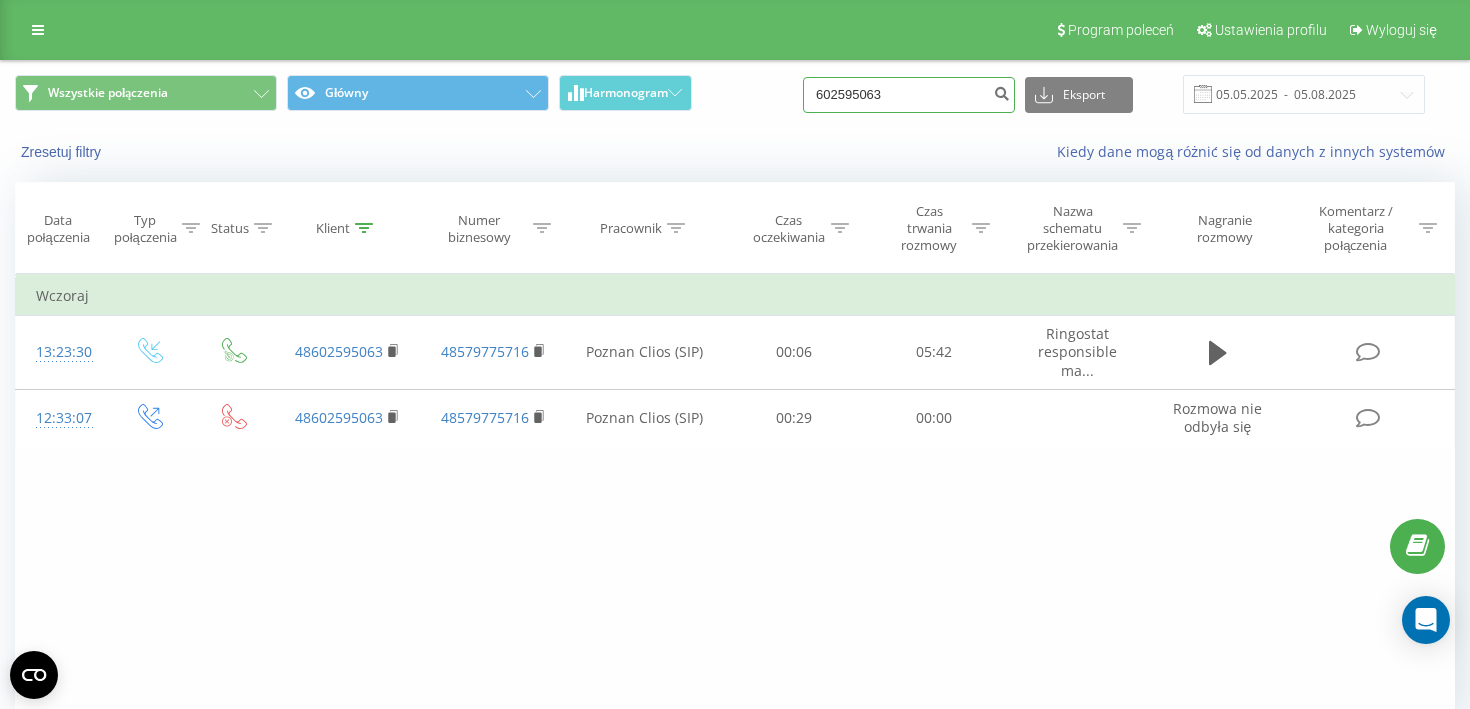 click on "602595063" at bounding box center [909, 95] 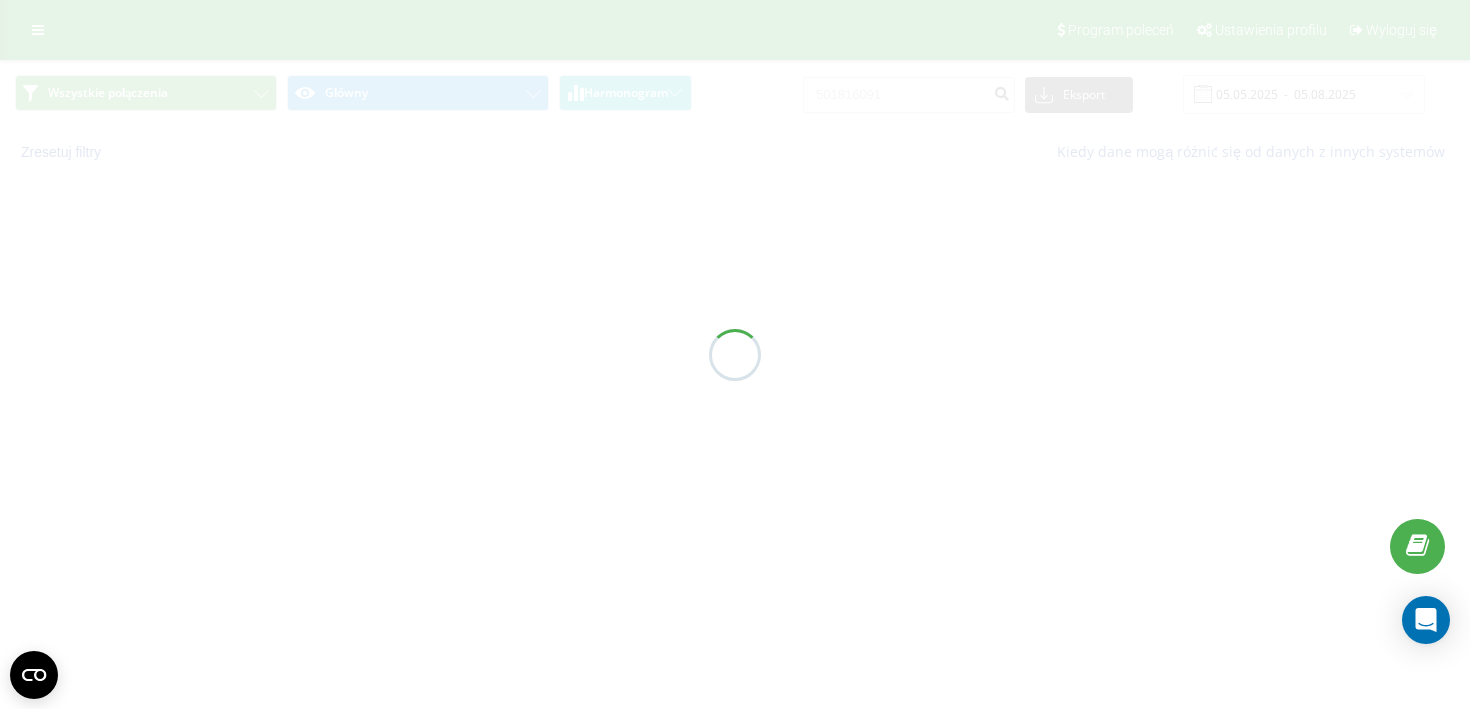 scroll, scrollTop: 0, scrollLeft: 0, axis: both 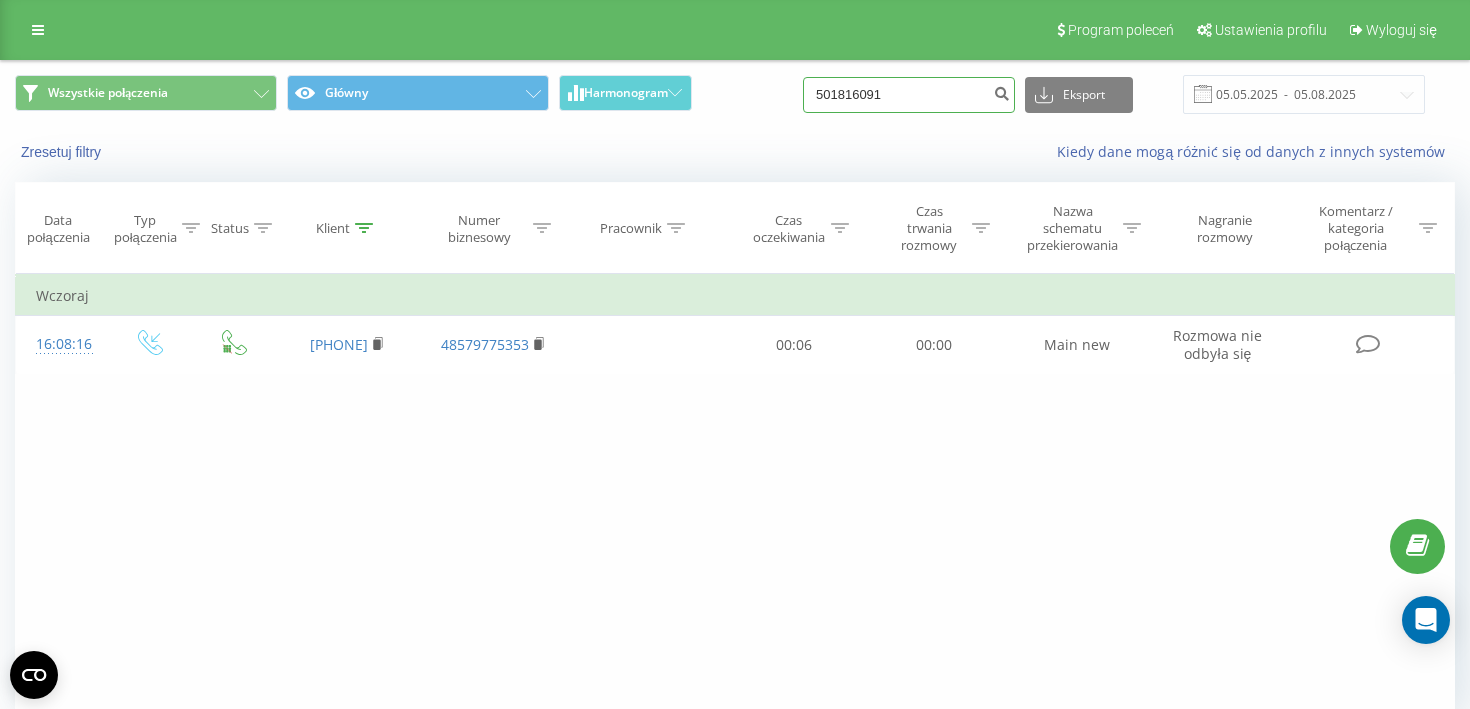 click on "501816091" at bounding box center [909, 95] 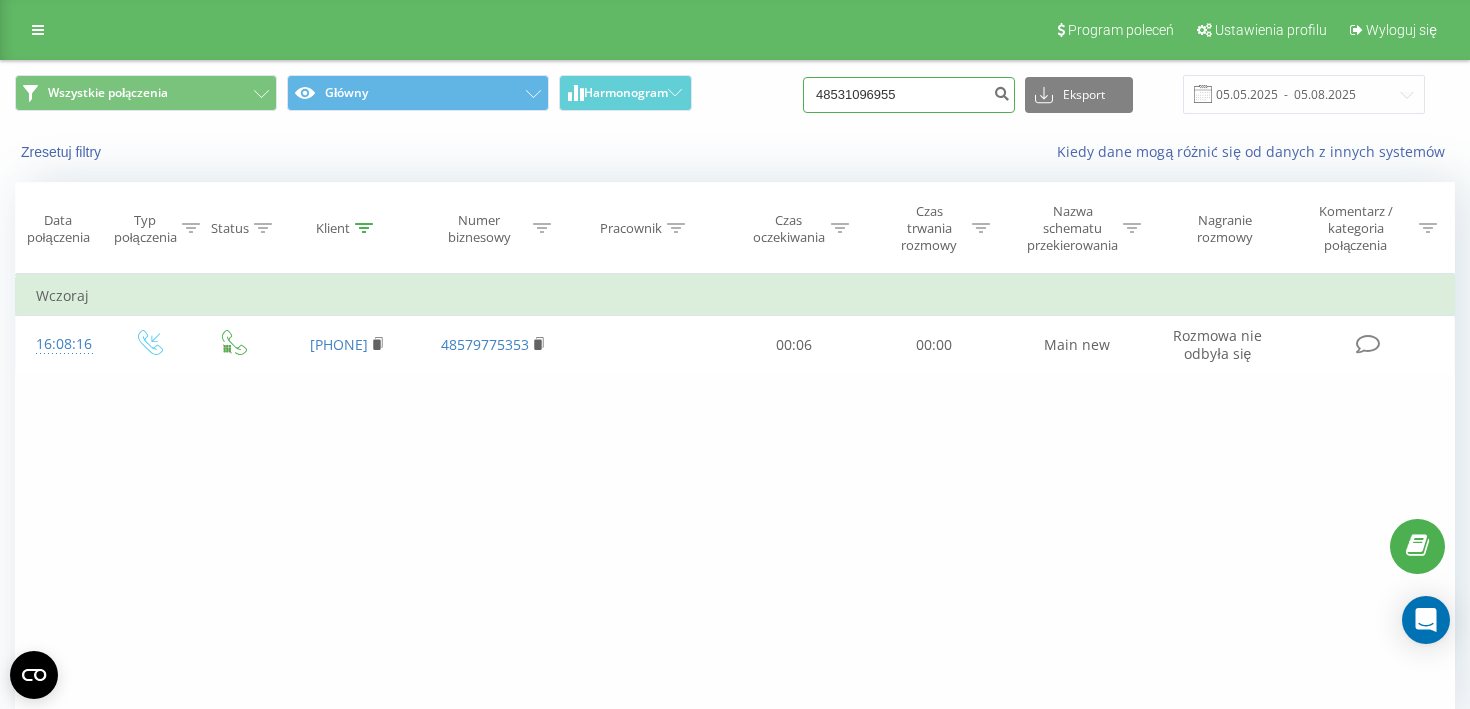 click on "48531096955" at bounding box center (909, 95) 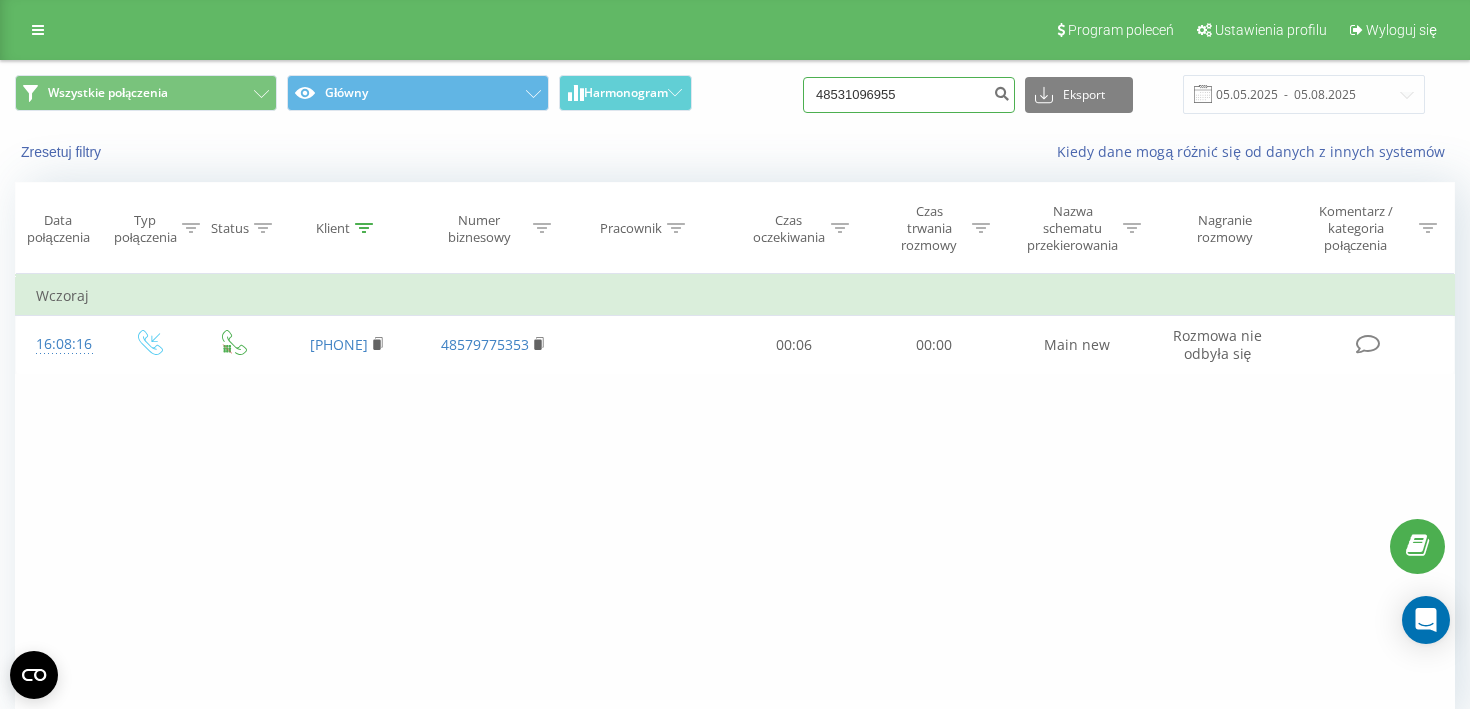 click on "48531096955" at bounding box center [909, 95] 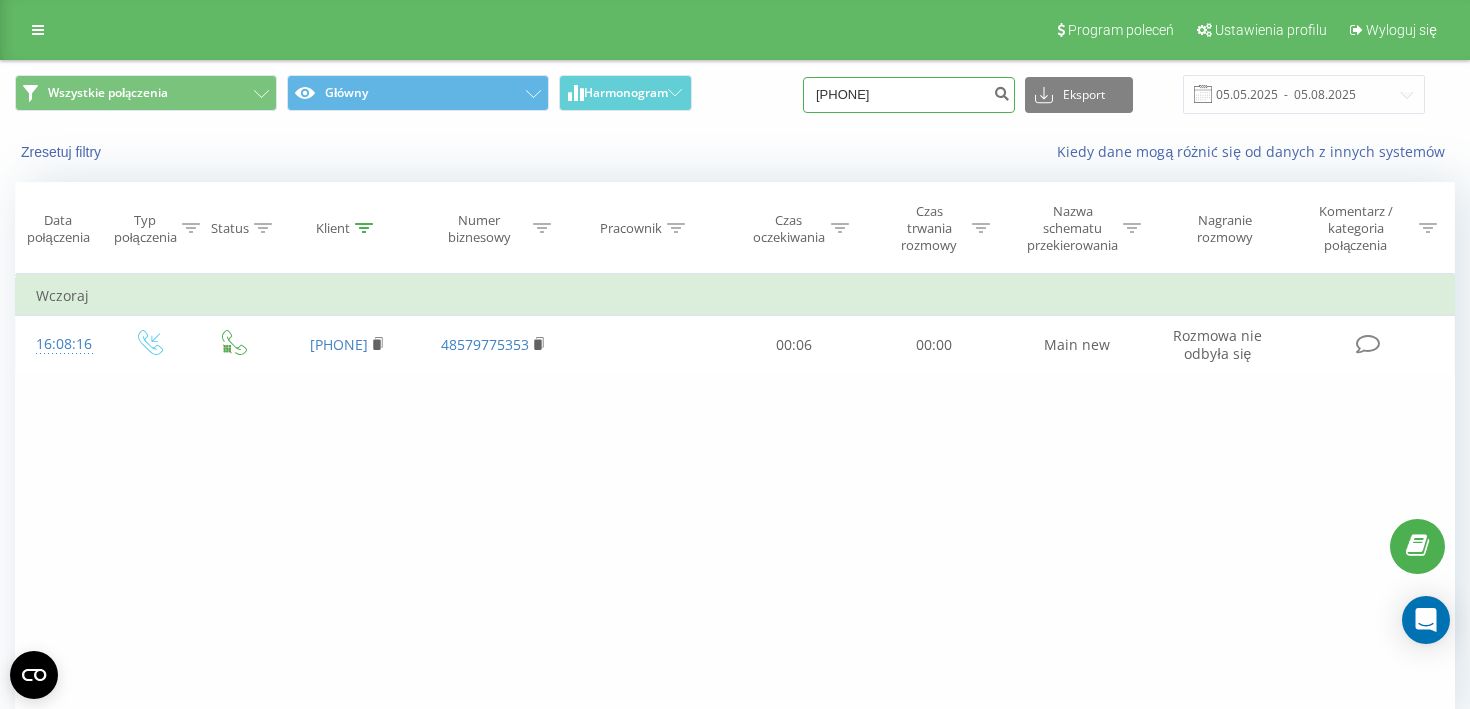 type on "[PHONE]" 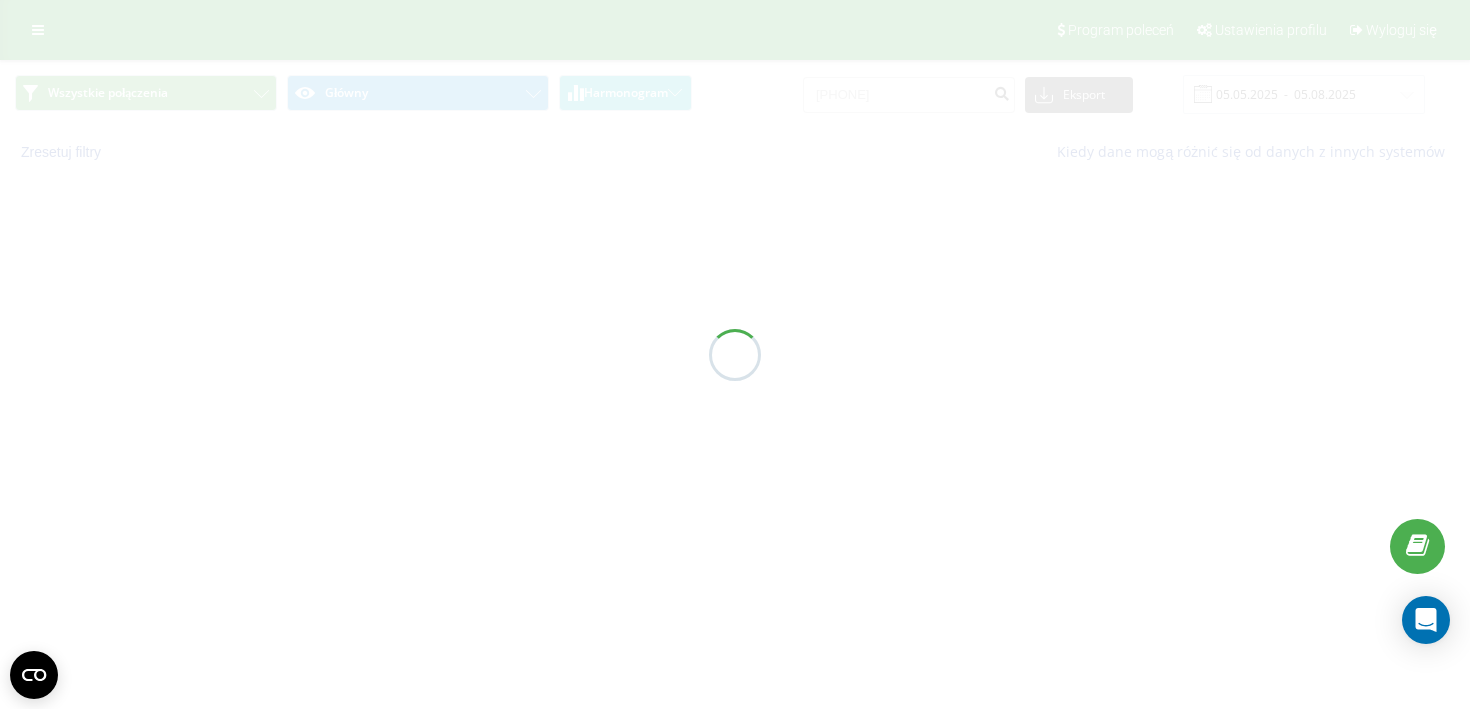 scroll, scrollTop: 0, scrollLeft: 0, axis: both 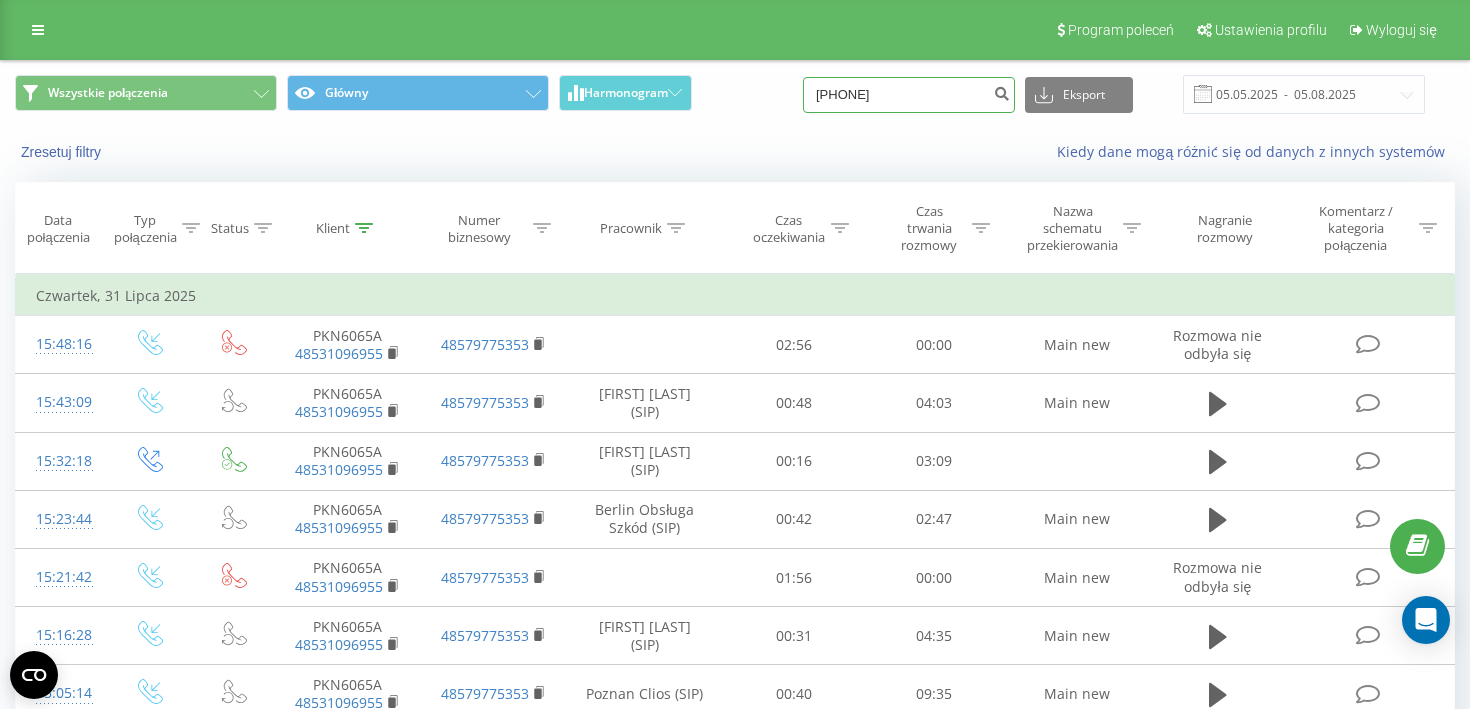 click on "531096955" at bounding box center [909, 95] 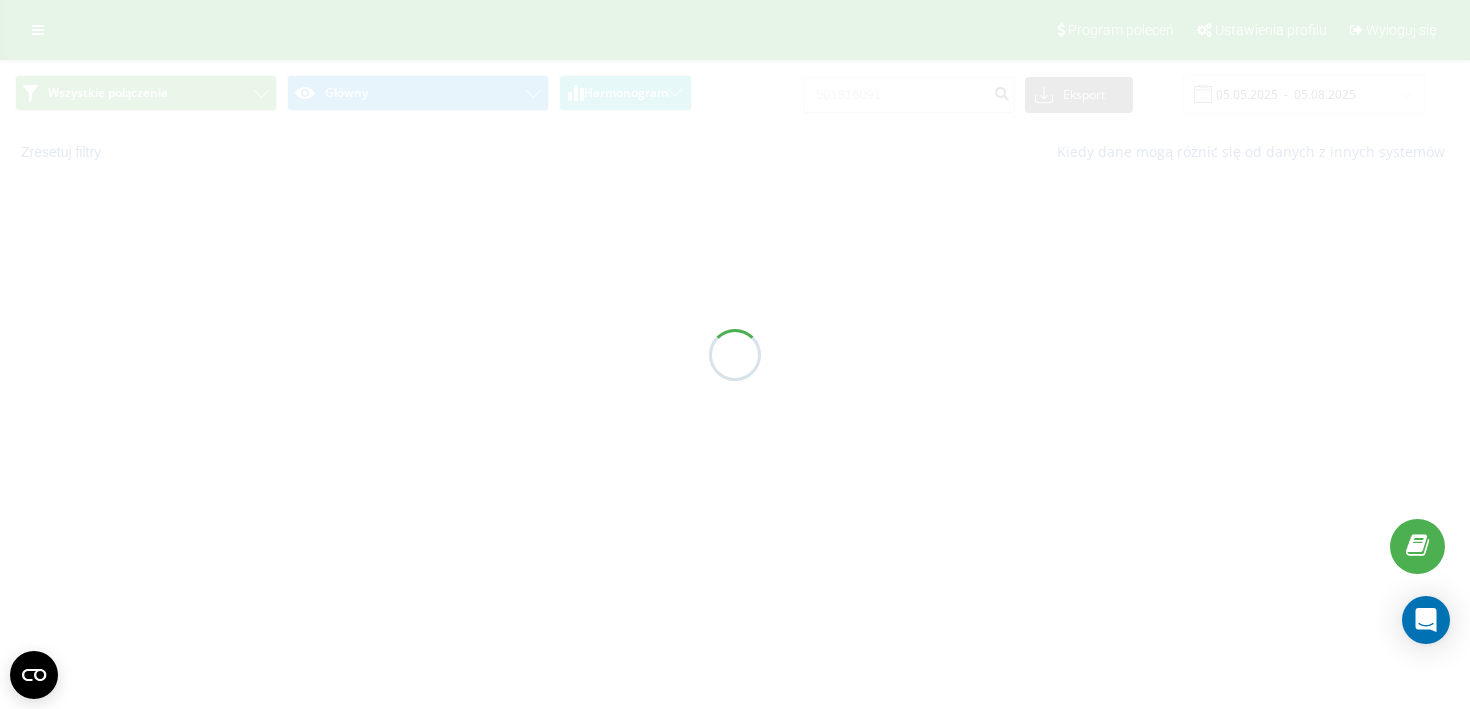 scroll, scrollTop: 0, scrollLeft: 0, axis: both 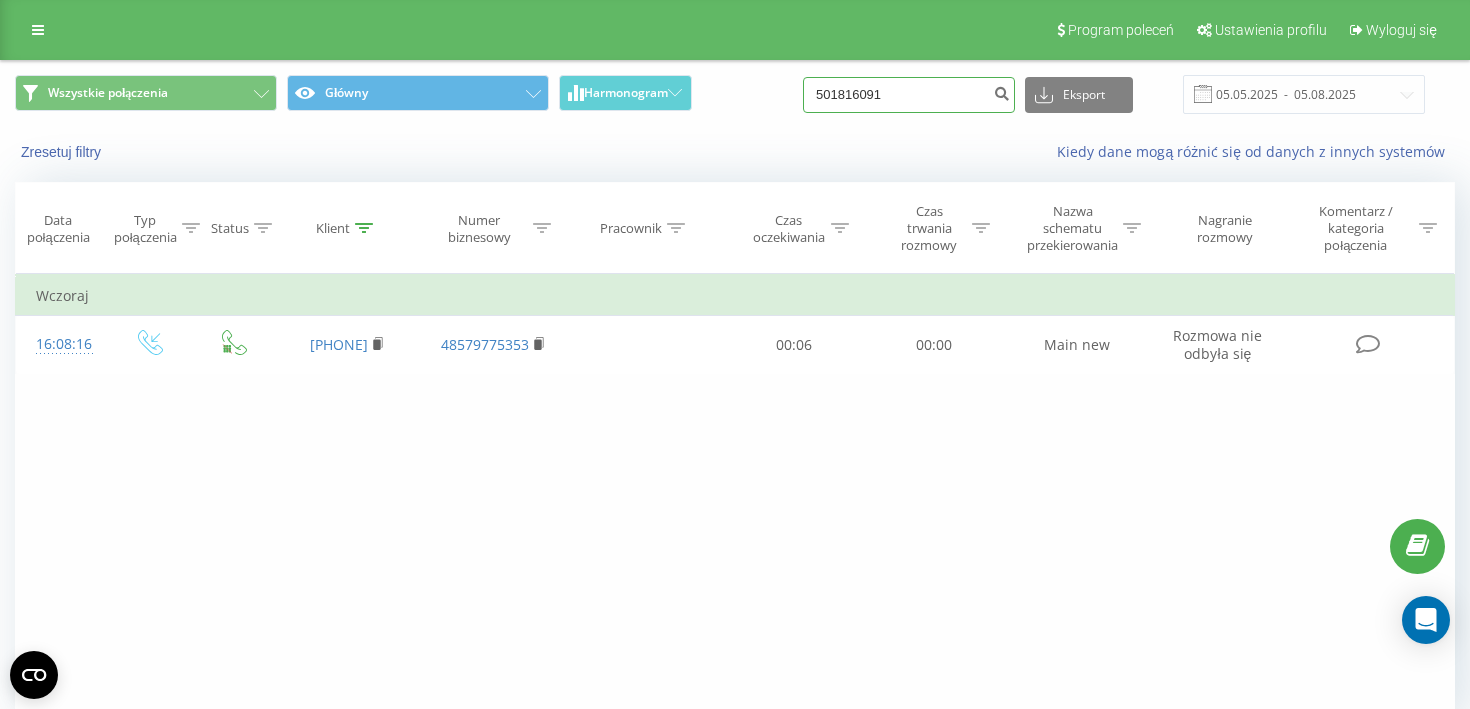 click on "501816091" at bounding box center (909, 95) 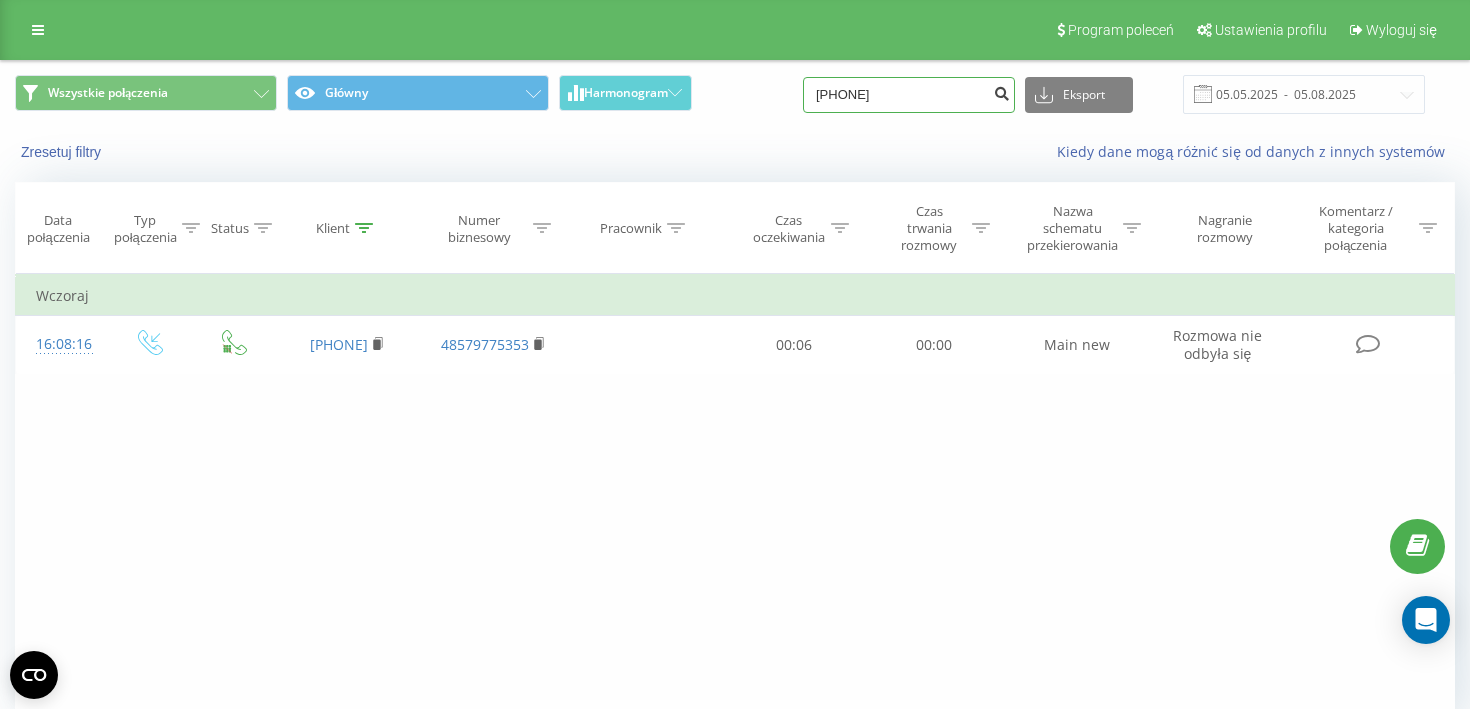 type on "[PHONE]" 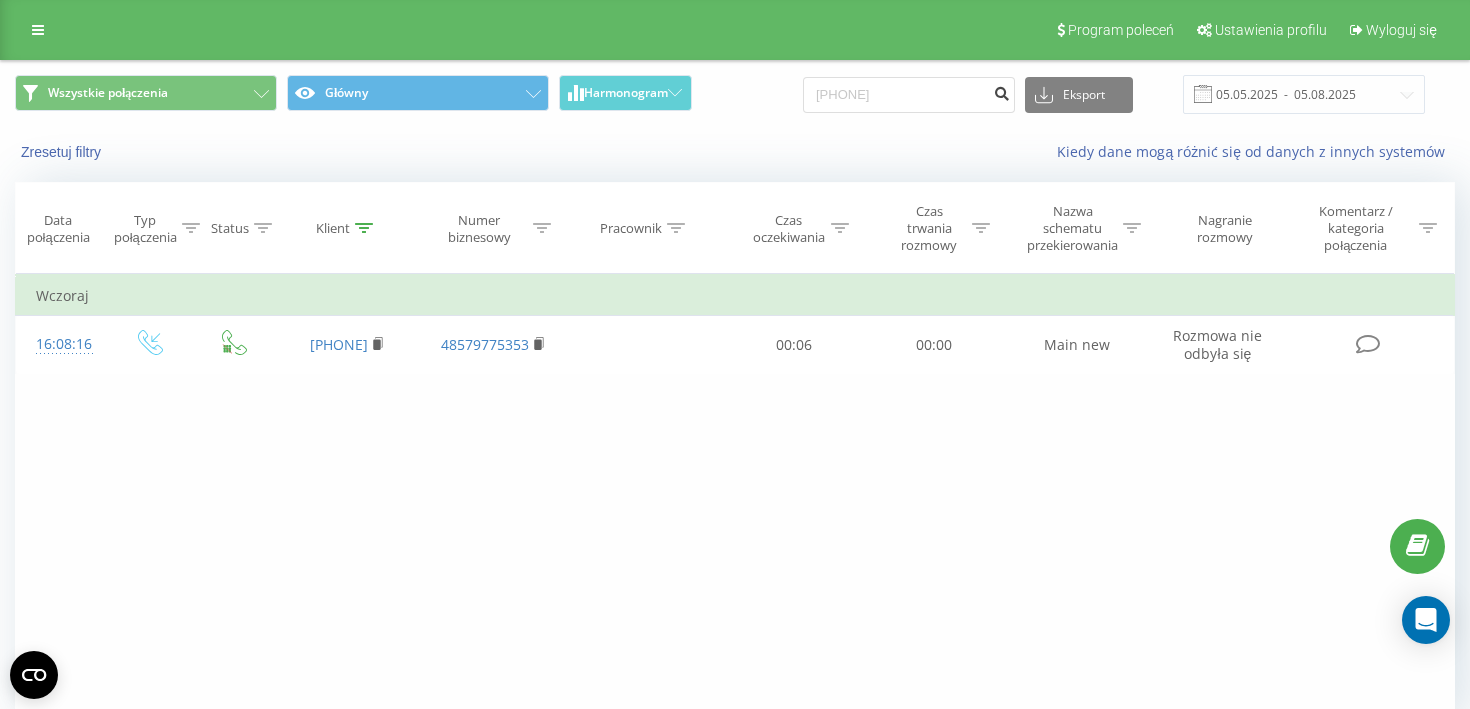 click at bounding box center (1001, 91) 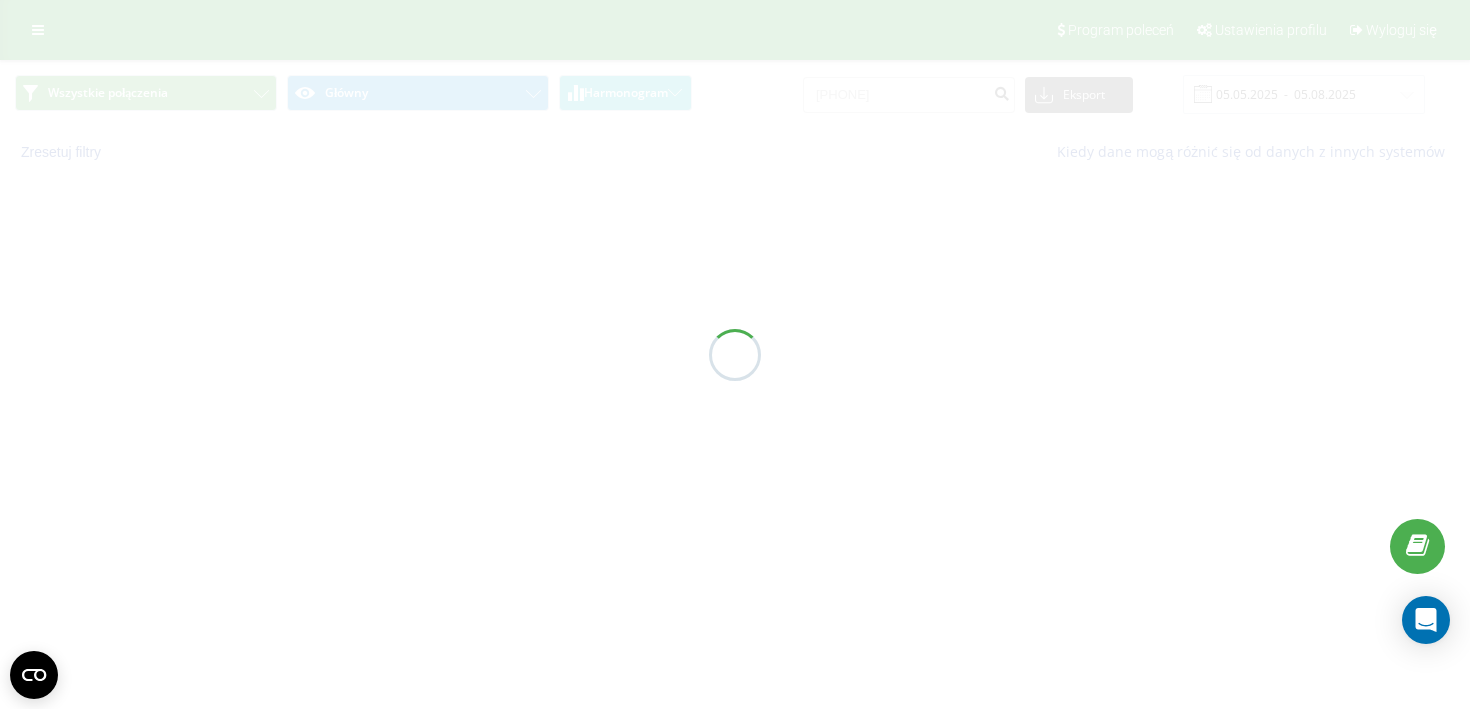 scroll, scrollTop: 0, scrollLeft: 0, axis: both 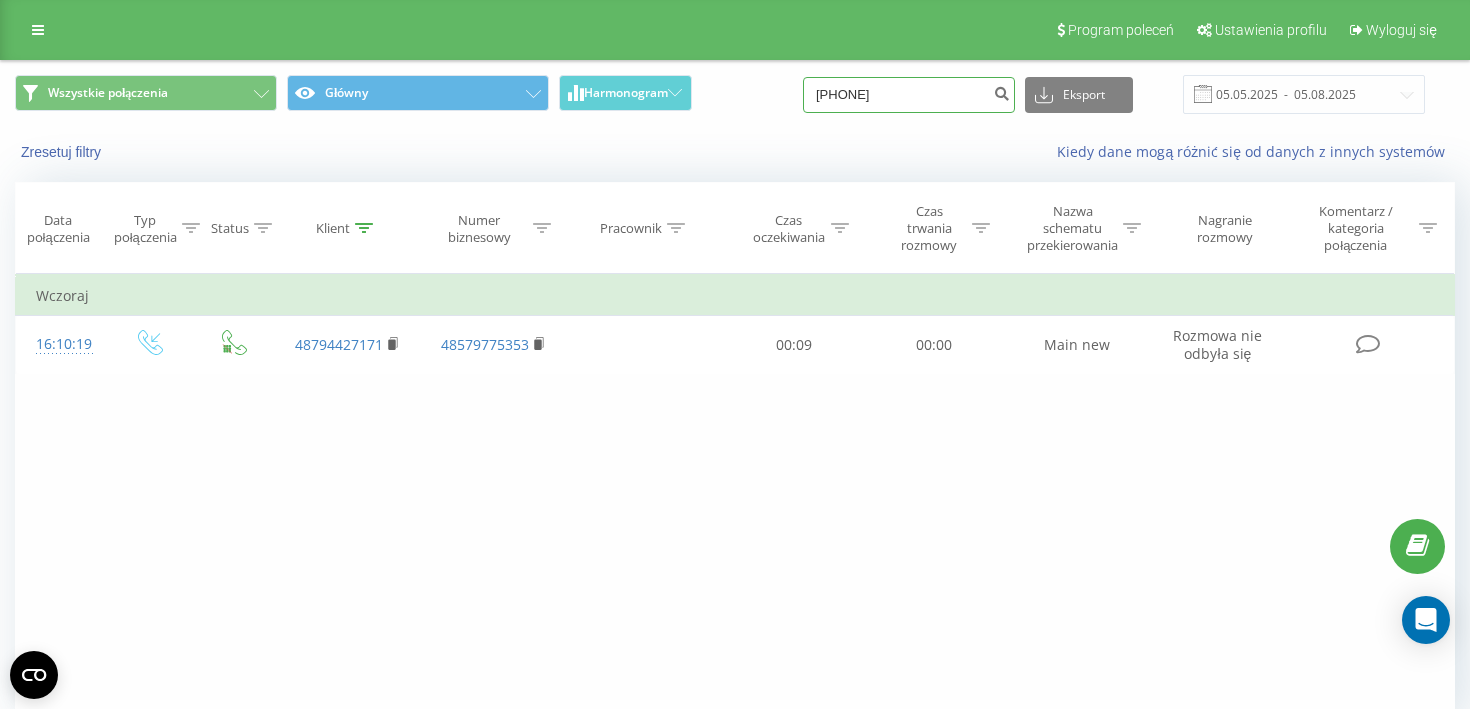 click on "[PHONE]" at bounding box center [909, 95] 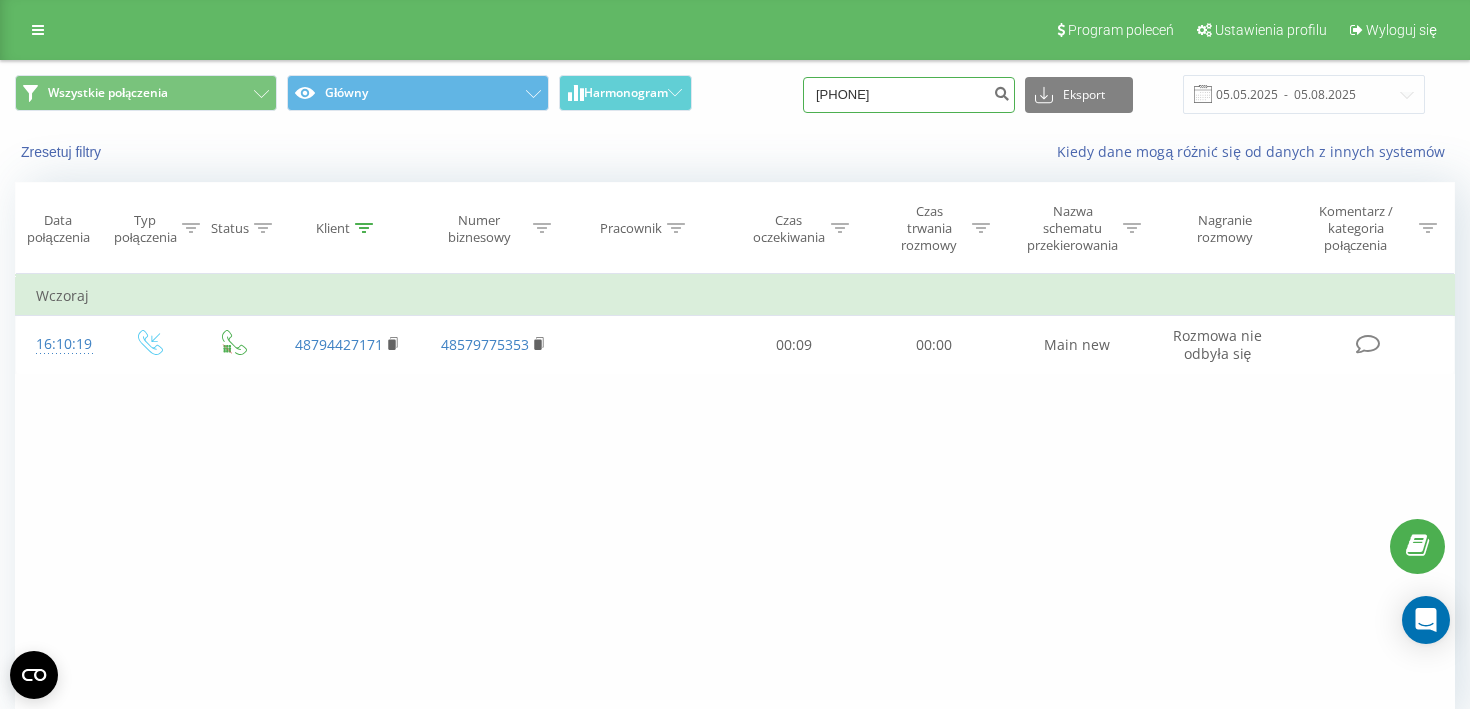 type on "[PHONE]" 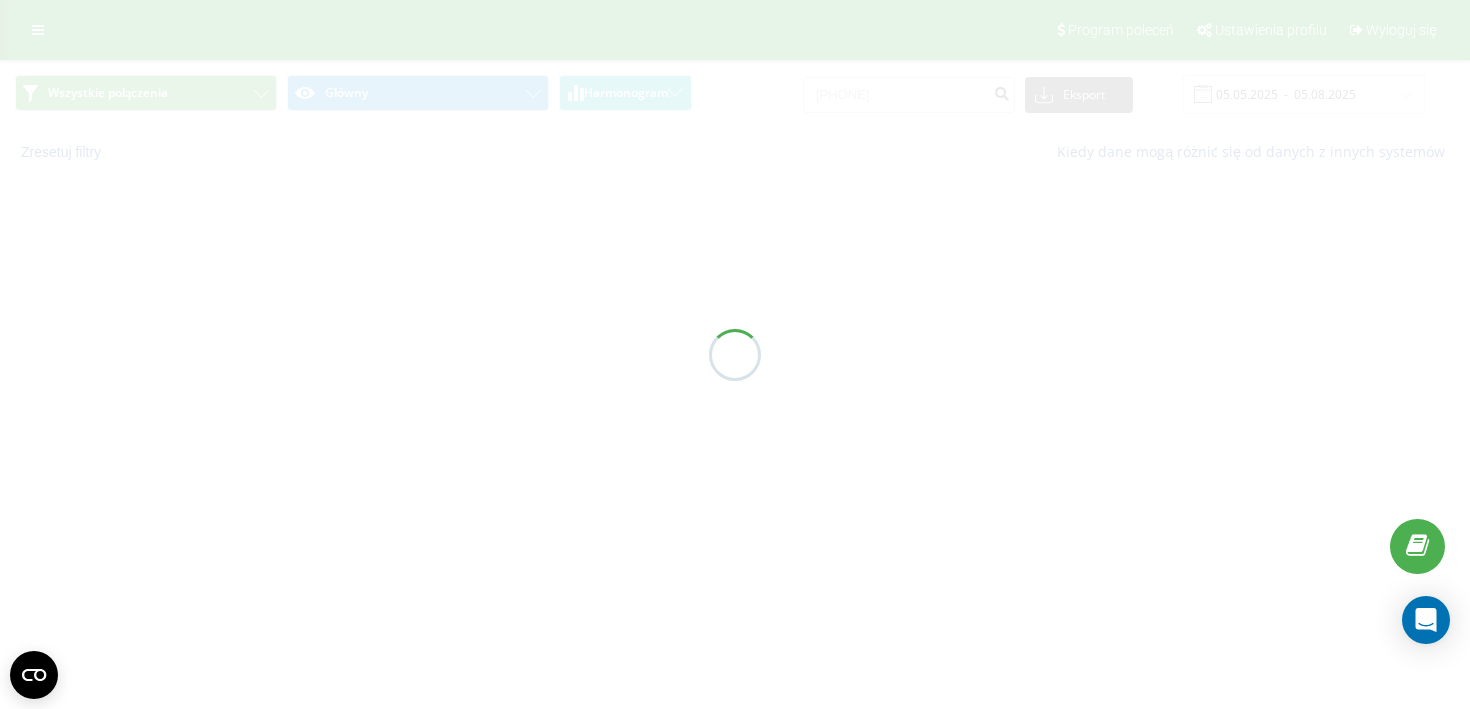 scroll, scrollTop: 0, scrollLeft: 0, axis: both 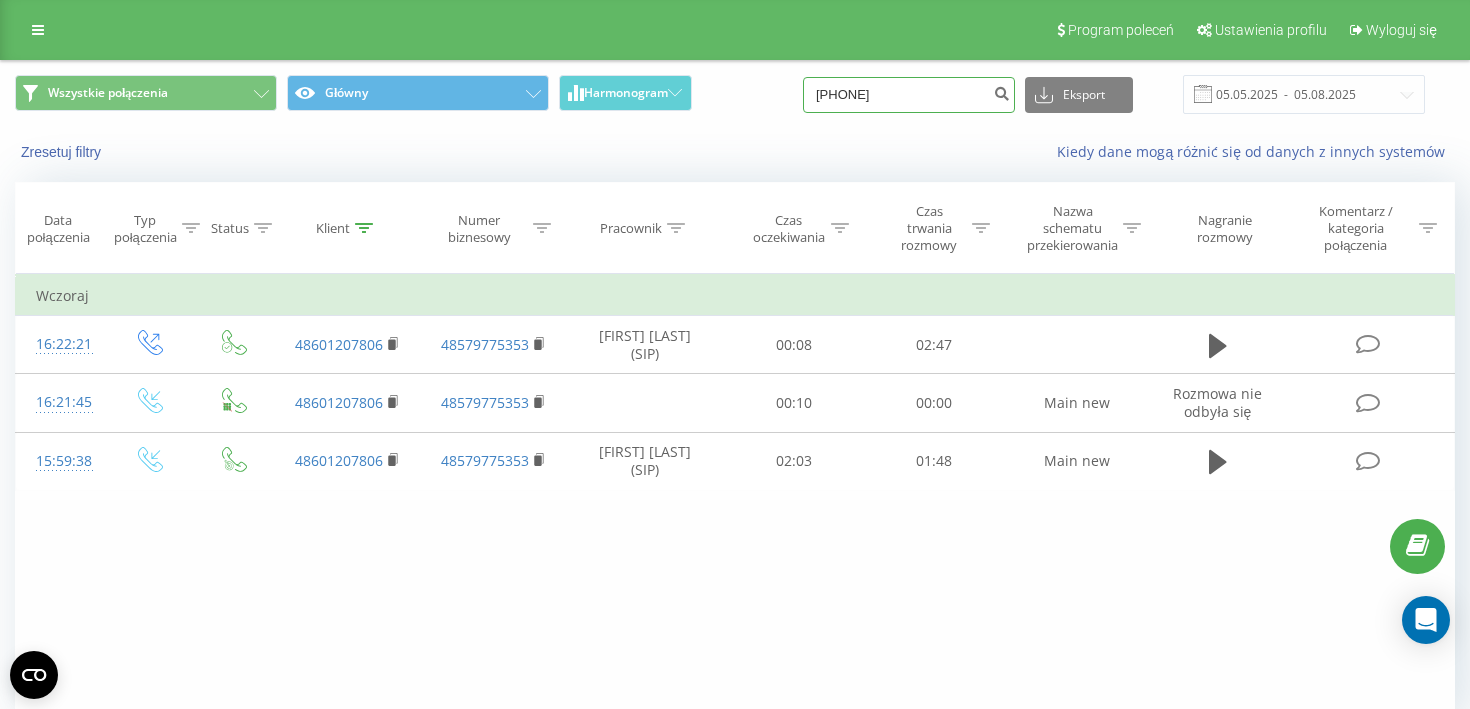 click on "601207806" at bounding box center (909, 95) 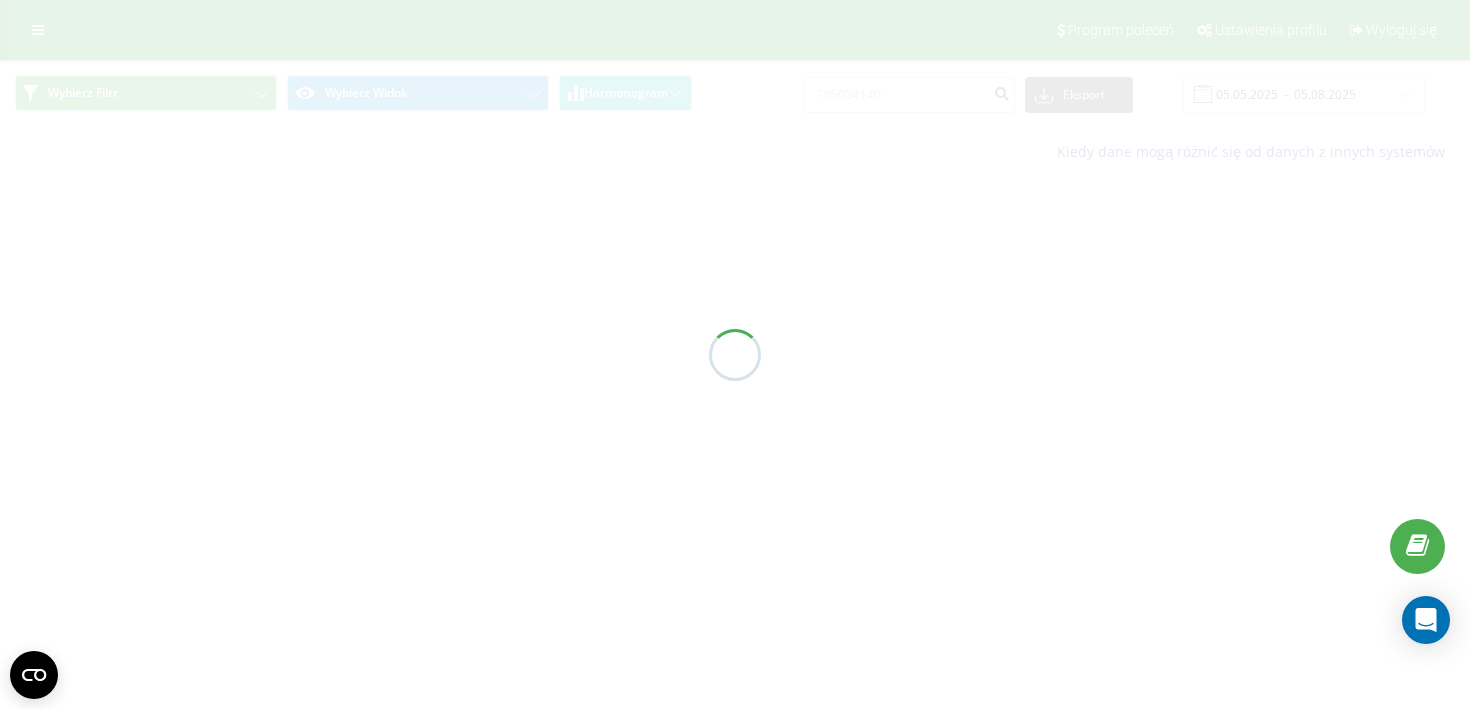scroll, scrollTop: 0, scrollLeft: 0, axis: both 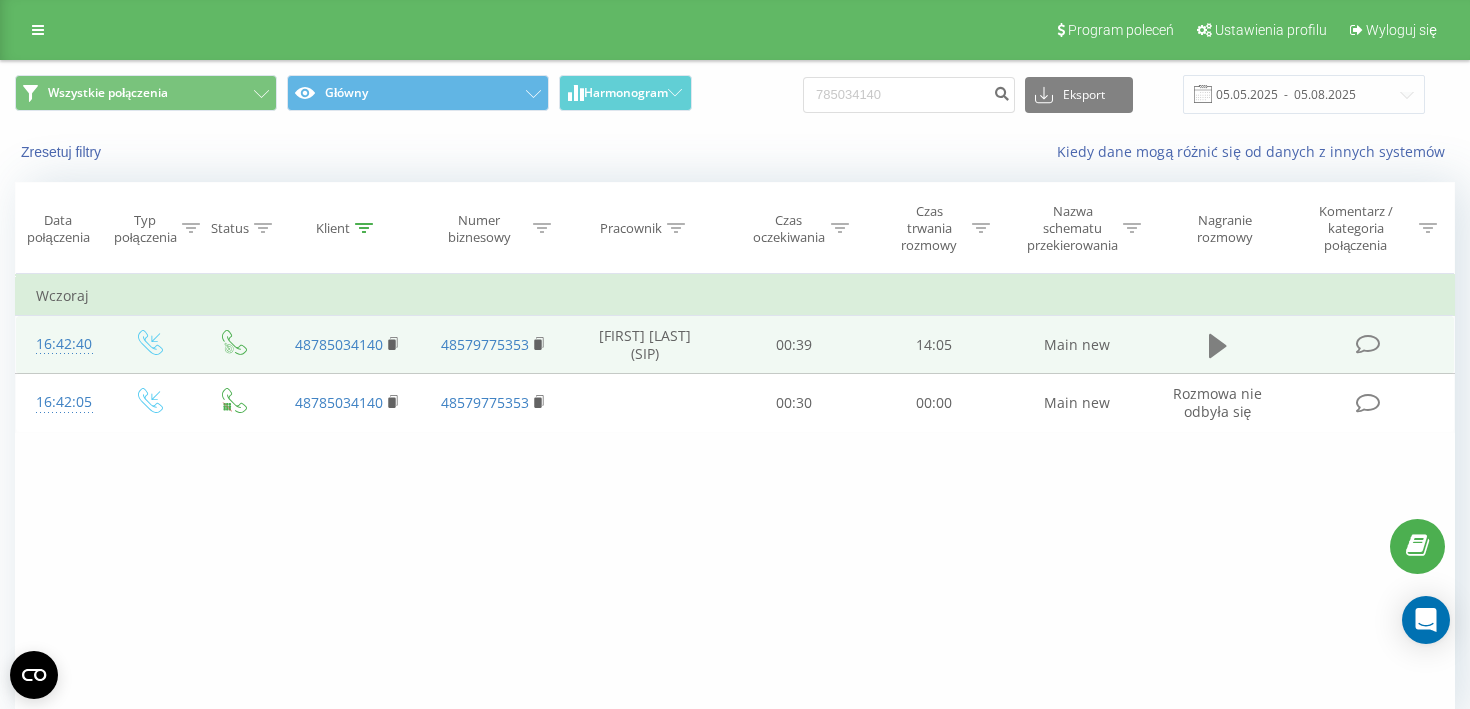 click 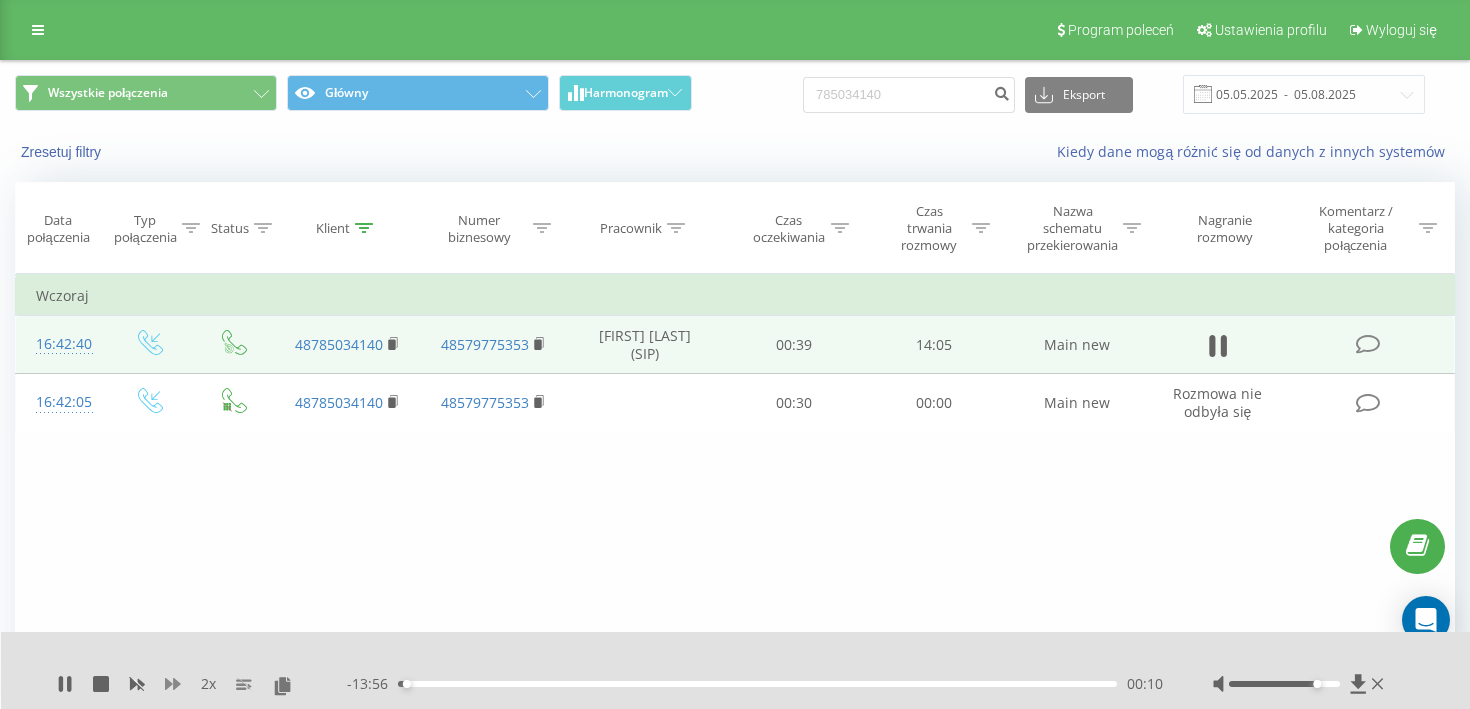 click 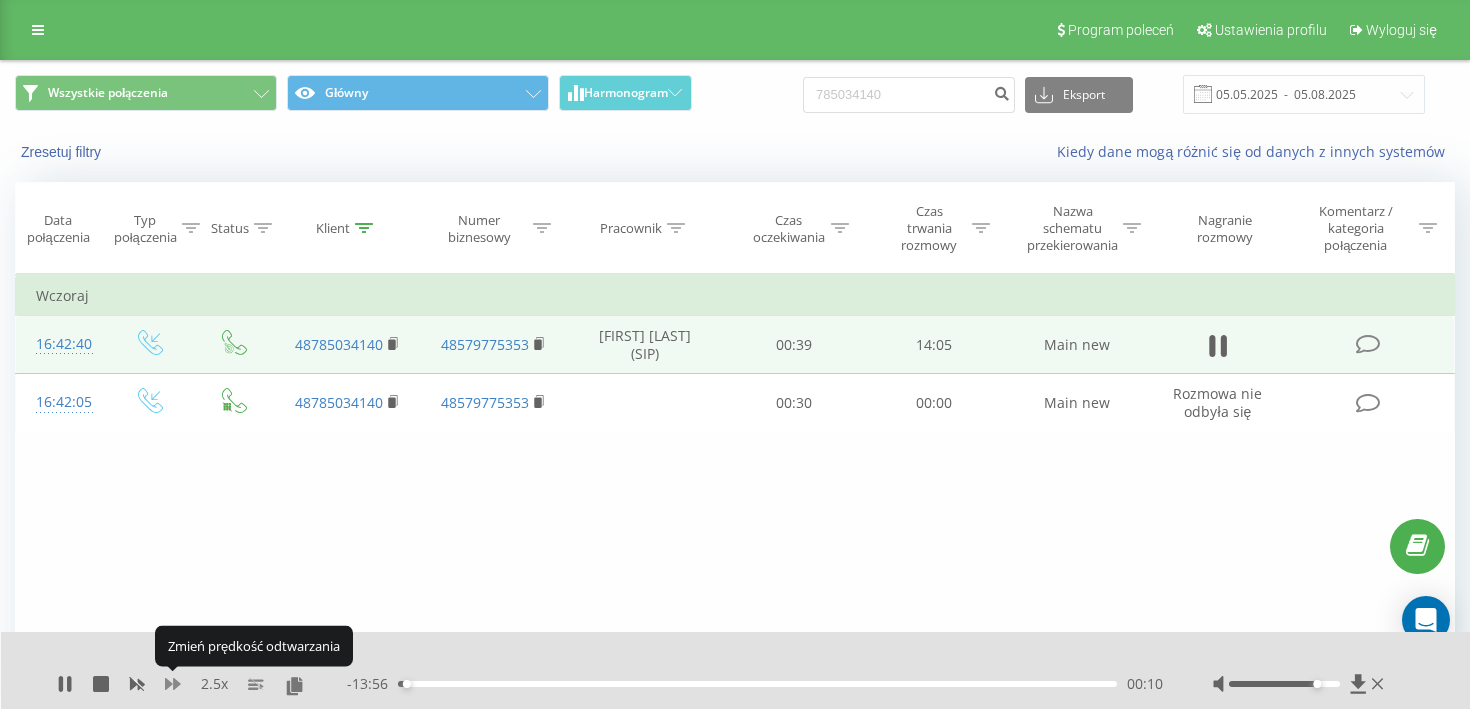 click 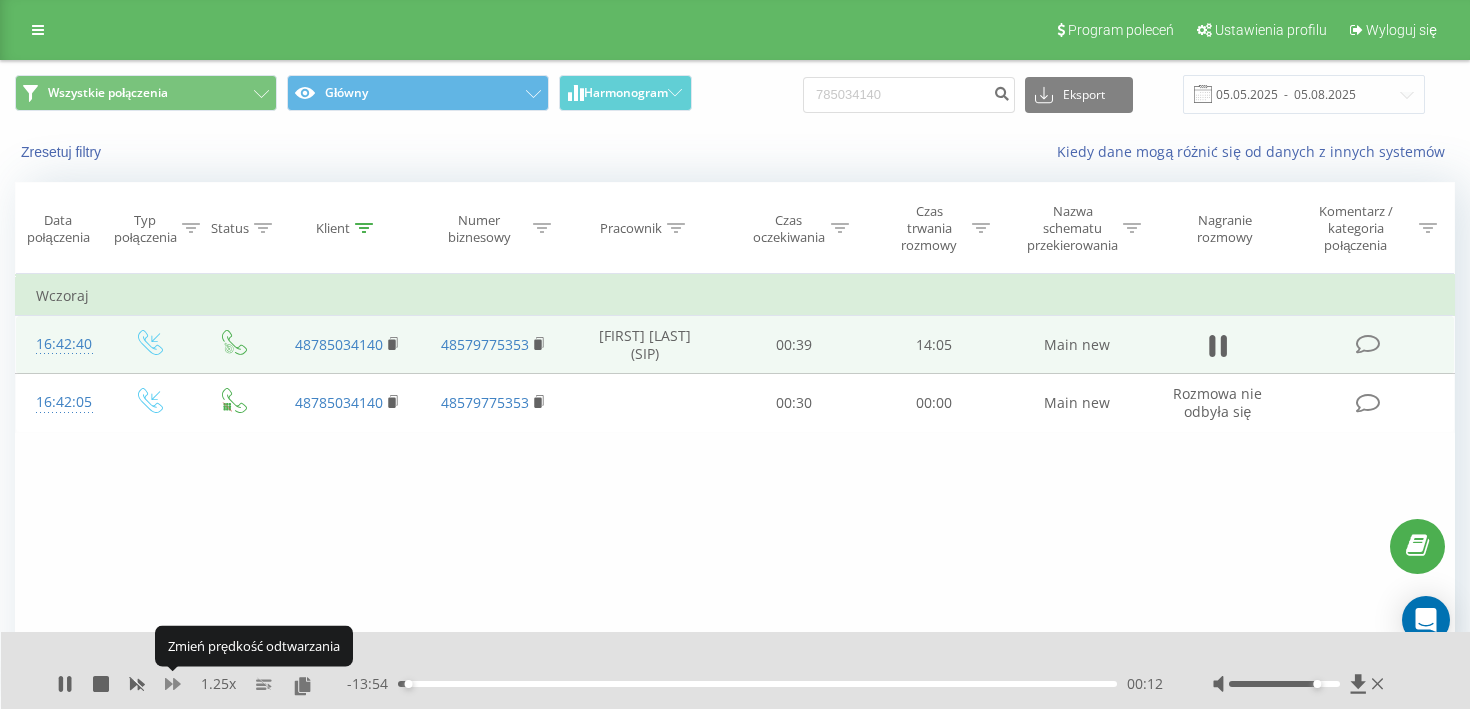 click 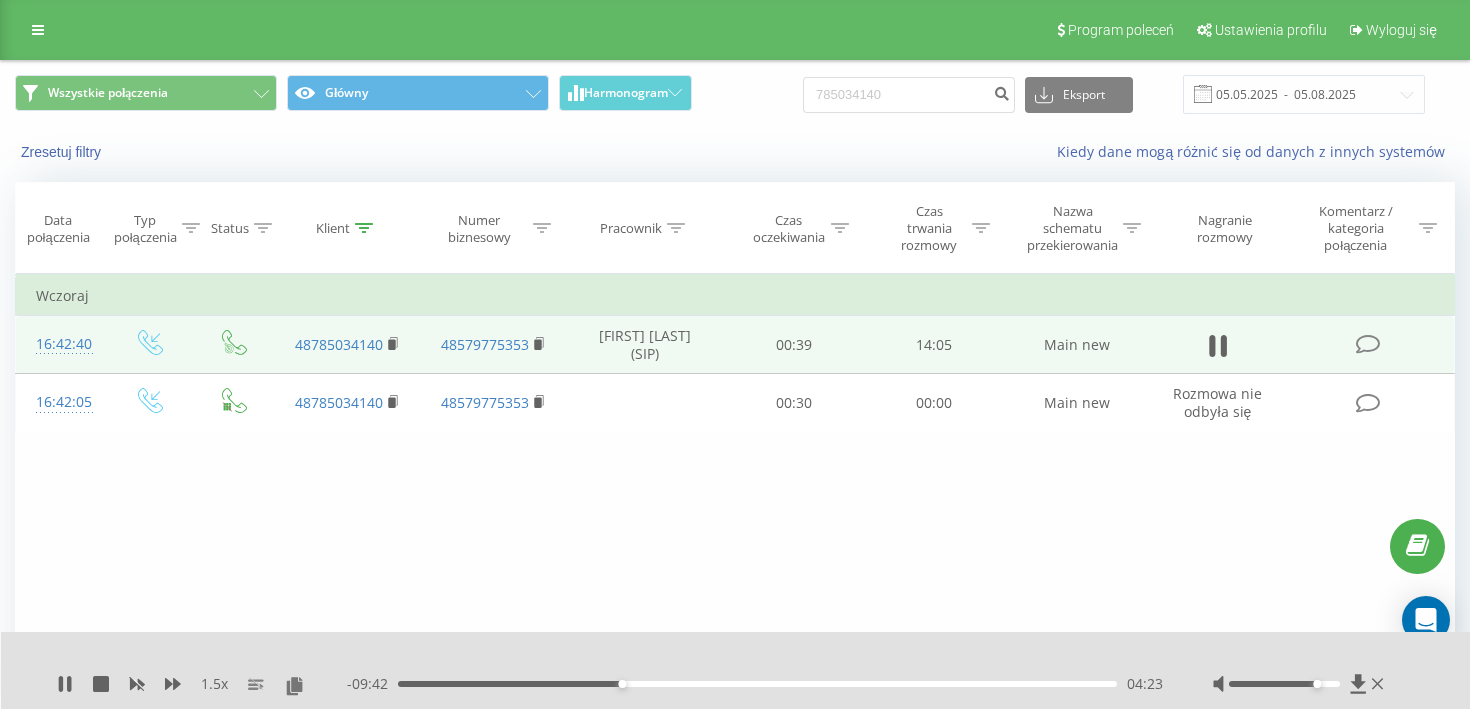 click on "1.5 x" at bounding box center (202, 684) 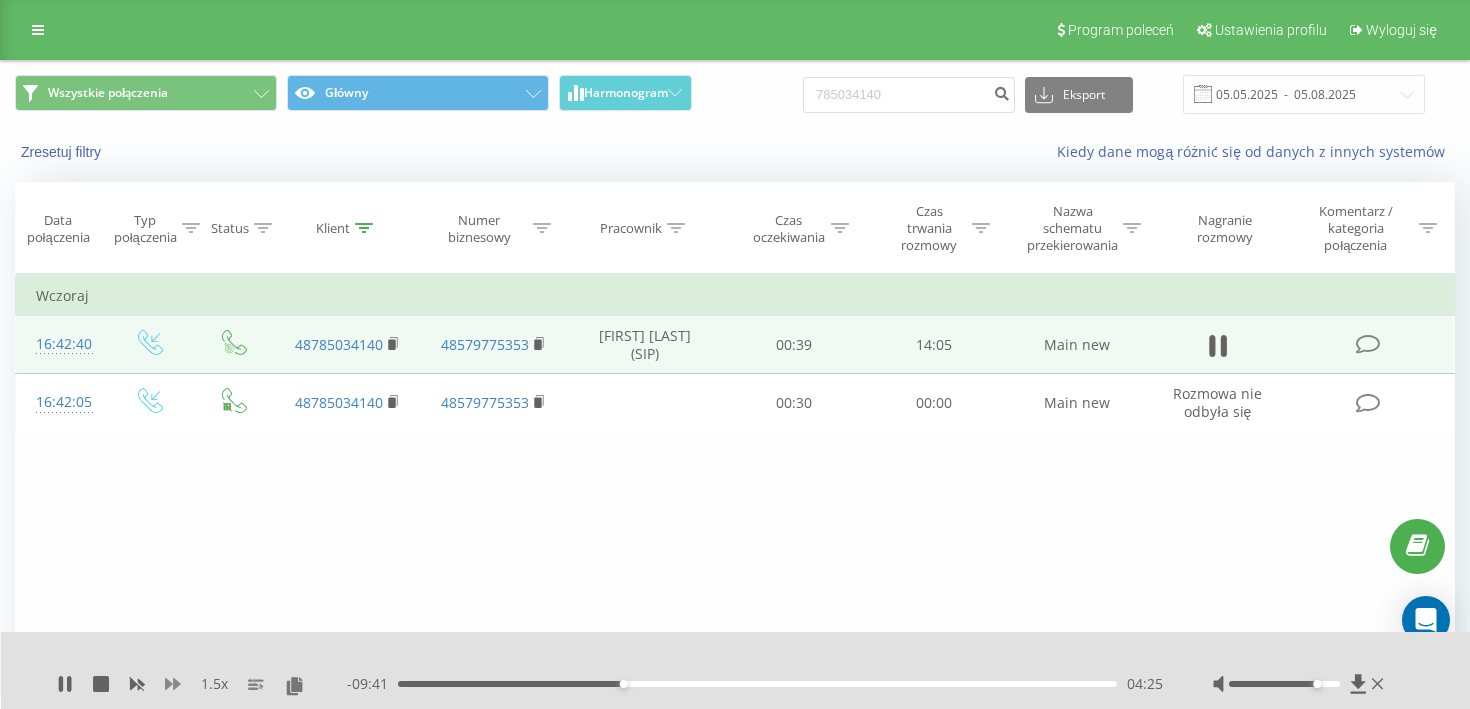 click 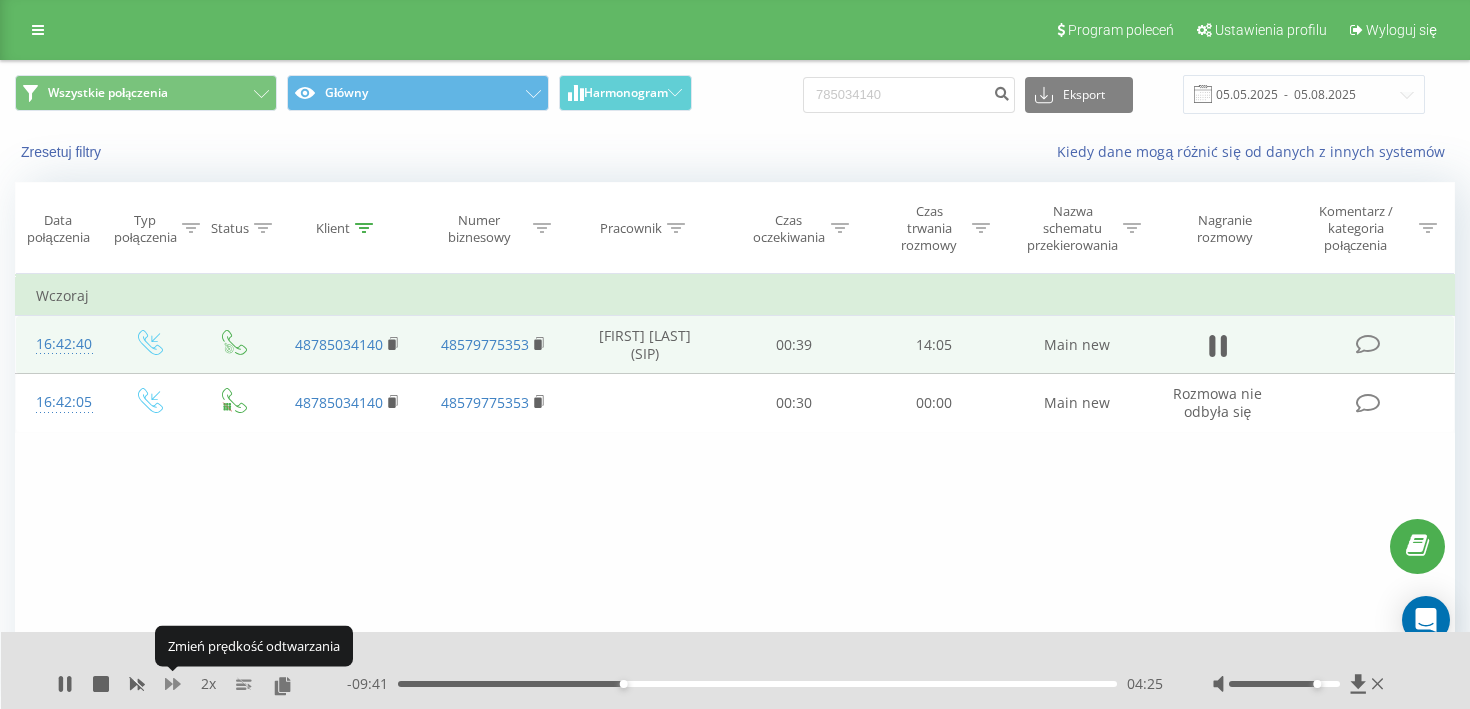 click 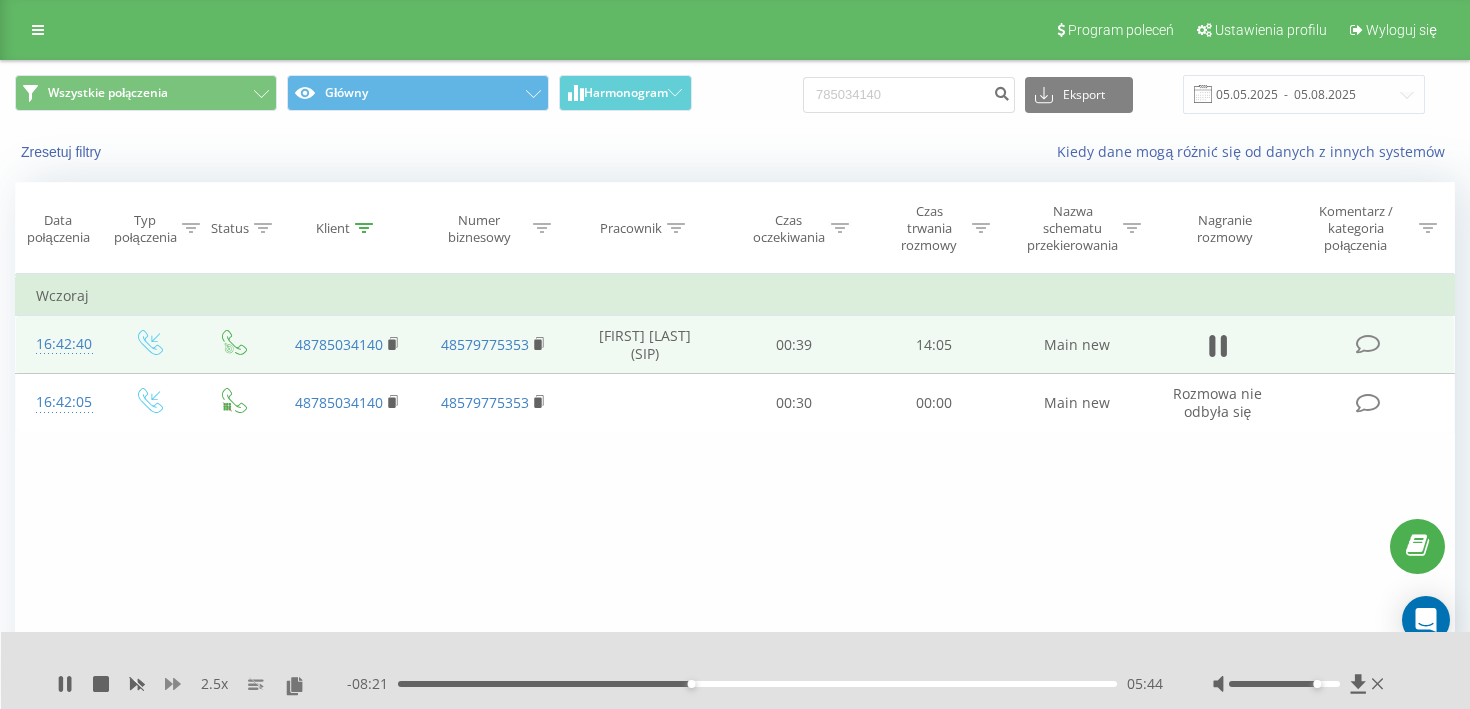 click 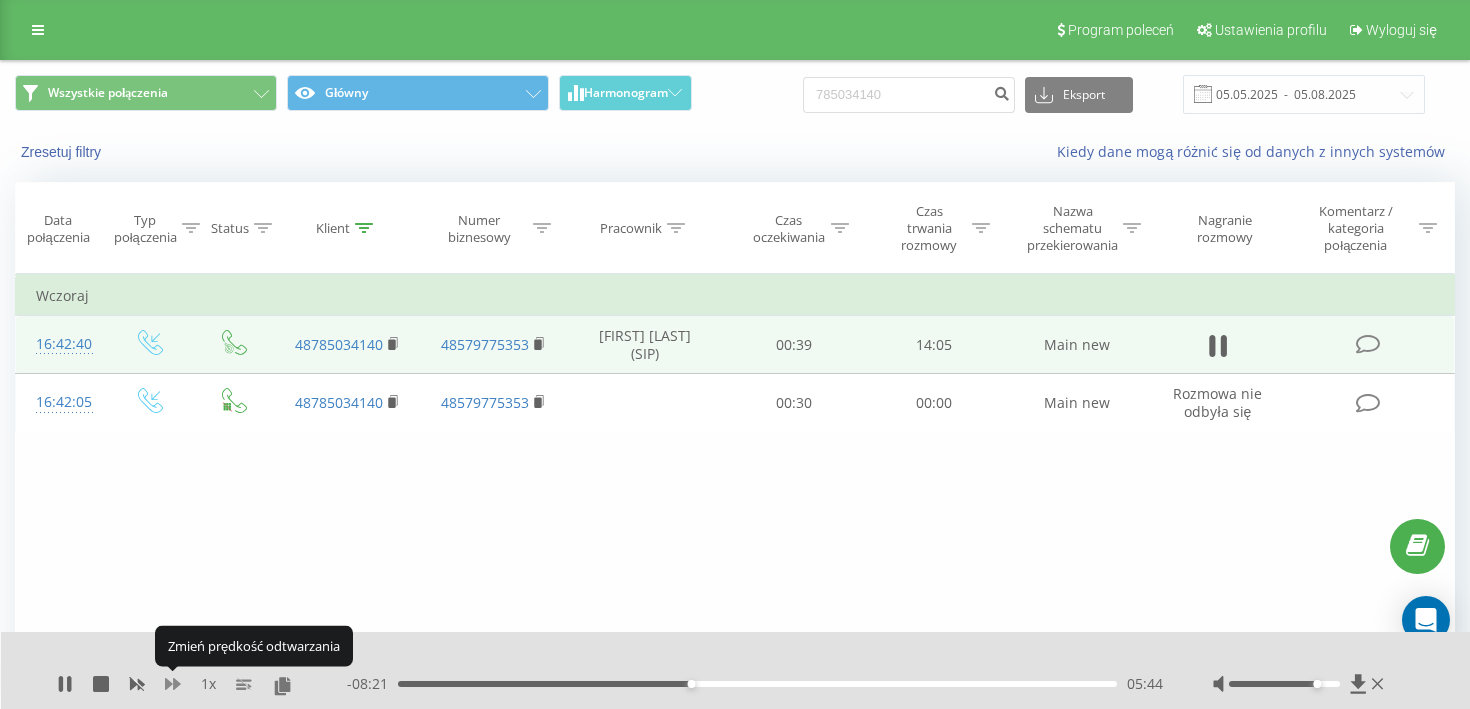 click 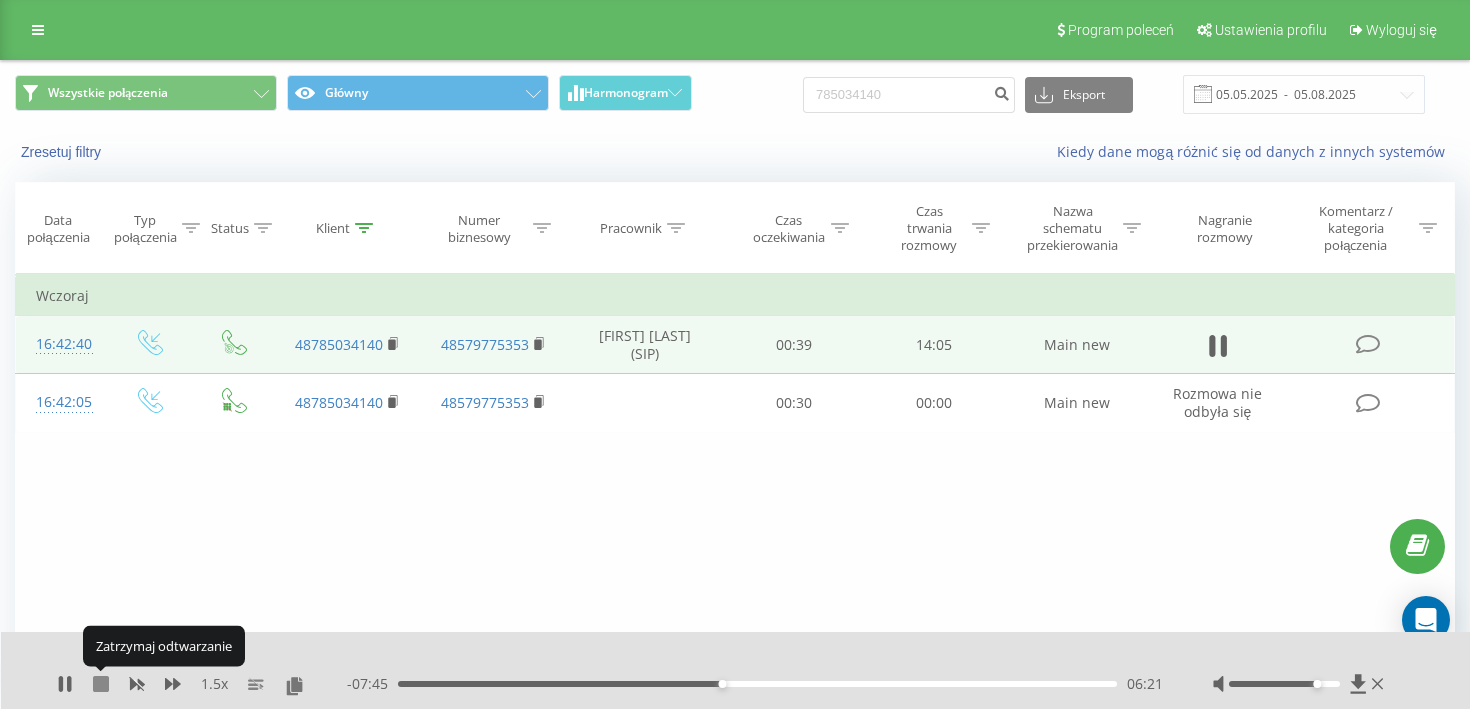 click 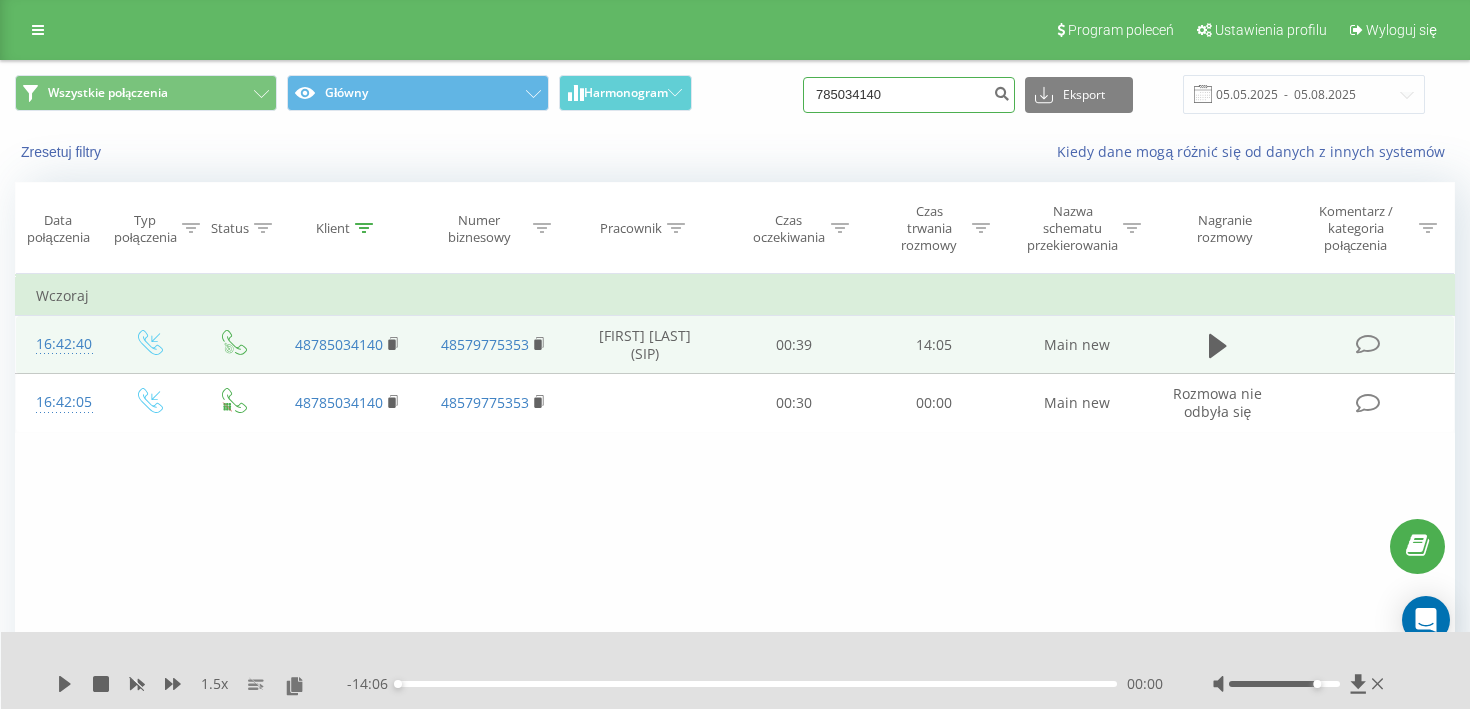 click on "785034140" at bounding box center [909, 95] 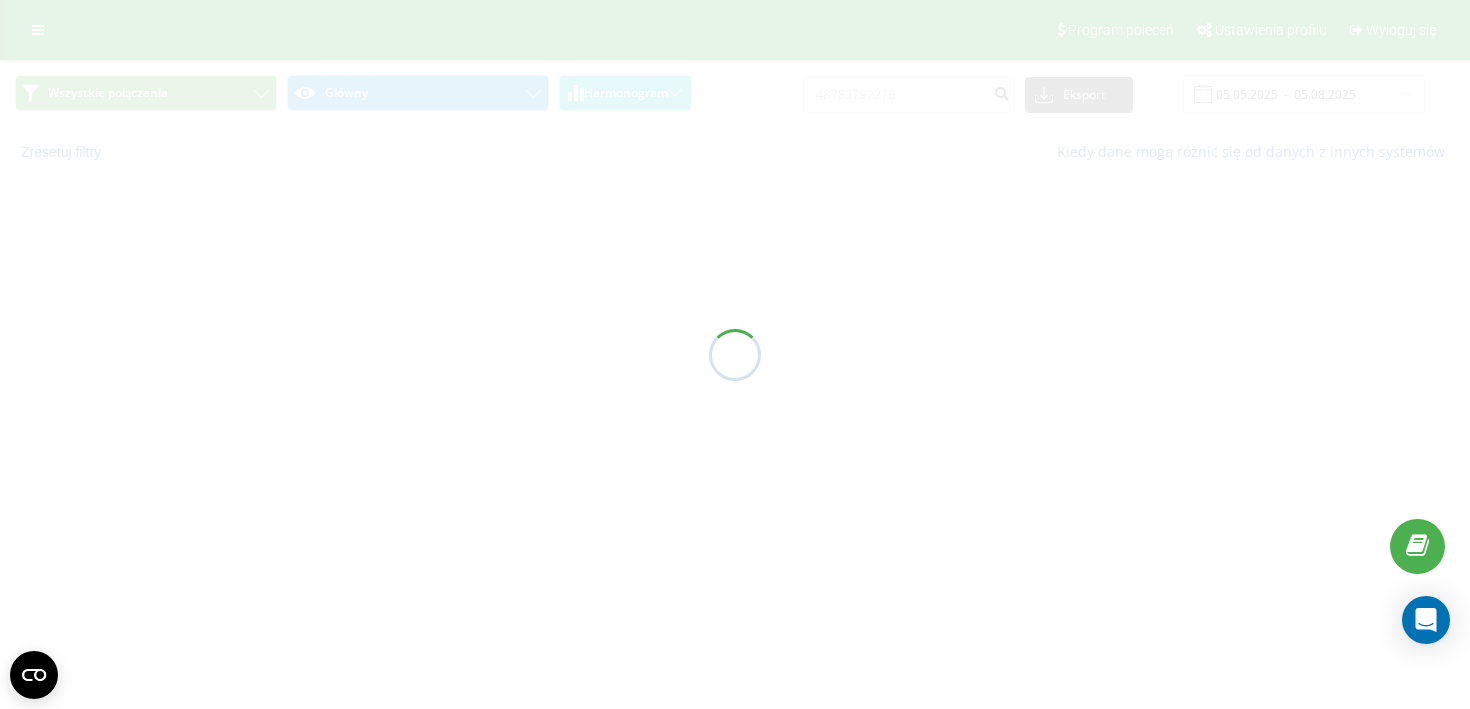 scroll, scrollTop: 0, scrollLeft: 0, axis: both 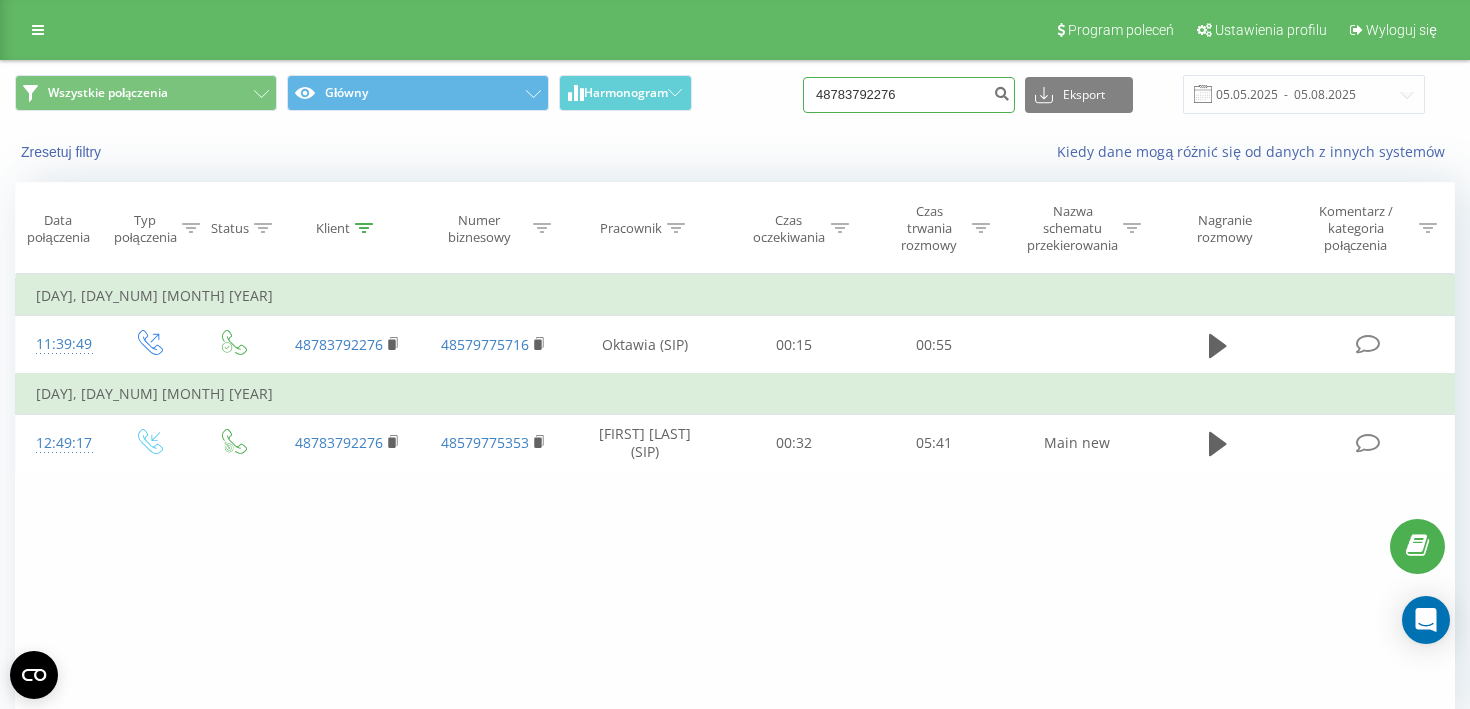 click on "48783792276" at bounding box center [909, 95] 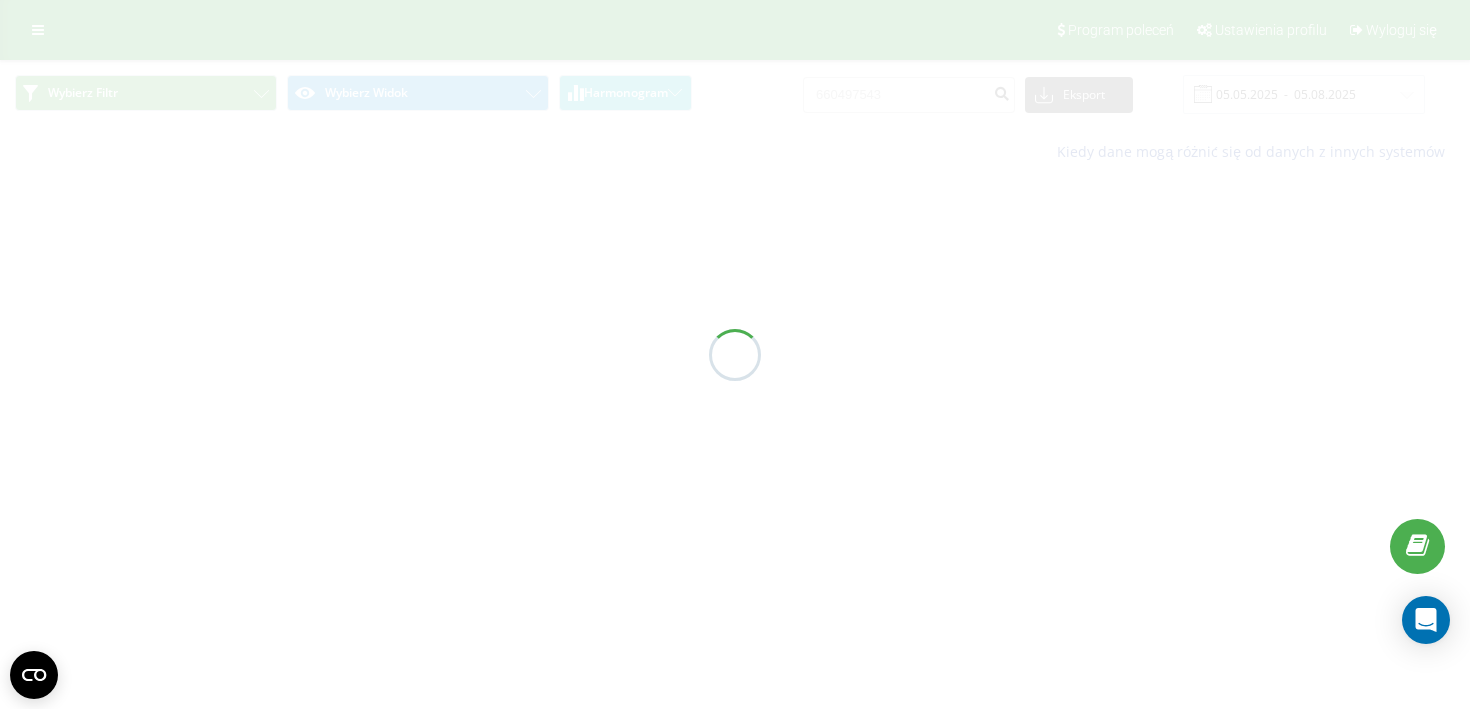 scroll, scrollTop: 0, scrollLeft: 0, axis: both 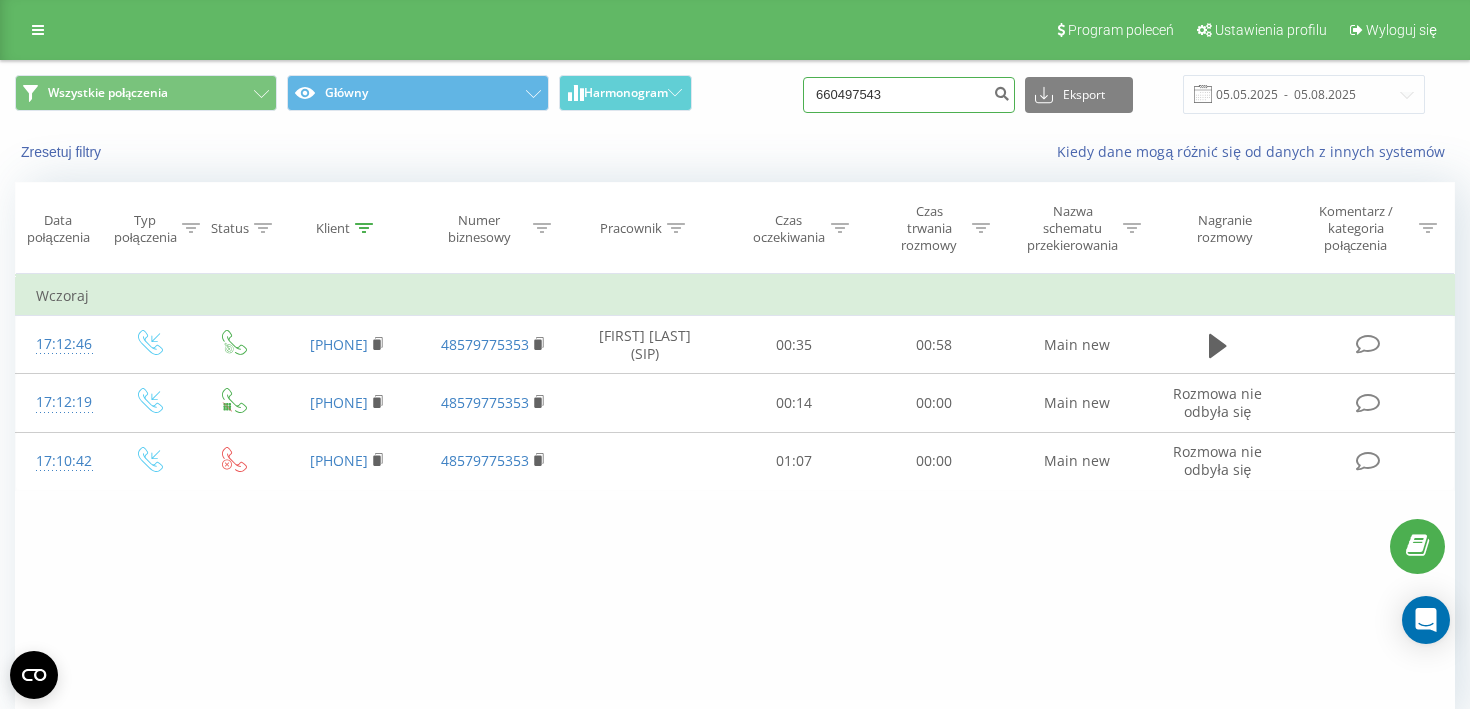 click on "660497543" at bounding box center (909, 95) 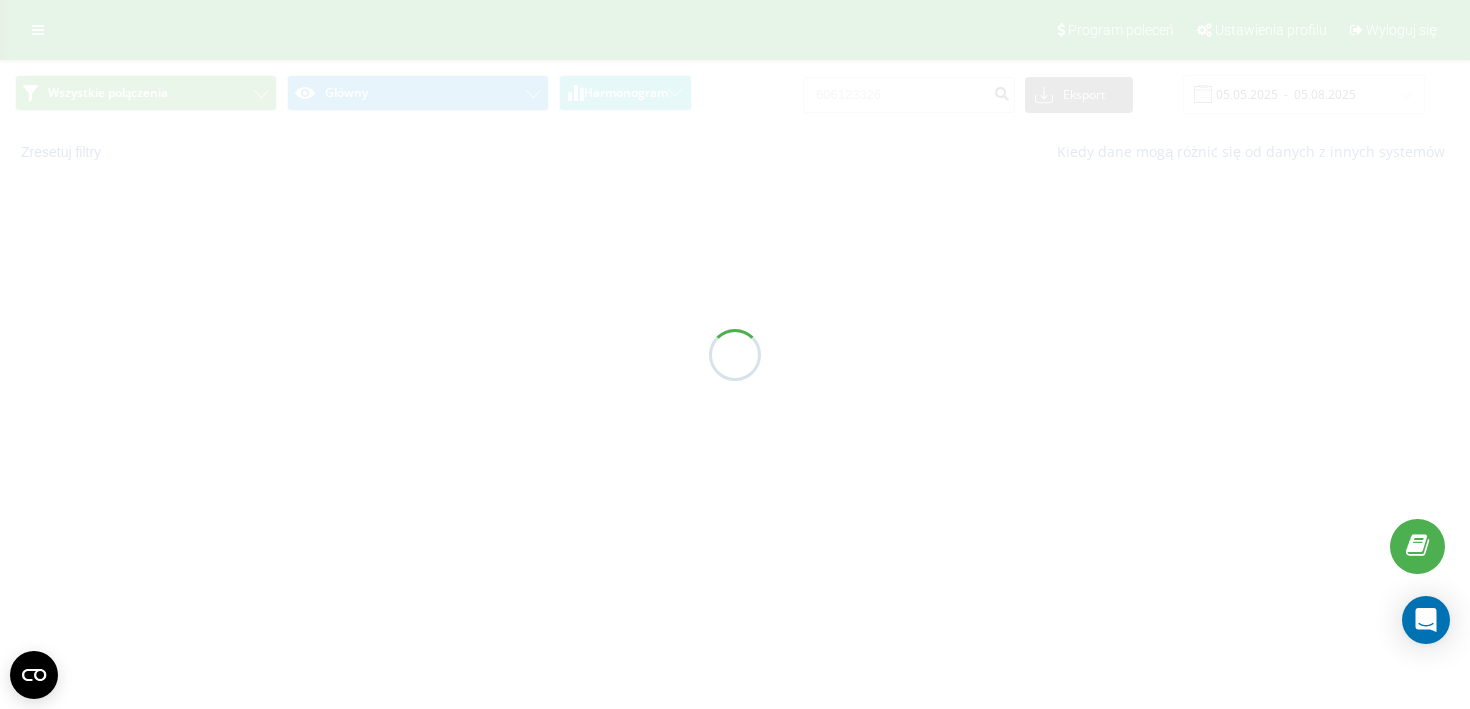 scroll, scrollTop: 0, scrollLeft: 0, axis: both 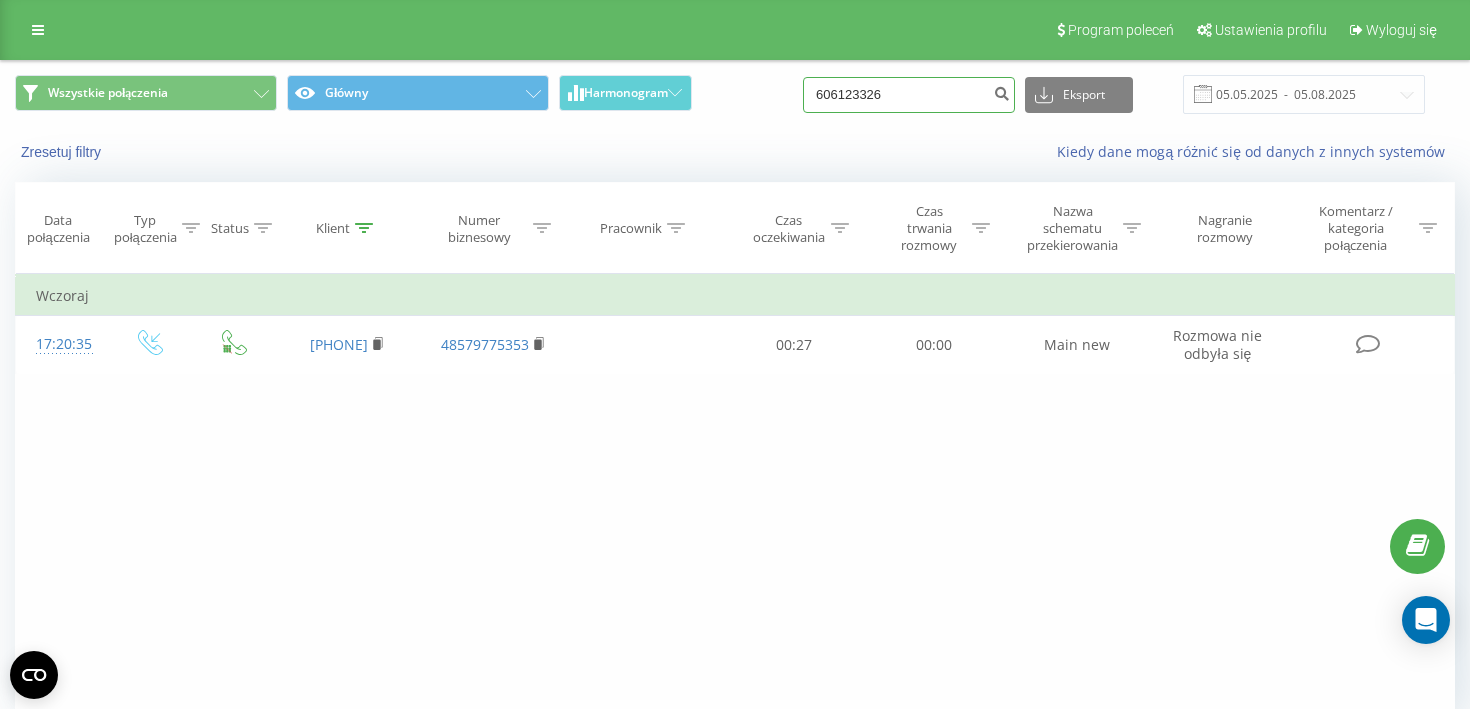 click on "606123326" at bounding box center [909, 95] 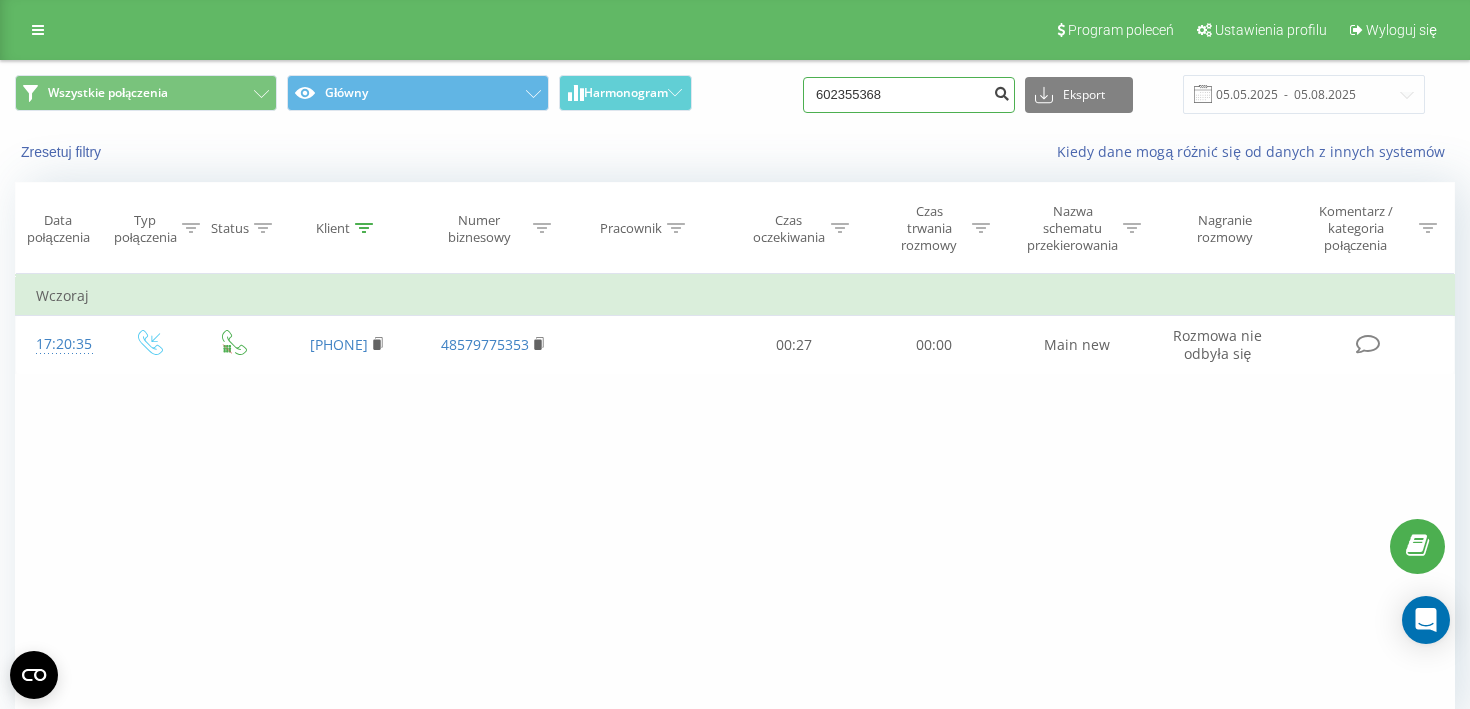 type on "602355368" 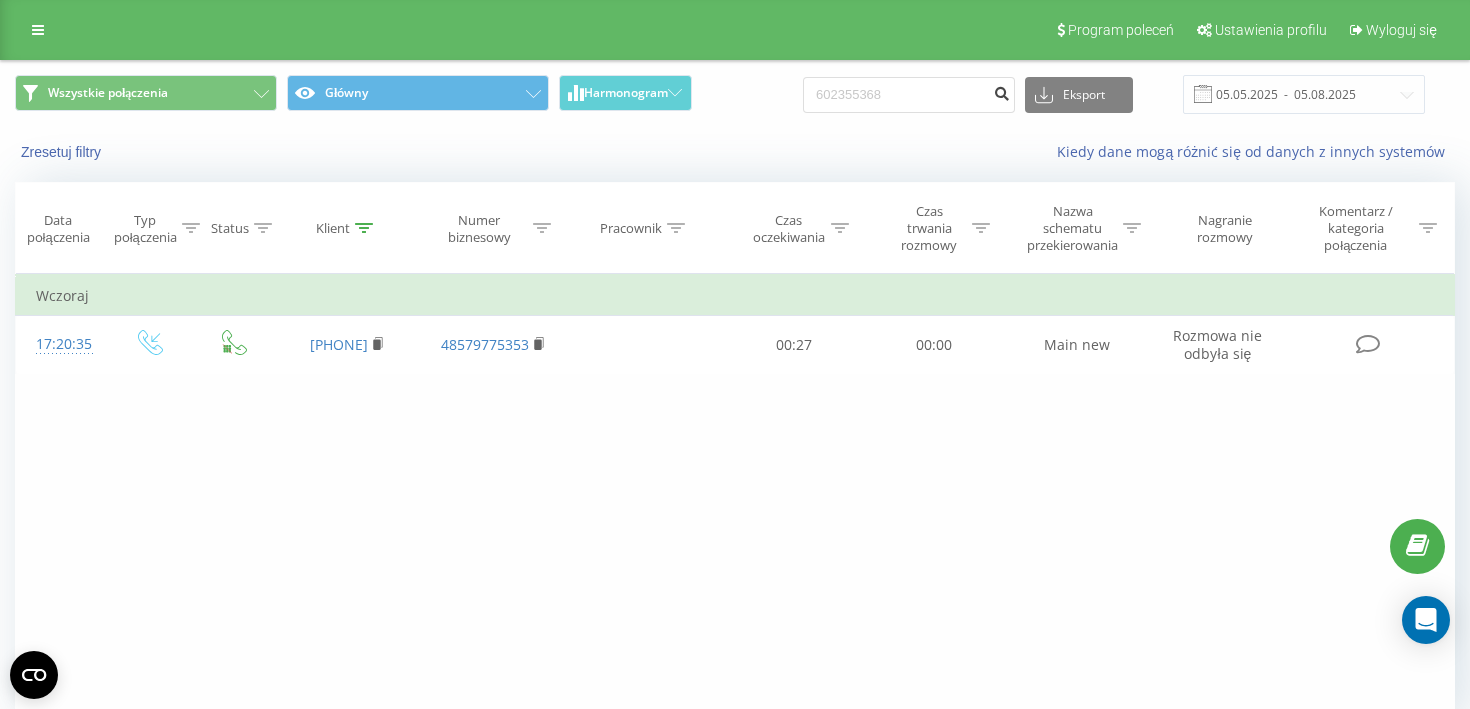 click at bounding box center [1001, 91] 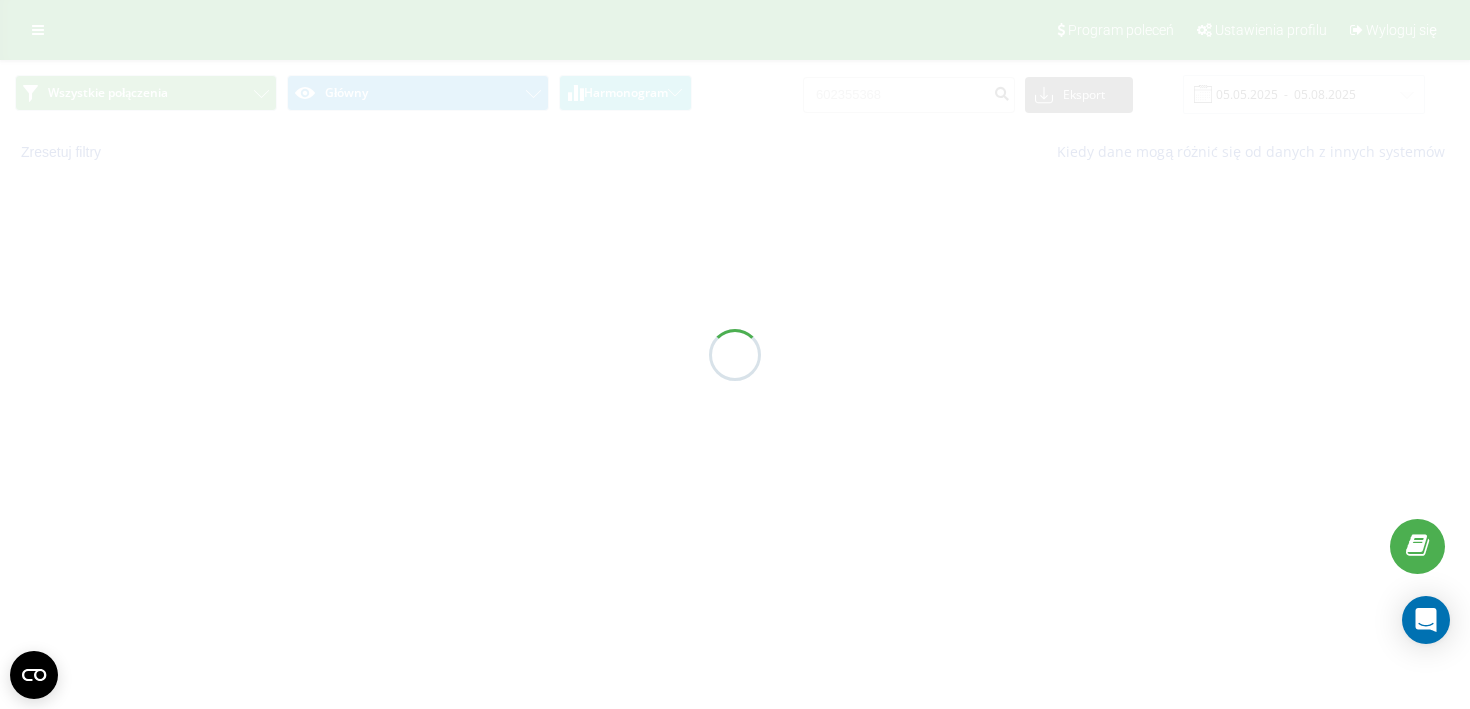 scroll, scrollTop: 0, scrollLeft: 0, axis: both 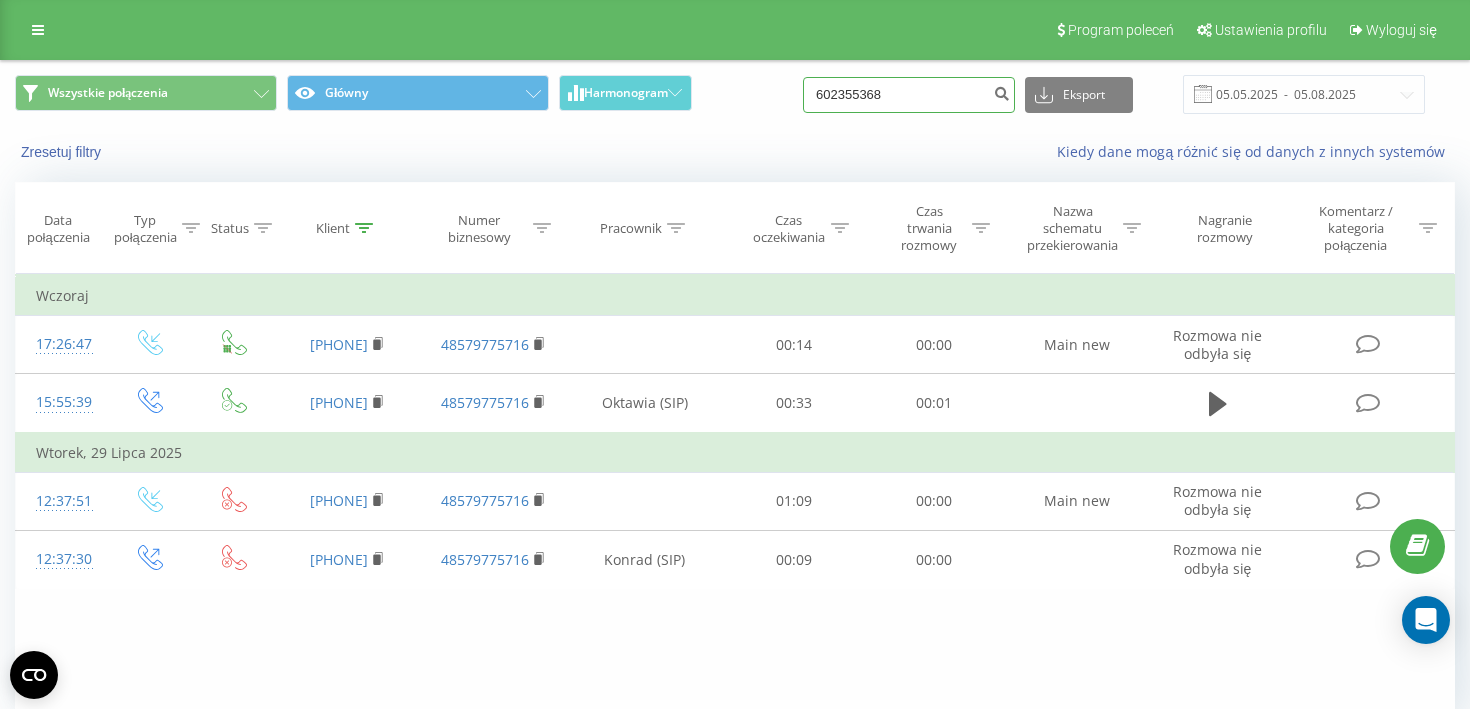 click on "602355368" at bounding box center [909, 95] 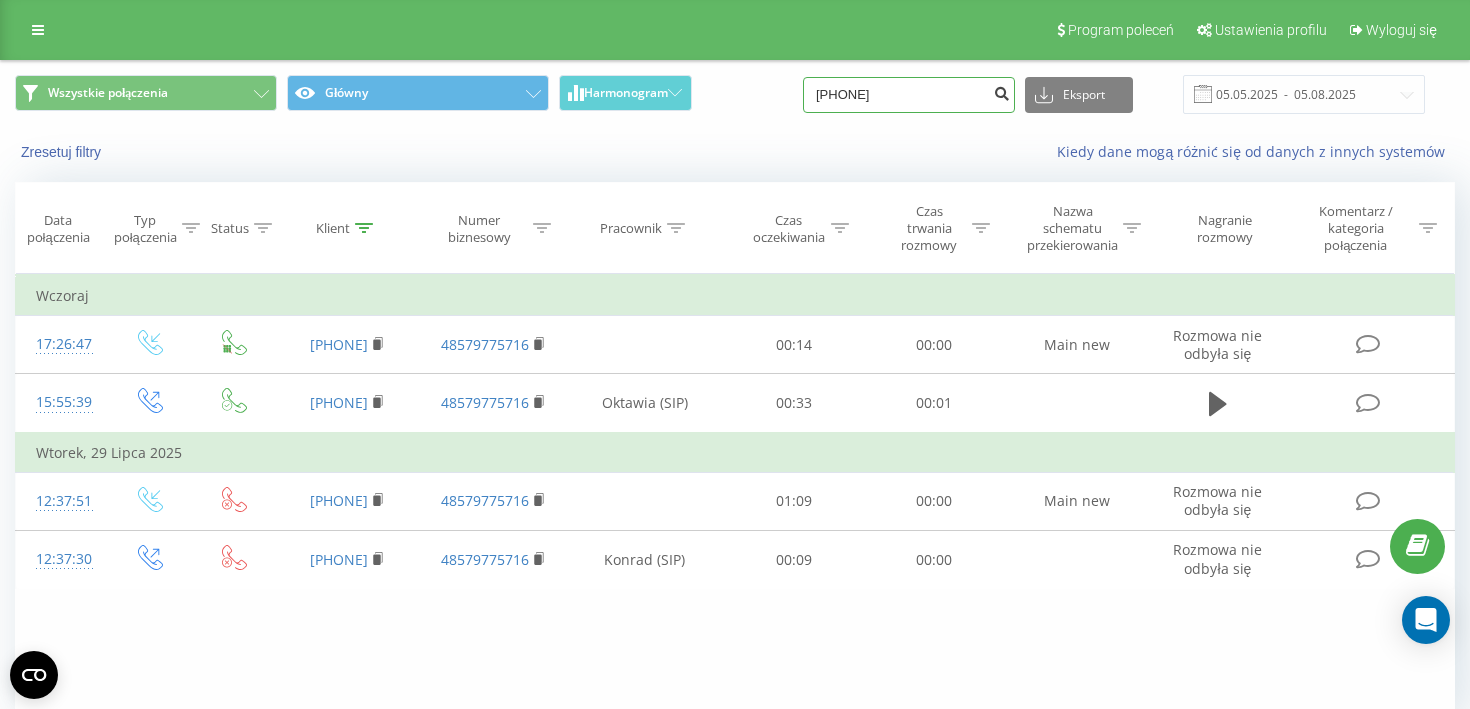 type on "[PHONE]" 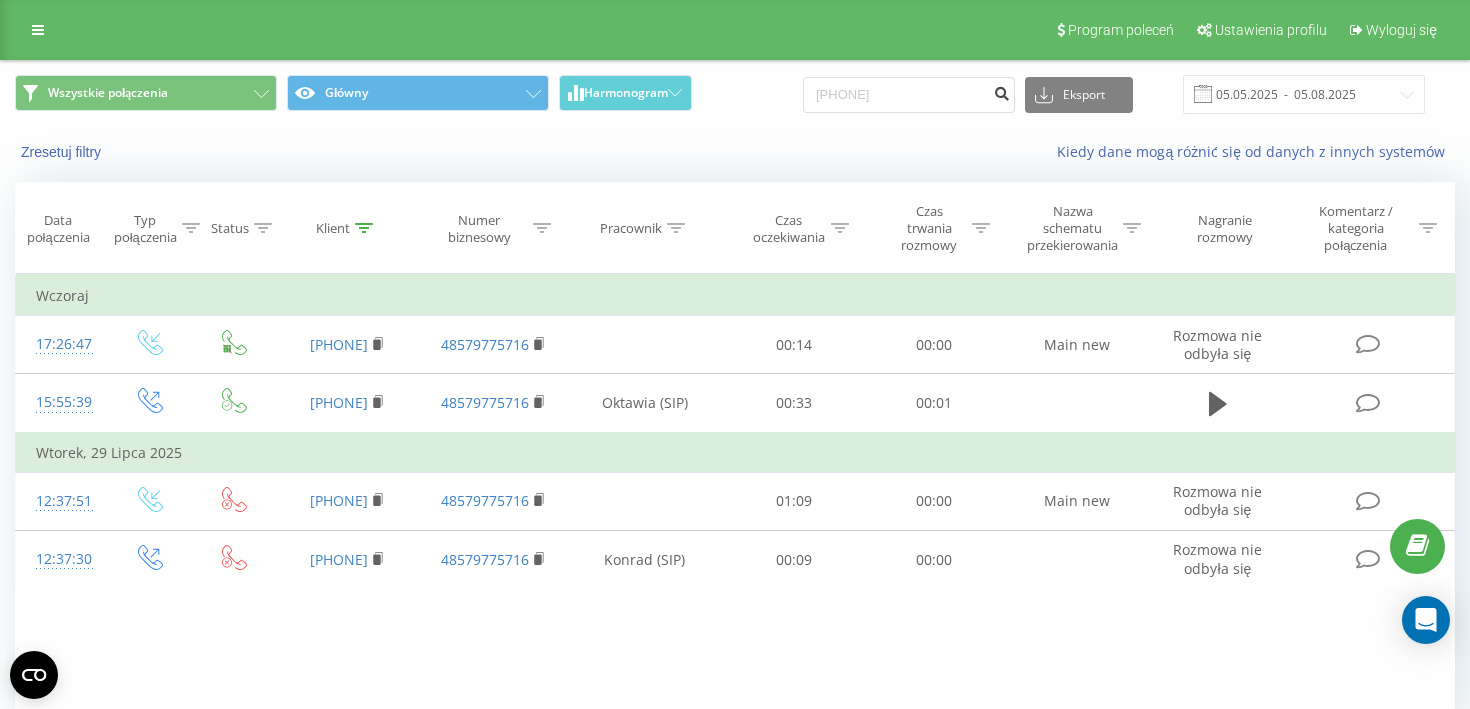 click at bounding box center (1001, 91) 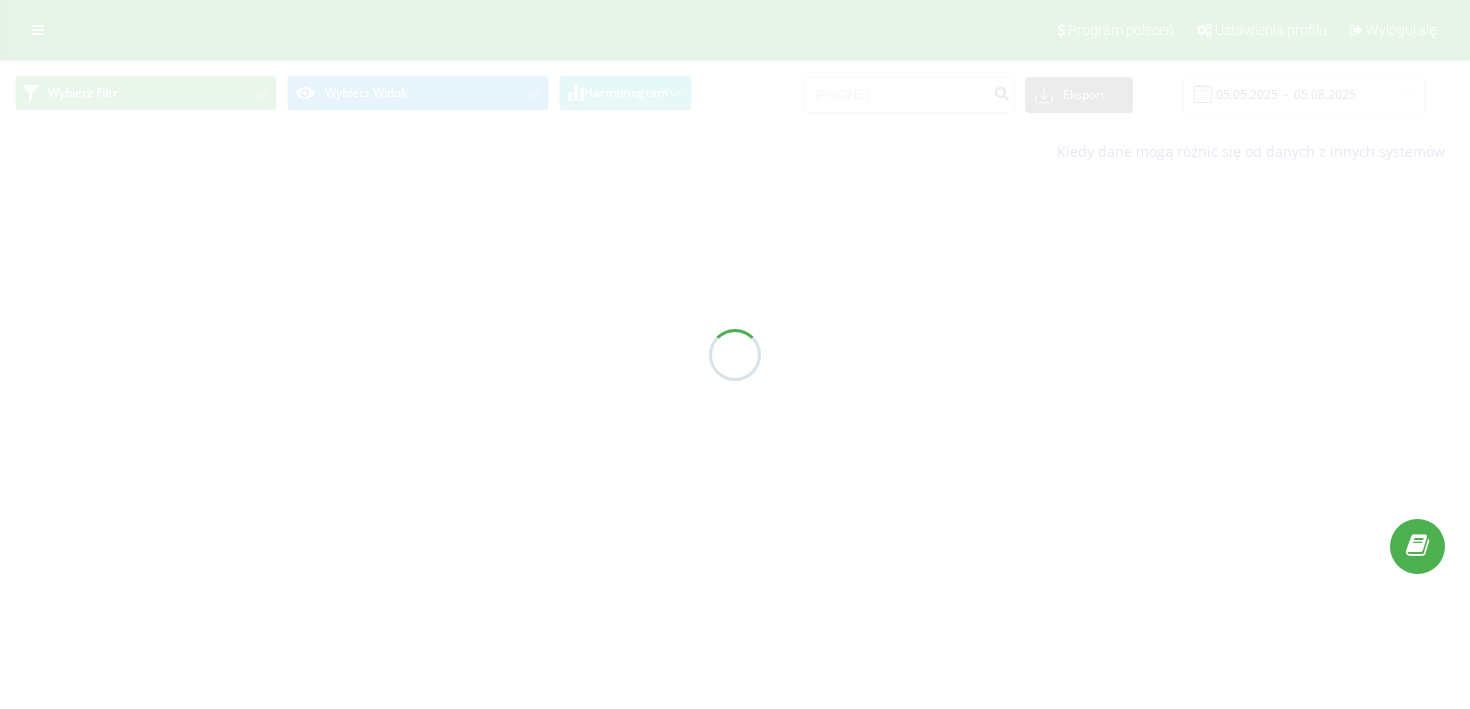 scroll, scrollTop: 0, scrollLeft: 0, axis: both 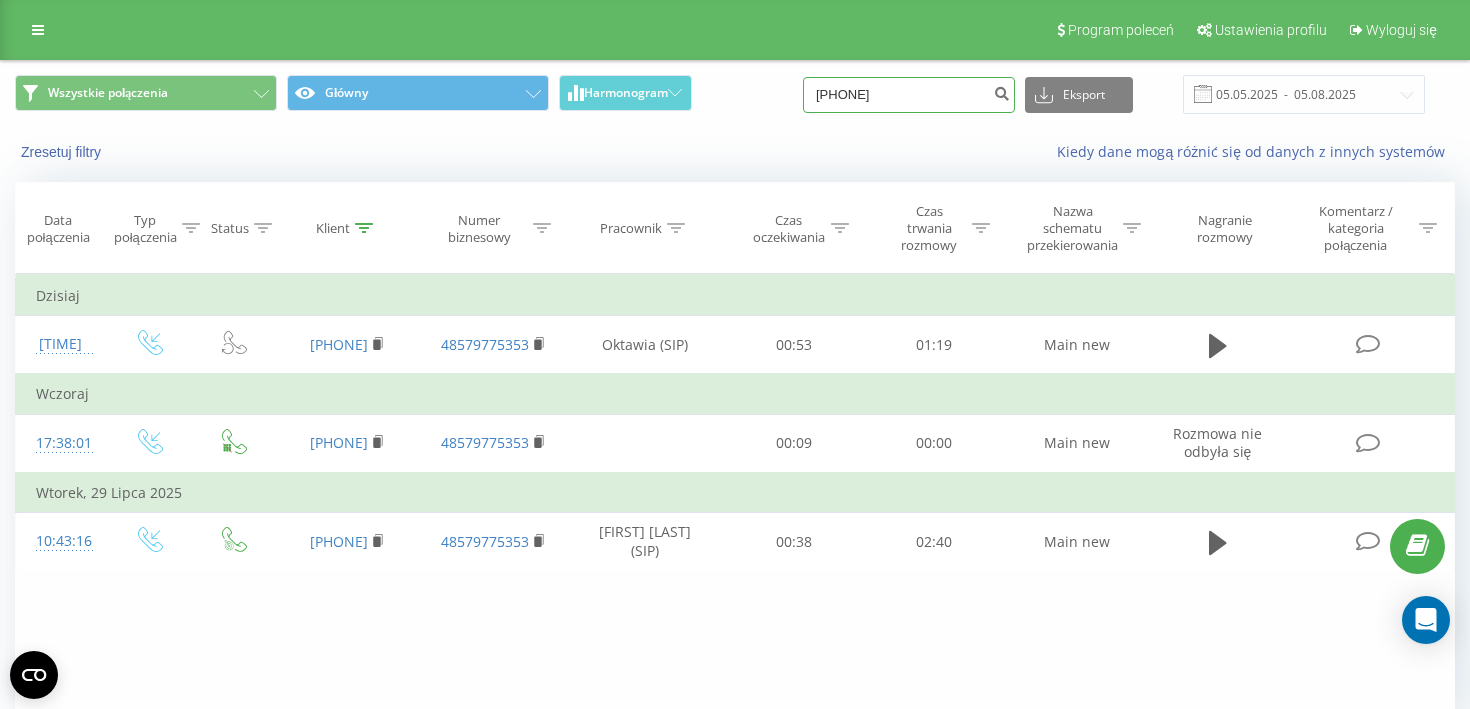 click on "[PHONE]" at bounding box center [909, 95] 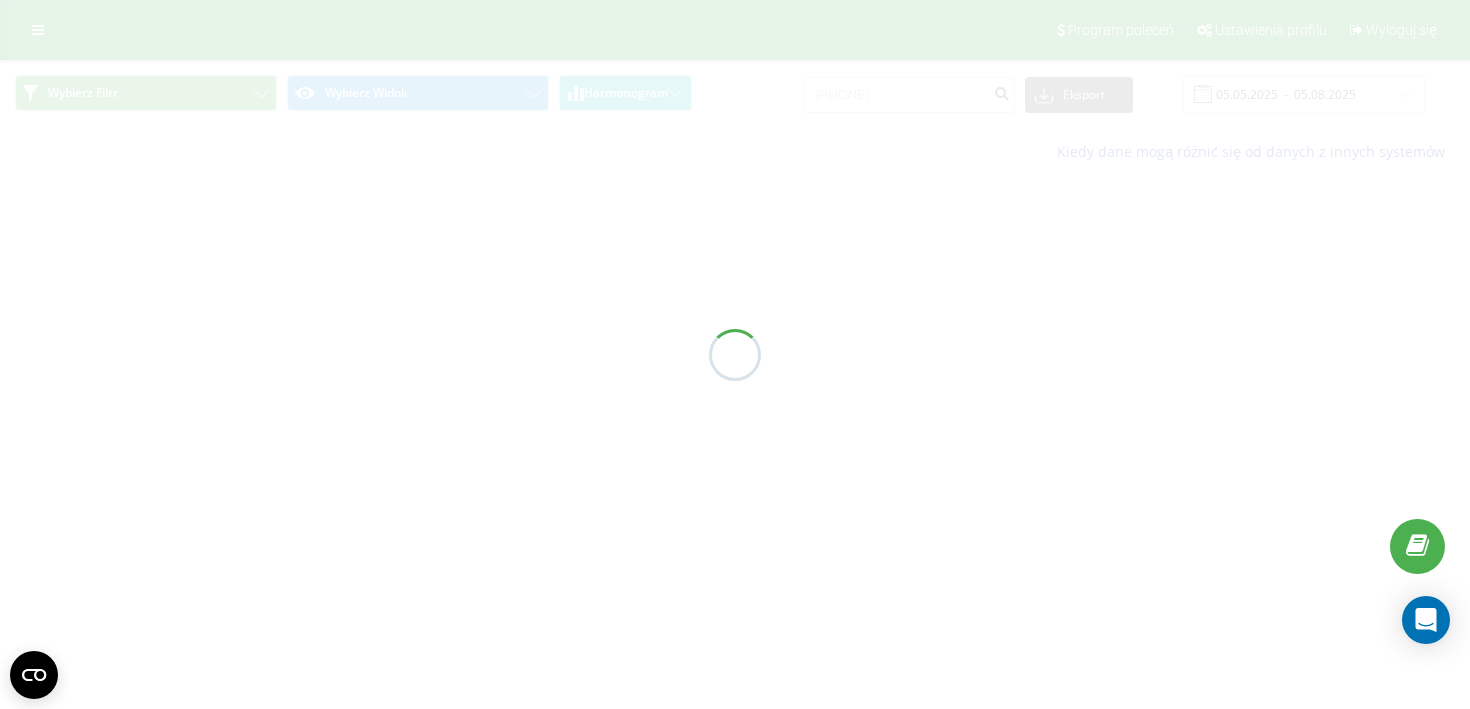 scroll, scrollTop: 0, scrollLeft: 0, axis: both 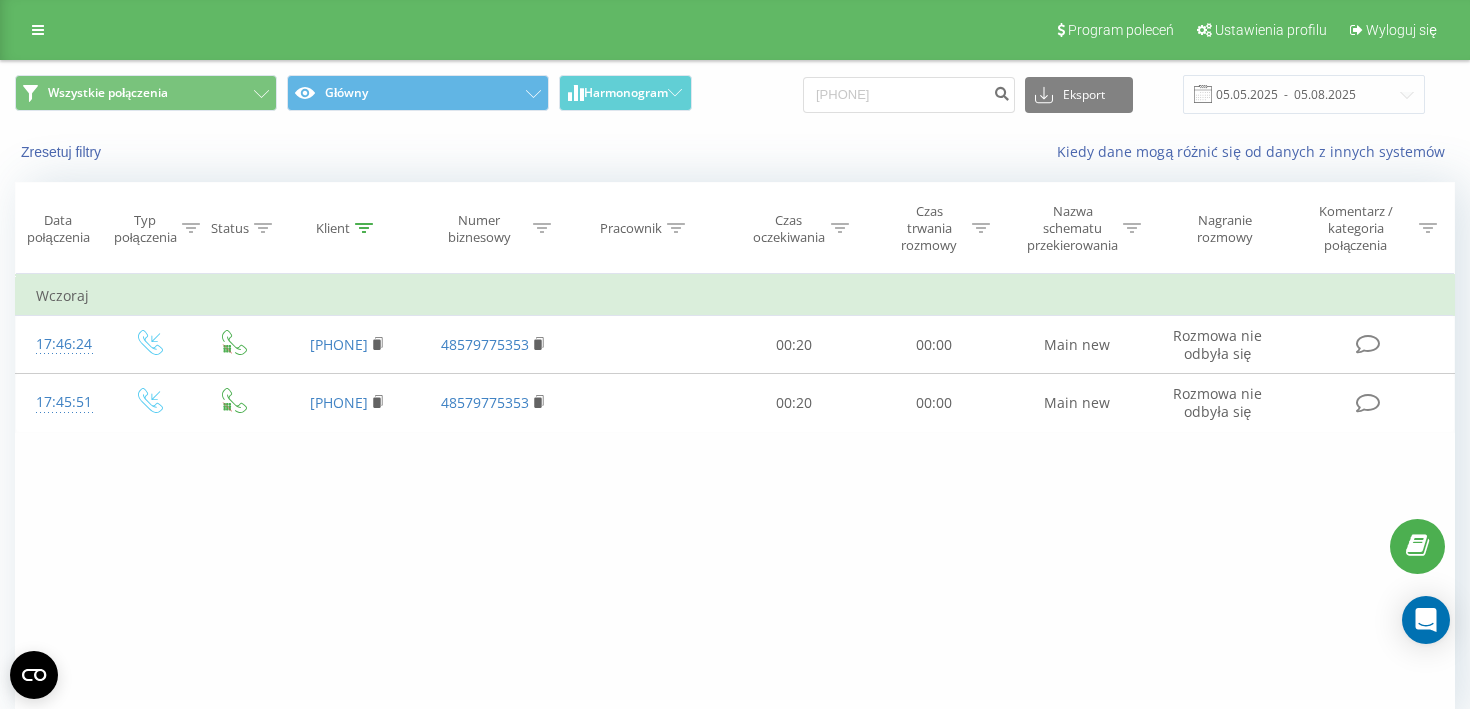 click on "Filtruj według warunków Jest równe Wprowadź wartość Anuluj OK Filtruj według warunków Jest równe Wprowadź wartość Anuluj OK Filtruj według warunków Zawiera Anuluj OK Filtruj według warunków Zawiera Anuluj OK Filtruj według warunków Zawiera Anuluj OK Filtruj według warunków Jest równe Anuluj OK Filtruj według warunków Jest równe Anuluj OK Filtruj według warunków Zawiera Anuluj OK Filtruj według warunków Jest równe Wprowadź wartość Anuluj OK Wczoraj  17:46:24         48600480624 48579775353 00:20 00:00 Main new  Rozmowa nie odbyła się  17:45:51         48600480624 48579775353 00:20 00:00 Main new  Rozmowa nie odbyła się" at bounding box center [735, 499] 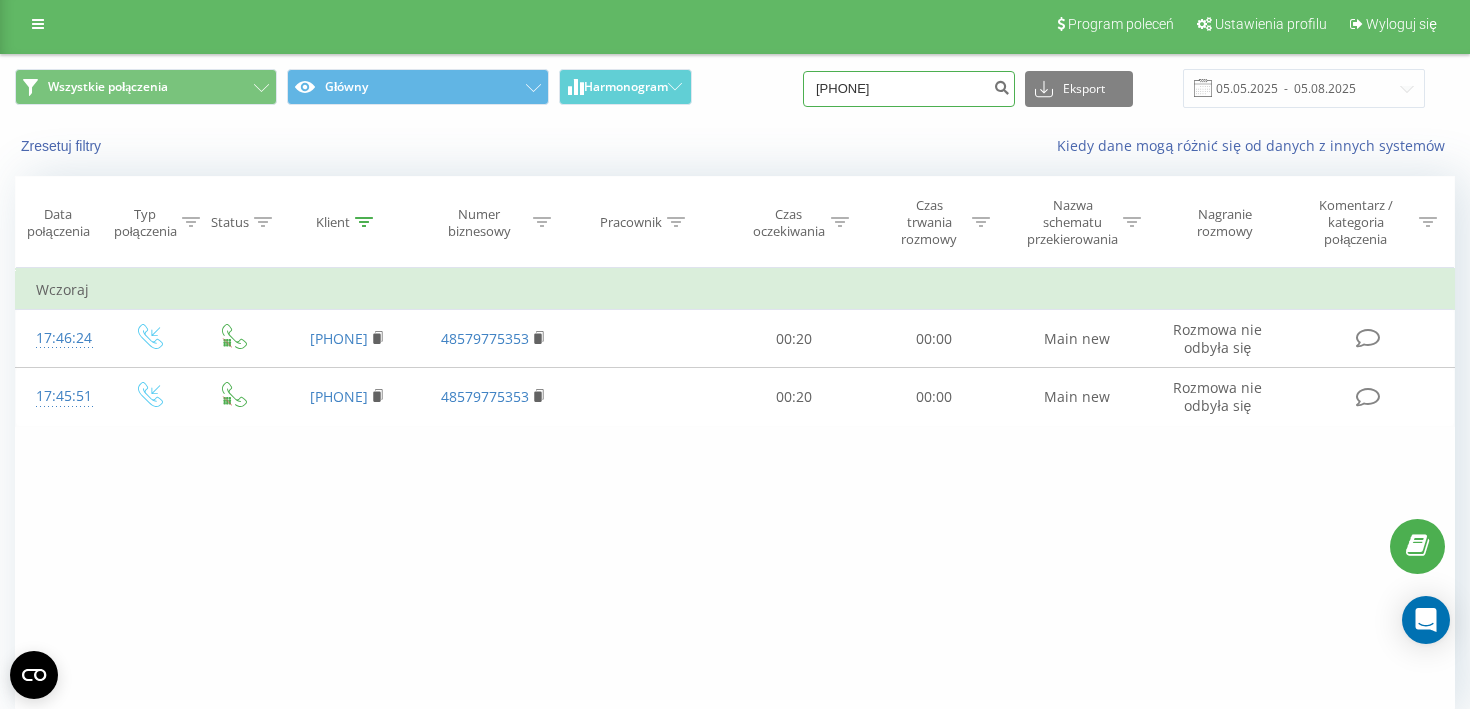 click on "600480624" at bounding box center (909, 89) 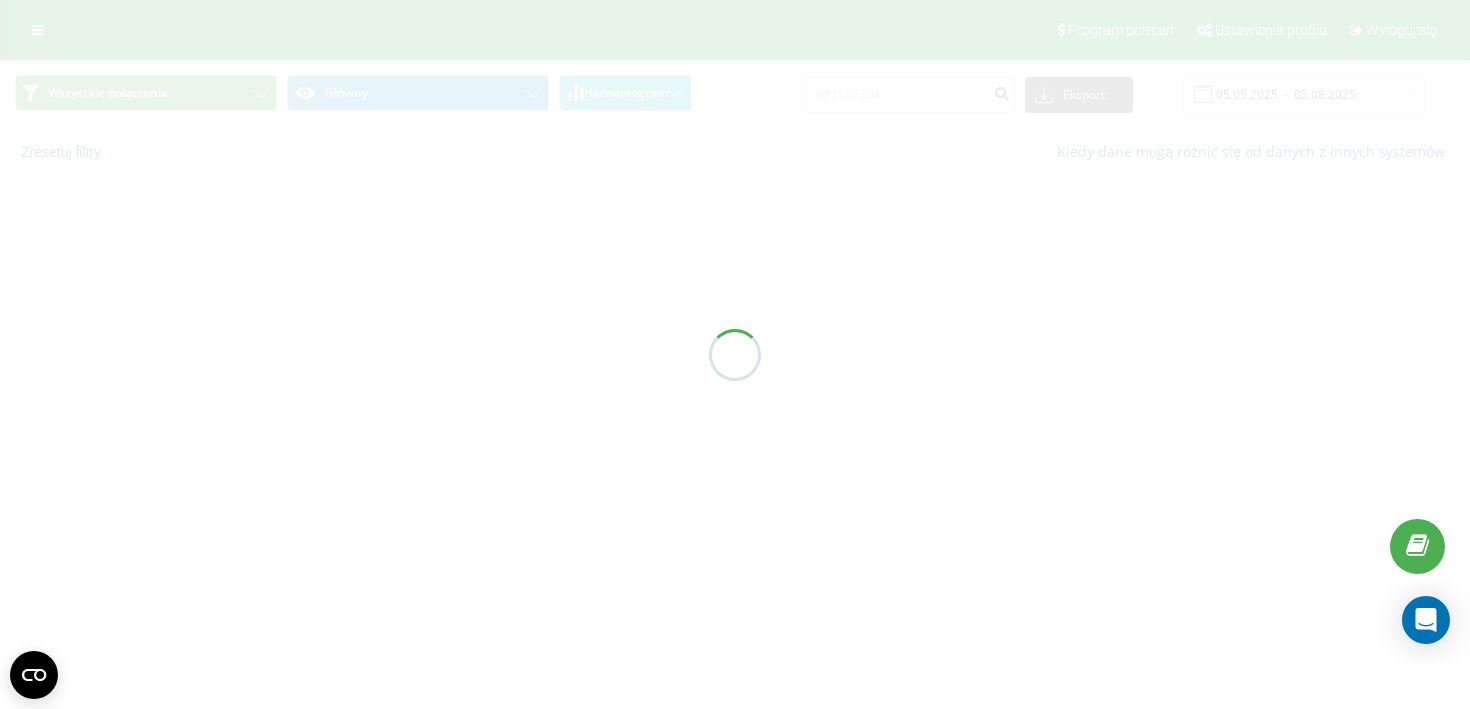 scroll, scrollTop: 0, scrollLeft: 0, axis: both 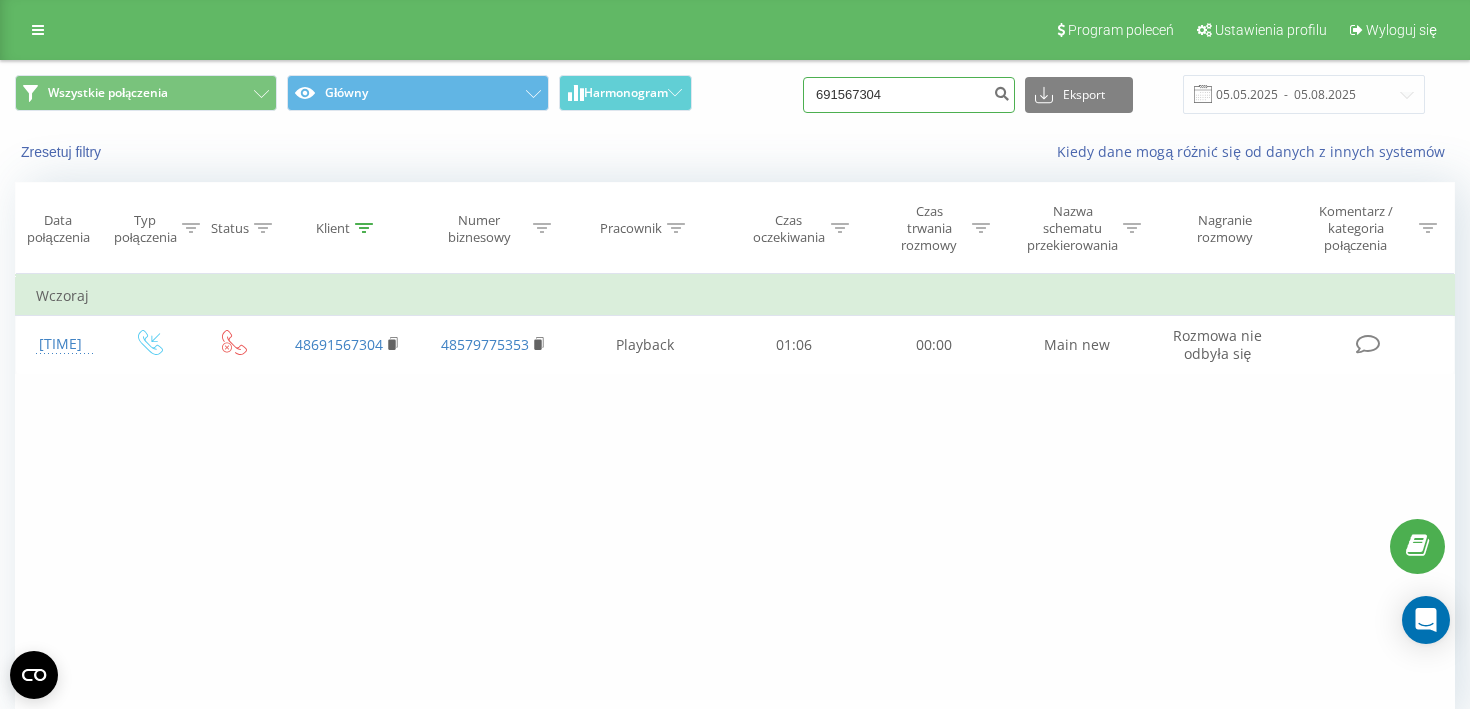 click on "691567304" at bounding box center (909, 95) 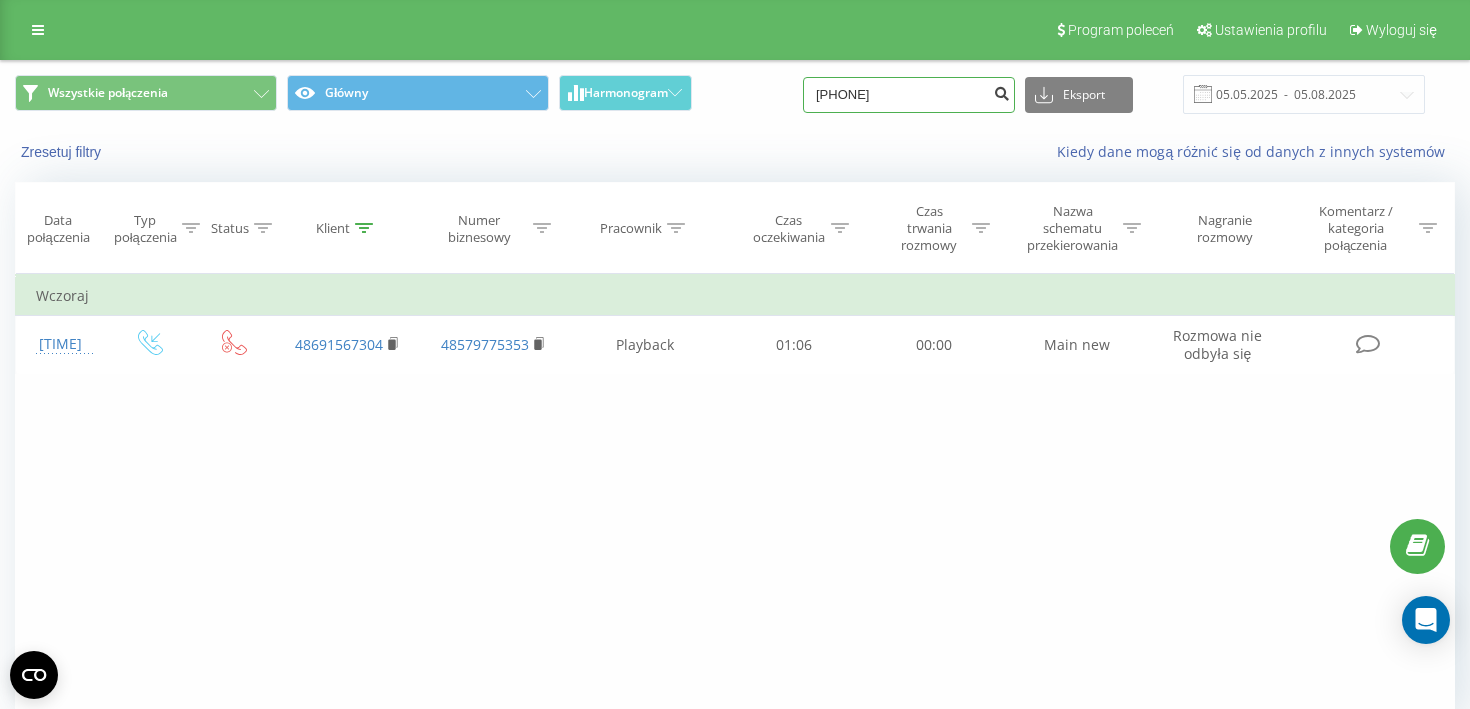 type on "726016904" 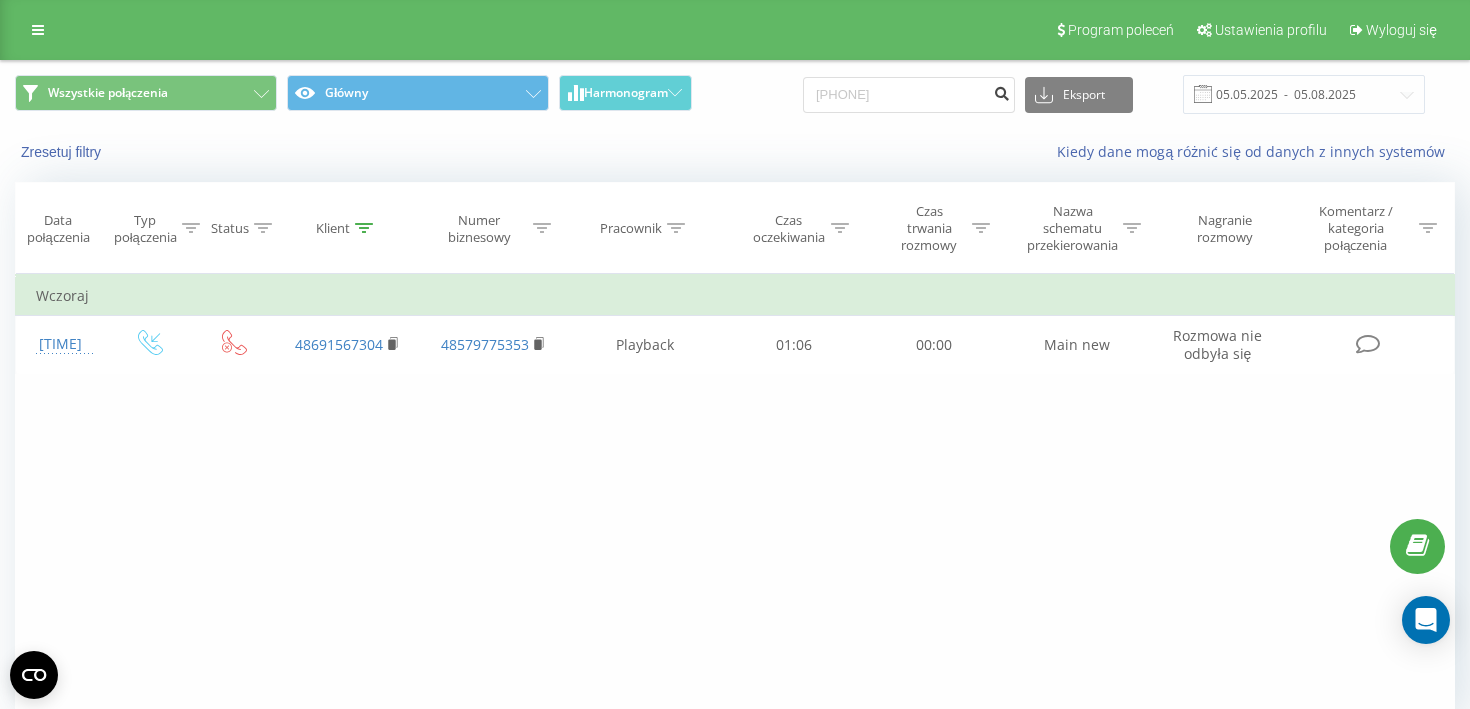 click at bounding box center (1001, 91) 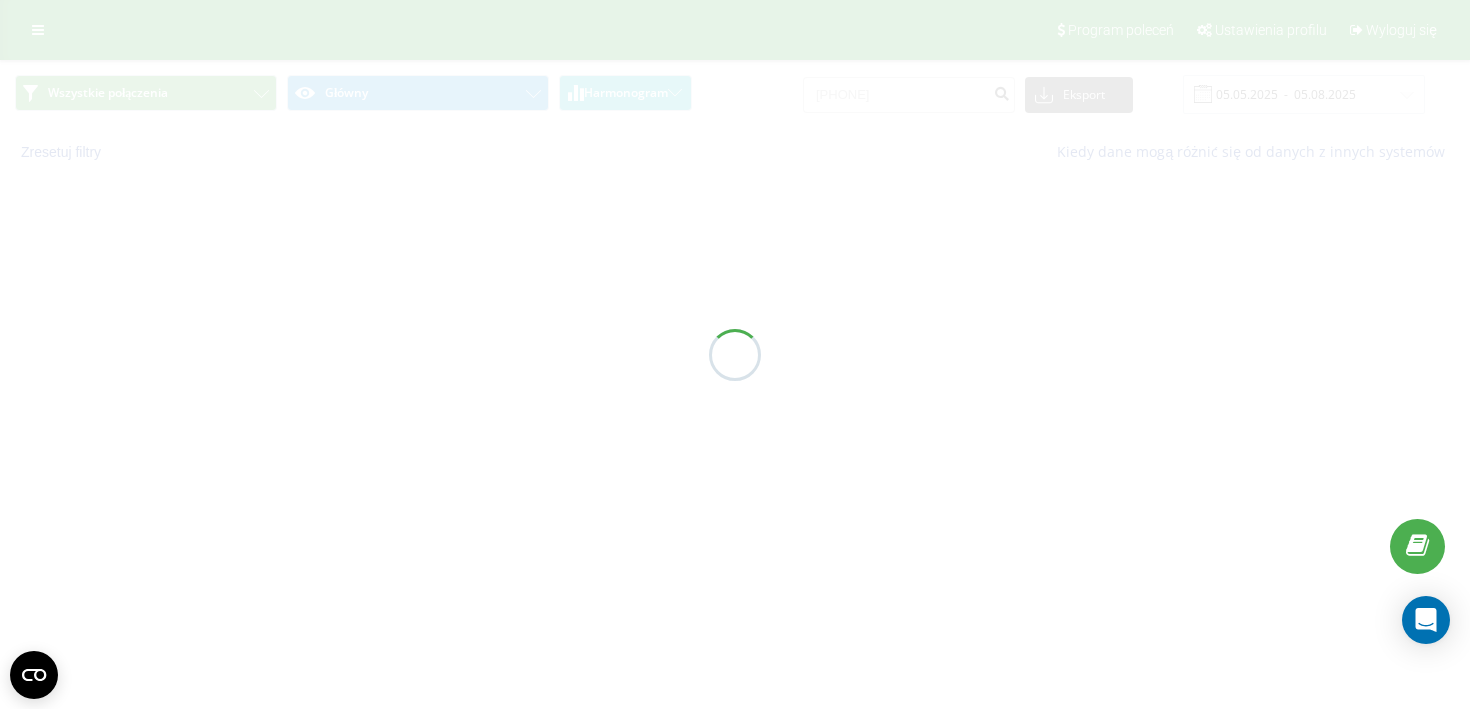 scroll, scrollTop: 0, scrollLeft: 0, axis: both 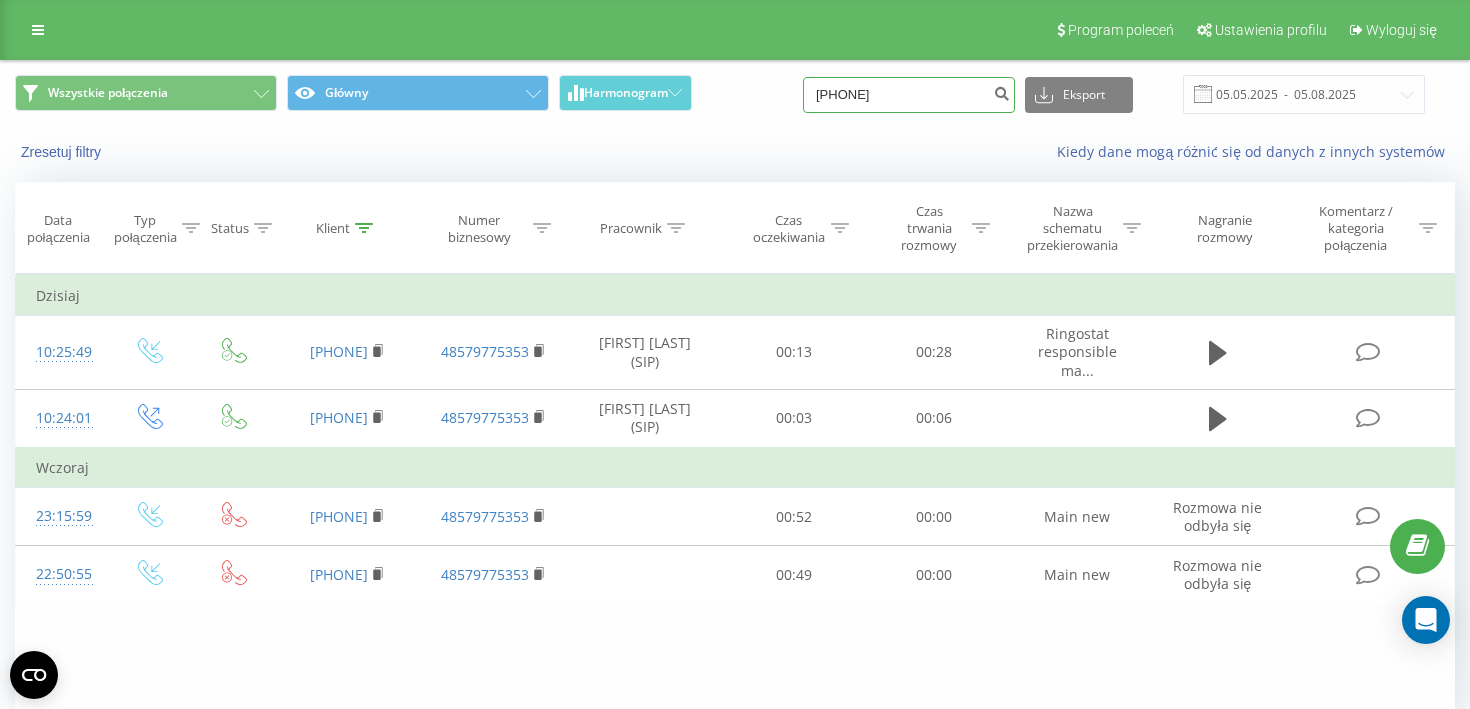 click on "726016904" at bounding box center (909, 95) 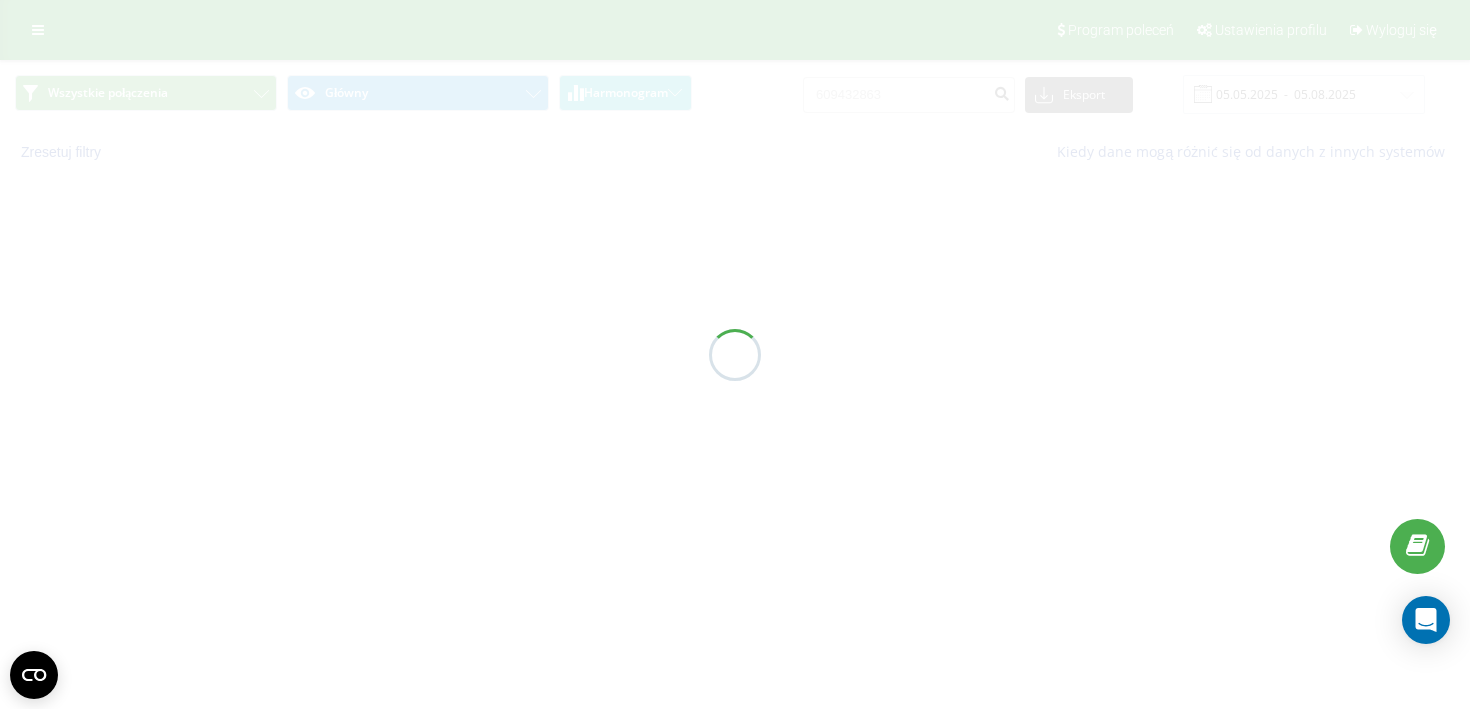 scroll, scrollTop: 0, scrollLeft: 0, axis: both 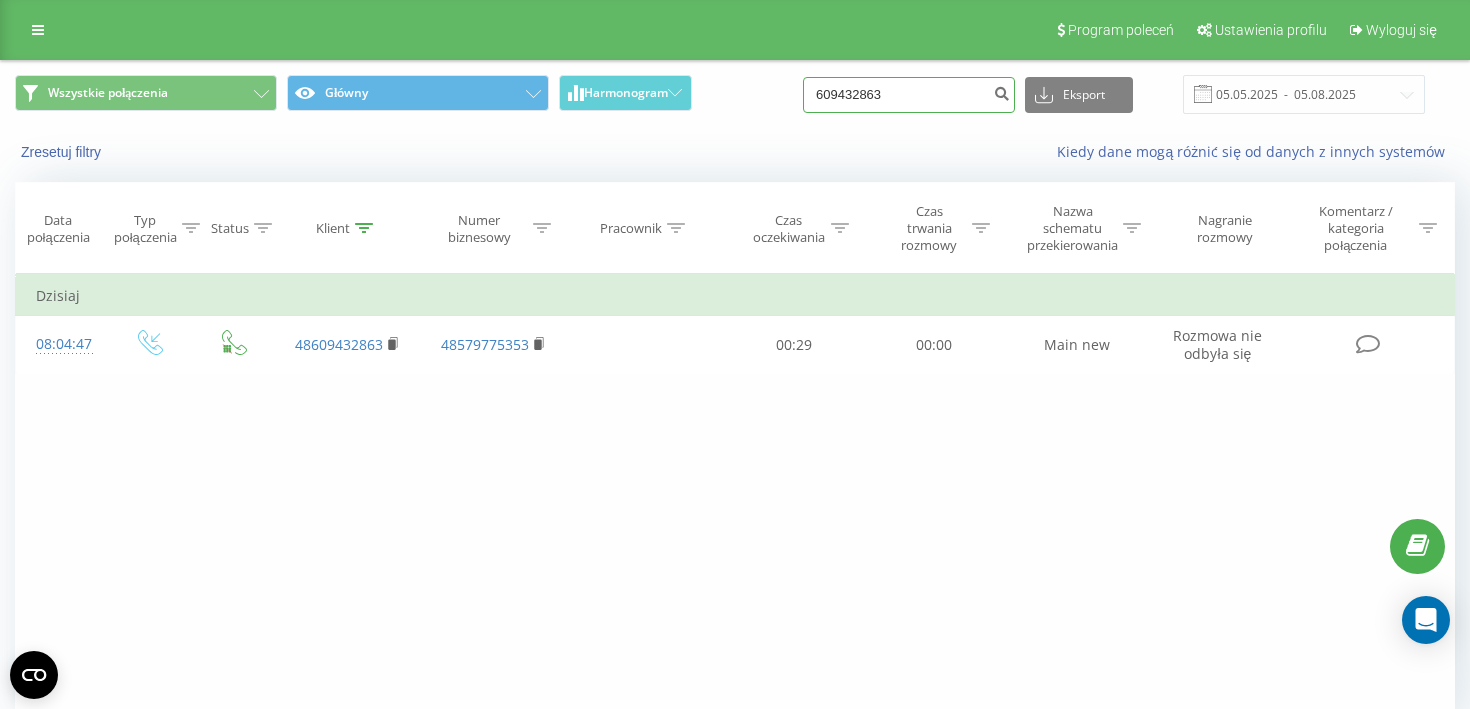 click on "609432863" at bounding box center [909, 95] 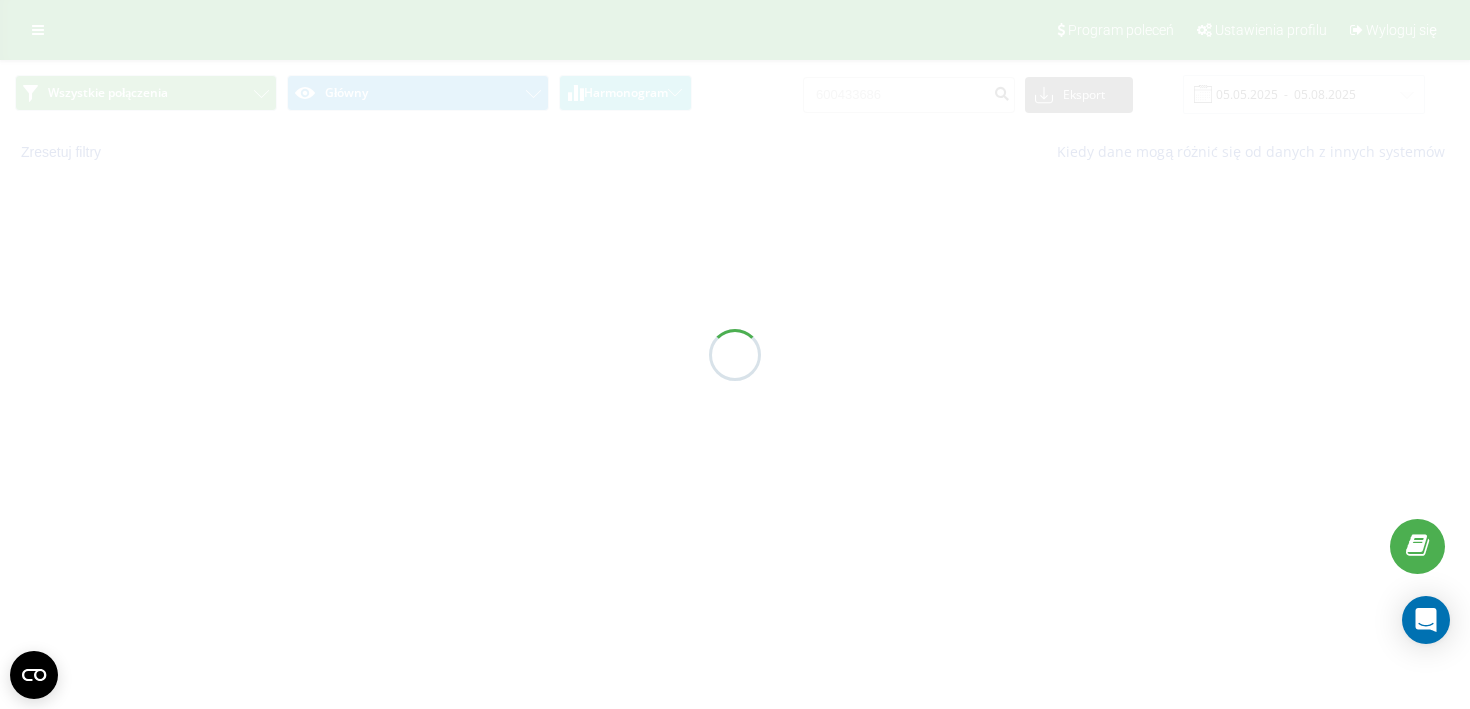 scroll, scrollTop: 0, scrollLeft: 0, axis: both 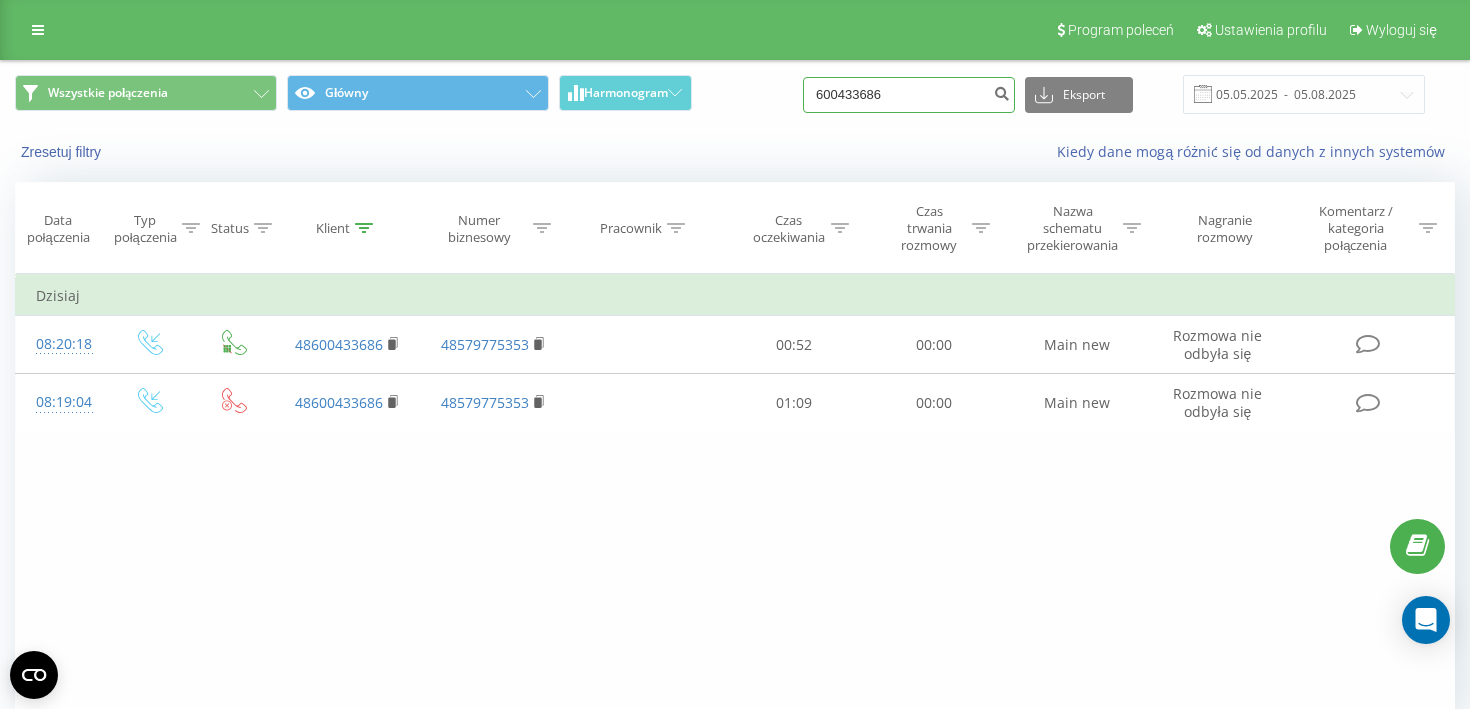 click on "600433686" at bounding box center (909, 95) 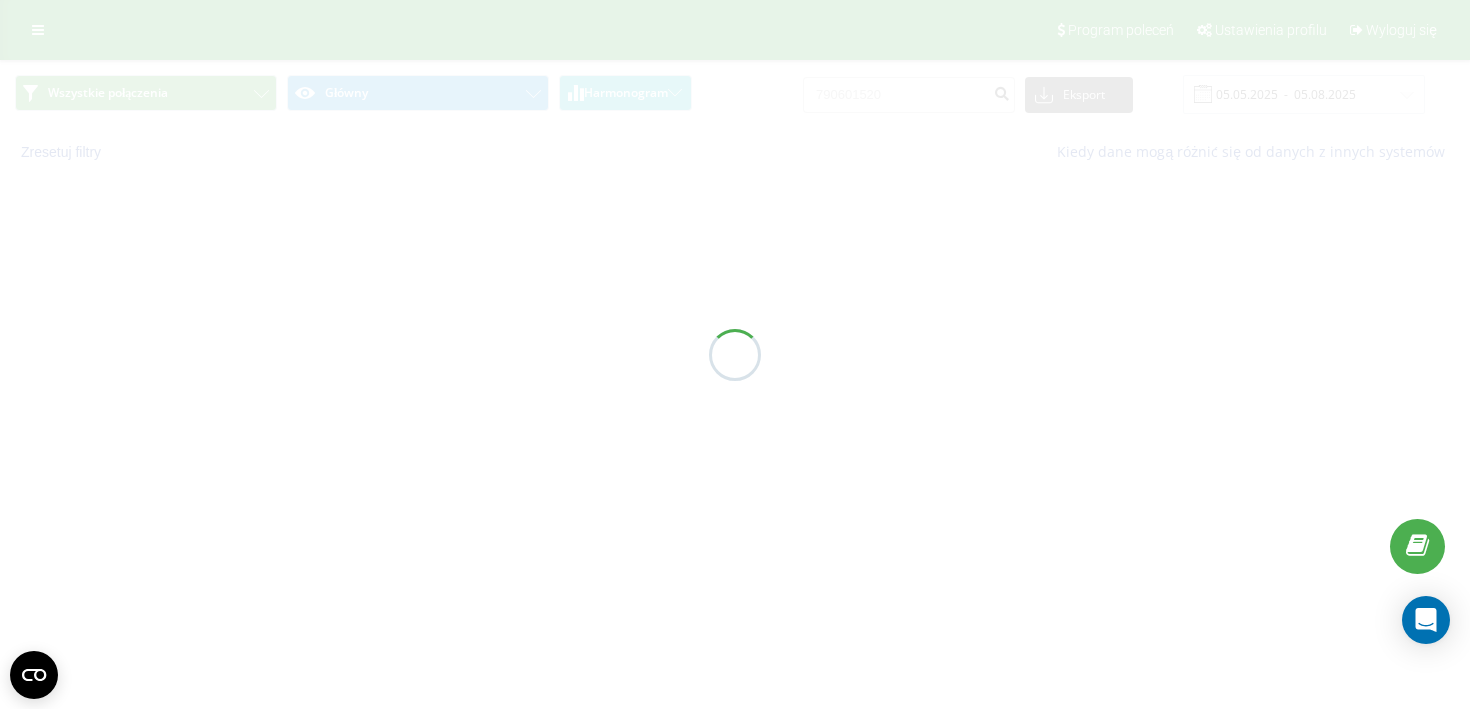 scroll, scrollTop: 0, scrollLeft: 0, axis: both 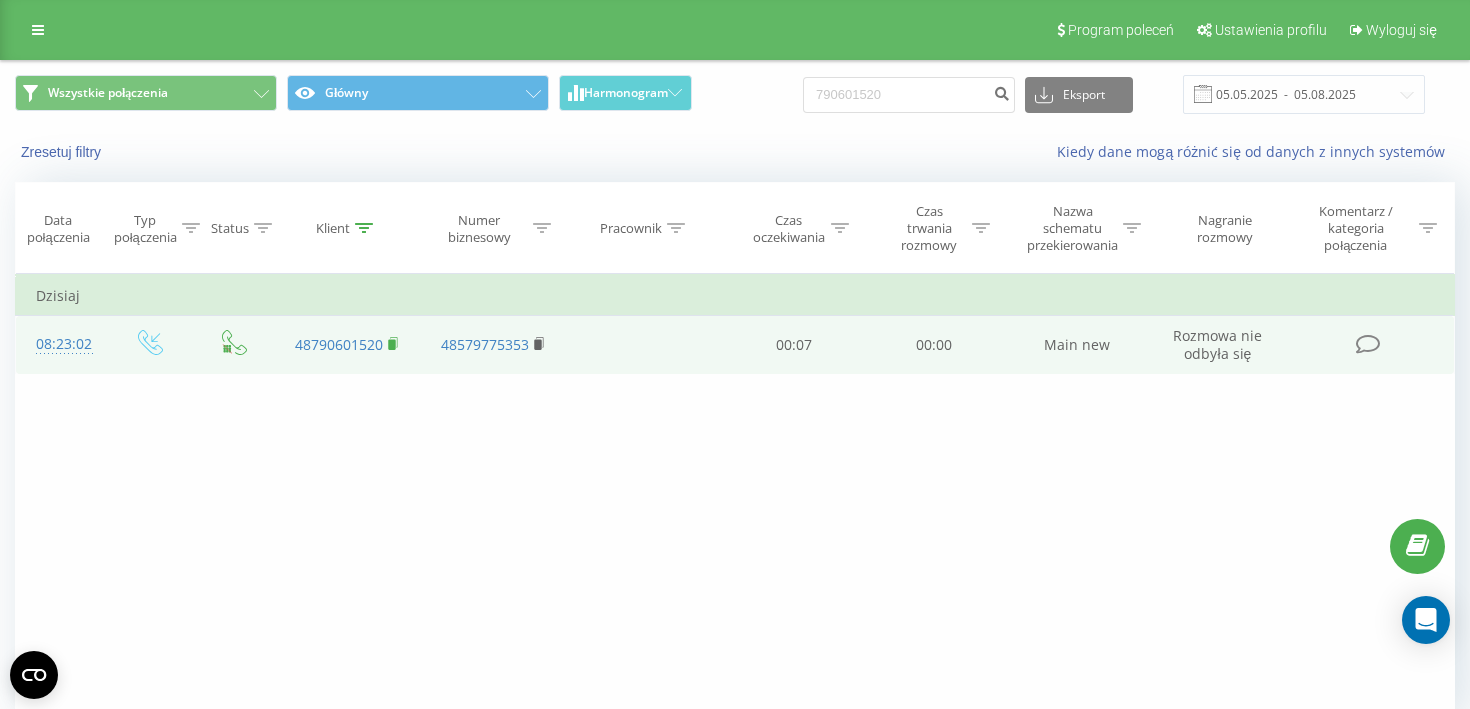 click 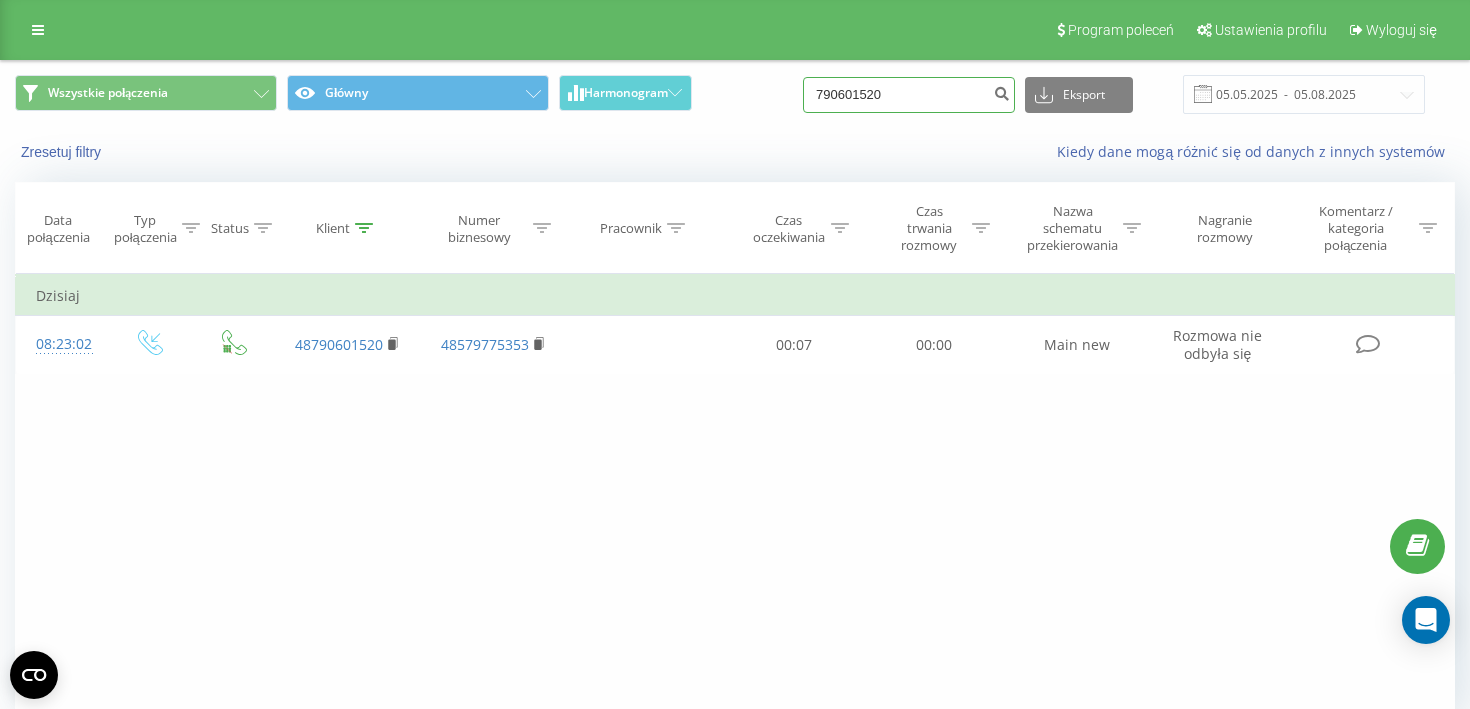 click on "790601520" at bounding box center [909, 95] 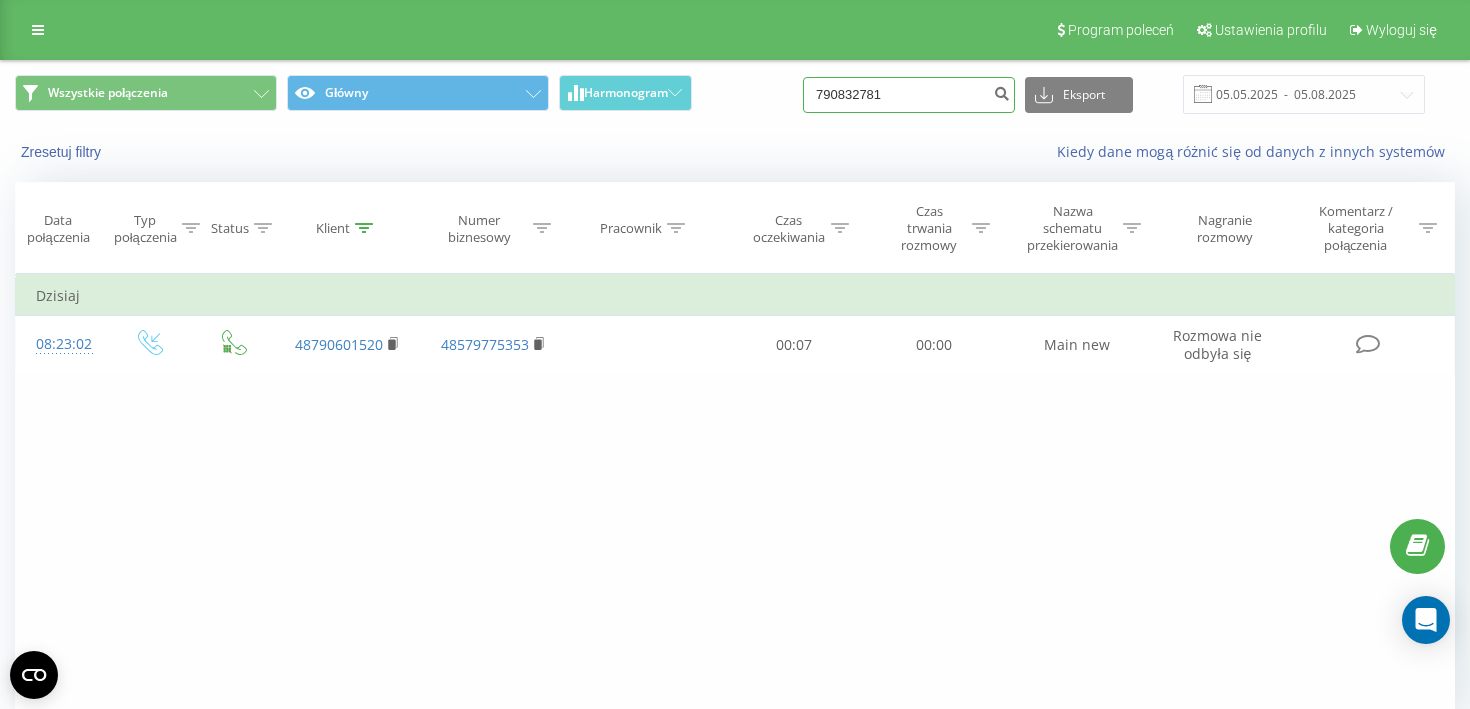 type on "790832781" 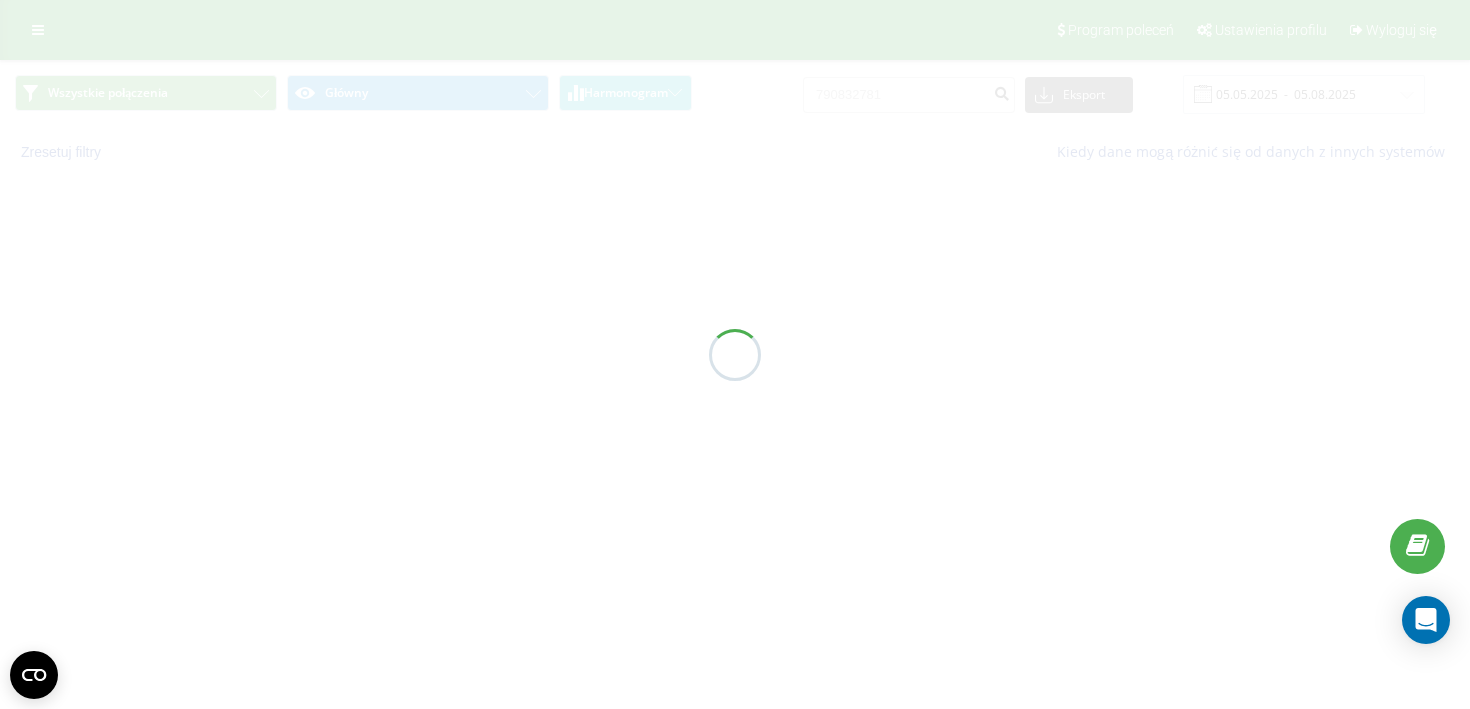 scroll, scrollTop: 0, scrollLeft: 0, axis: both 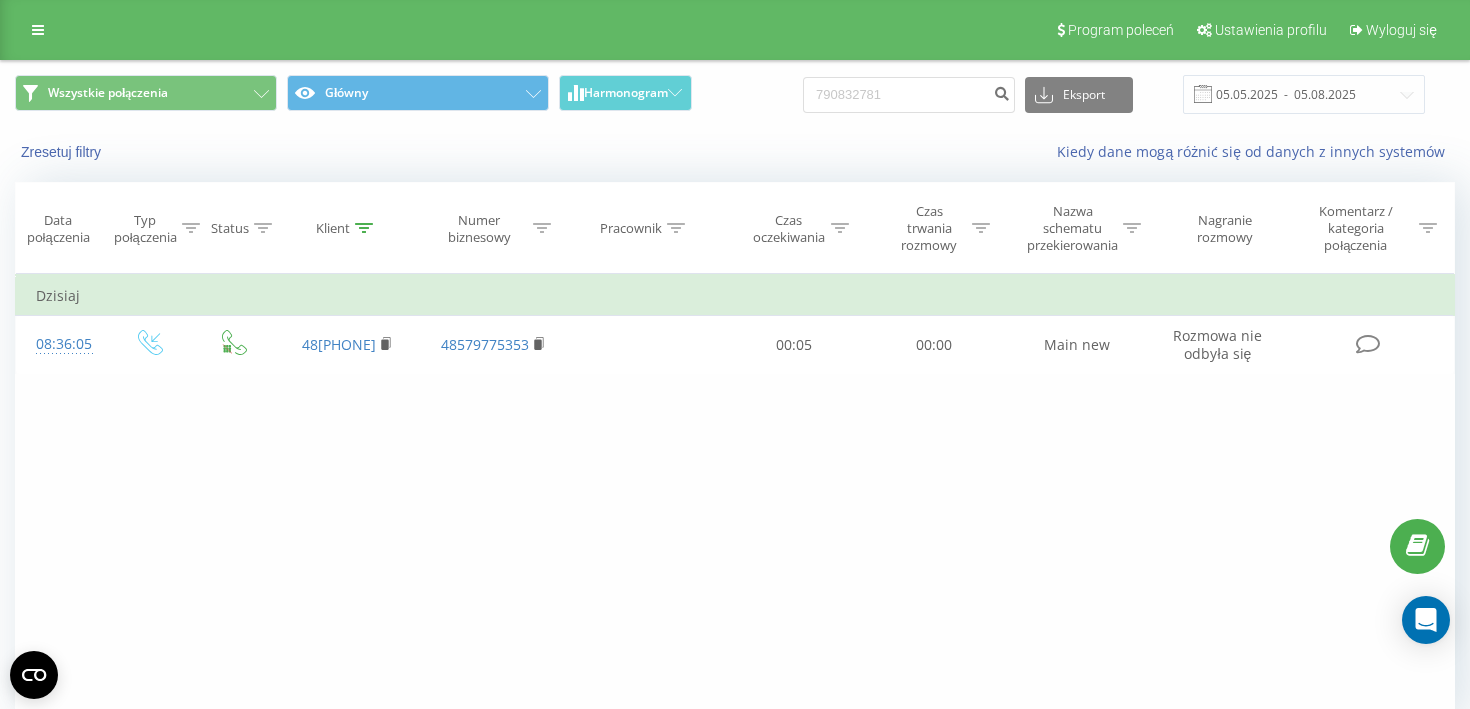 click on "Filtruj według warunków Jest równe Wprowadź wartość Anuluj OK Filtruj według warunków Jest równe Wprowadź wartość Anuluj OK Filtruj według warunków Zawiera Anuluj OK Filtruj według warunków Zawiera Anuluj OK Filtruj według warunków Zawiera Anuluj OK Filtruj według warunków Jest równe Anuluj OK Filtruj według warunków Jest równe Anuluj OK Filtruj według warunków Zawiera Anuluj OK Filtruj według warunków Jest równe Wprowadź wartość Anuluj OK Dzisiaj  08:36:05         48[PHONE] 48[PHONE] 00:05 00:00 Main new  Rozmowa nie odbyła się" at bounding box center (735, 499) 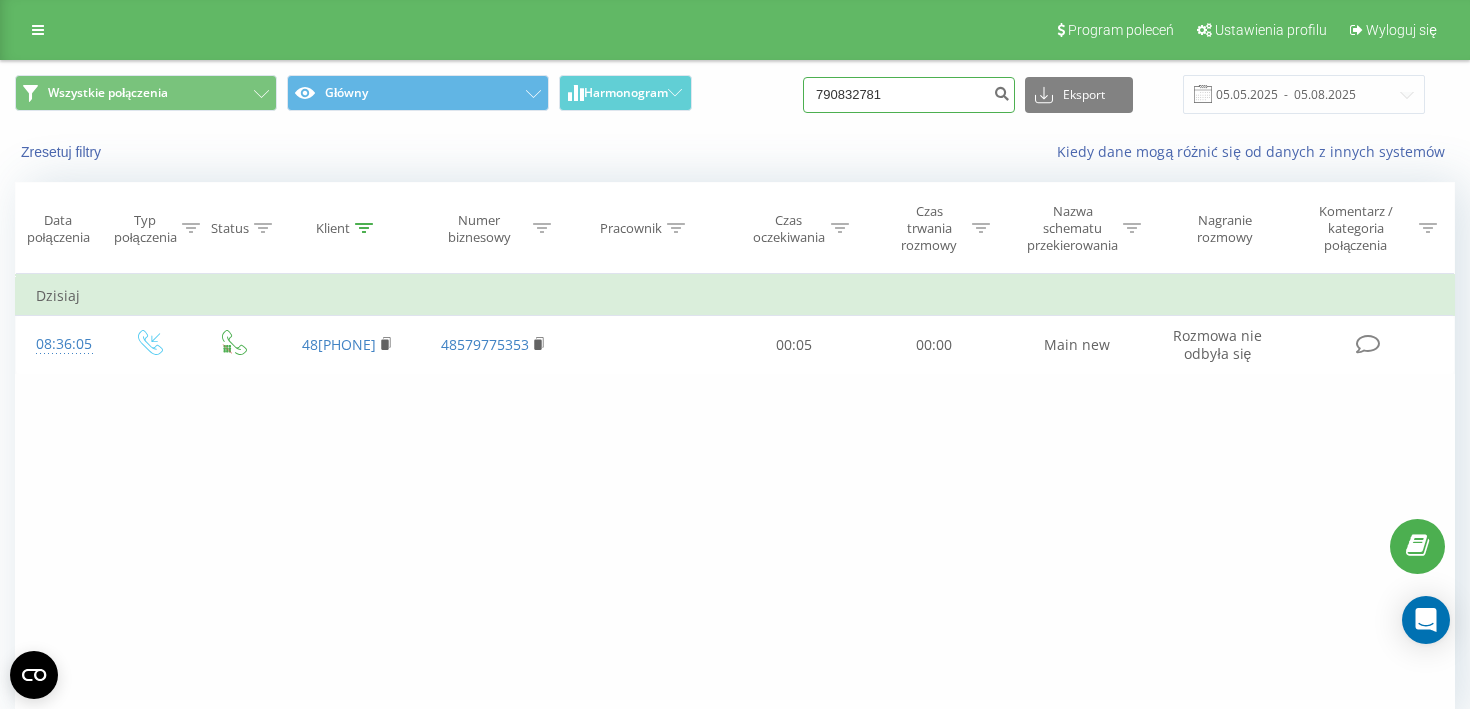 click on "790832781" at bounding box center [909, 95] 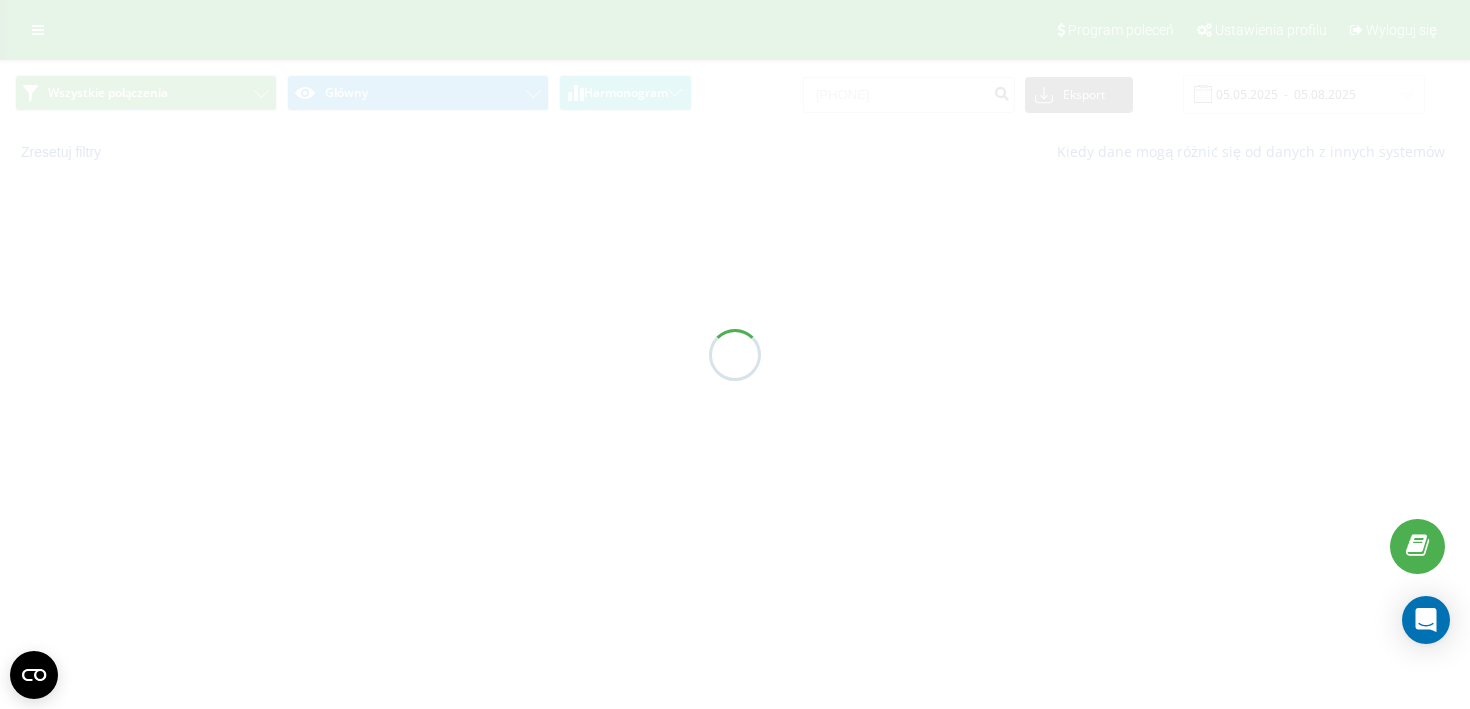 scroll, scrollTop: 0, scrollLeft: 0, axis: both 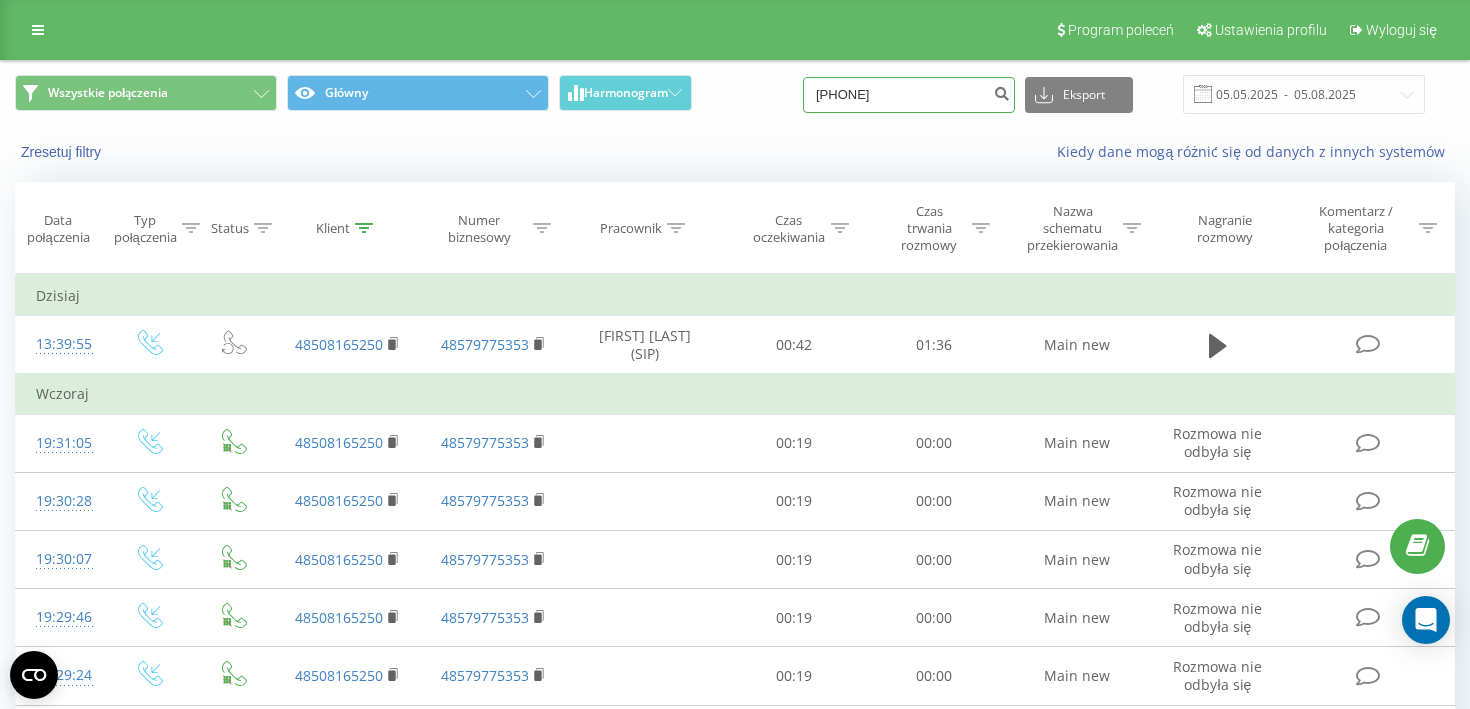 click on "[PHONE]" at bounding box center [909, 95] 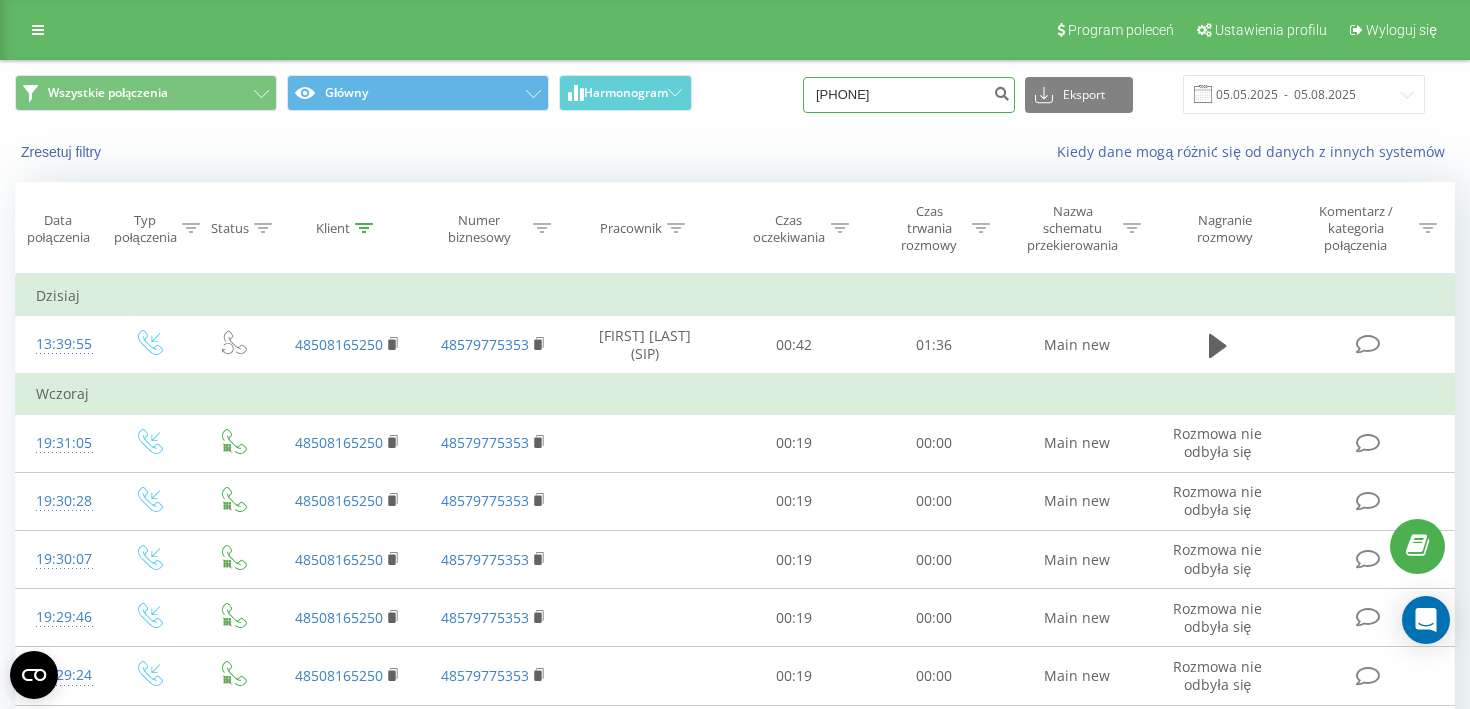 paste on "608137721" 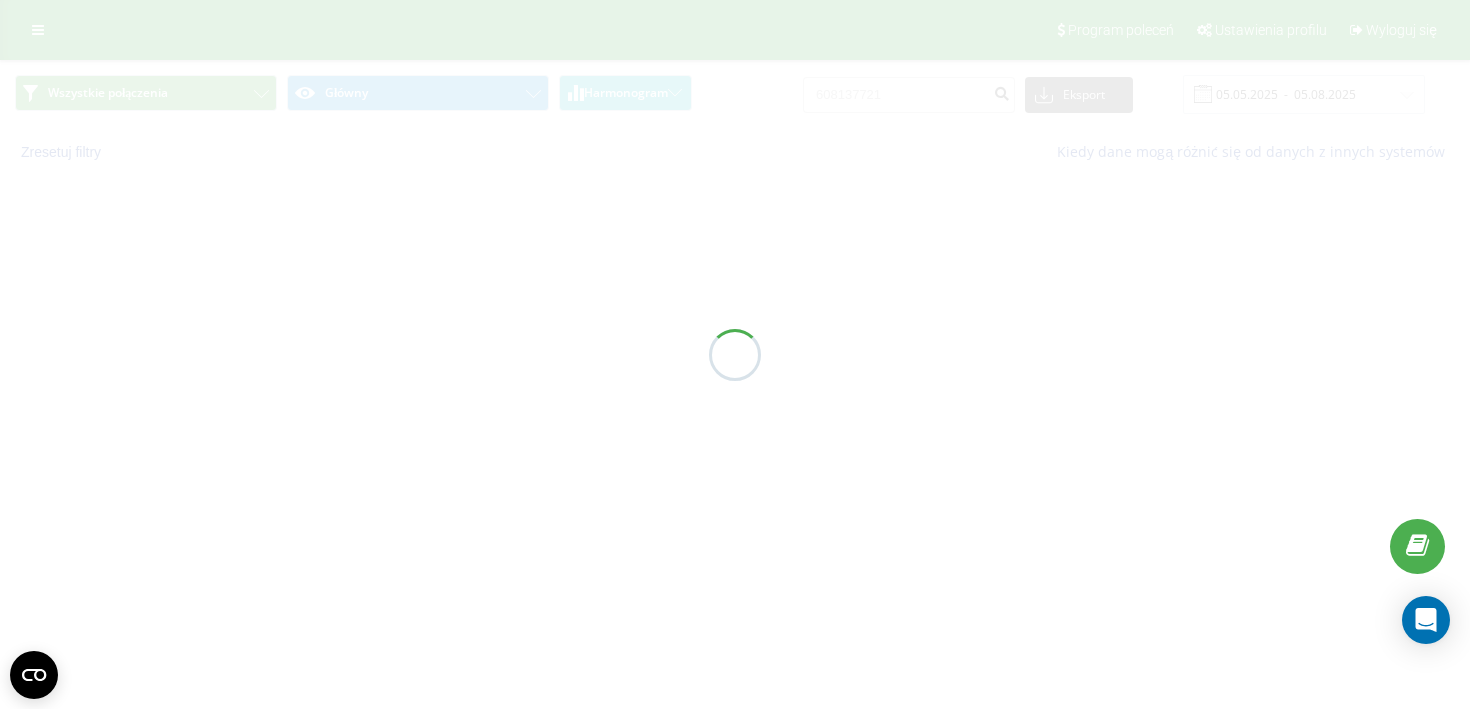 scroll, scrollTop: 0, scrollLeft: 0, axis: both 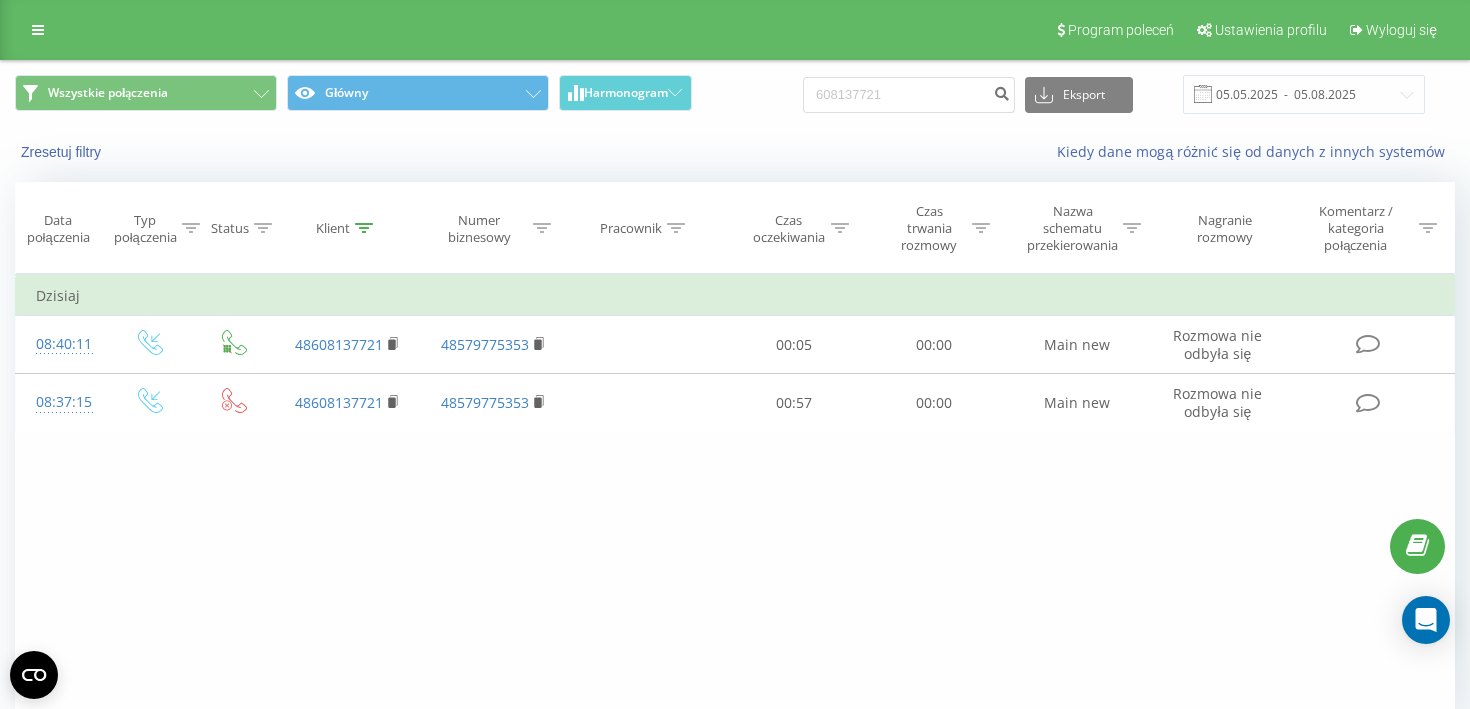 click on "Filtruj według warunków Jest równe Wprowadź wartość Anuluj OK Filtruj według warunków Jest równe Wprowadź wartość Anuluj OK Filtruj według warunków Zawiera Anuluj OK Filtruj według warunków Zawiera Anuluj OK Filtruj według warunków Zawiera Anuluj OK Filtruj według warunków Jest równe Anuluj OK Filtruj według warunków Jest równe Anuluj OK Filtruj według warunków Zawiera Anuluj OK Filtruj według warunków Jest równe Wprowadź wartość Anuluj OK Dzisiaj  08:40:11         48608137721 48579775353 00:05 00:00 Main new  Rozmowa nie odbyła się  08:37:15         48608137721 48579775353 00:57 00:00 Main new  Rozmowa nie odbyła się" at bounding box center [735, 499] 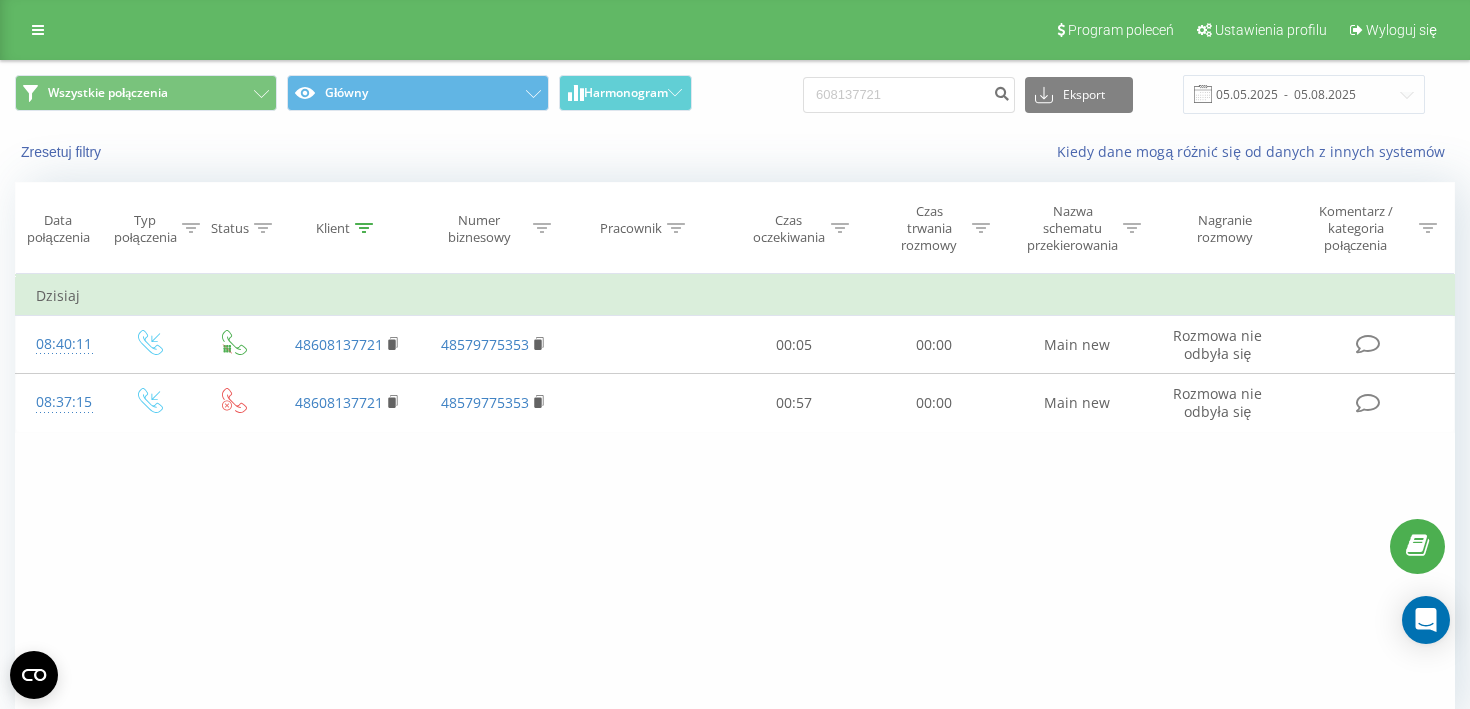 click on "Filtruj według warunków Jest równe Wprowadź wartość Anuluj OK Filtruj według warunków Jest równe Wprowadź wartość Anuluj OK Filtruj według warunków Zawiera Anuluj OK Filtruj według warunków Zawiera Anuluj OK Filtruj według warunków Zawiera Anuluj OK Filtruj według warunków Jest równe Anuluj OK Filtruj według warunków Jest równe Anuluj OK Filtruj według warunków Zawiera Anuluj OK Filtruj według warunków Jest równe Wprowadź wartość Anuluj OK Dzisiaj  08:40:11         48608137721 48579775353 00:05 00:00 Main new  Rozmowa nie odbyła się  08:37:15         48608137721 48579775353 00:57 00:00 Main new  Rozmowa nie odbyła się" at bounding box center [735, 499] 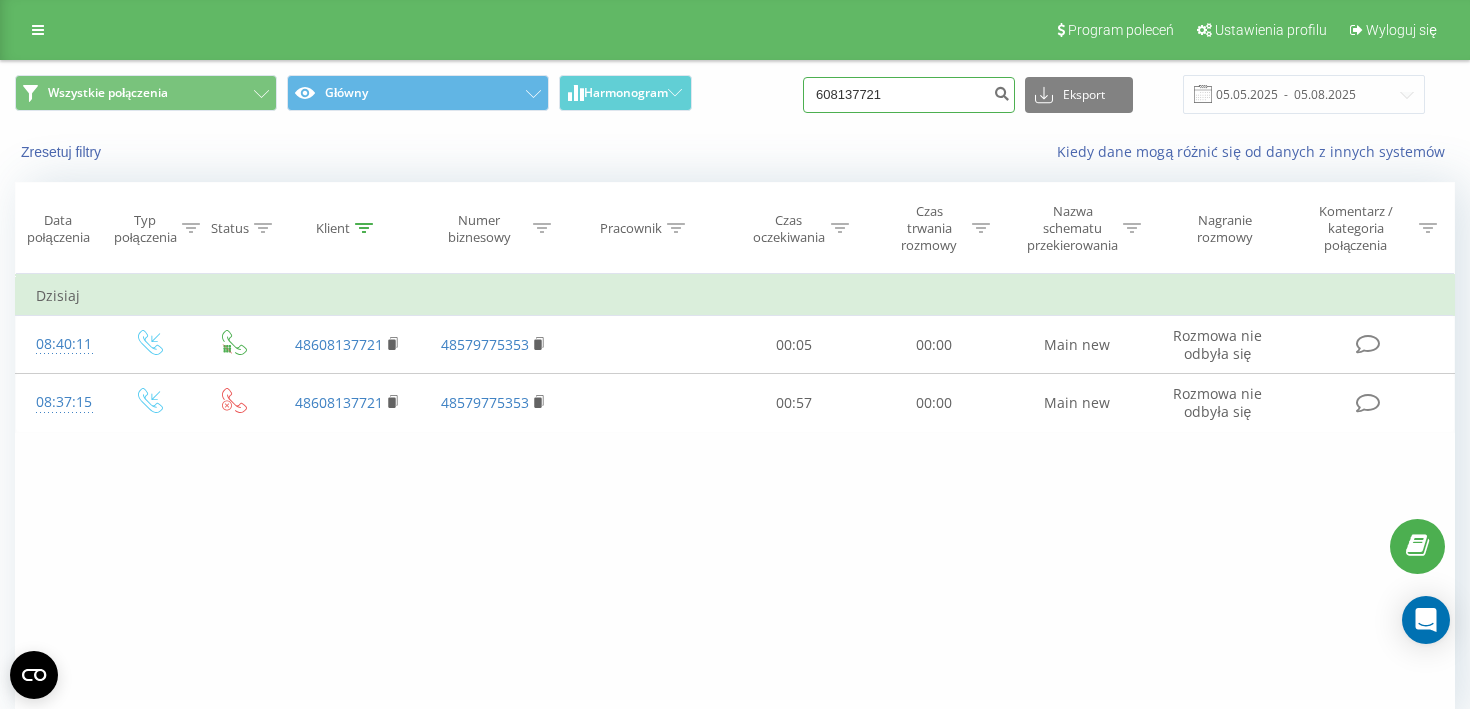 click on "608137721" at bounding box center (909, 95) 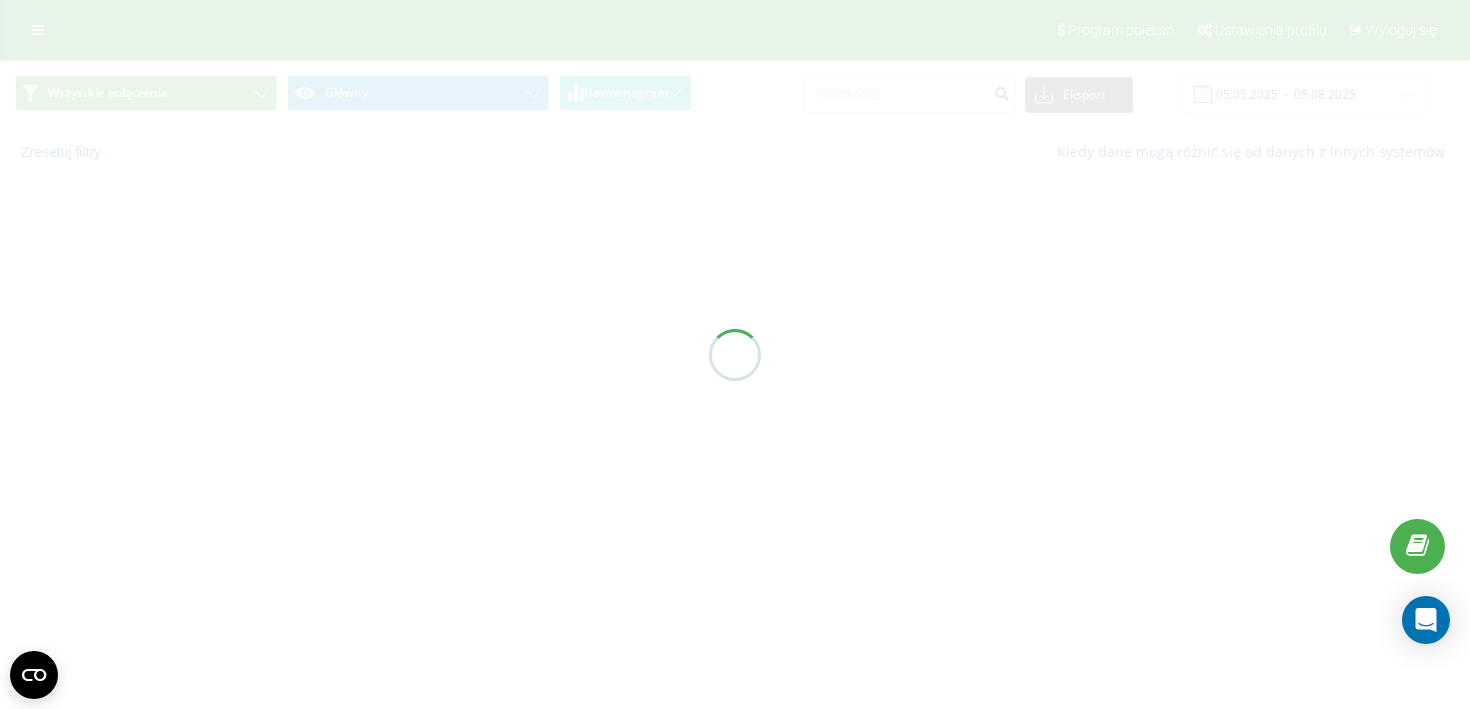 scroll, scrollTop: 0, scrollLeft: 0, axis: both 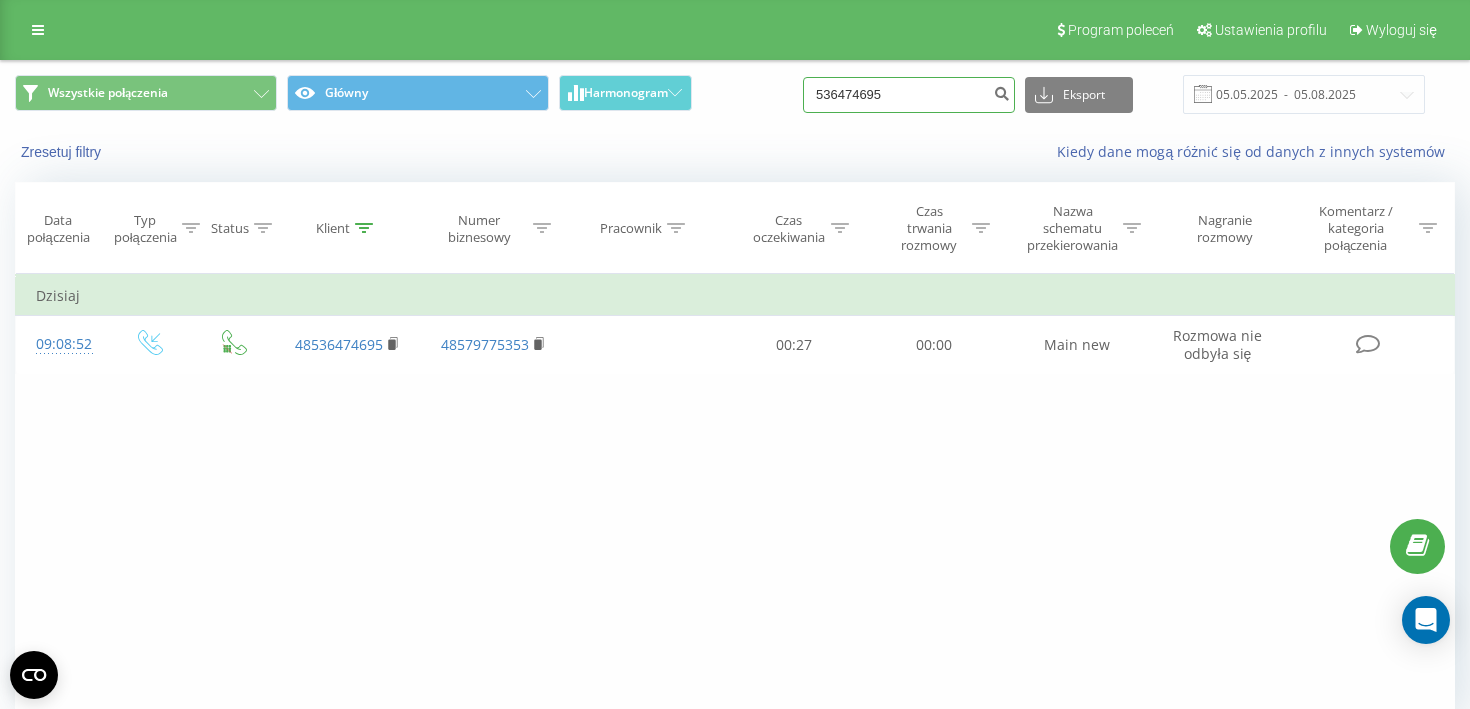 click on "536474695" at bounding box center (909, 95) 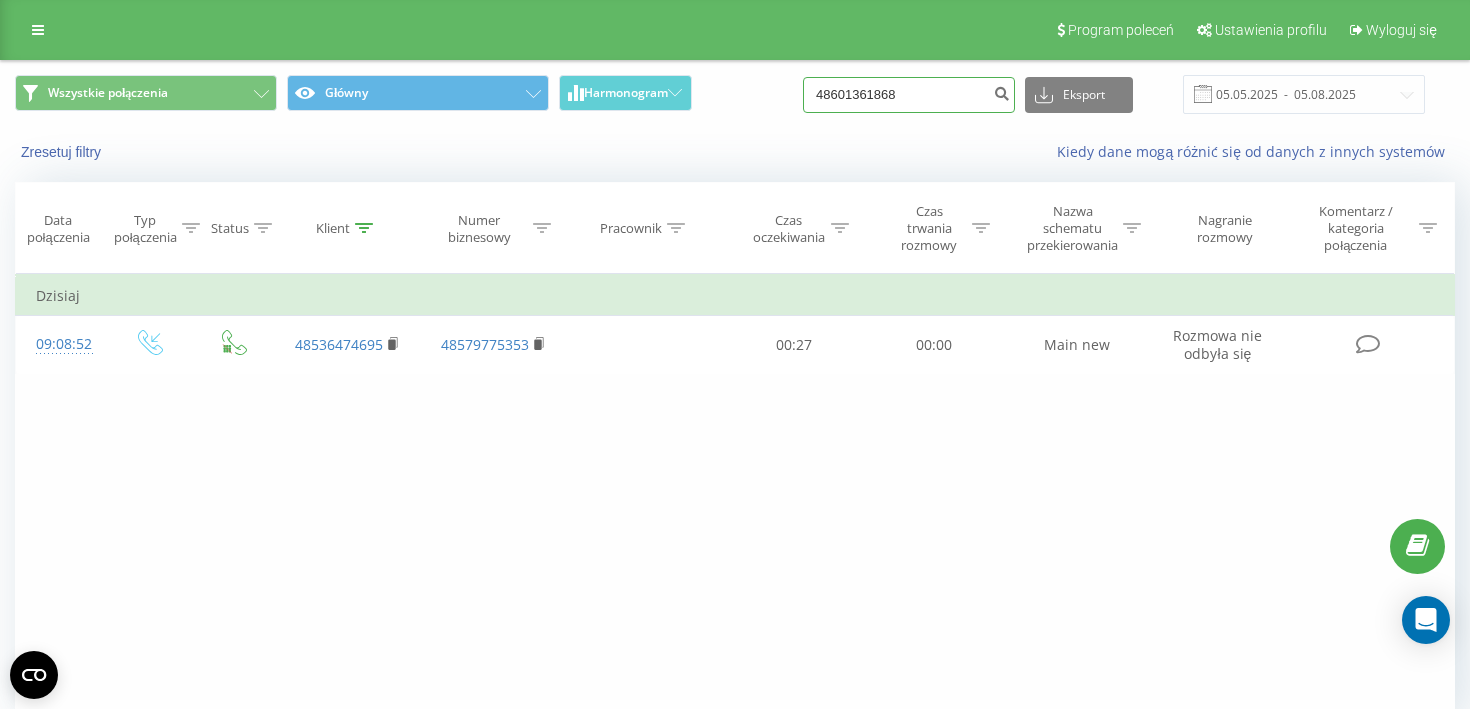 click on "48601361868" at bounding box center [909, 95] 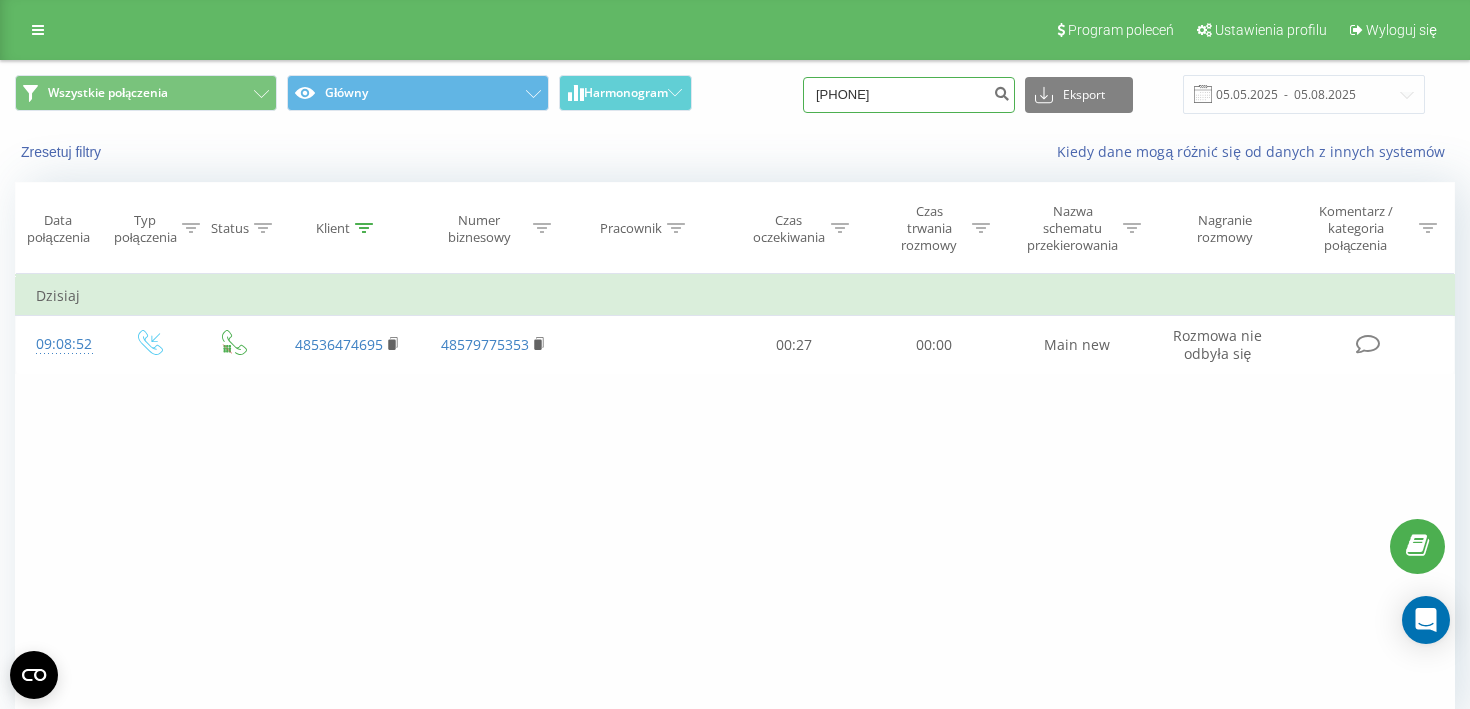 type on "601361868" 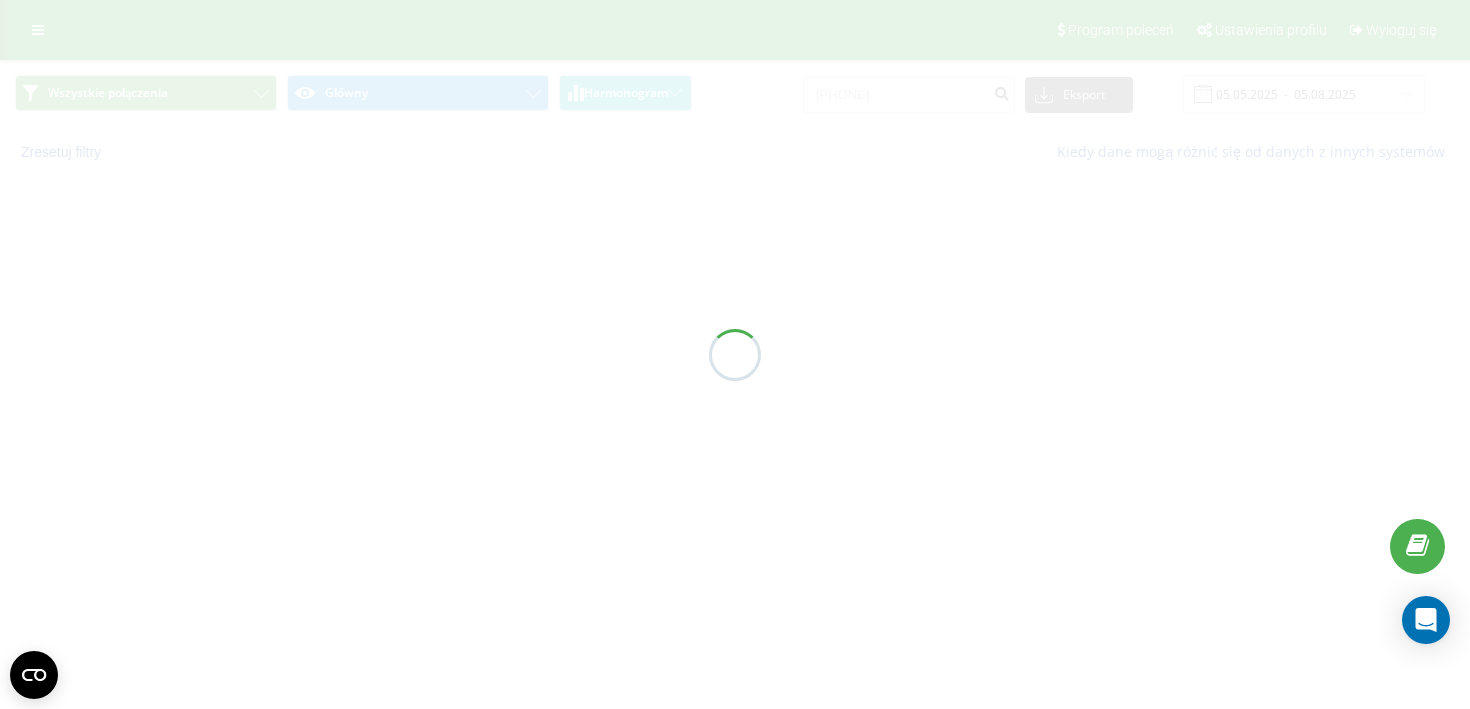 scroll, scrollTop: 0, scrollLeft: 0, axis: both 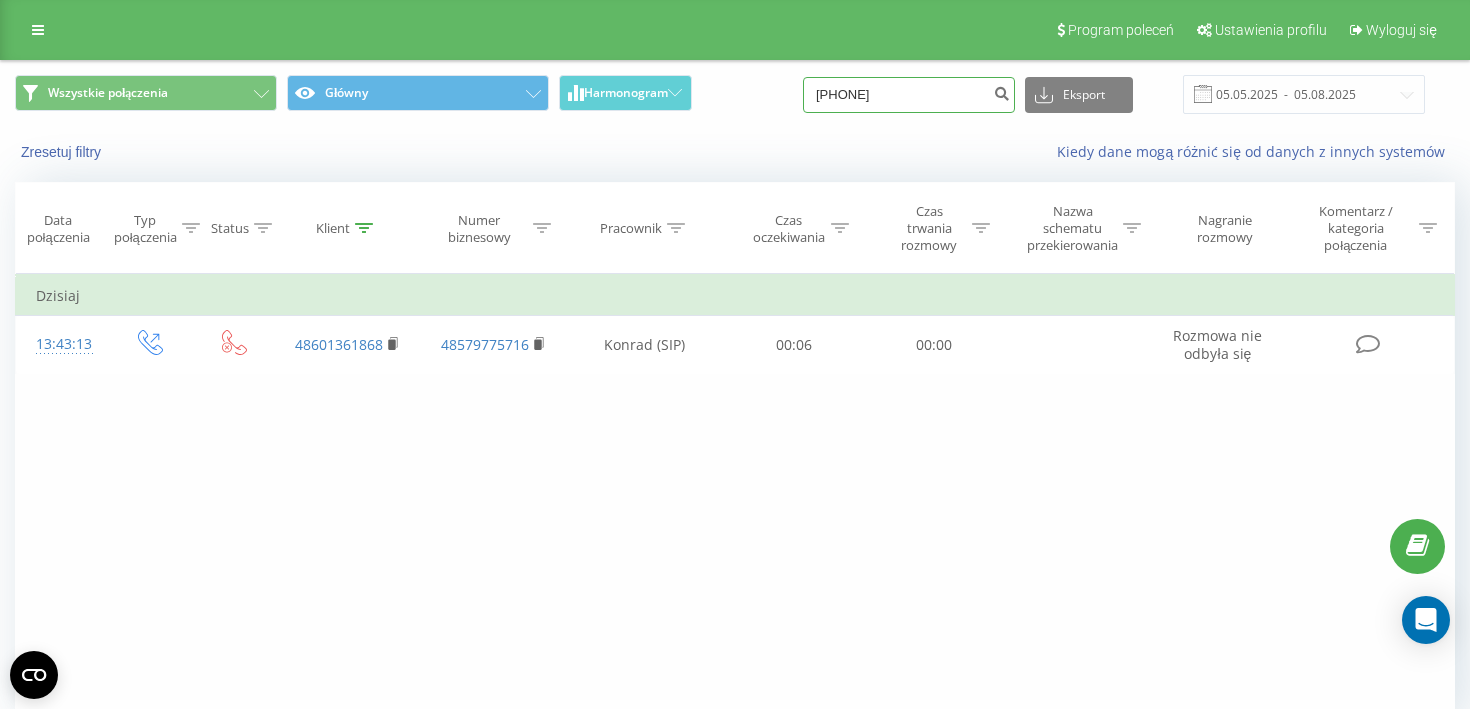 click on "601361868" at bounding box center (909, 95) 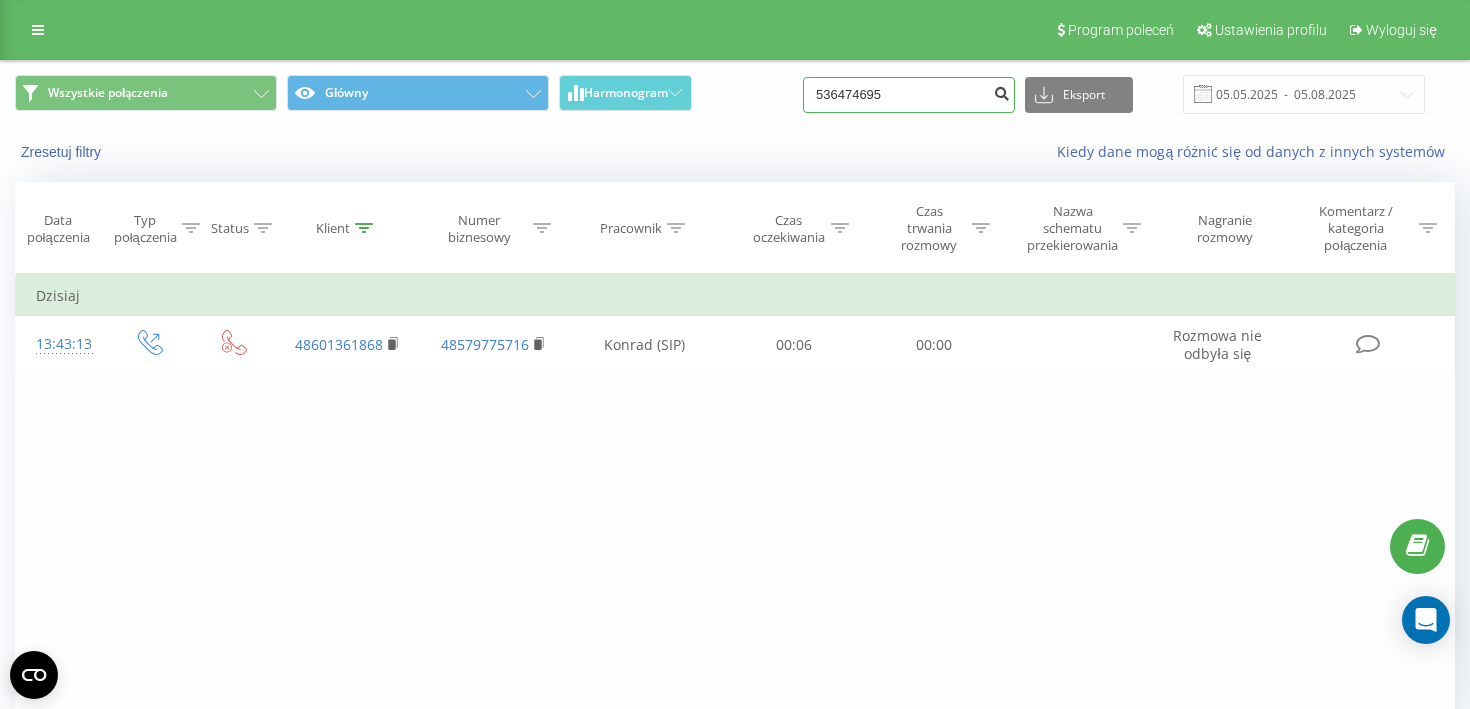 type on "536474695" 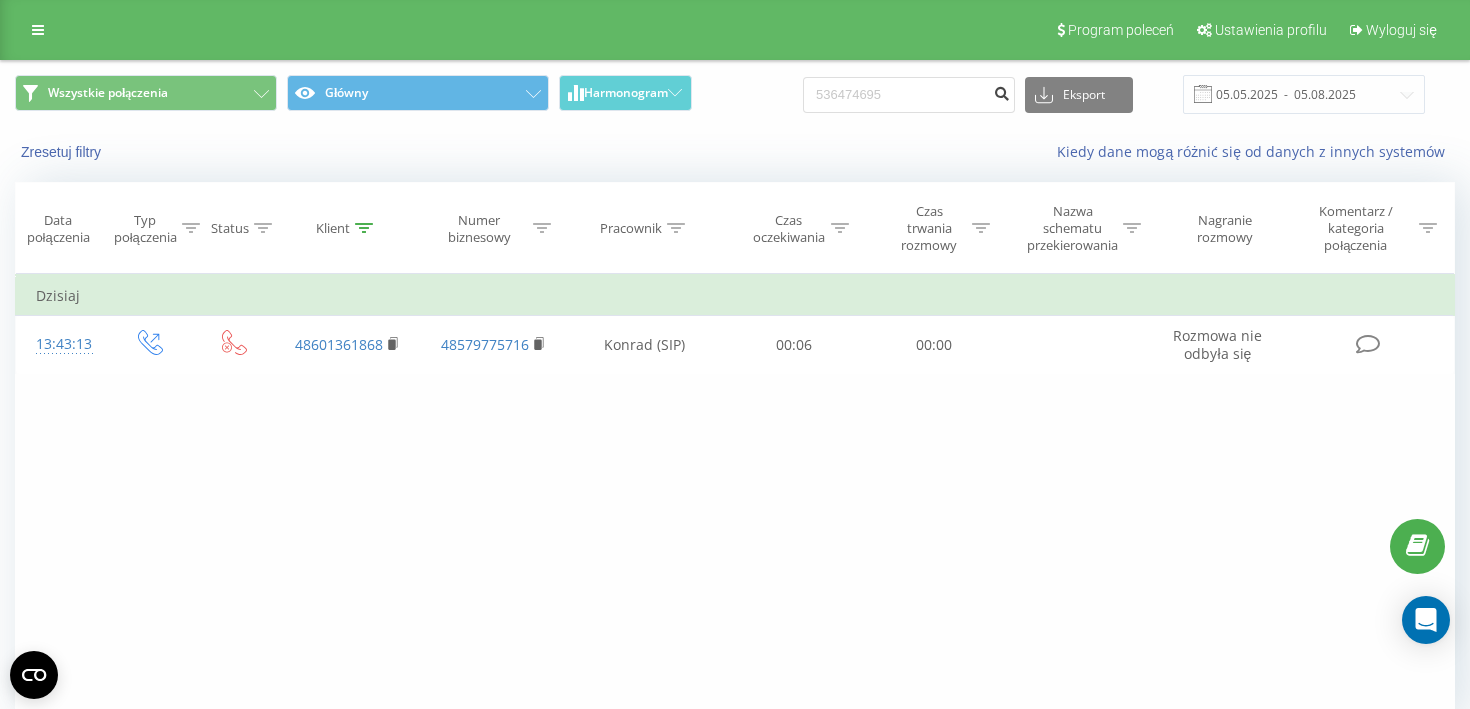 click at bounding box center (1001, 91) 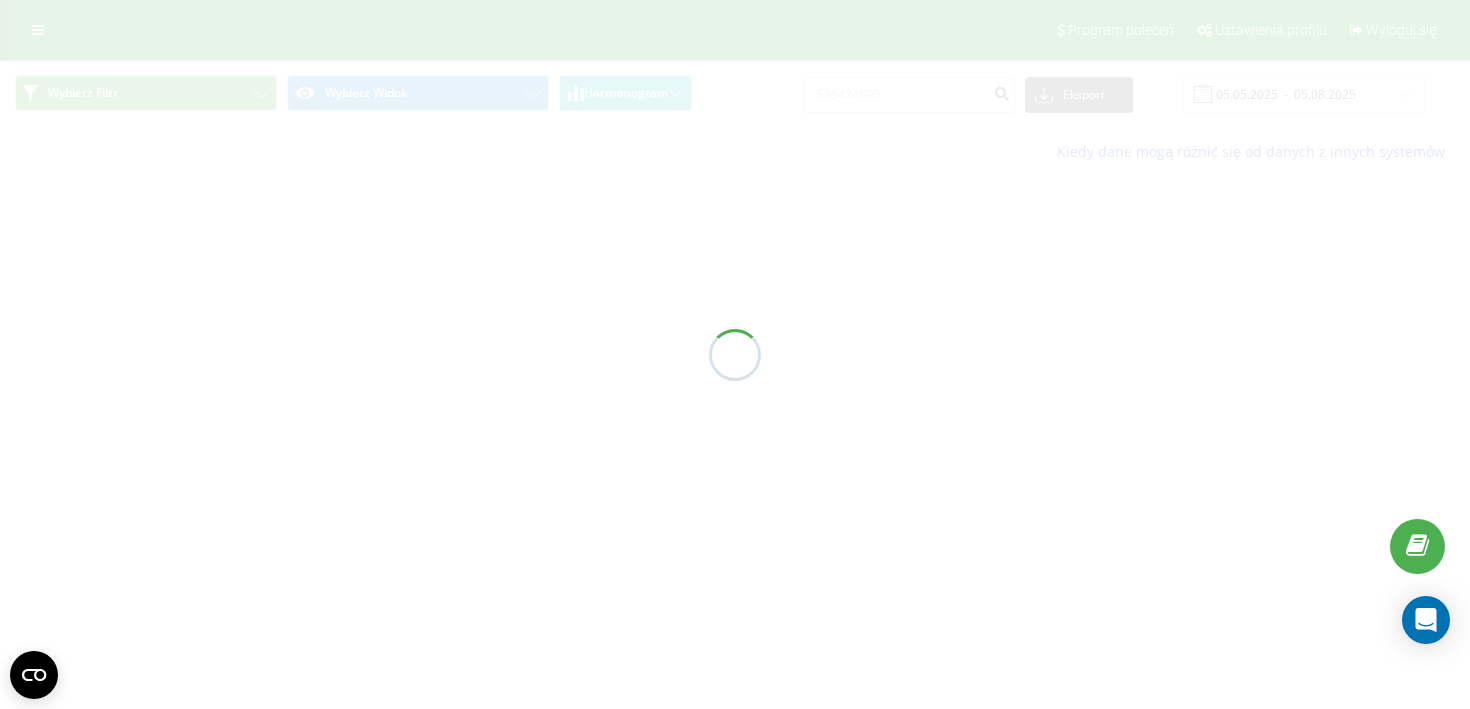 scroll, scrollTop: 0, scrollLeft: 0, axis: both 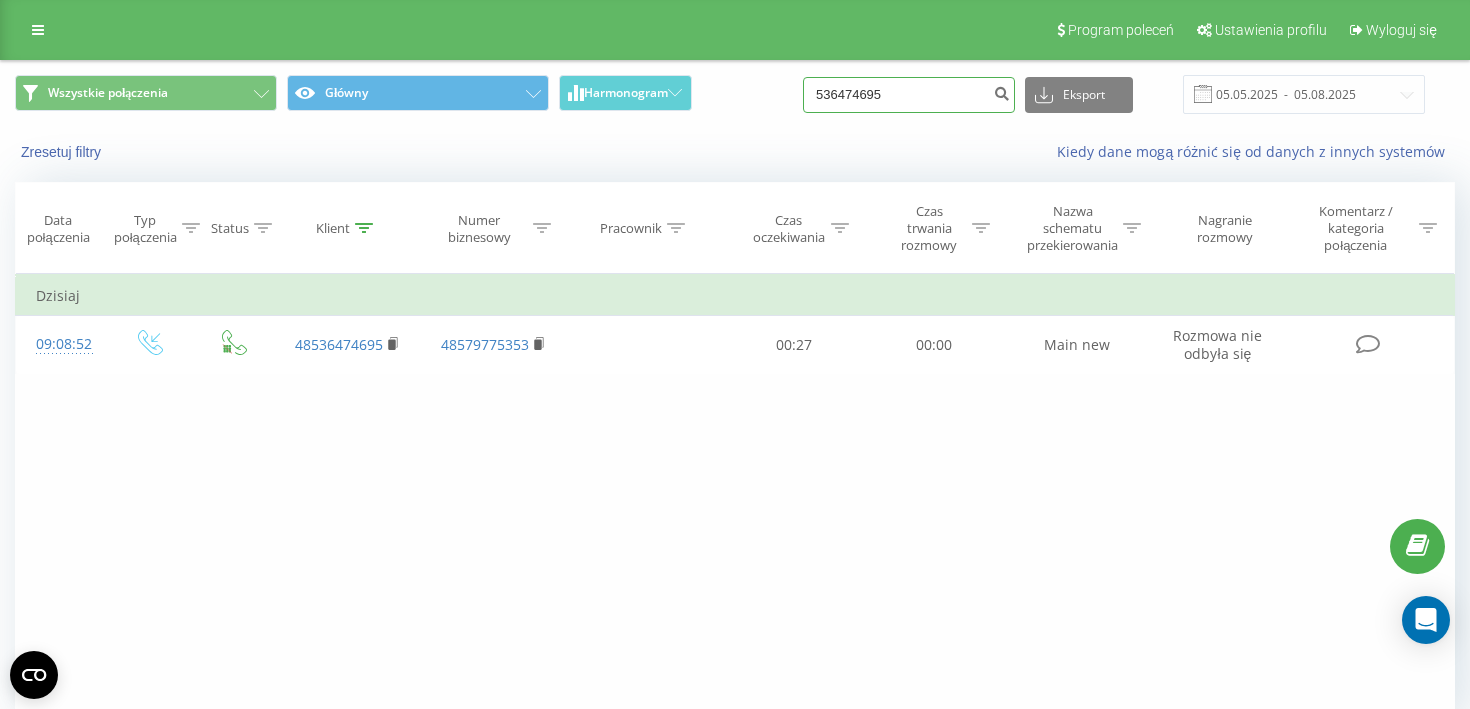 click on "536474695" at bounding box center (909, 95) 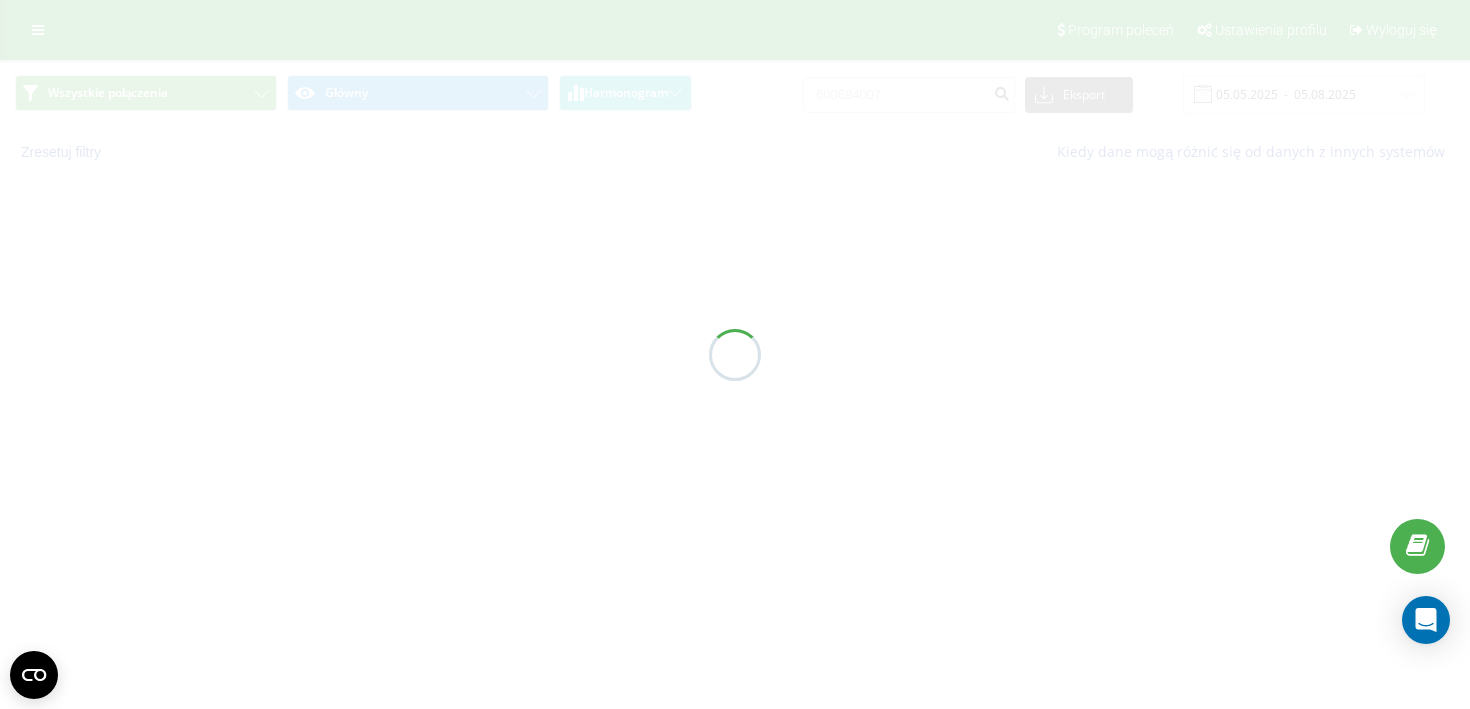 scroll, scrollTop: 0, scrollLeft: 0, axis: both 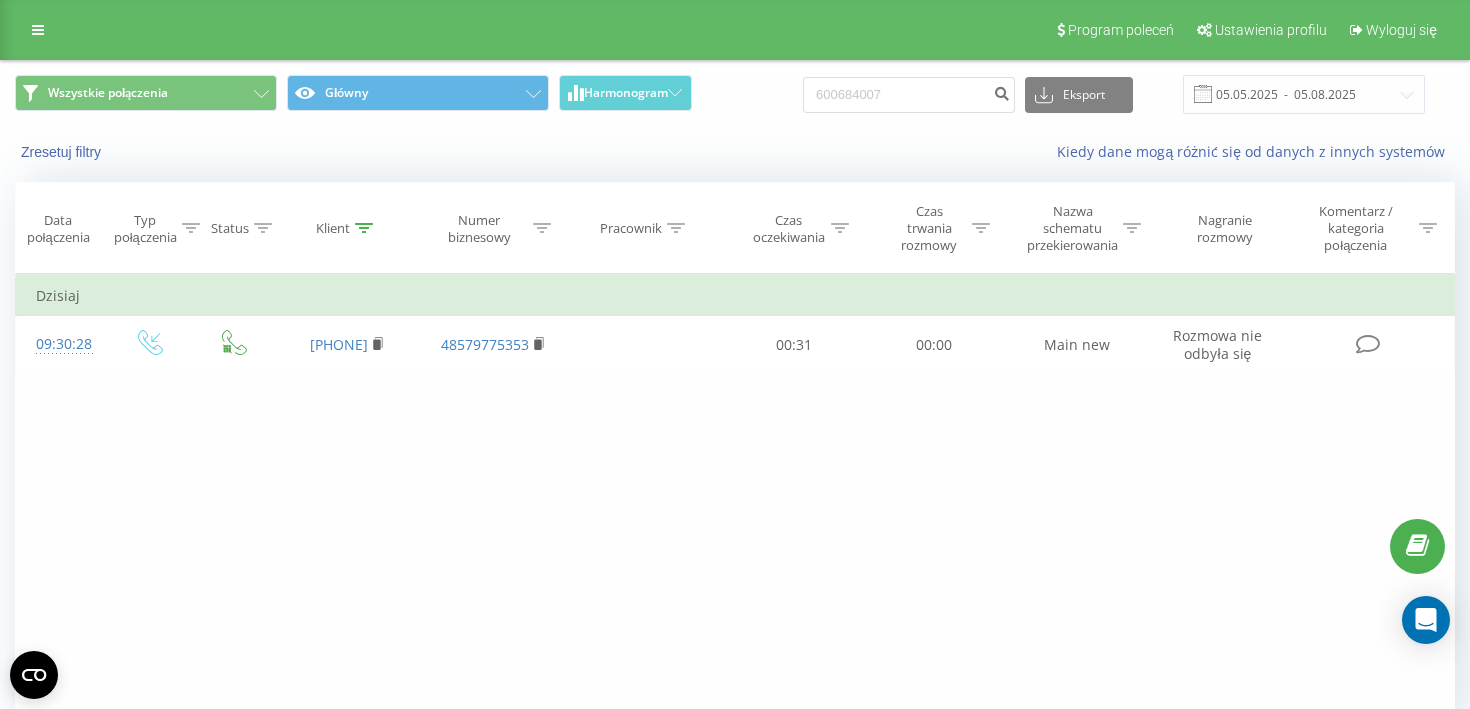 click on "Filtruj według warunków Jest równe Wprowadź wartość Anuluj OK Filtruj według warunków Jest równe Wprowadź wartość Anuluj OK Filtruj według warunków Zawiera Anuluj OK Filtruj według warunków Zawiera Anuluj OK Filtruj według warunków Zawiera Anuluj OK Filtruj według warunków Jest równe Anuluj OK Filtruj według warunków Jest równe Anuluj OK Filtruj według warunków Zawiera Anuluj OK Filtruj według warunków Jest równe Wprowadź wartość Anuluj OK Dzisiaj  09:30:28         48600684007 48579775353 00:31 00:00 Main new  Rozmowa nie odbyła się" at bounding box center (735, 499) 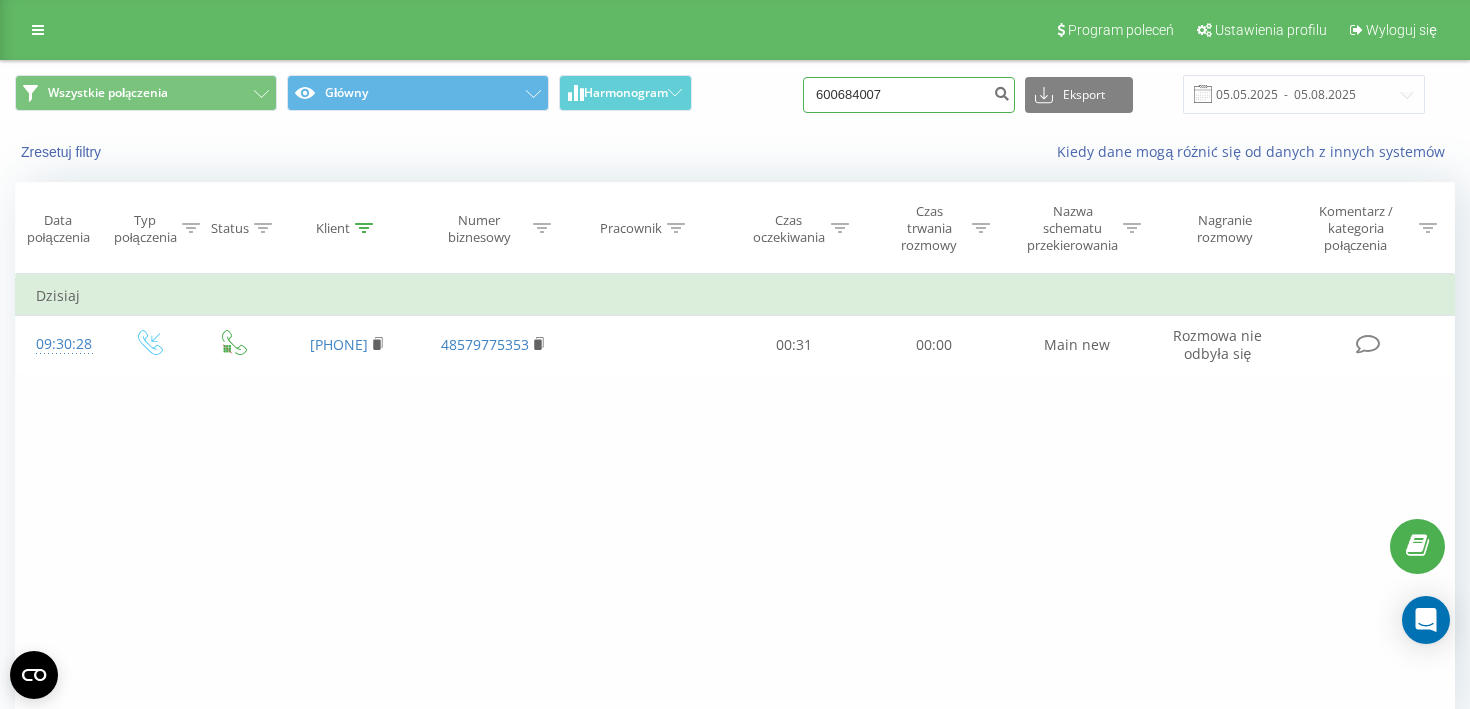 click on "600684007" at bounding box center [909, 95] 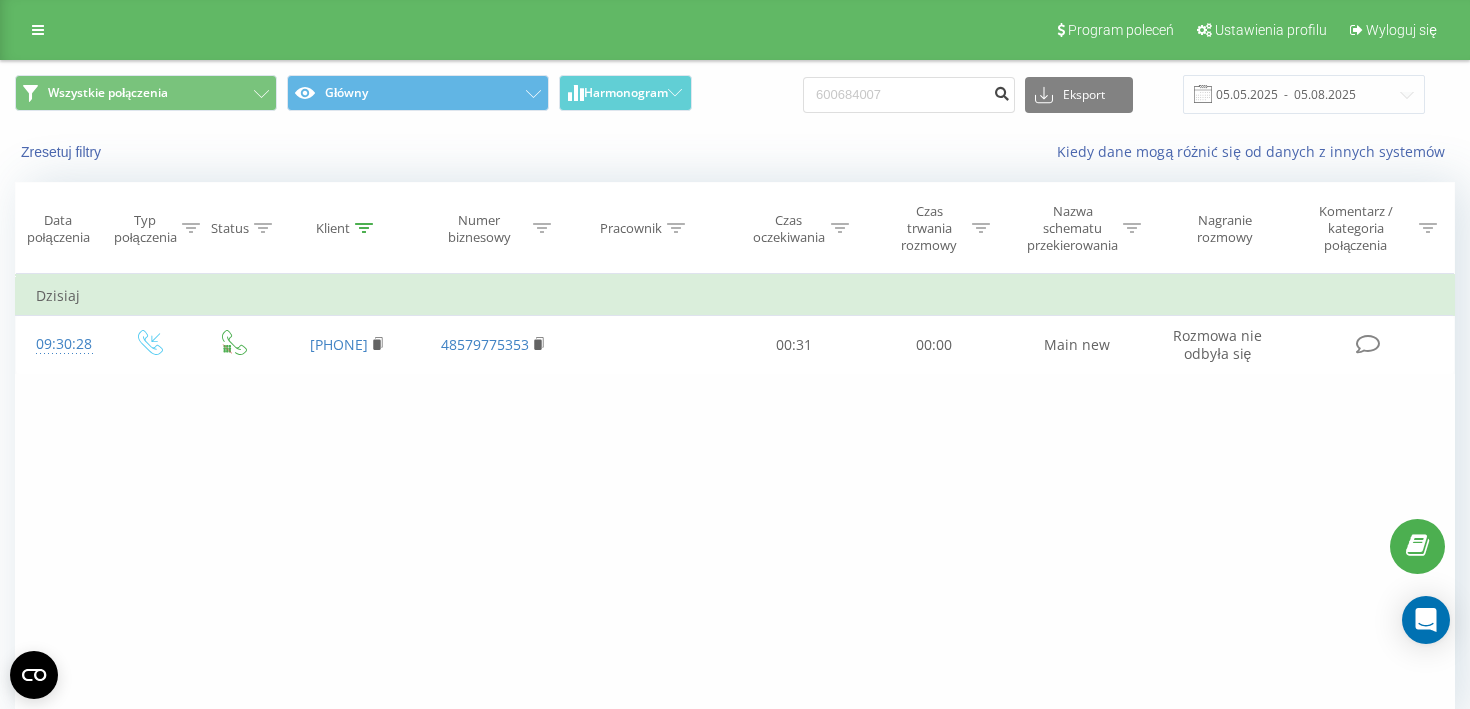 click at bounding box center [1001, 91] 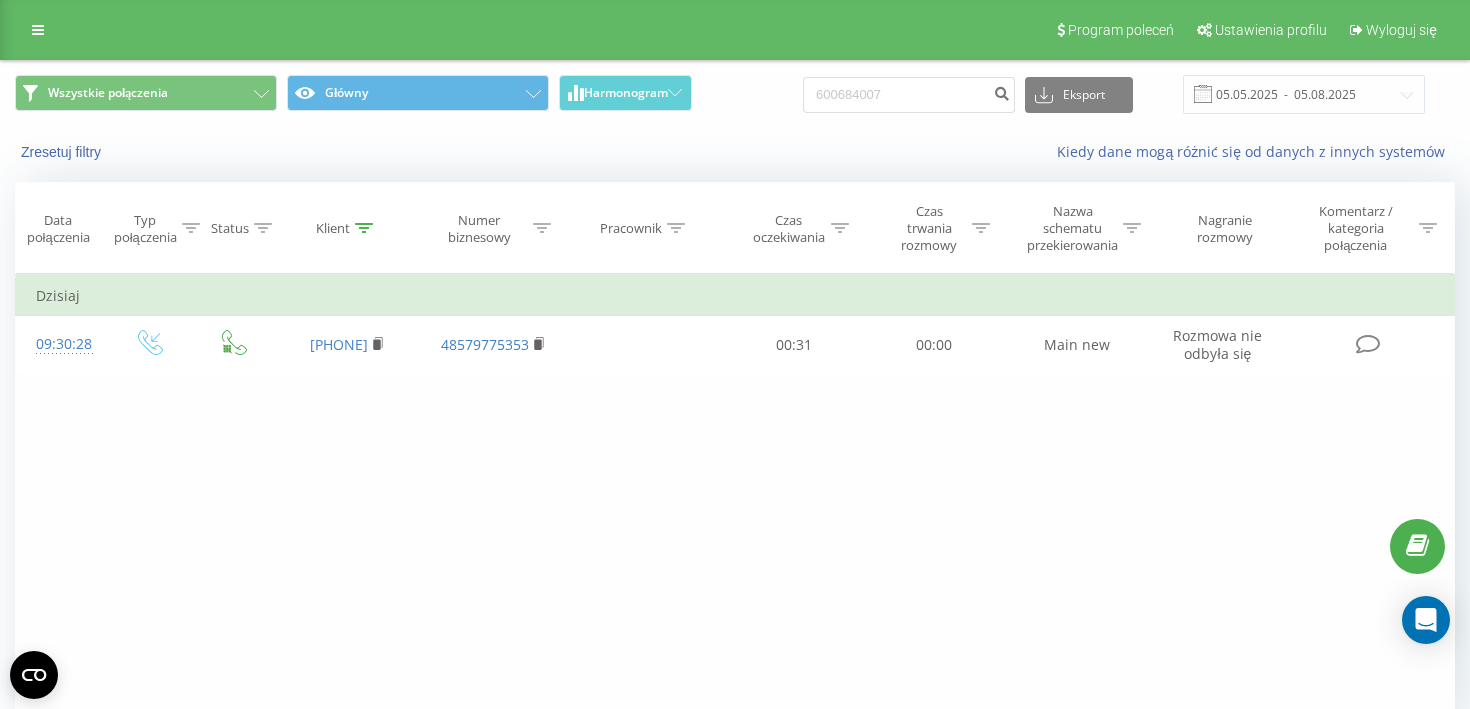 scroll, scrollTop: 0, scrollLeft: 0, axis: both 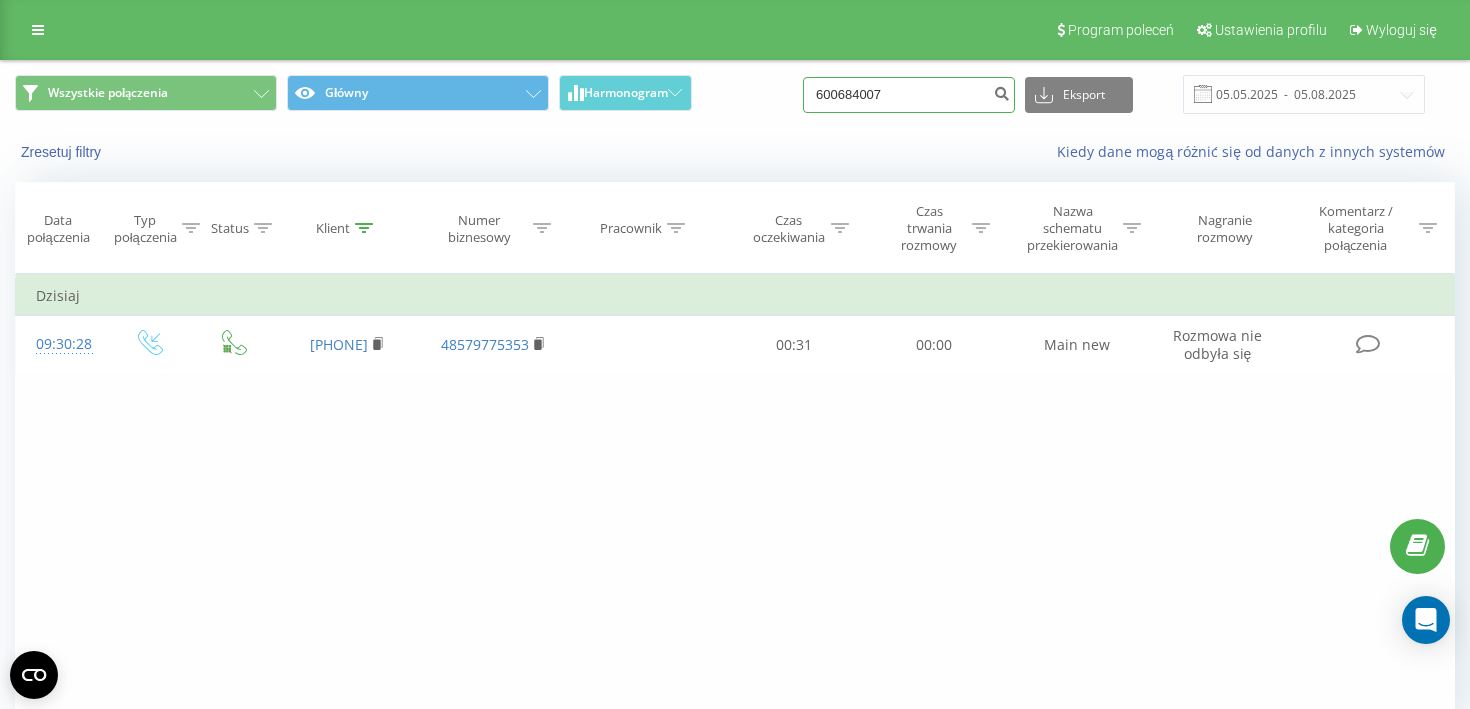 click on "600684007" at bounding box center (909, 95) 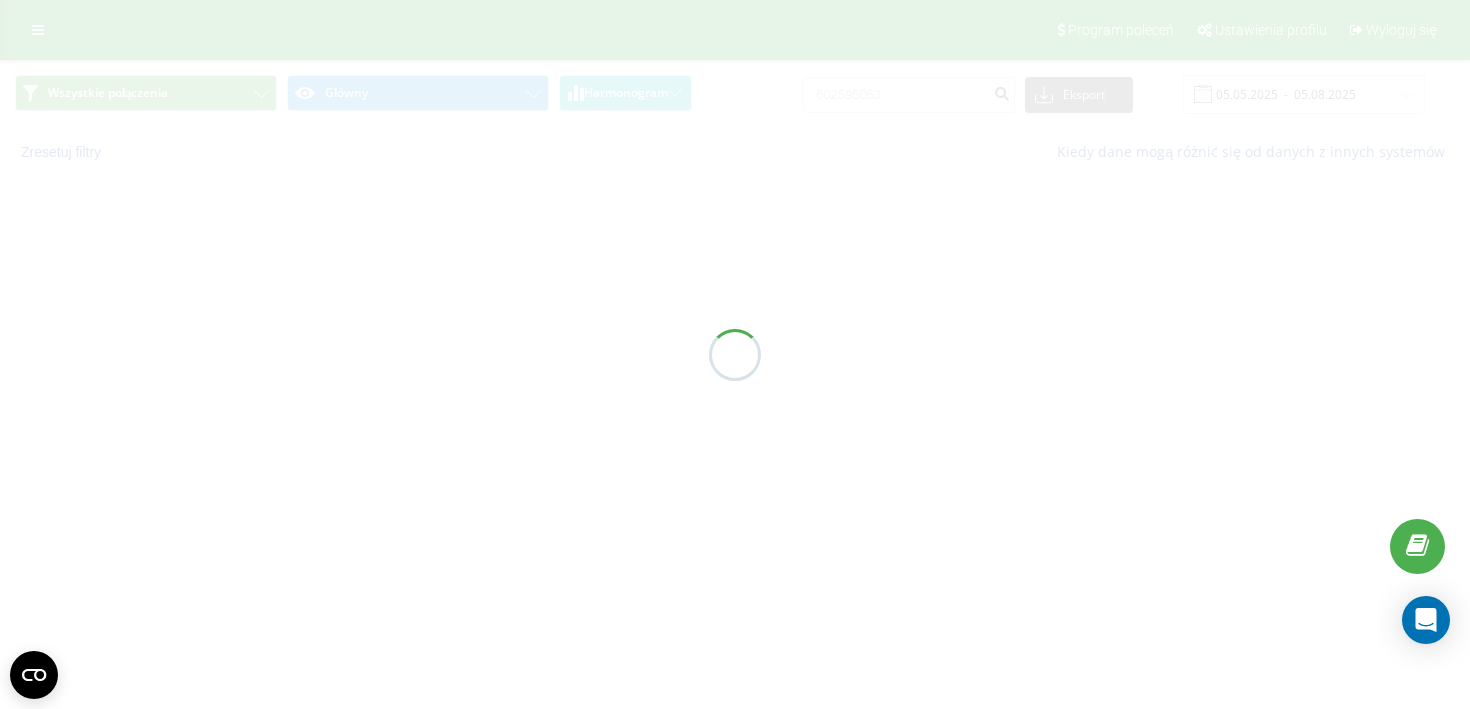 scroll, scrollTop: 0, scrollLeft: 0, axis: both 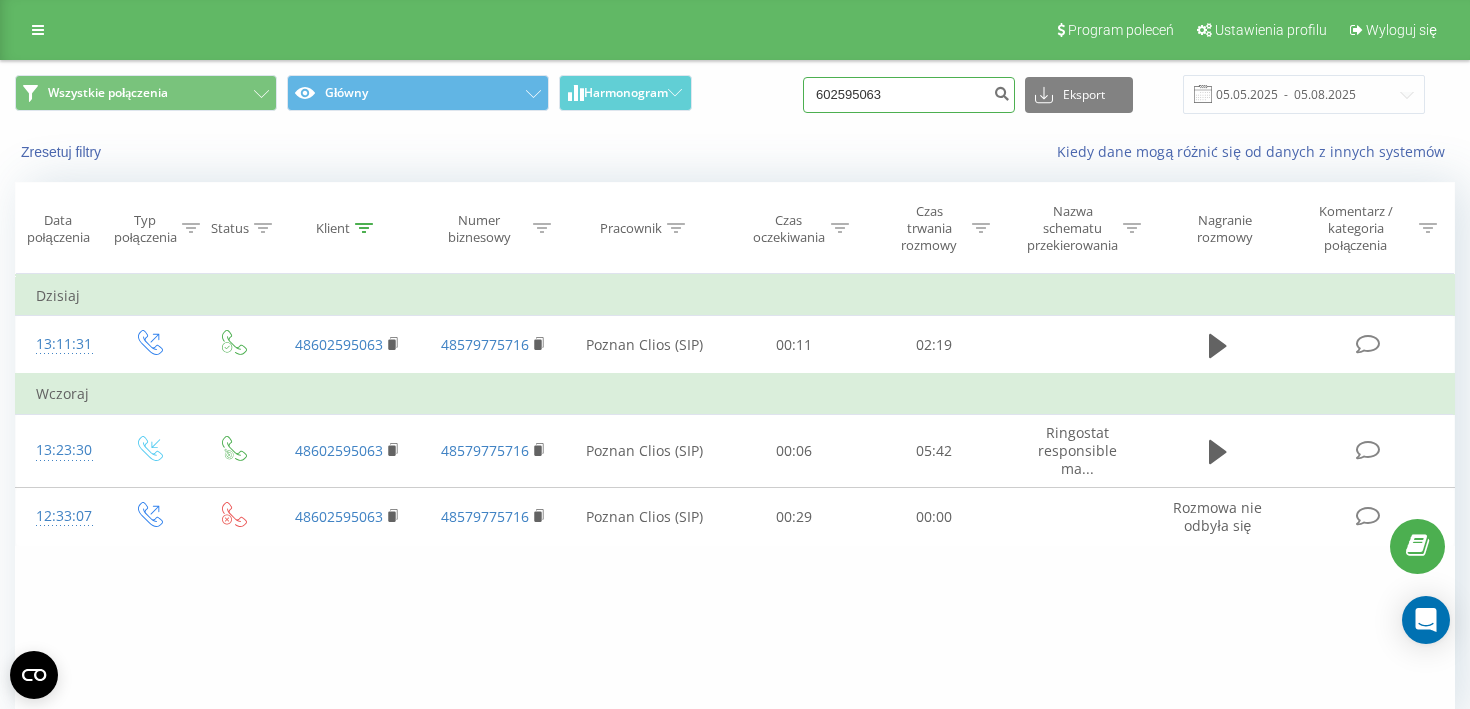 click on "602595063" at bounding box center (909, 95) 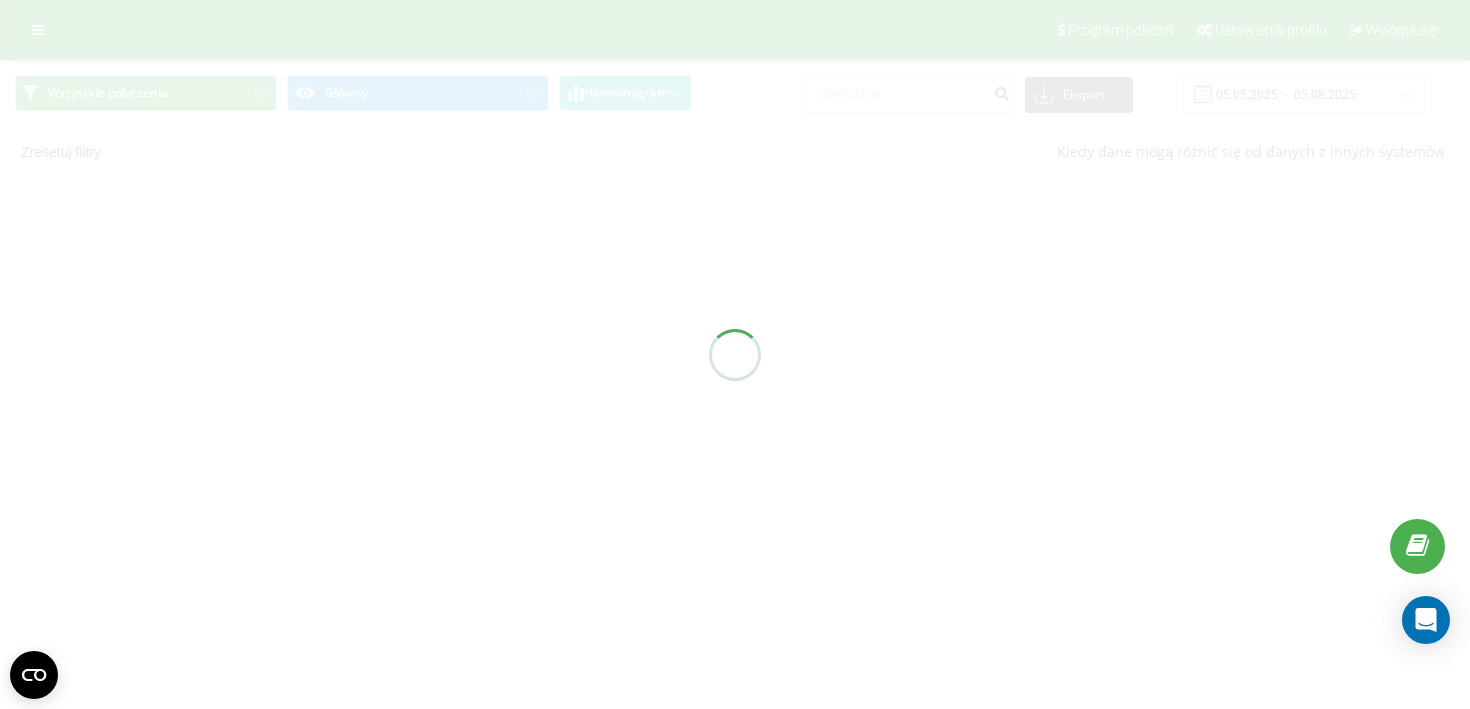 scroll, scrollTop: 0, scrollLeft: 0, axis: both 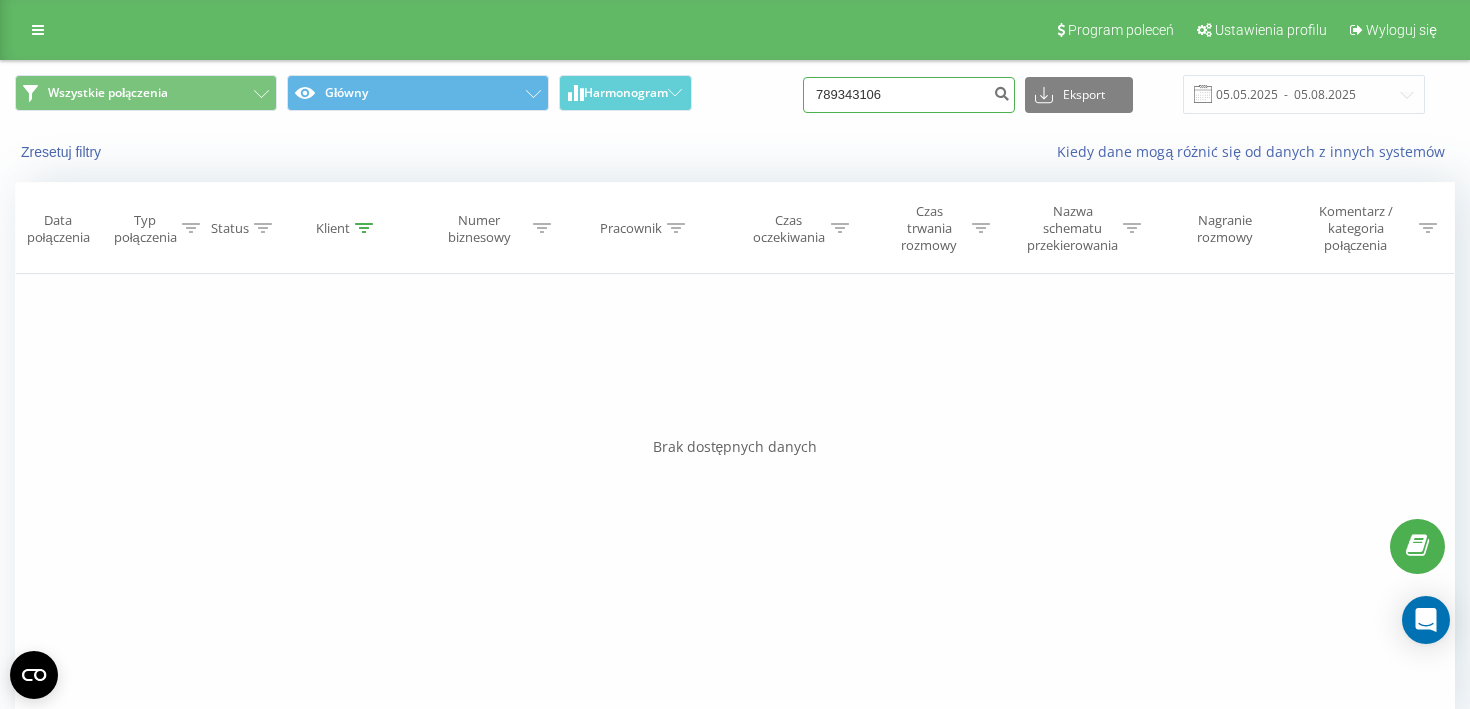 click on "789343106" at bounding box center (909, 95) 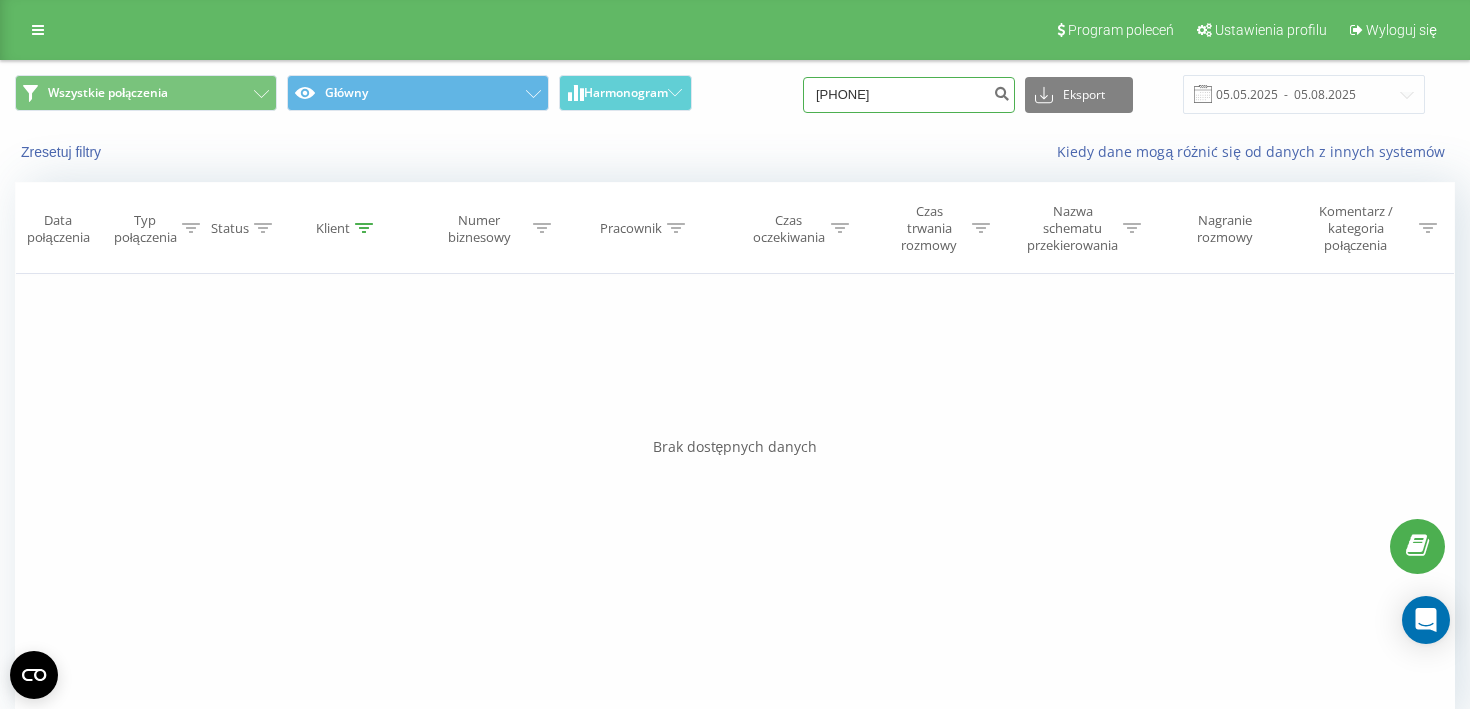 type on "[PHONE]" 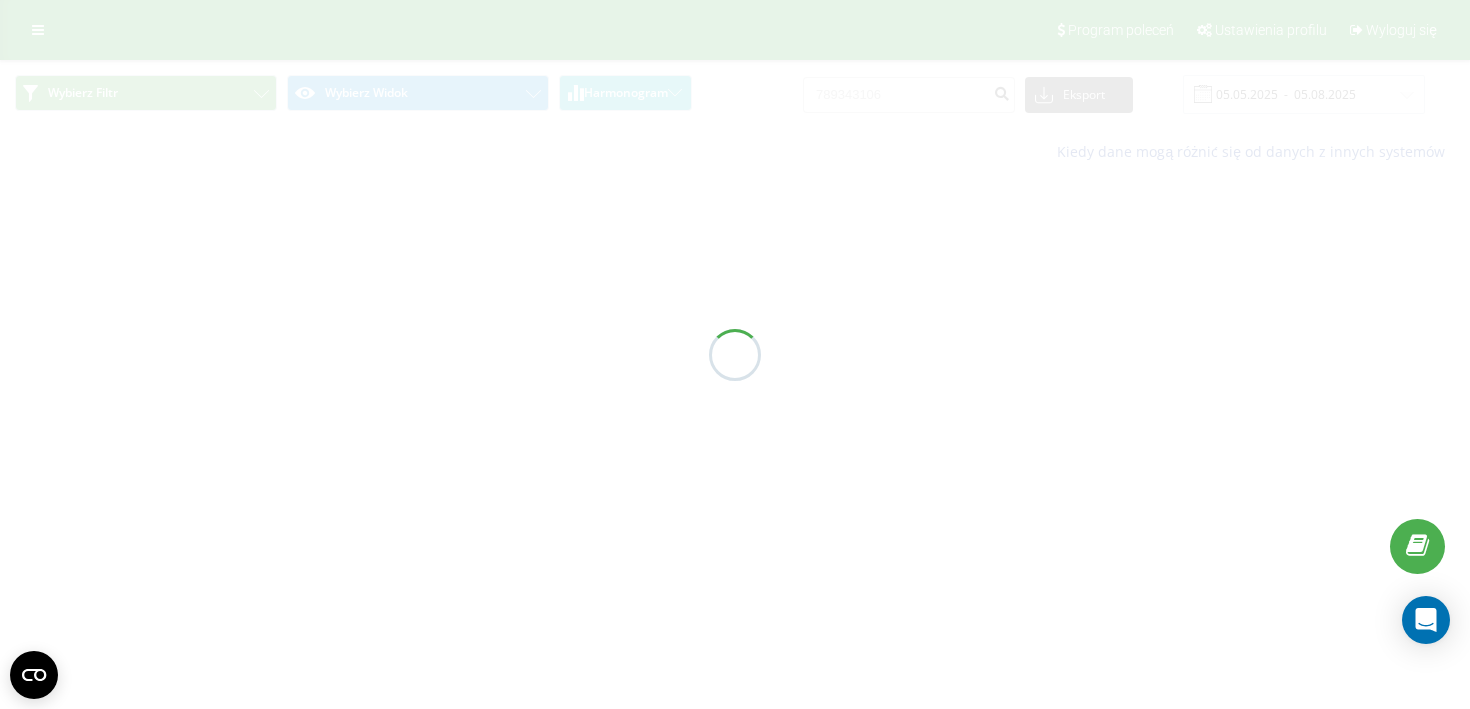 scroll, scrollTop: 0, scrollLeft: 0, axis: both 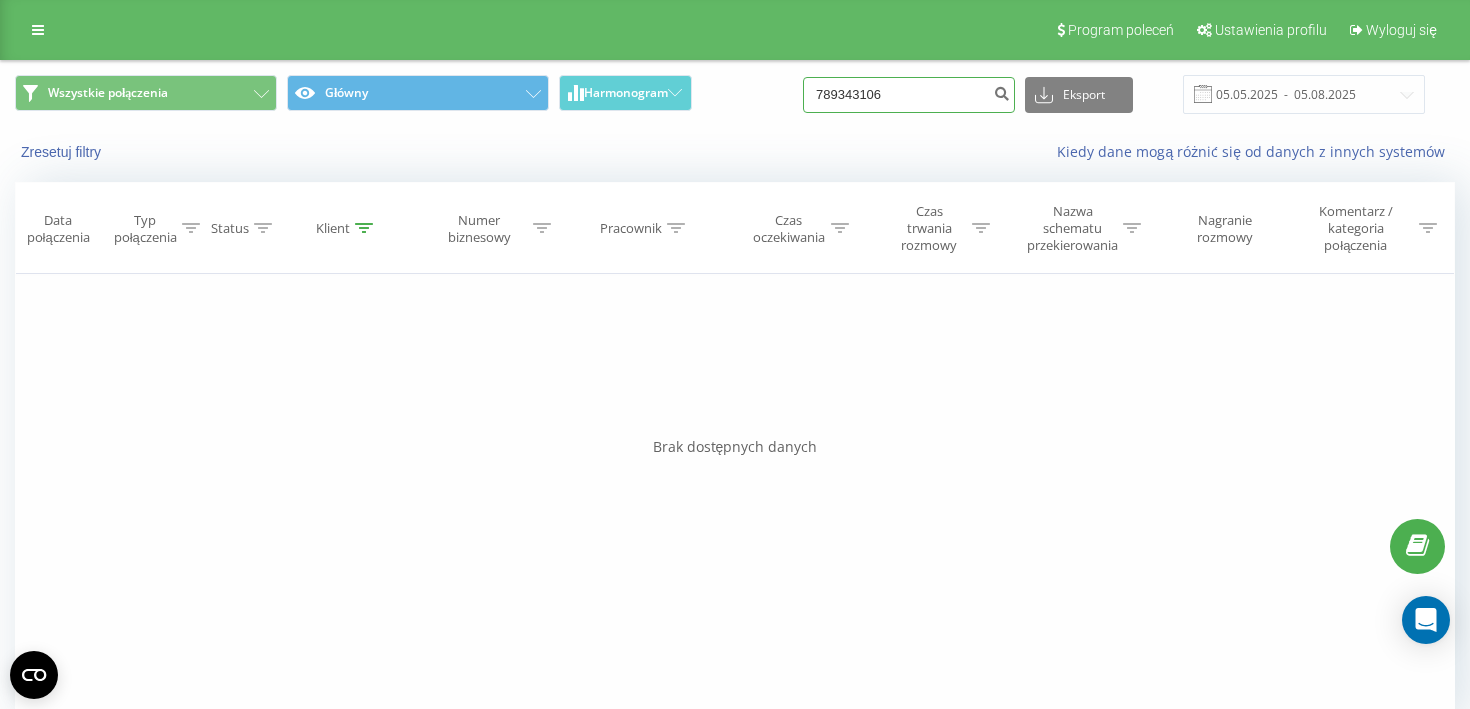 click on "789343106" at bounding box center [909, 95] 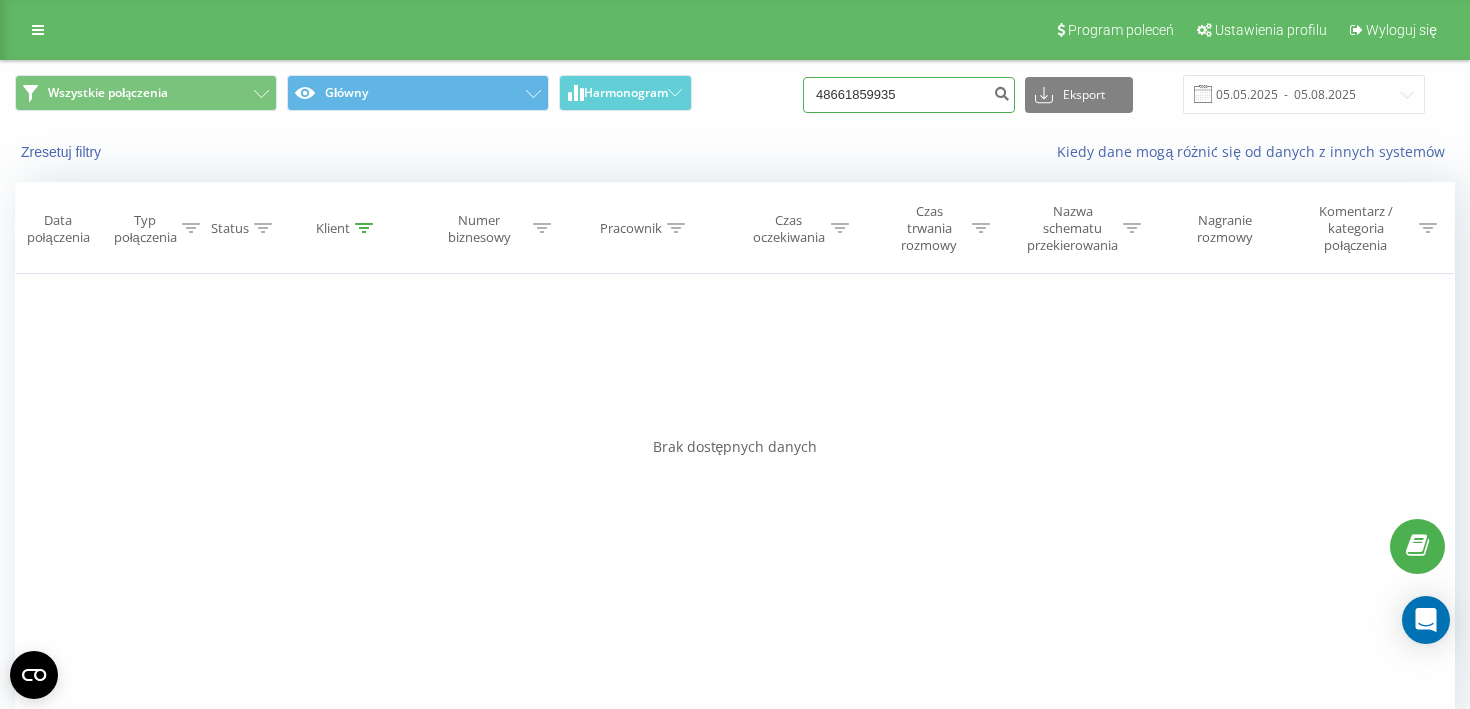 click on "48661859935" at bounding box center [909, 95] 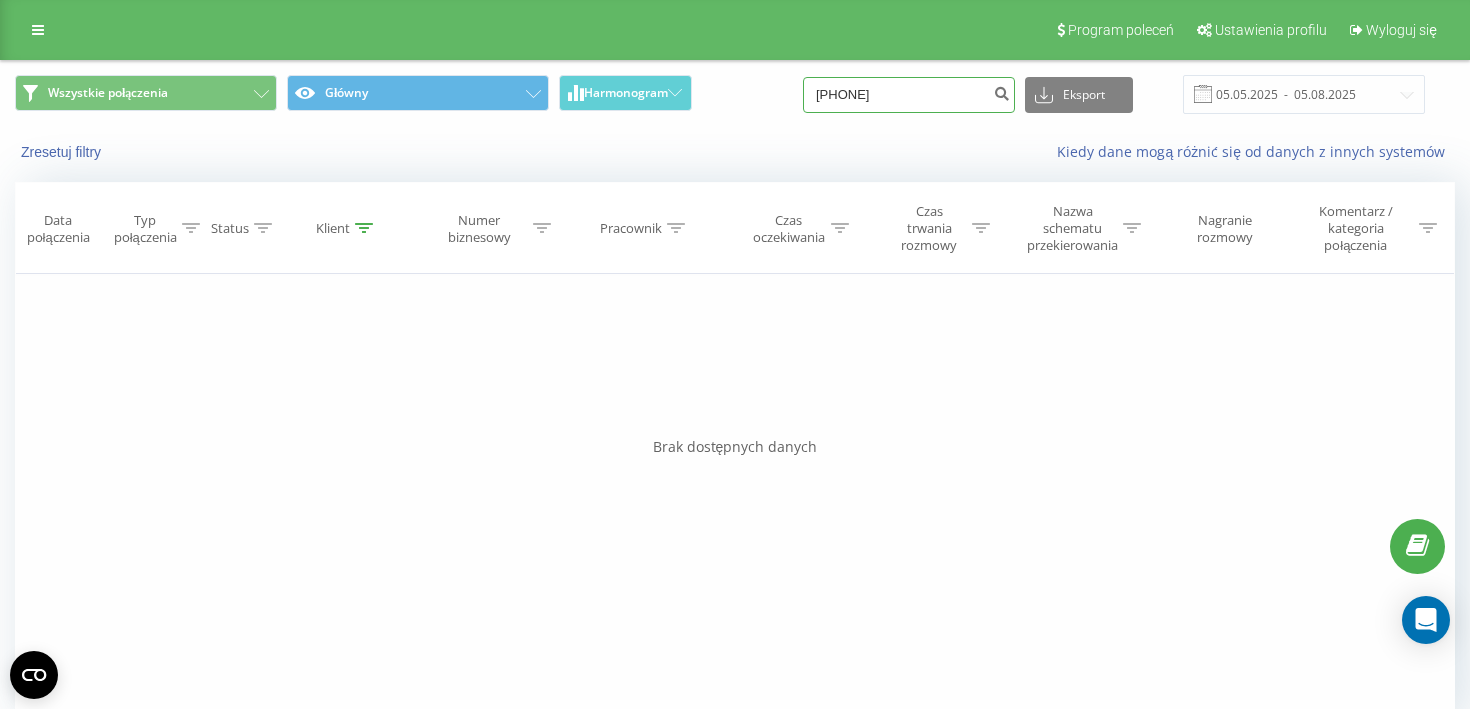 type on "661859935" 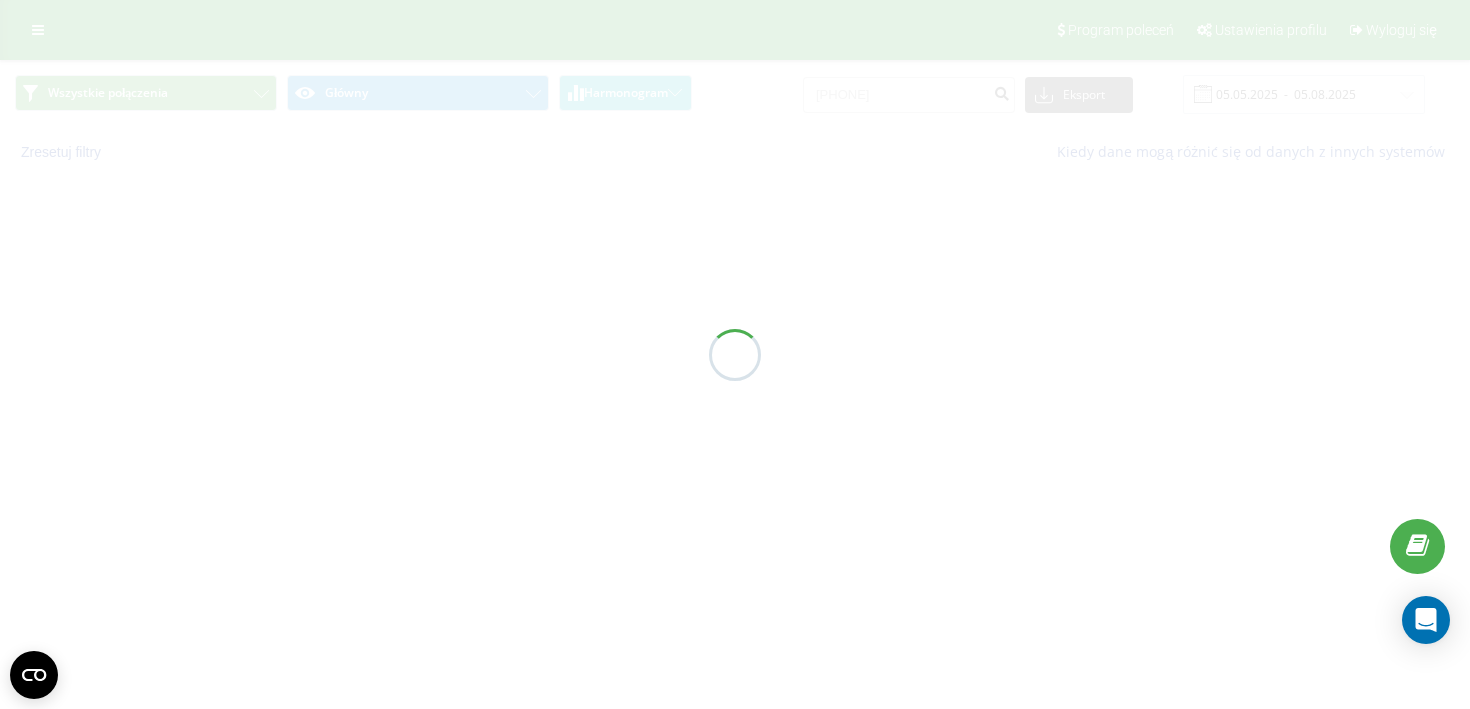 scroll, scrollTop: 0, scrollLeft: 0, axis: both 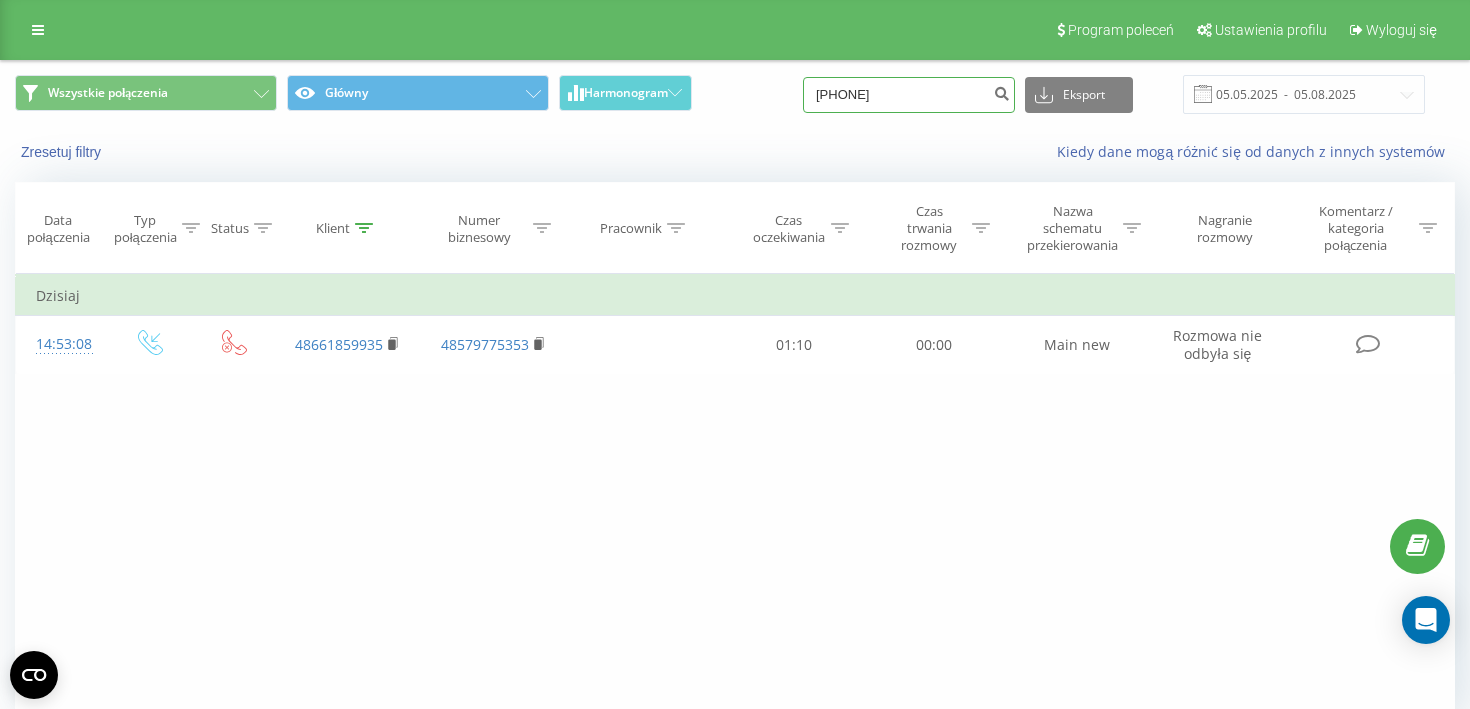 click on "661859935" at bounding box center (909, 95) 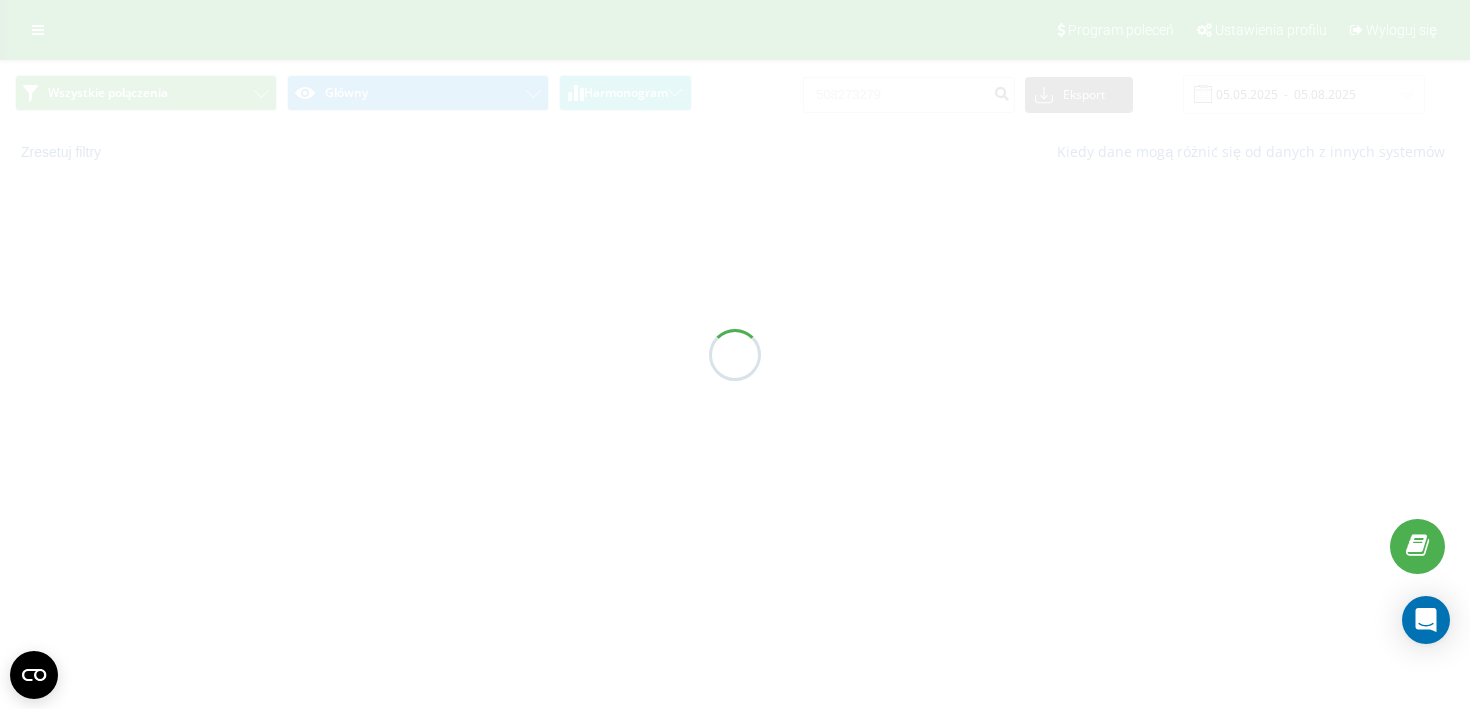 scroll, scrollTop: 0, scrollLeft: 0, axis: both 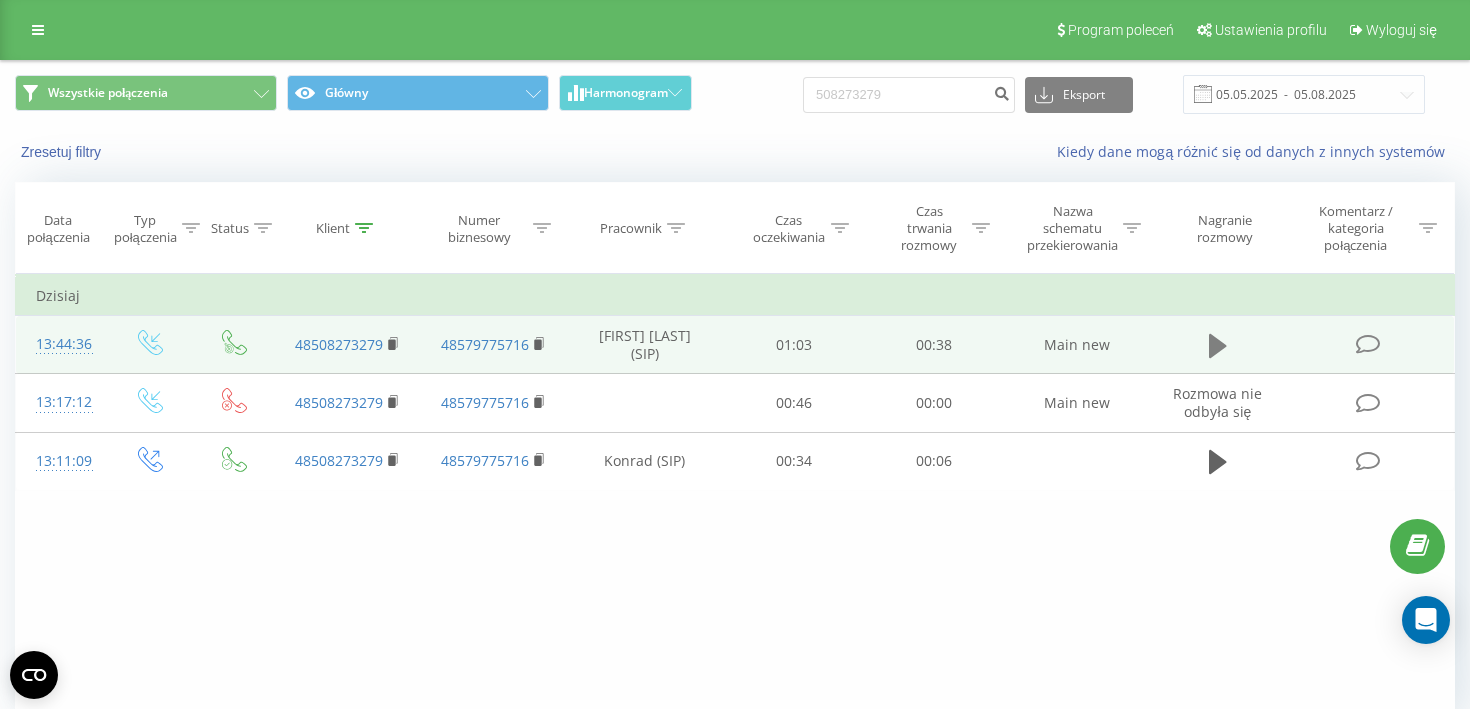 click 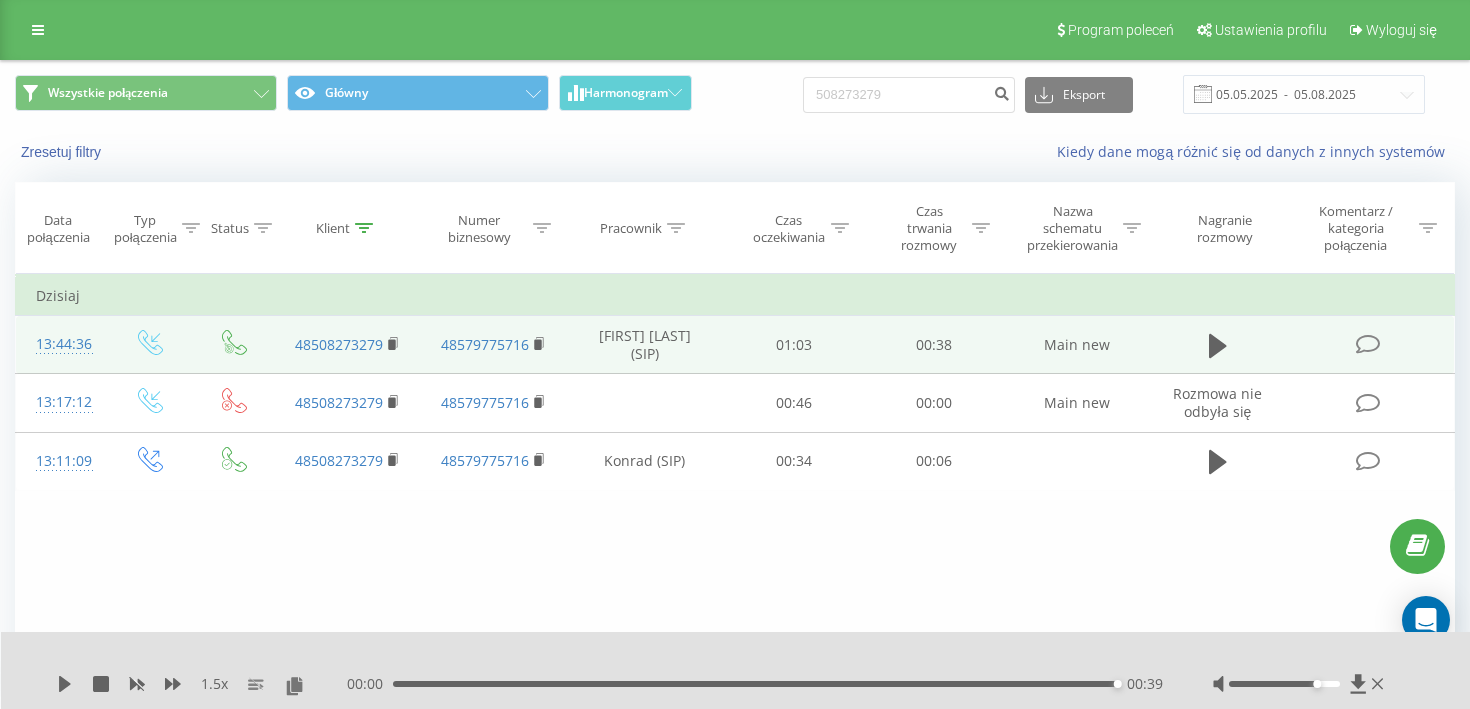 click on "508273279 Eksport .csv .xls .xlsx 05.05.2025  -  05.08.2025" at bounding box center [1114, 94] 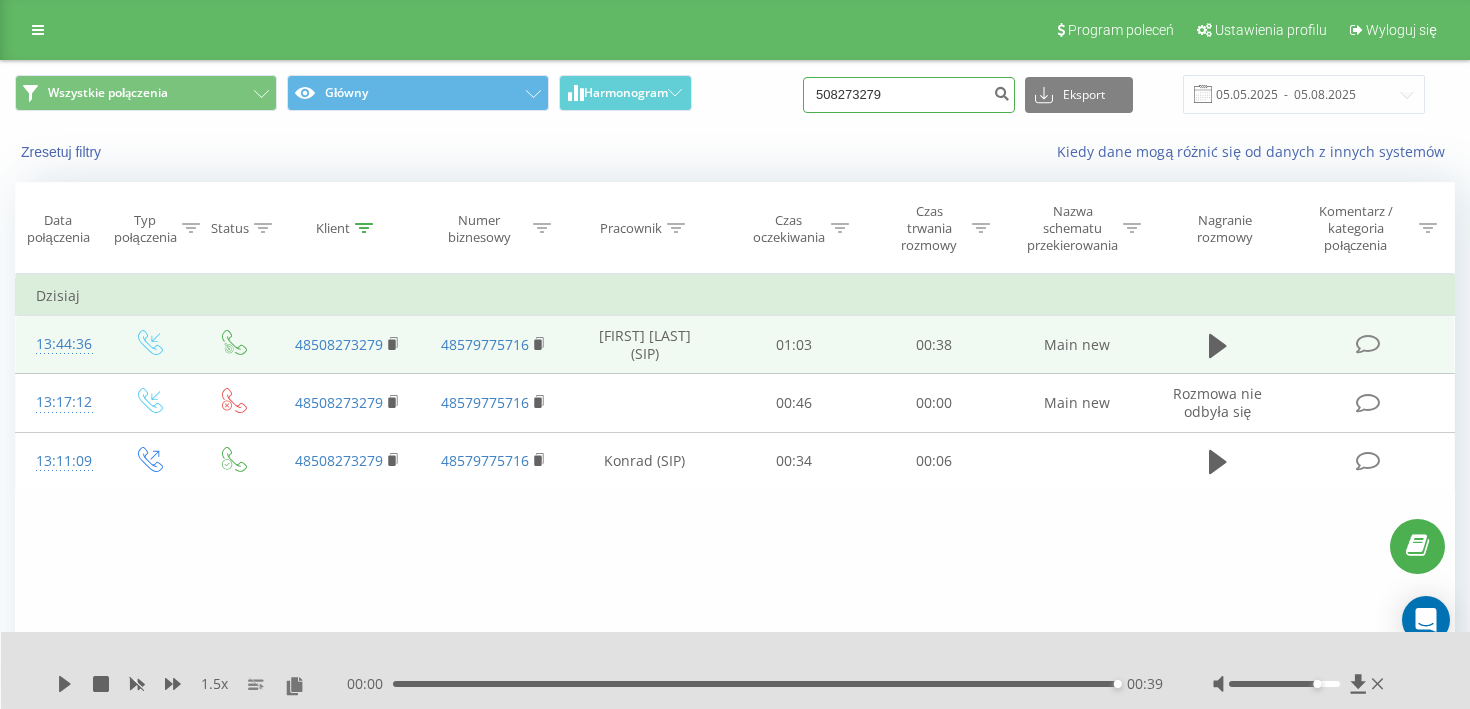 click on "508273279" at bounding box center (909, 95) 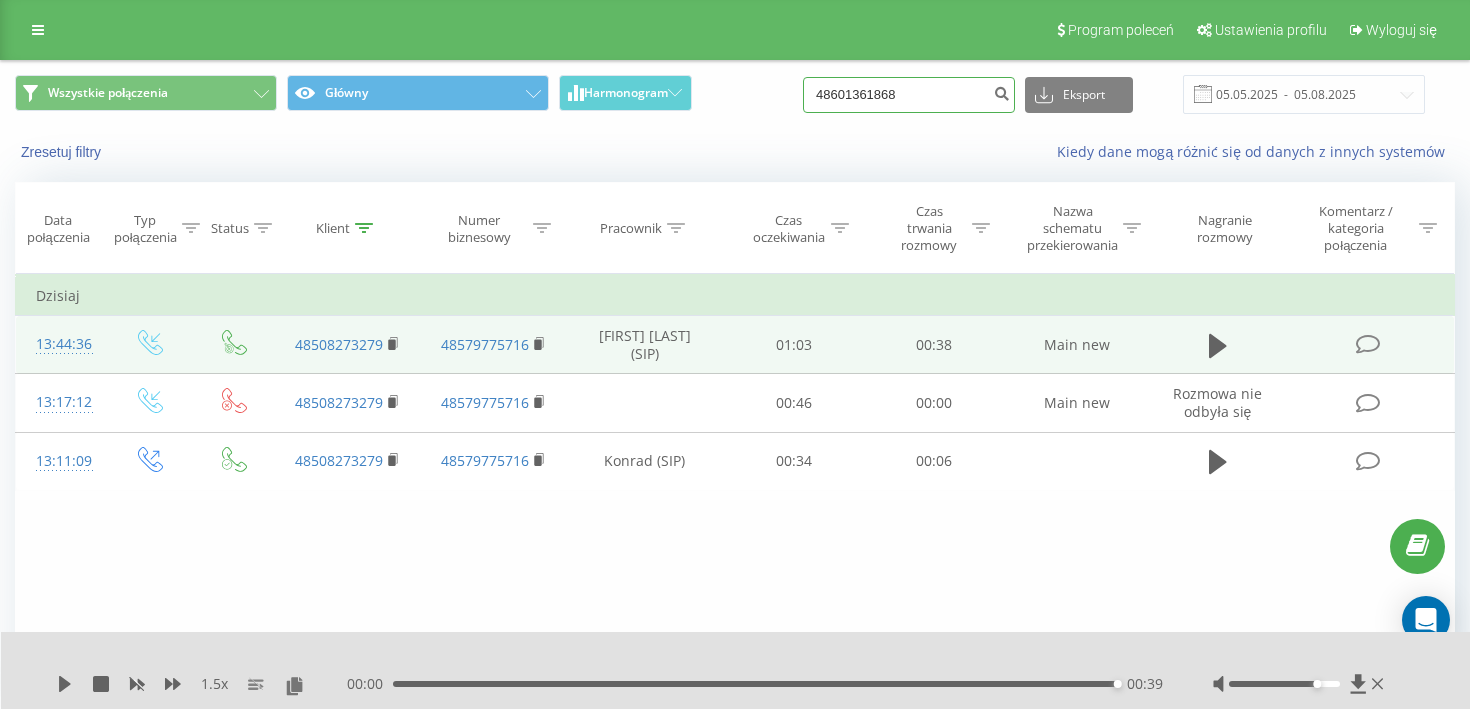 click on "48601361868" at bounding box center [909, 95] 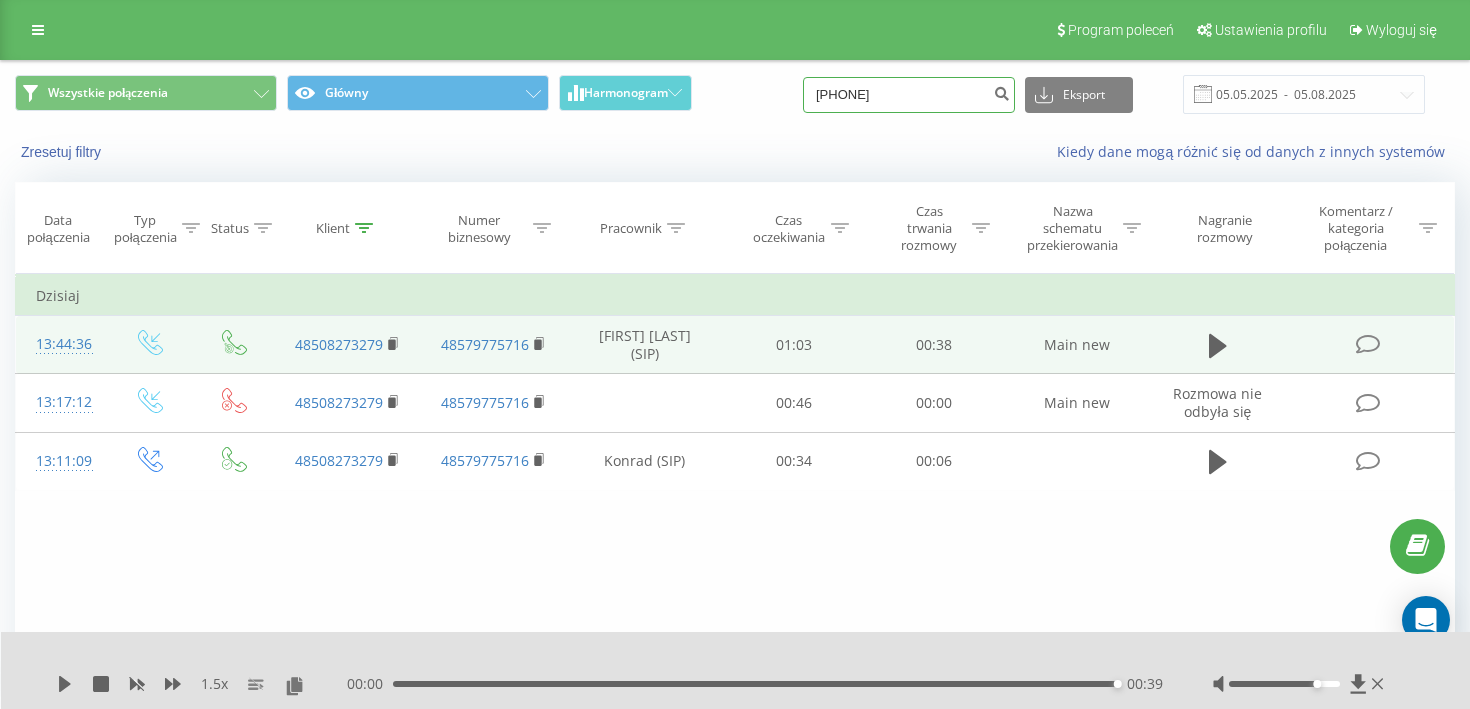 type on "601361868" 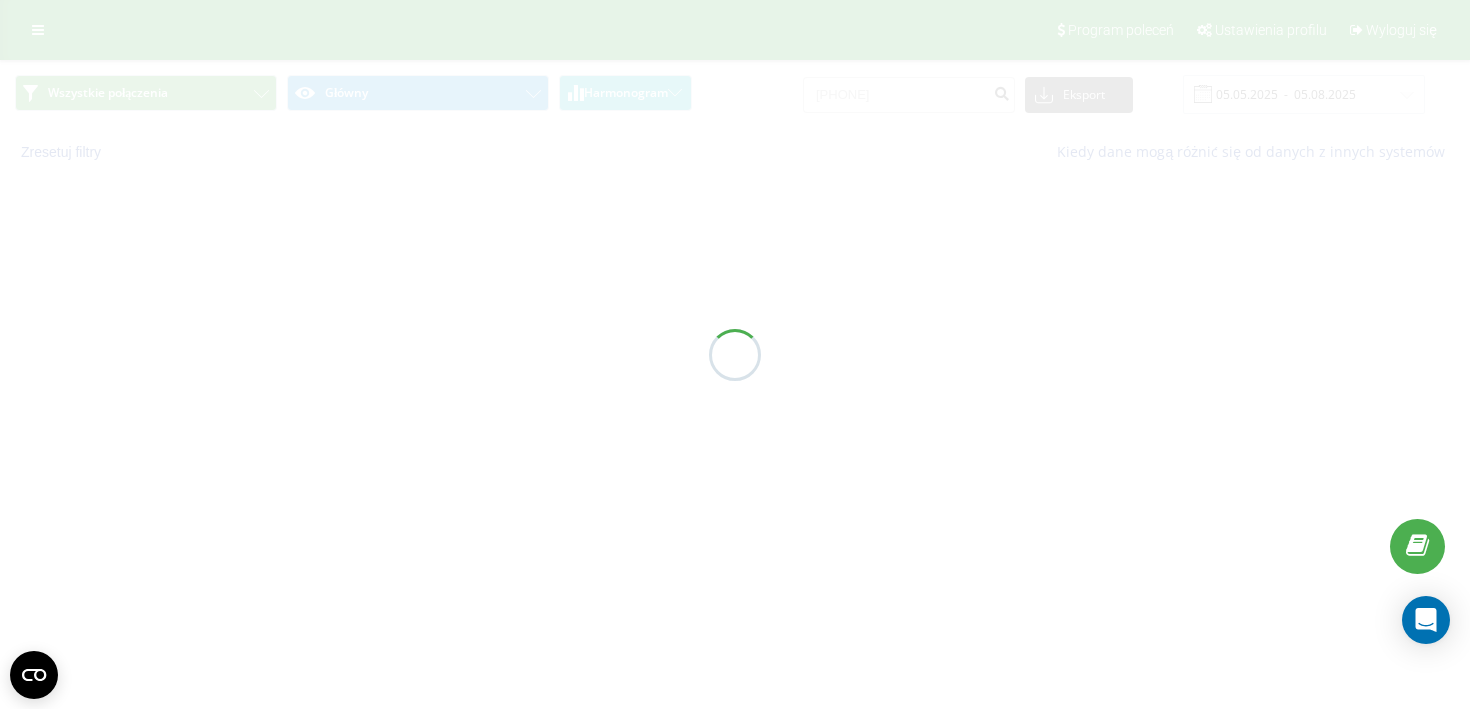 scroll, scrollTop: 0, scrollLeft: 0, axis: both 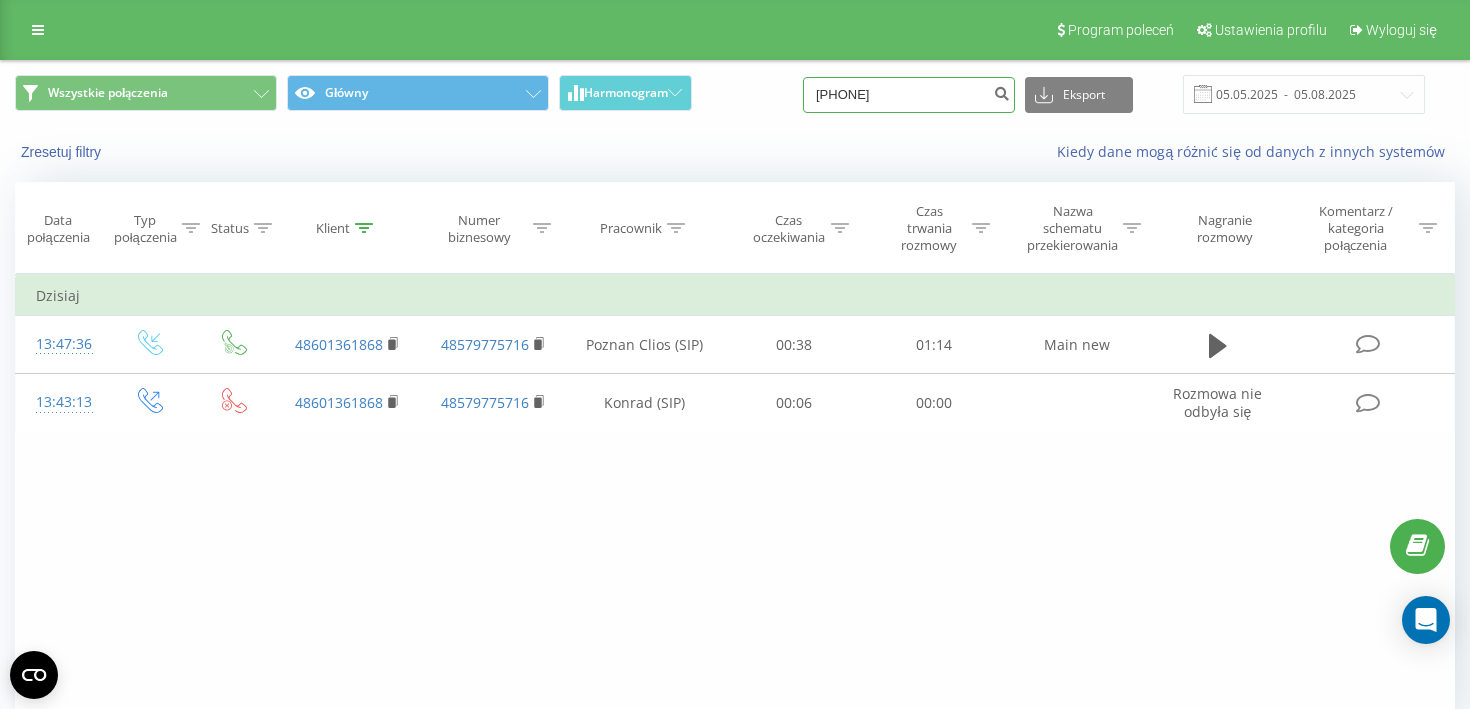 click on "[PHONE]" at bounding box center [909, 95] 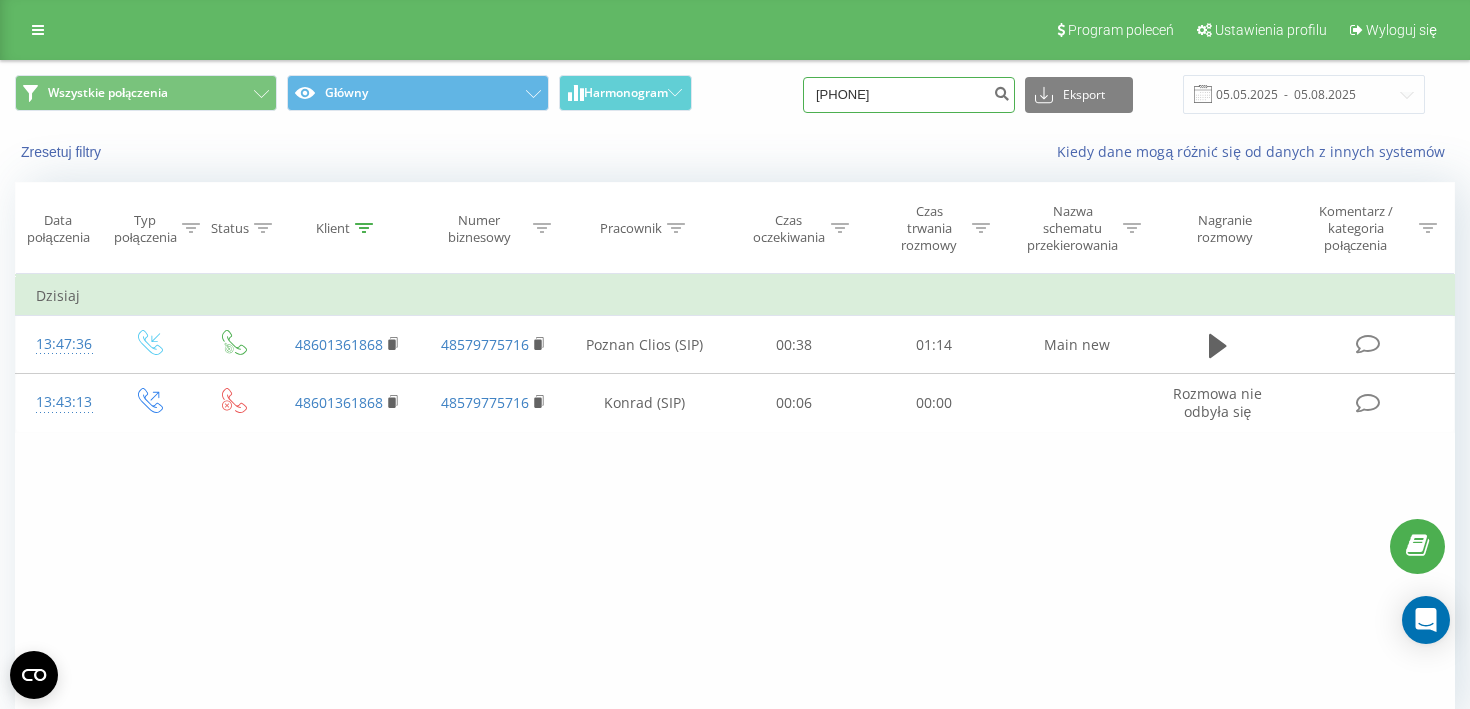 type on "[PHONE]" 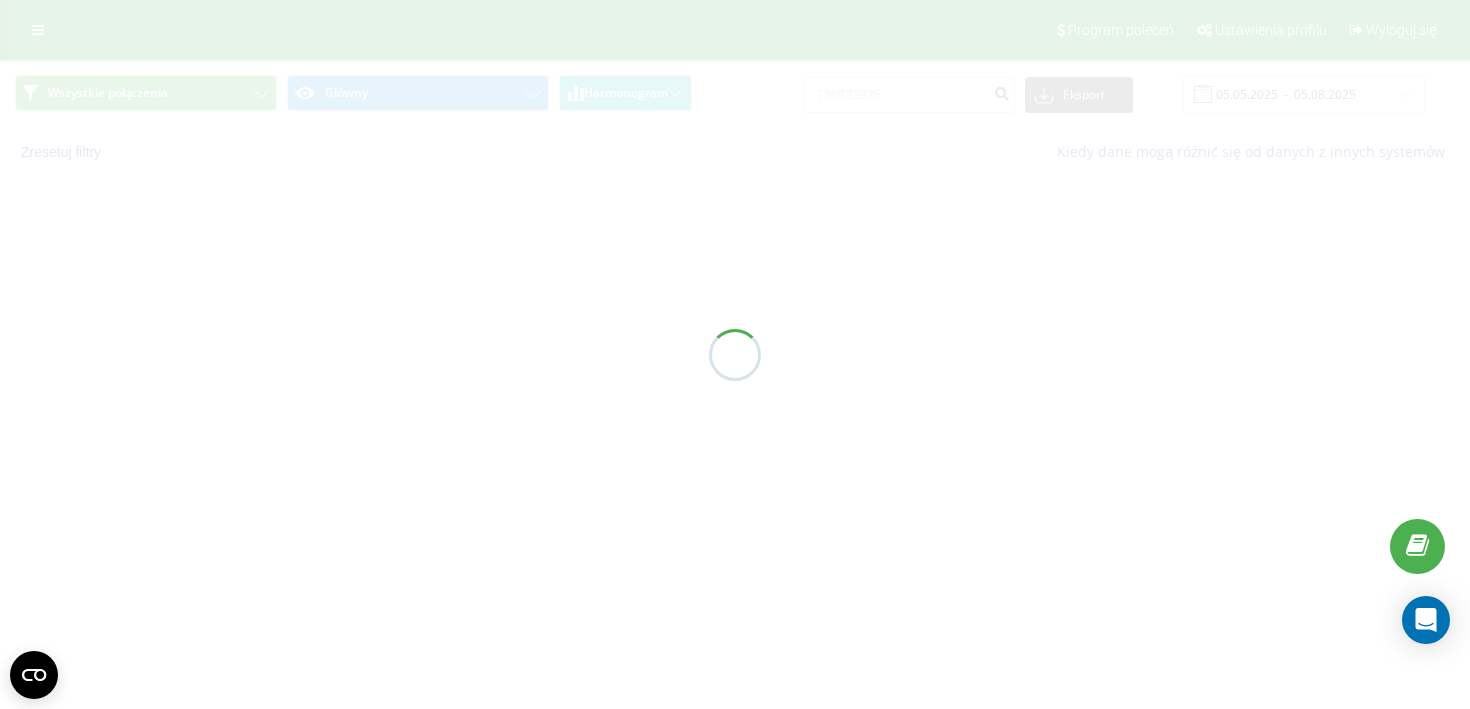 scroll, scrollTop: 0, scrollLeft: 0, axis: both 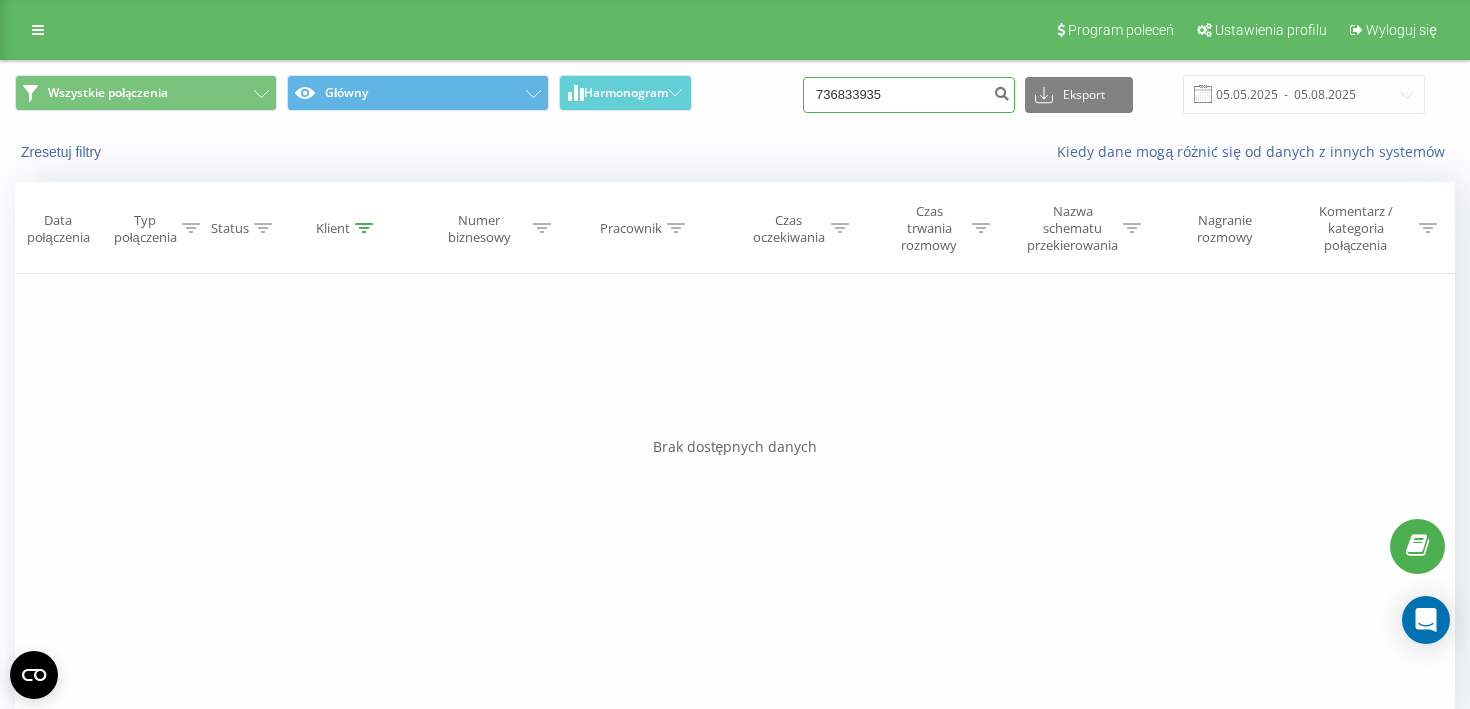 click on "736833935" at bounding box center (909, 95) 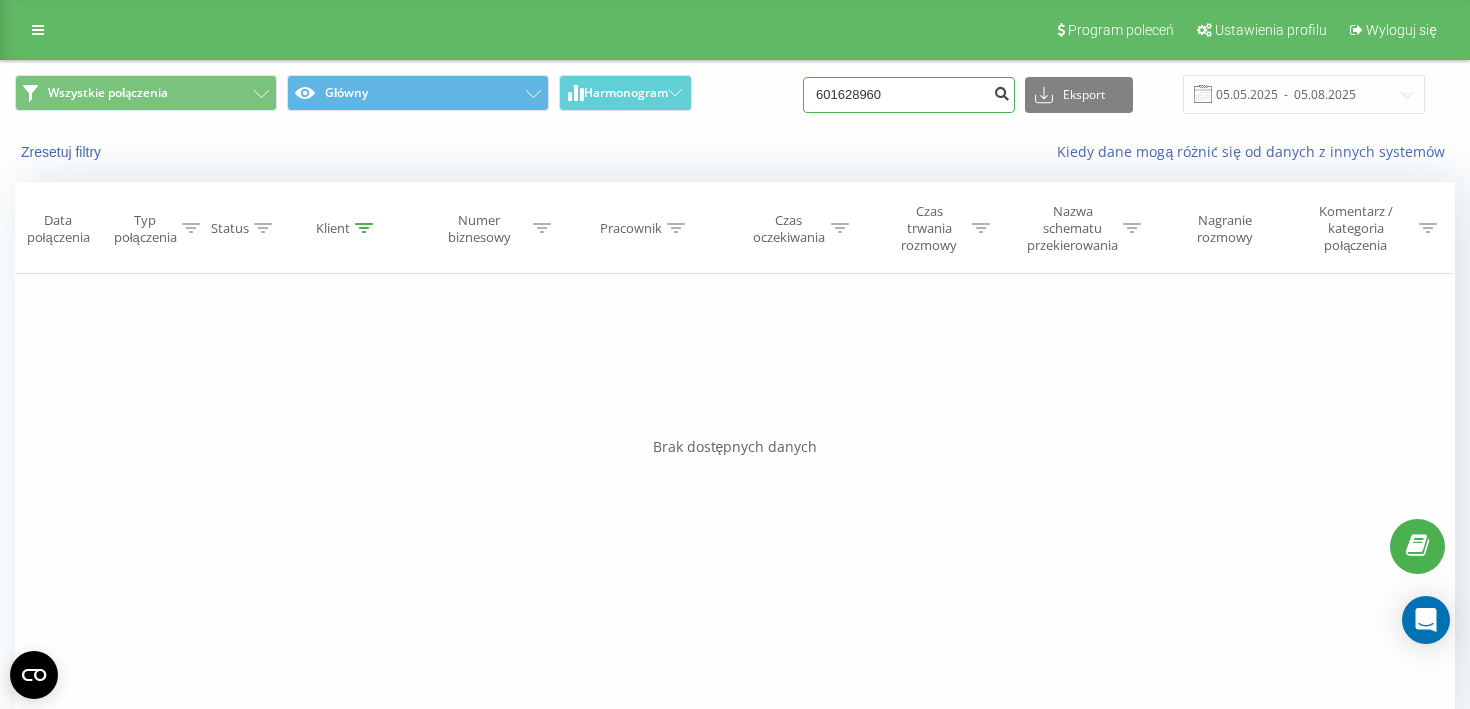 type on "601628960" 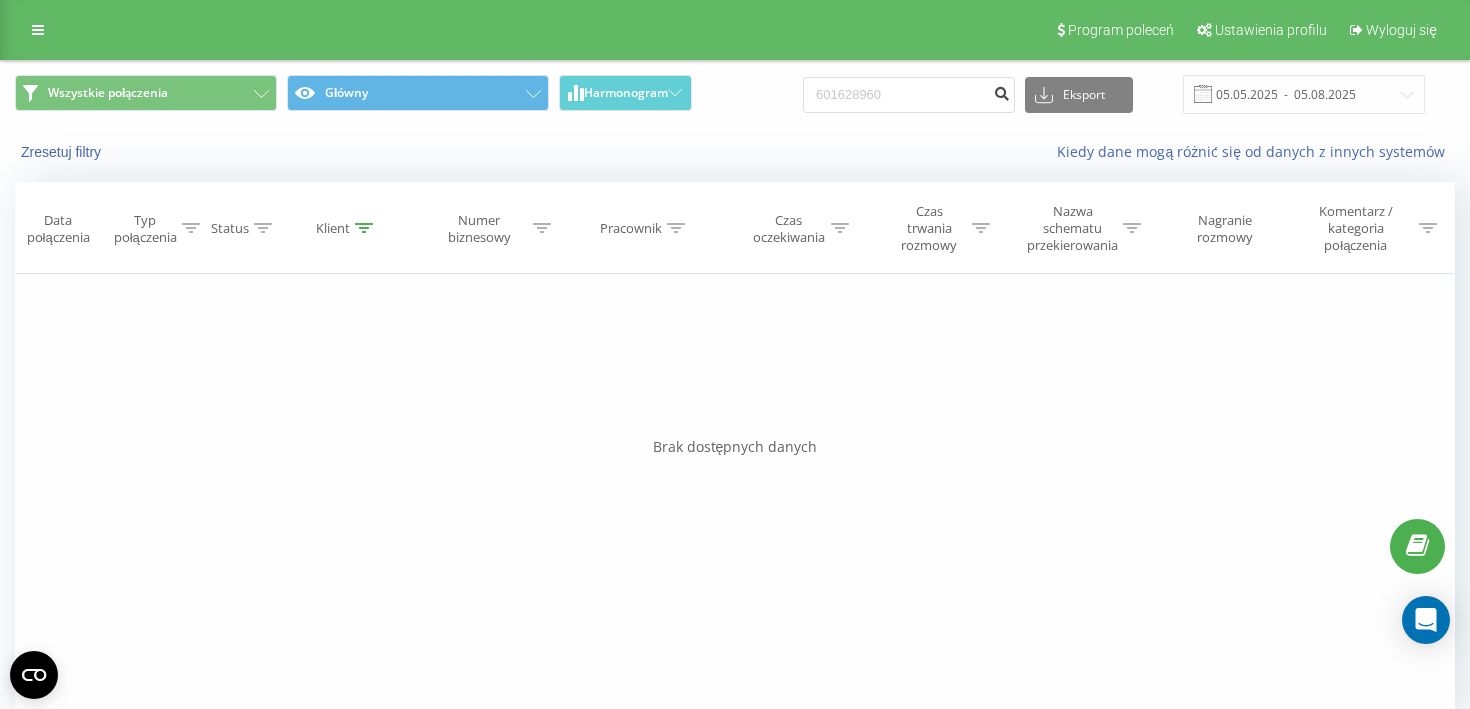 click at bounding box center [1001, 91] 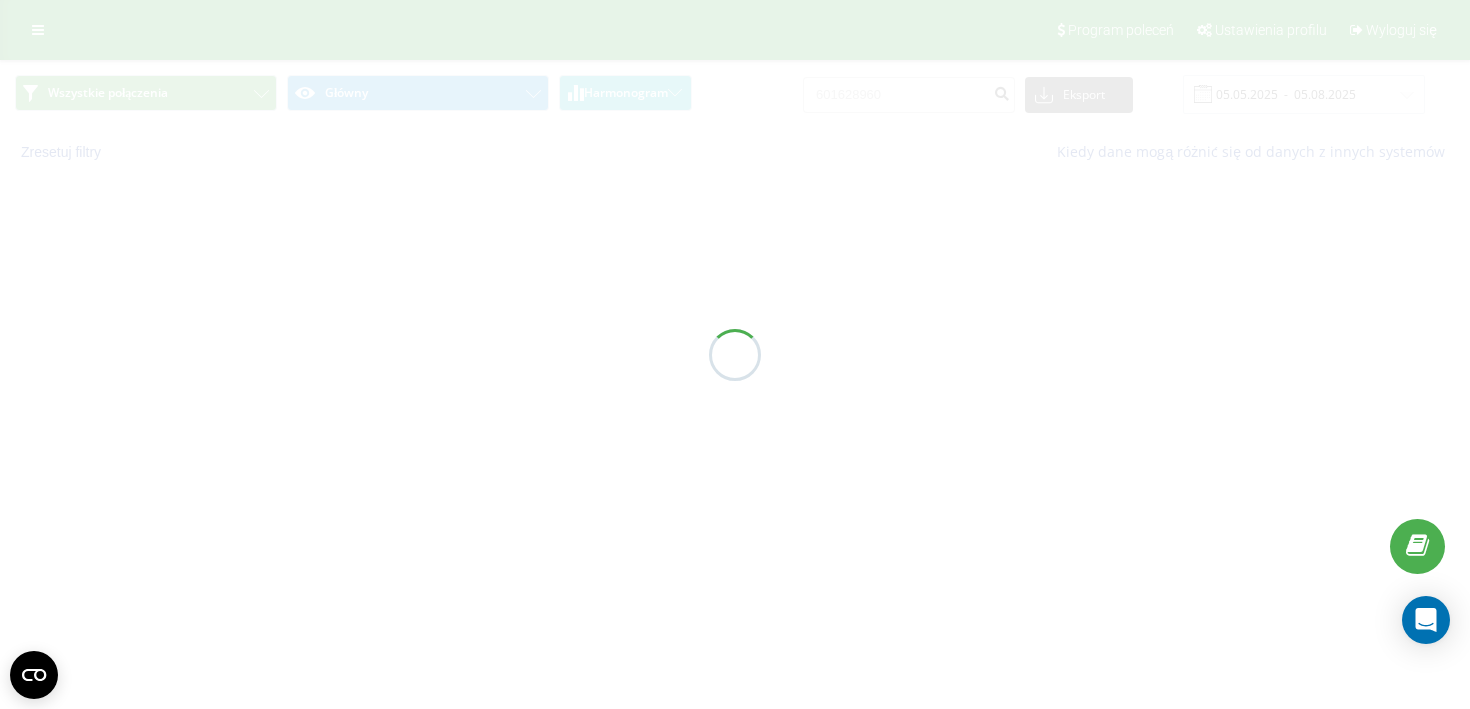 scroll, scrollTop: 0, scrollLeft: 0, axis: both 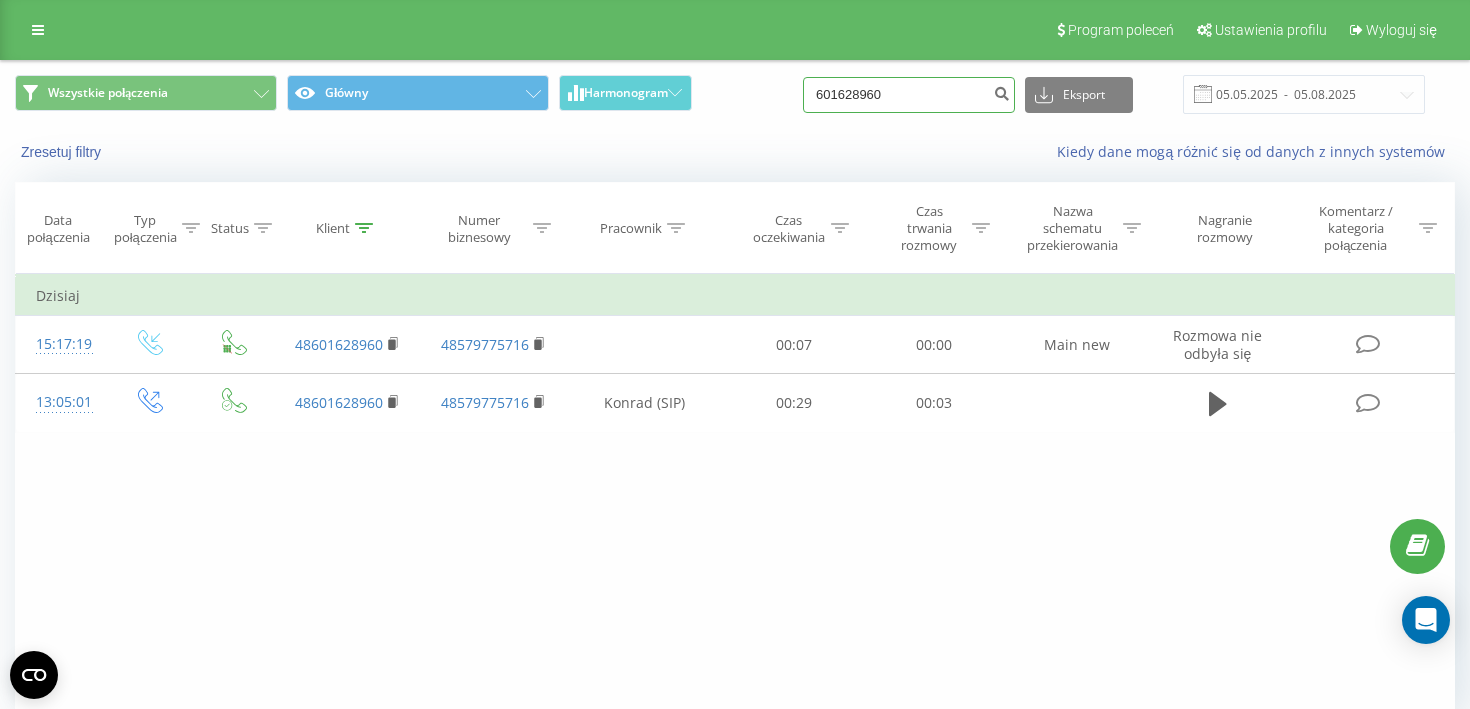 click on "601628960" at bounding box center [909, 95] 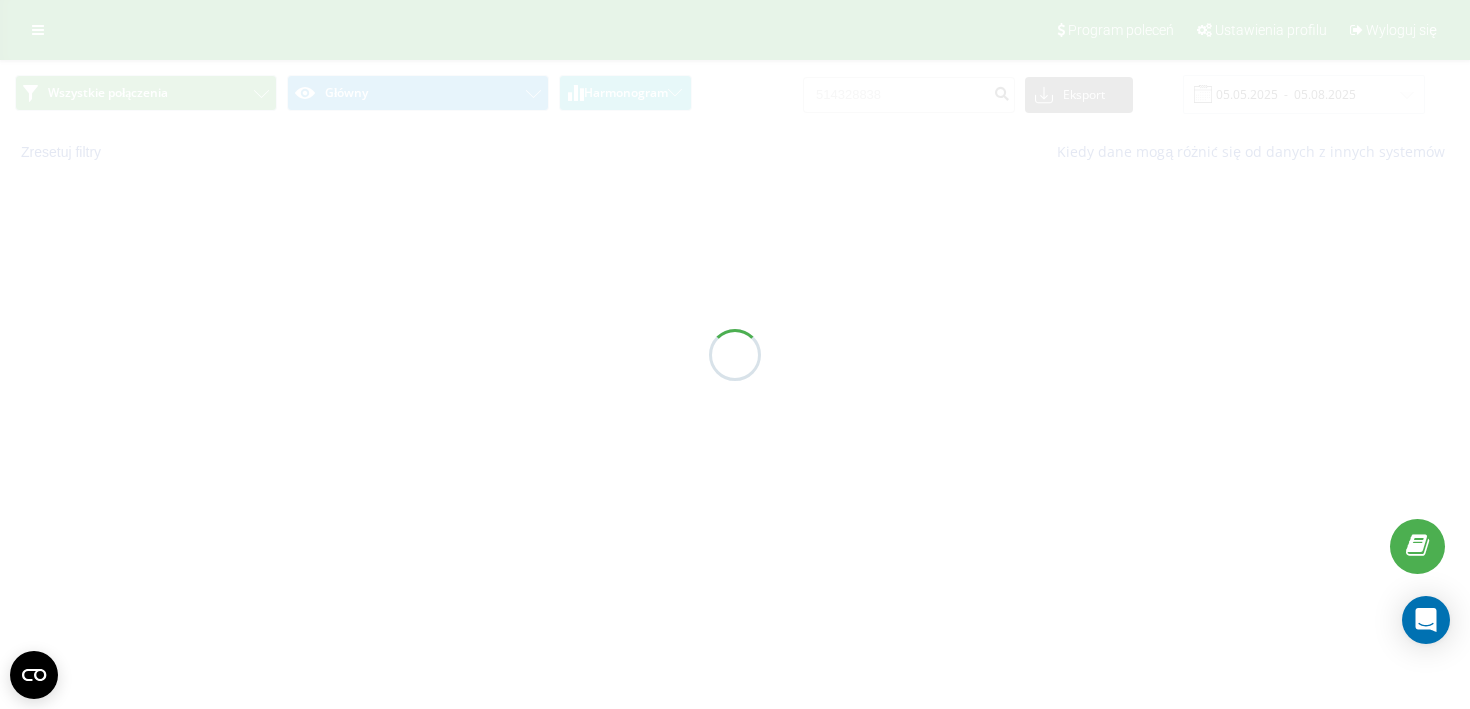 scroll, scrollTop: 0, scrollLeft: 0, axis: both 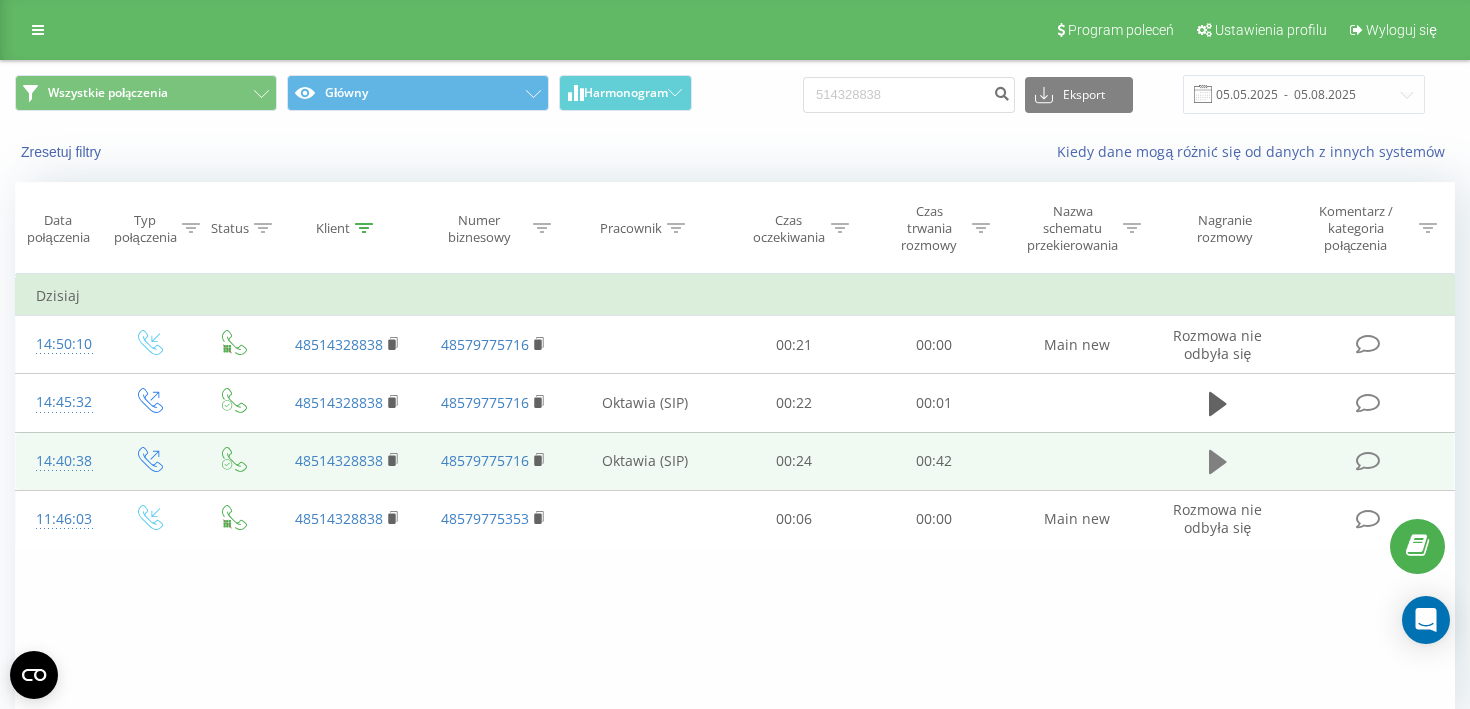 click 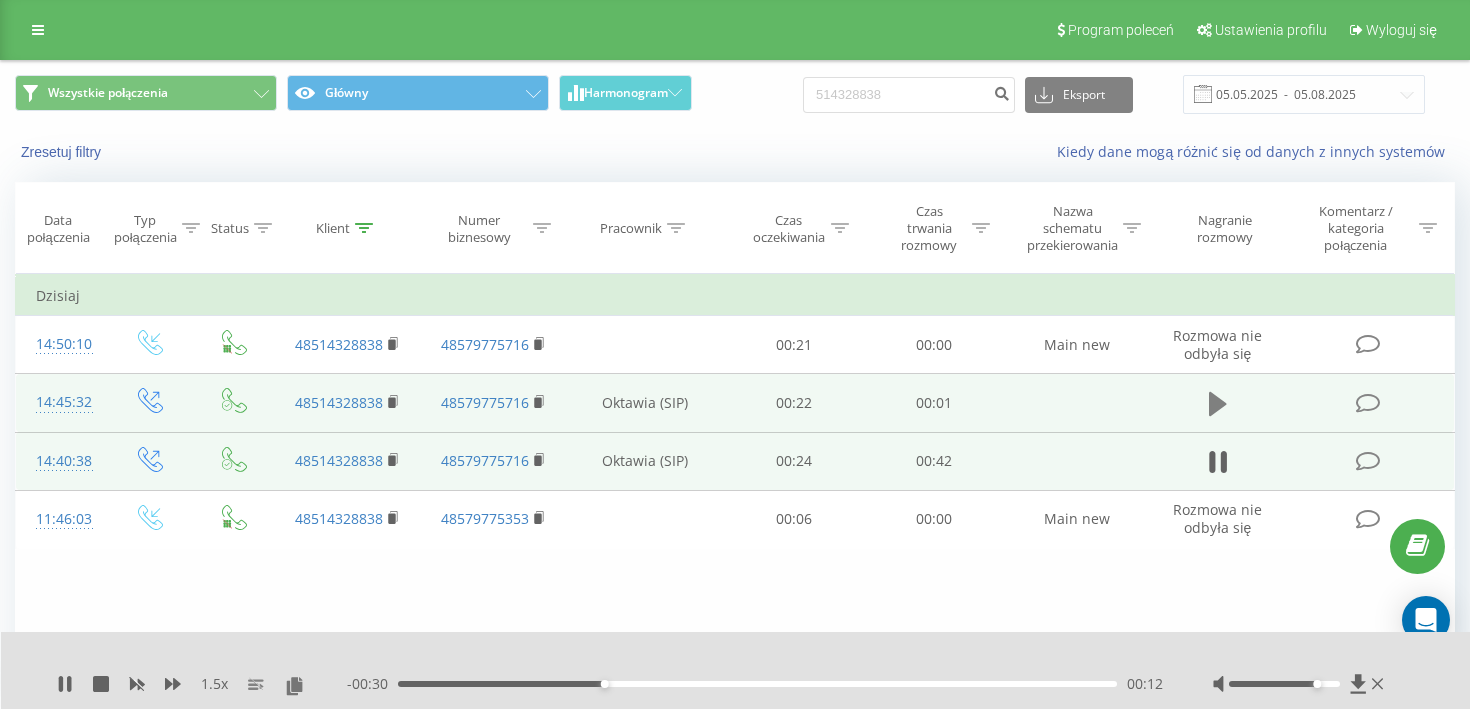 click 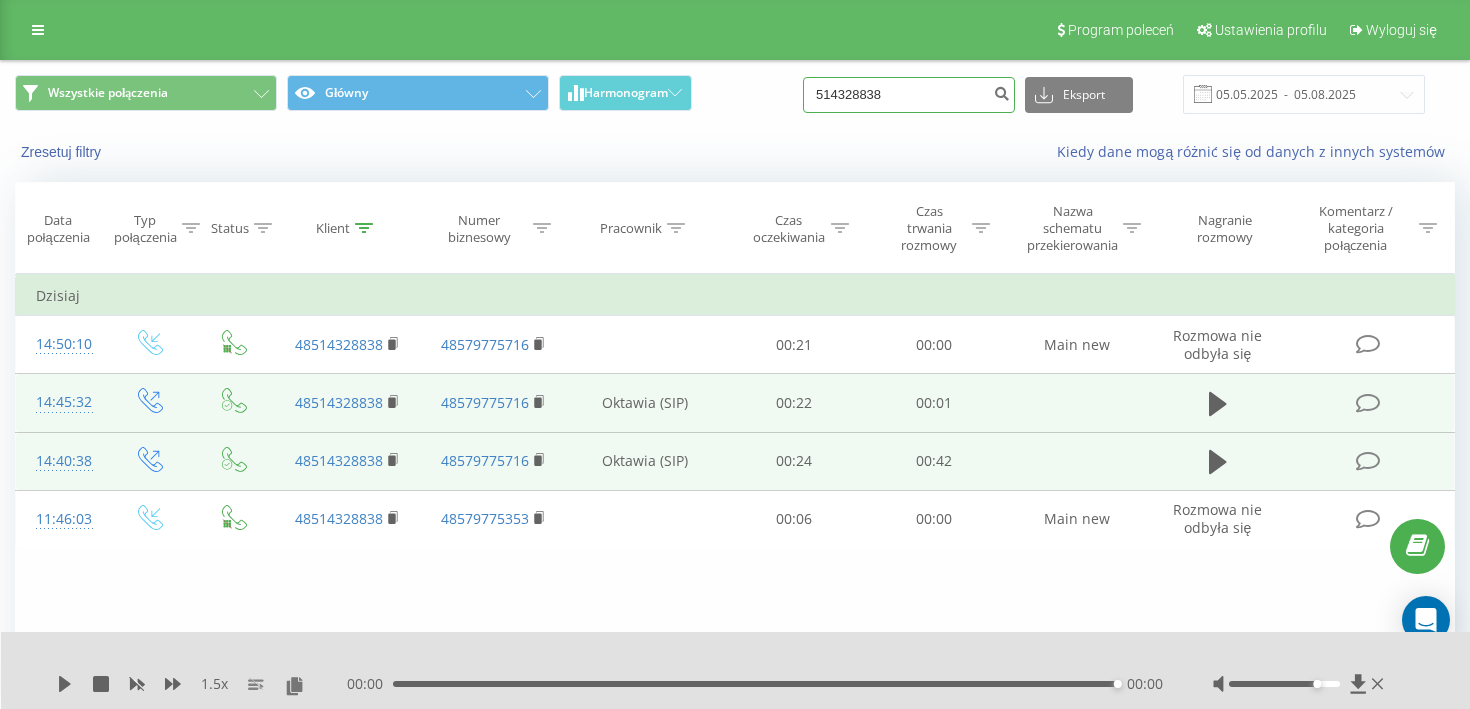 click on "514328838" at bounding box center [909, 95] 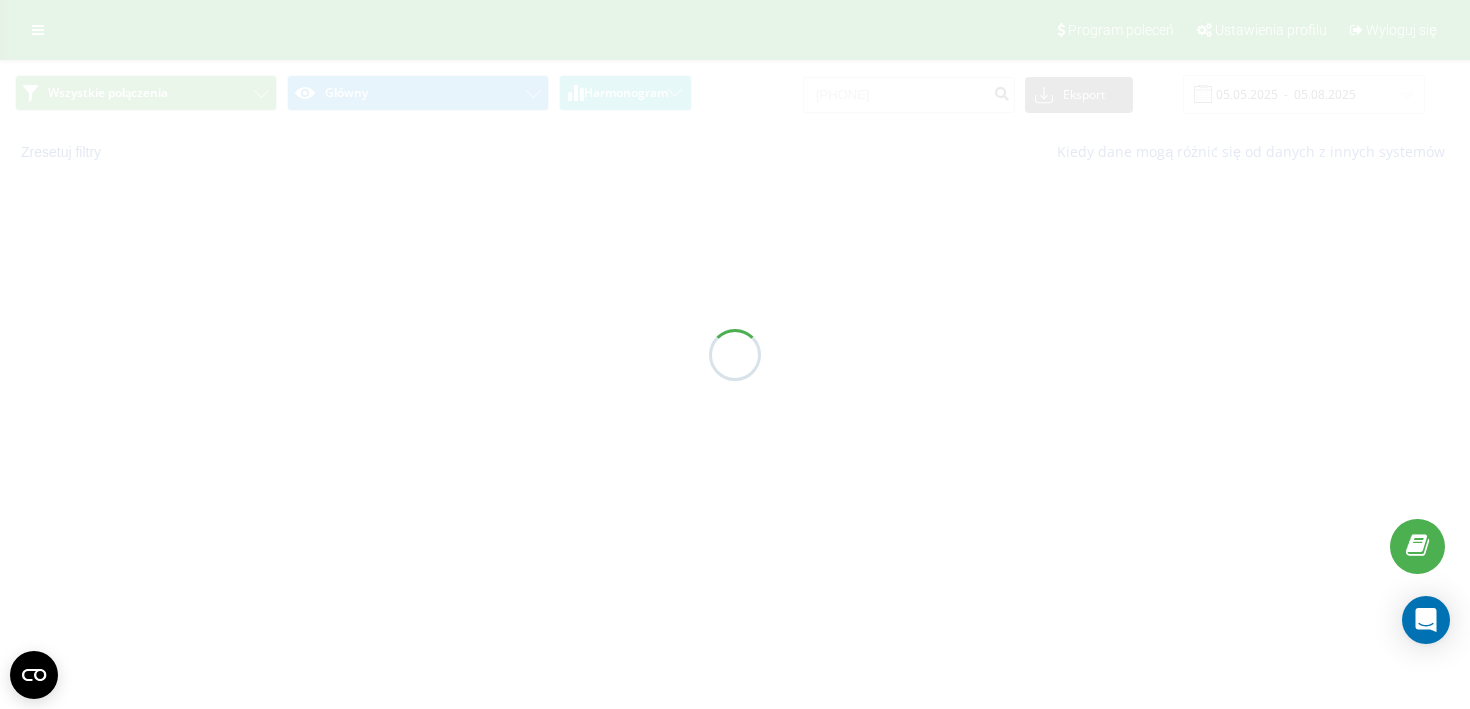 scroll, scrollTop: 0, scrollLeft: 0, axis: both 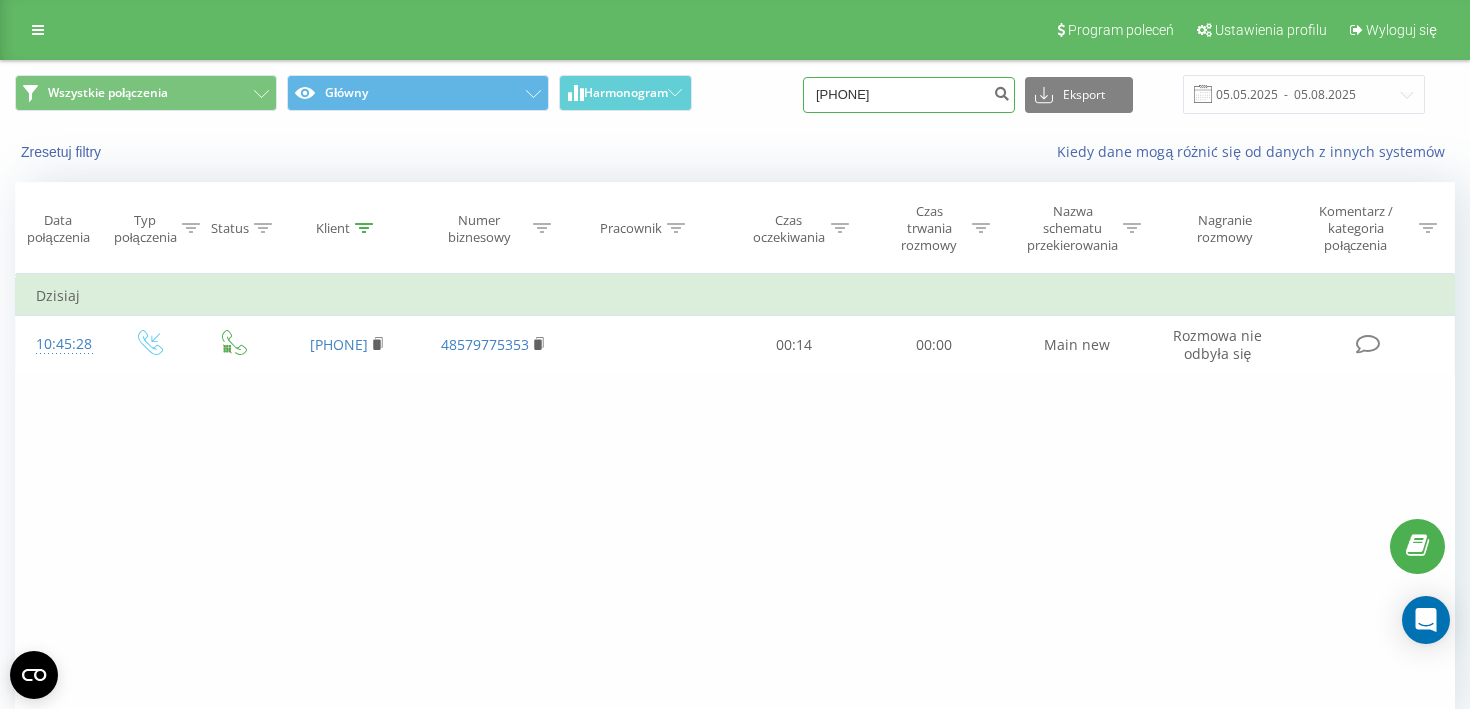 click on "[PHONE]" at bounding box center [909, 95] 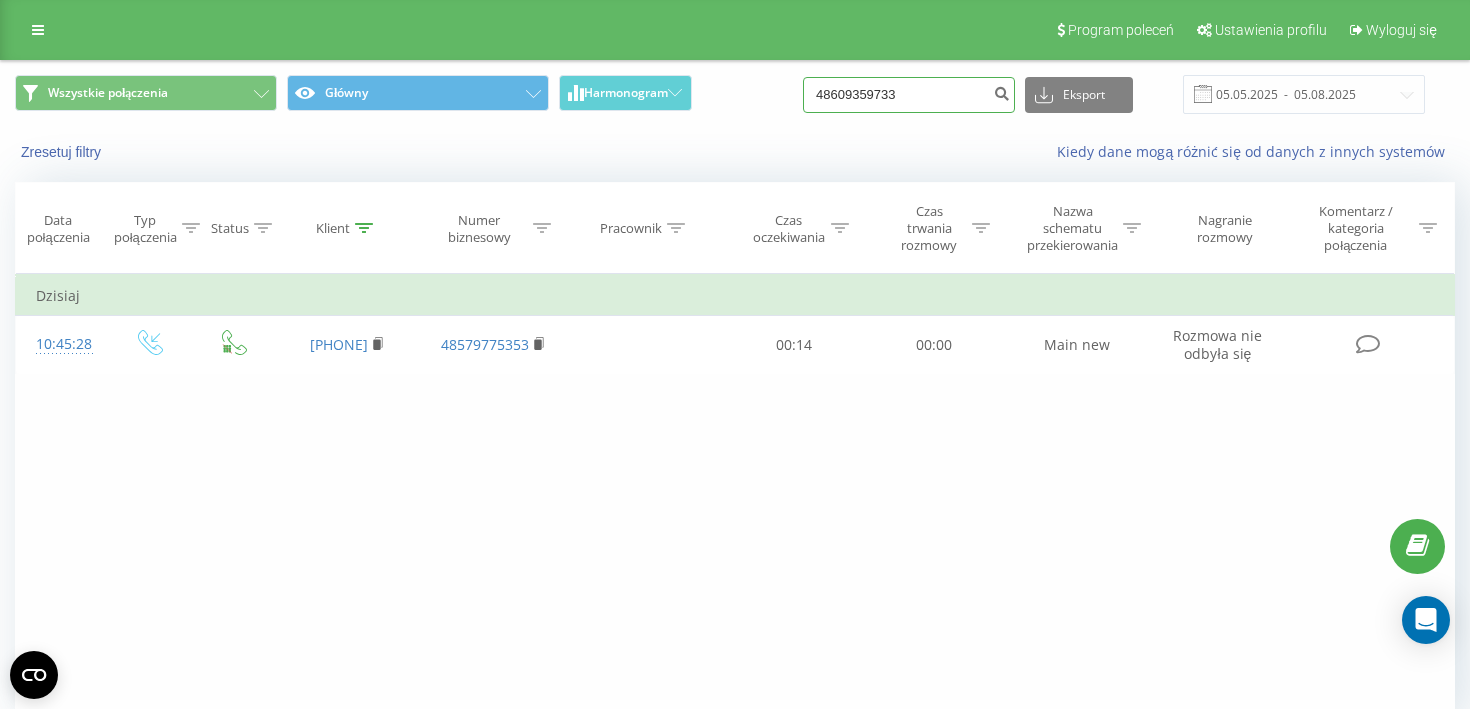 click on "48609359733" at bounding box center (909, 95) 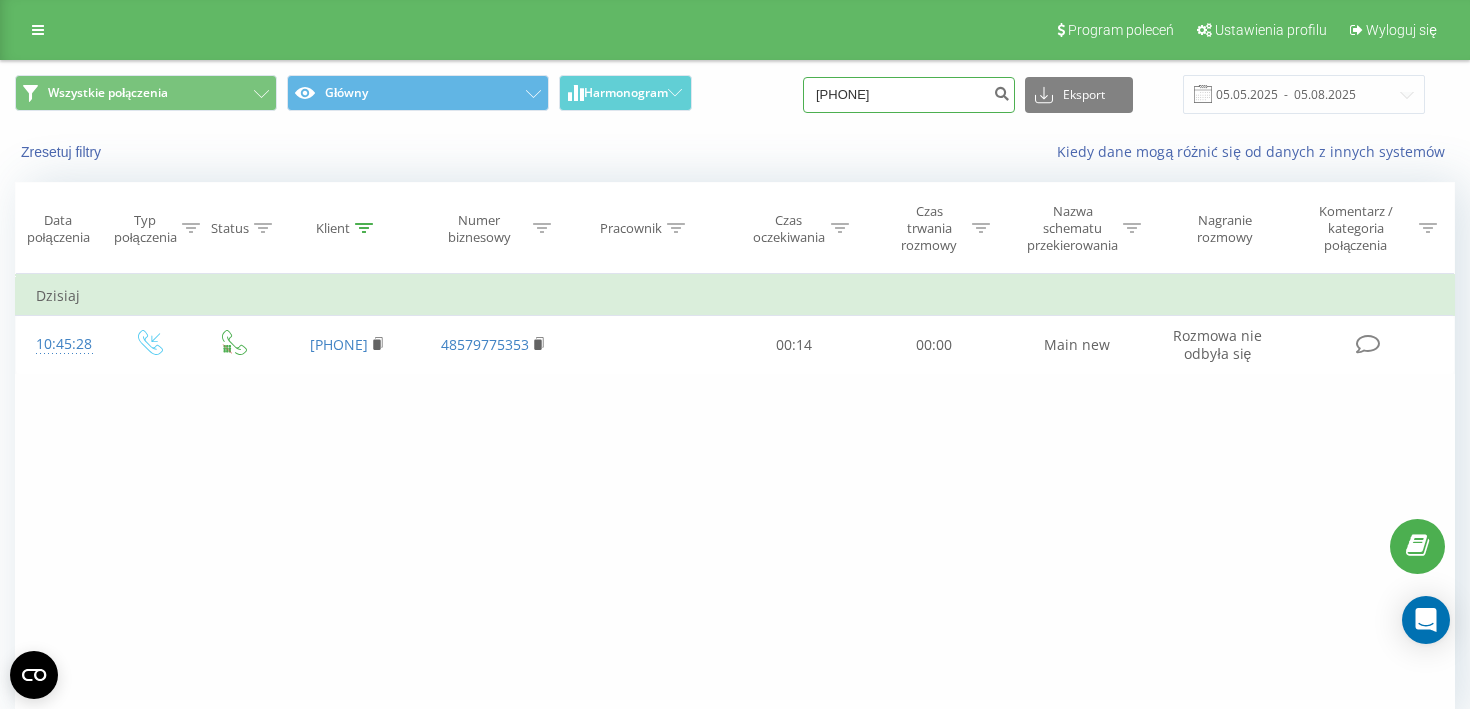 type on "[PHONE]" 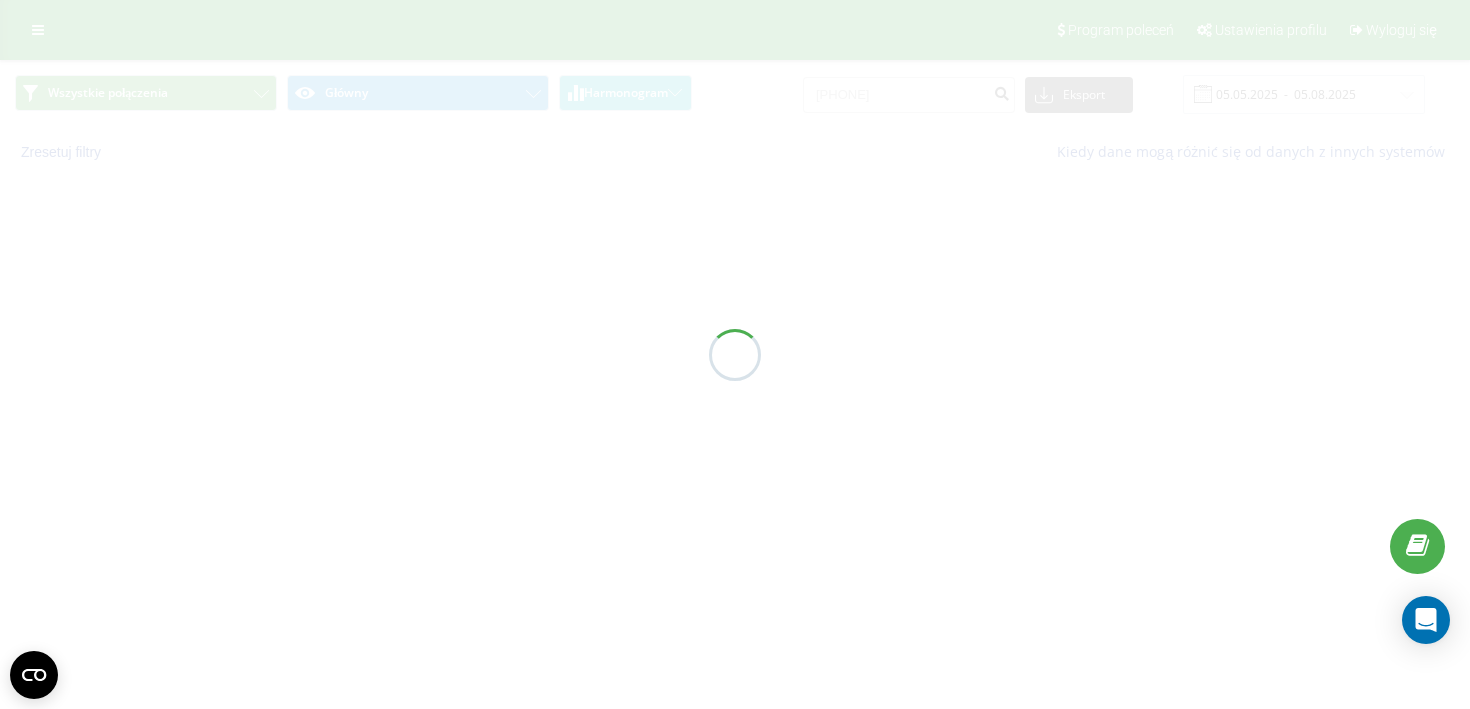 scroll, scrollTop: 0, scrollLeft: 0, axis: both 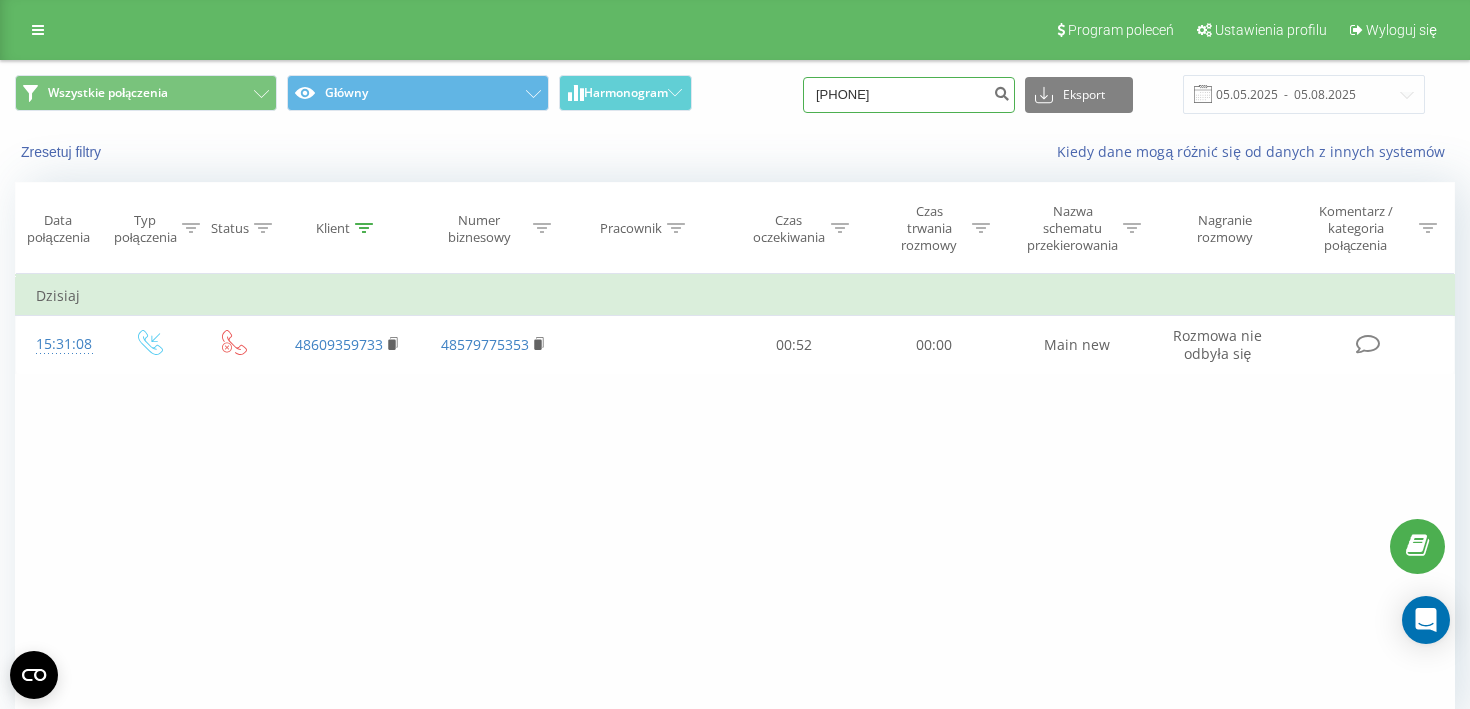 click on "[PHONE]" at bounding box center [909, 95] 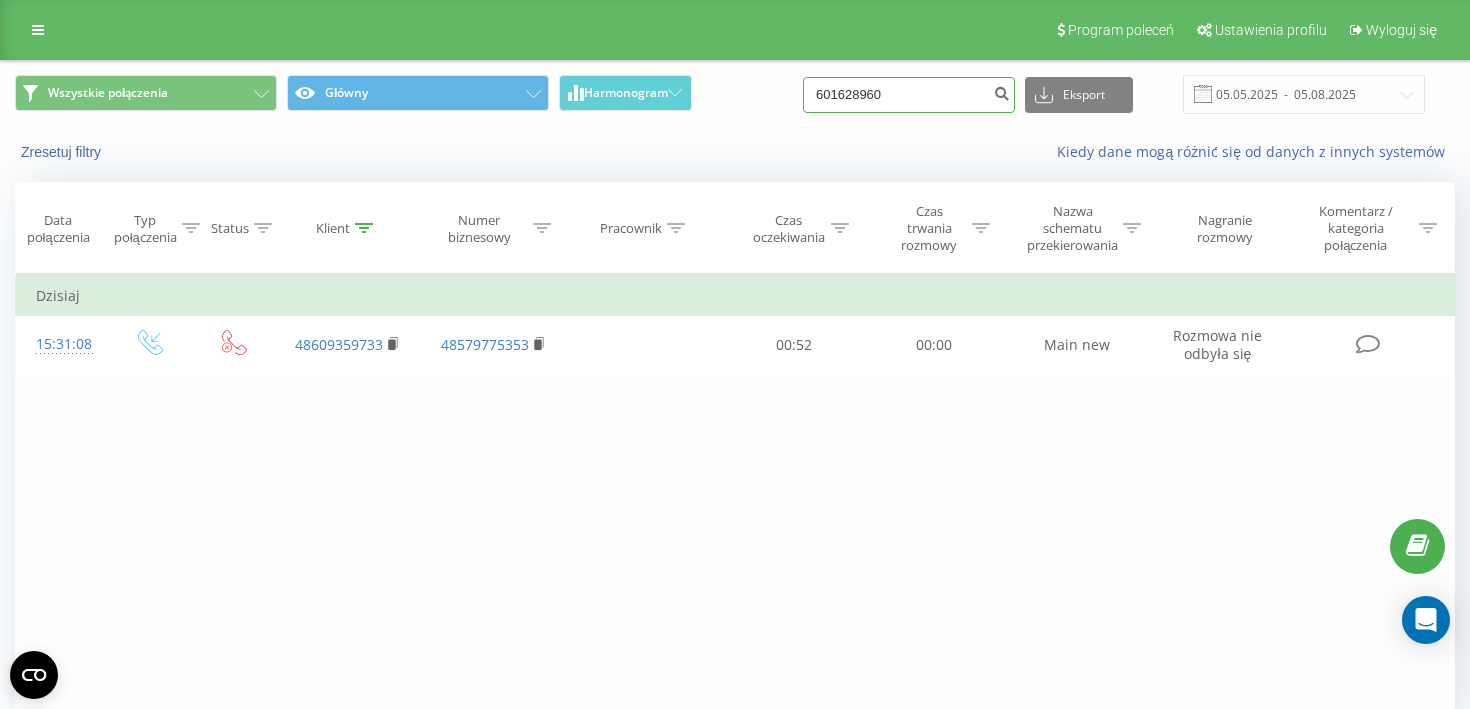 type on "601628960" 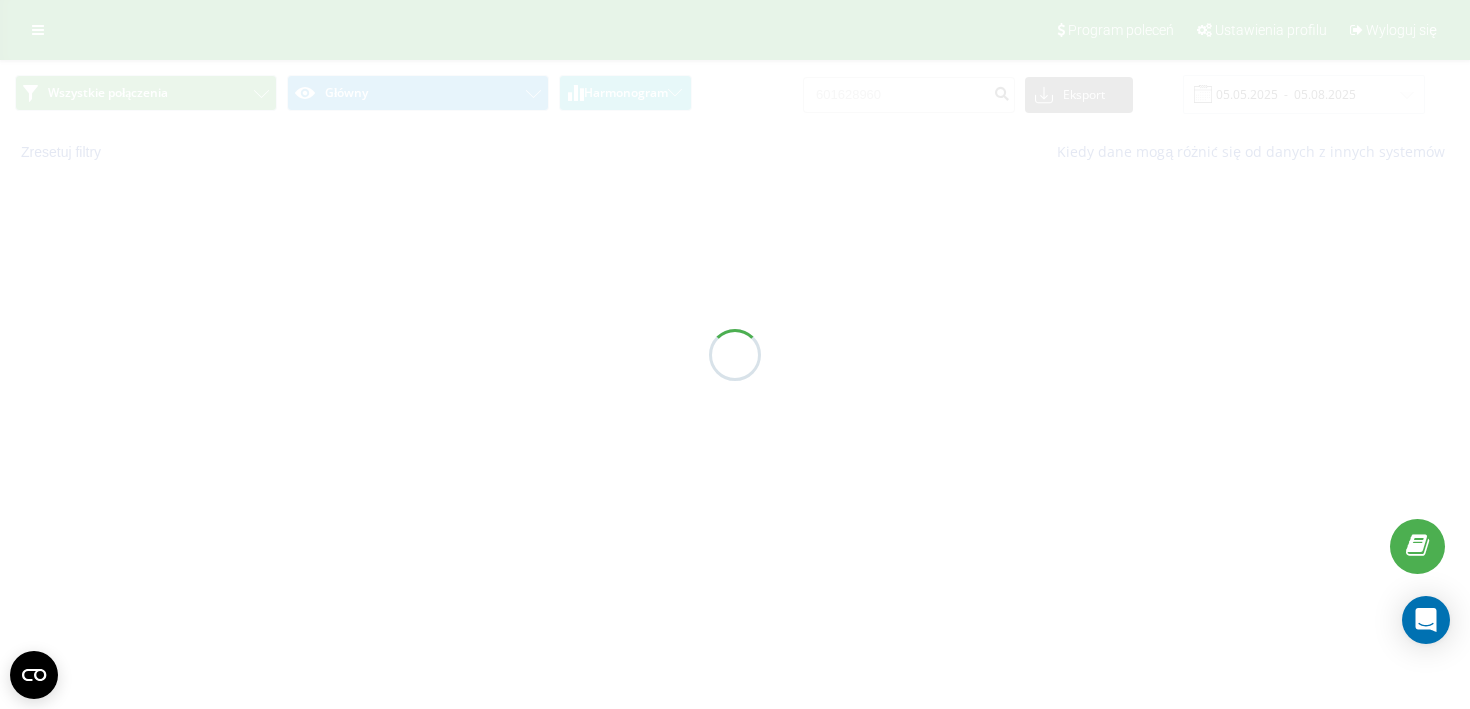 scroll, scrollTop: 0, scrollLeft: 0, axis: both 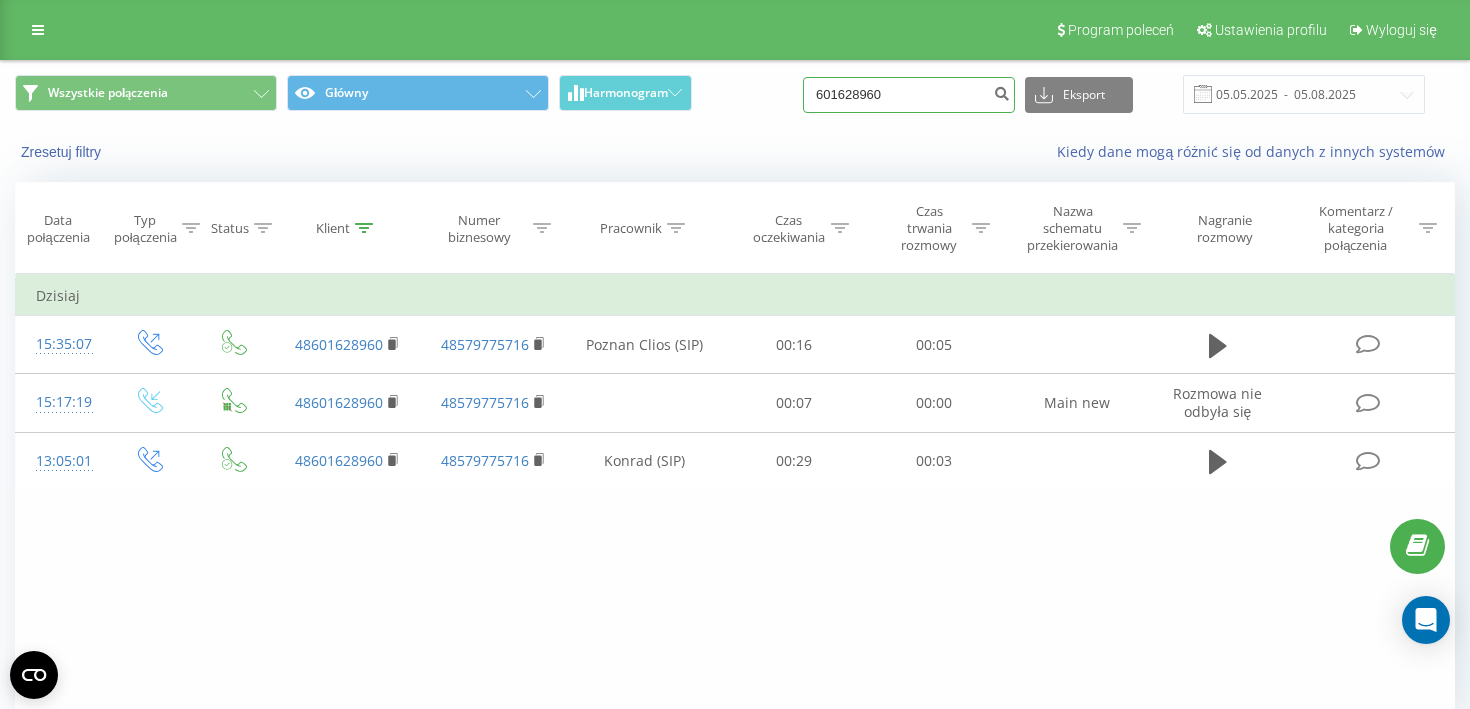click on "601628960" at bounding box center [909, 95] 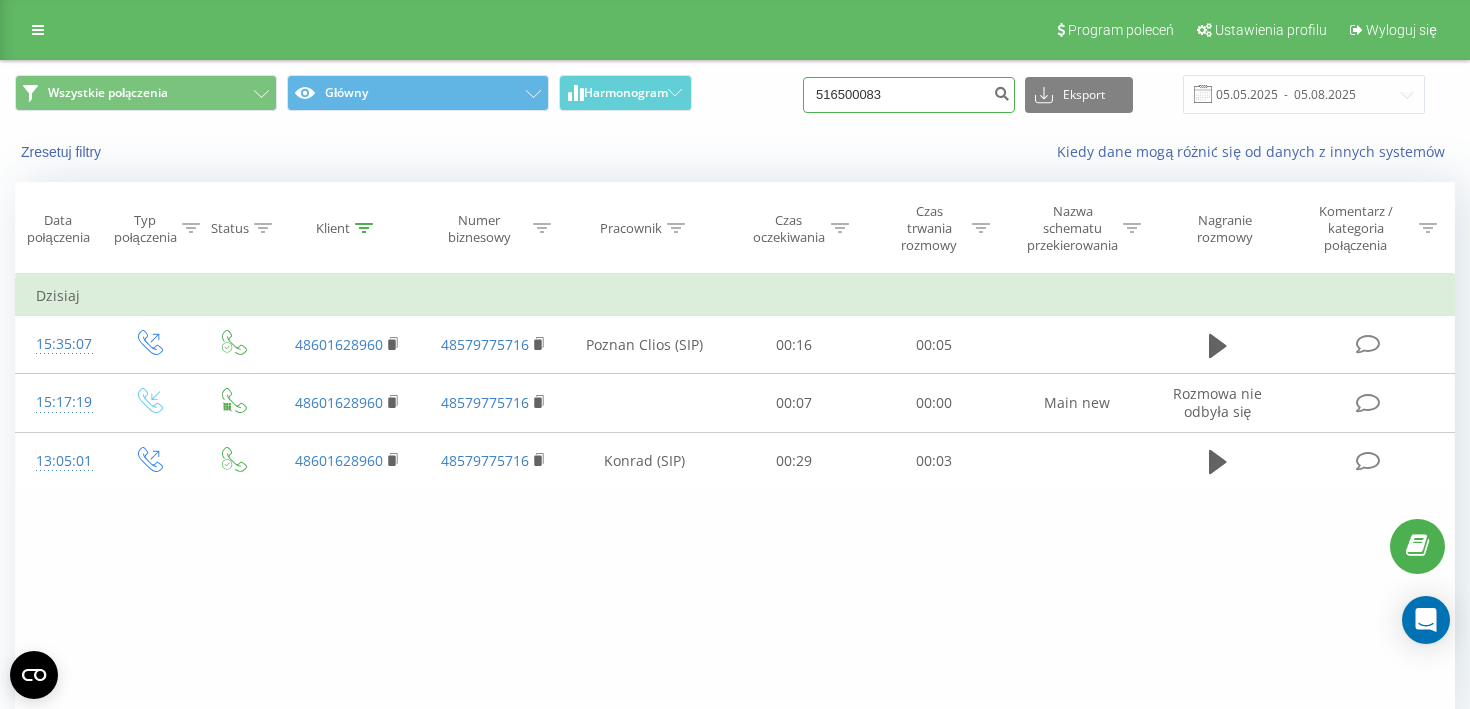 type on "516500083" 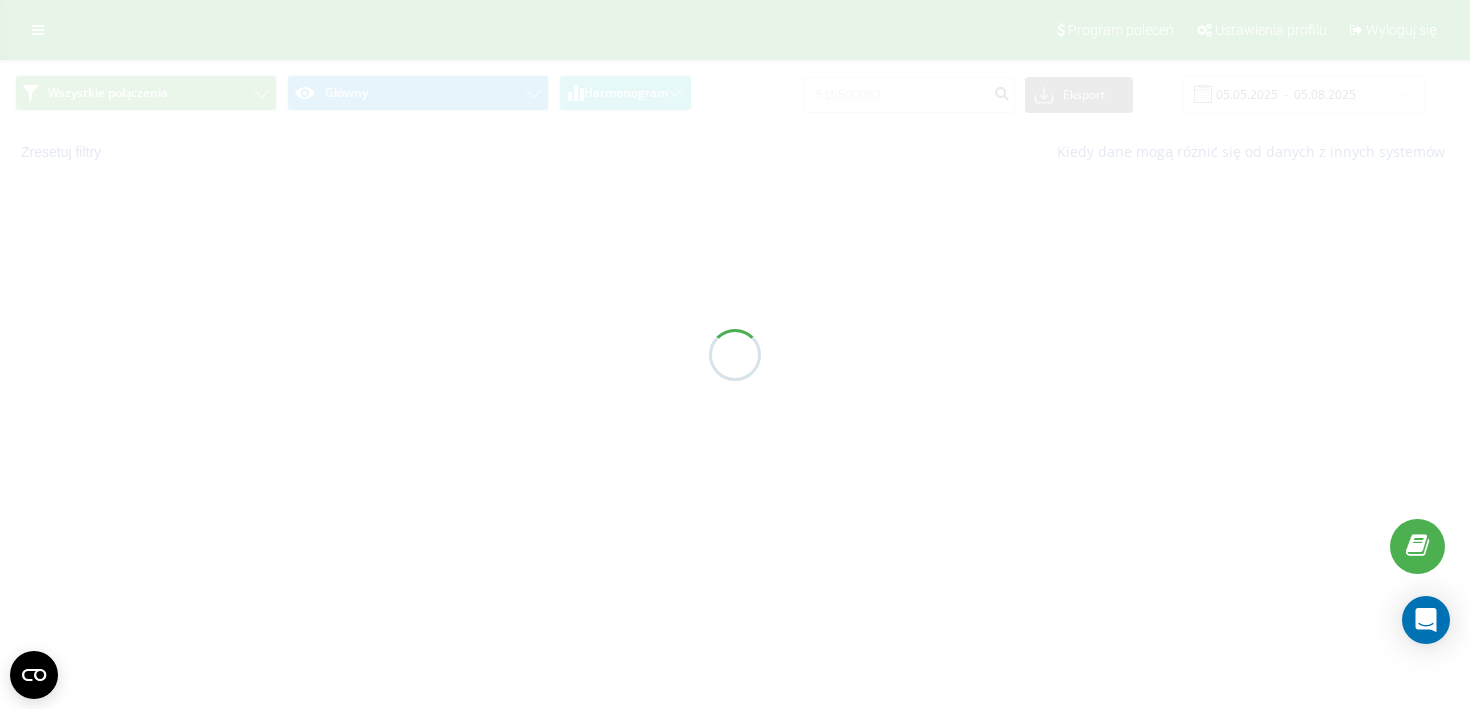 scroll, scrollTop: 0, scrollLeft: 0, axis: both 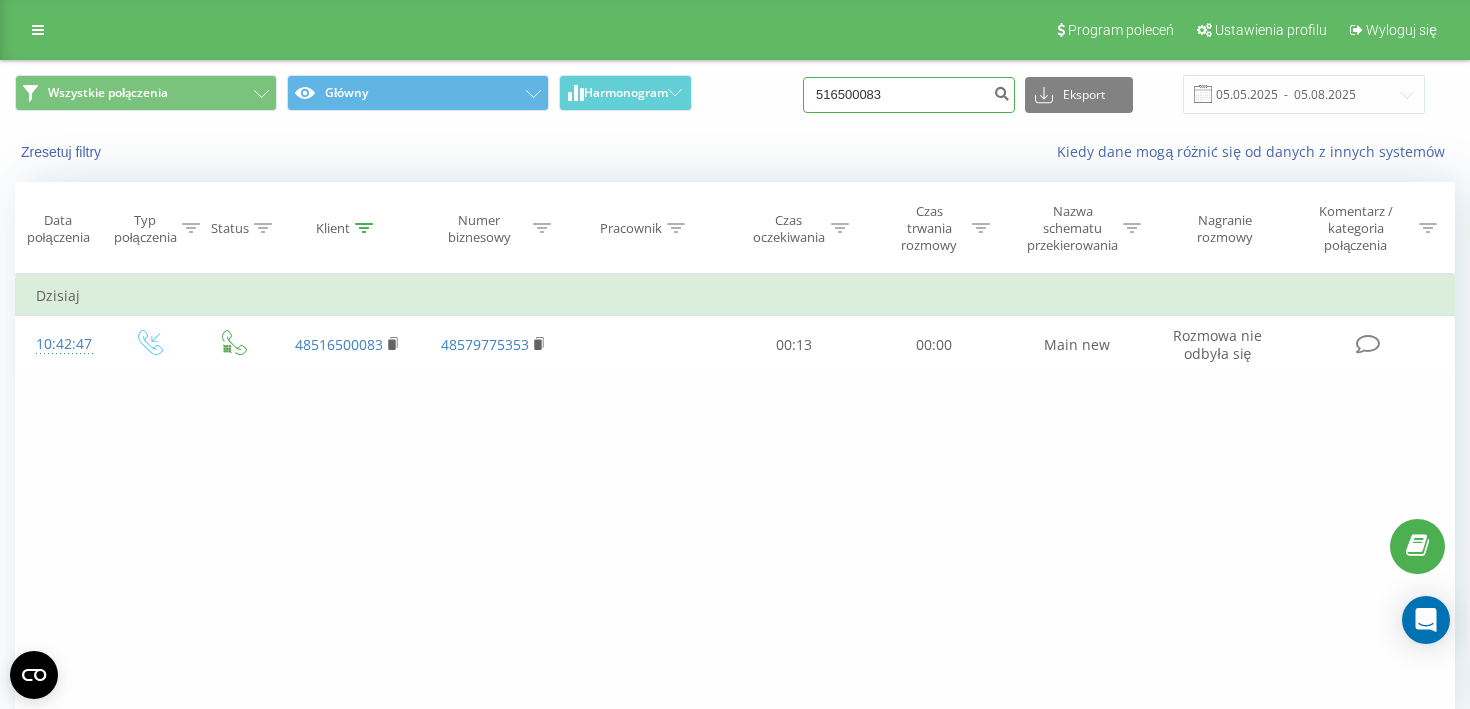 click on "516500083" at bounding box center (909, 95) 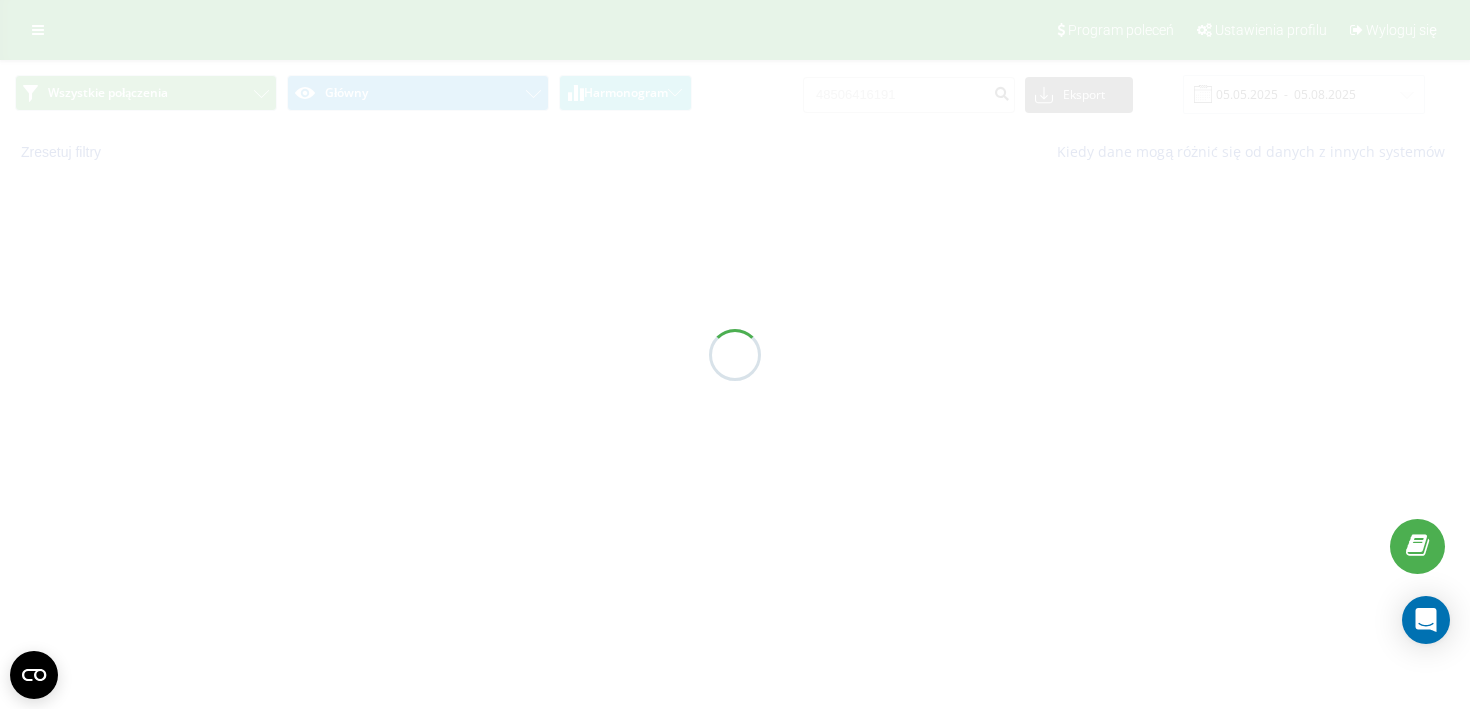 scroll, scrollTop: 0, scrollLeft: 0, axis: both 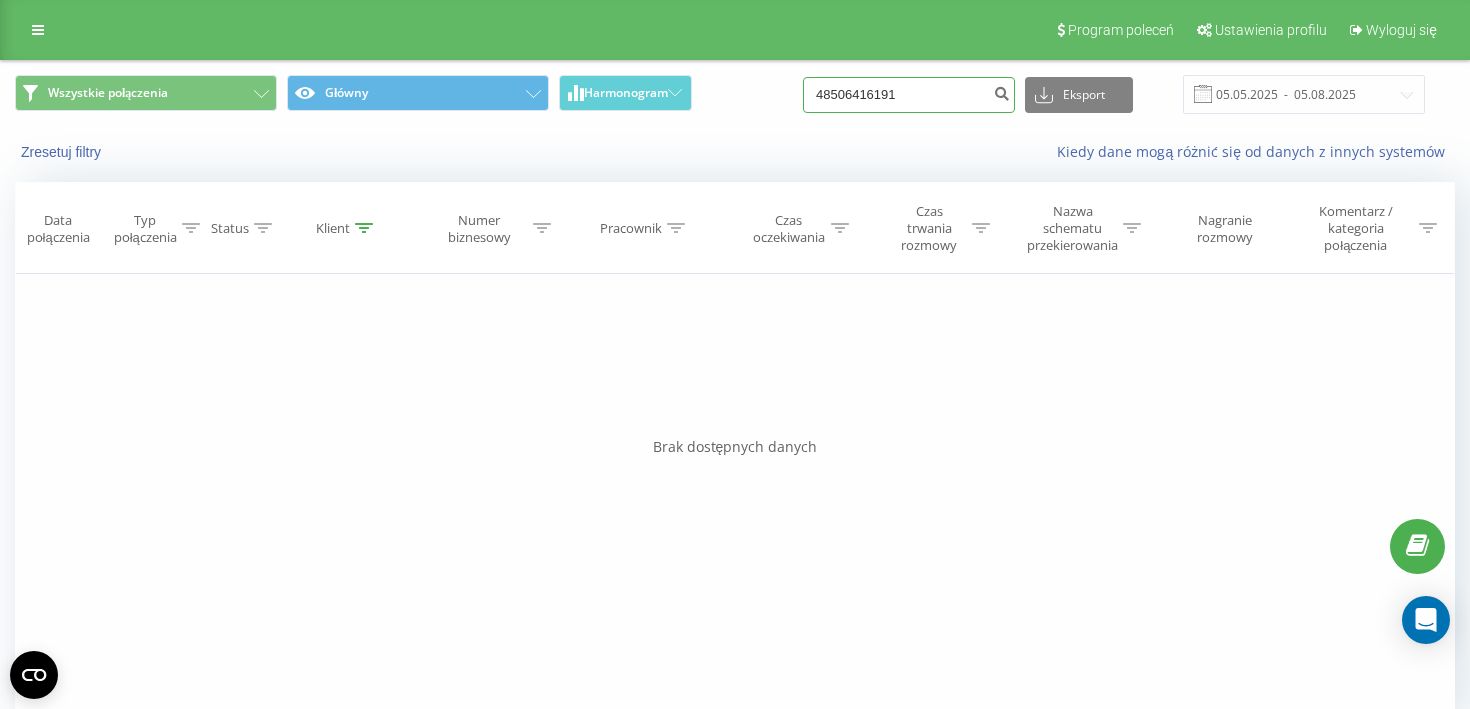 click on "48506416191" at bounding box center (909, 95) 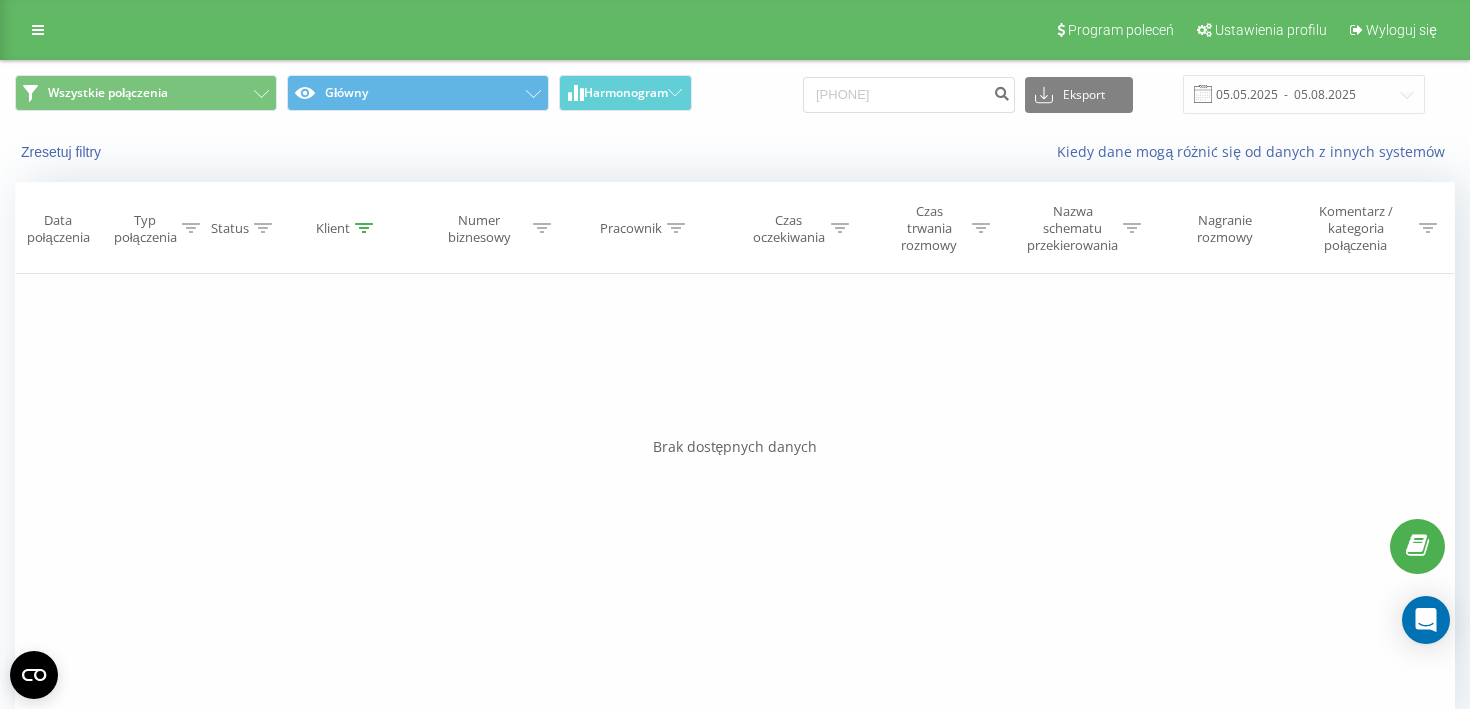 scroll, scrollTop: 0, scrollLeft: 0, axis: both 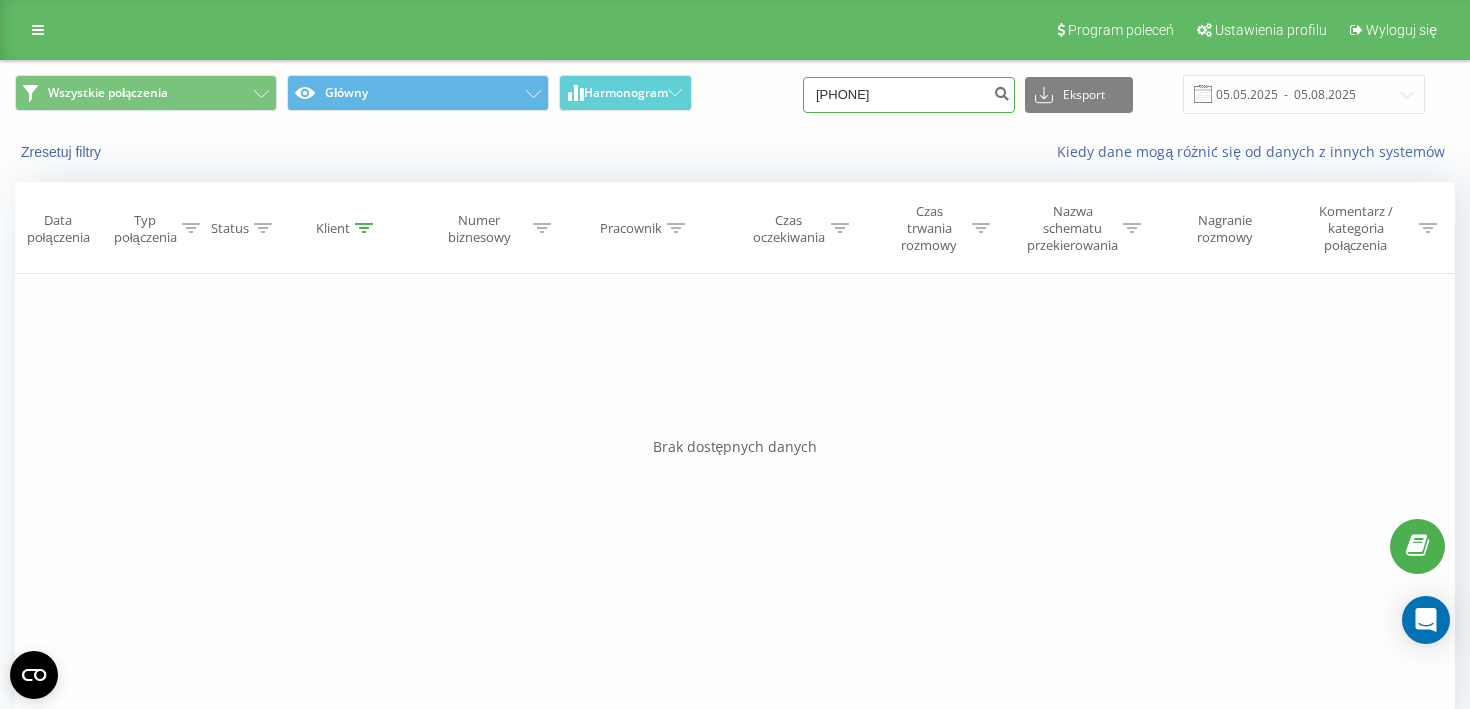 click on "573144120" at bounding box center [909, 95] 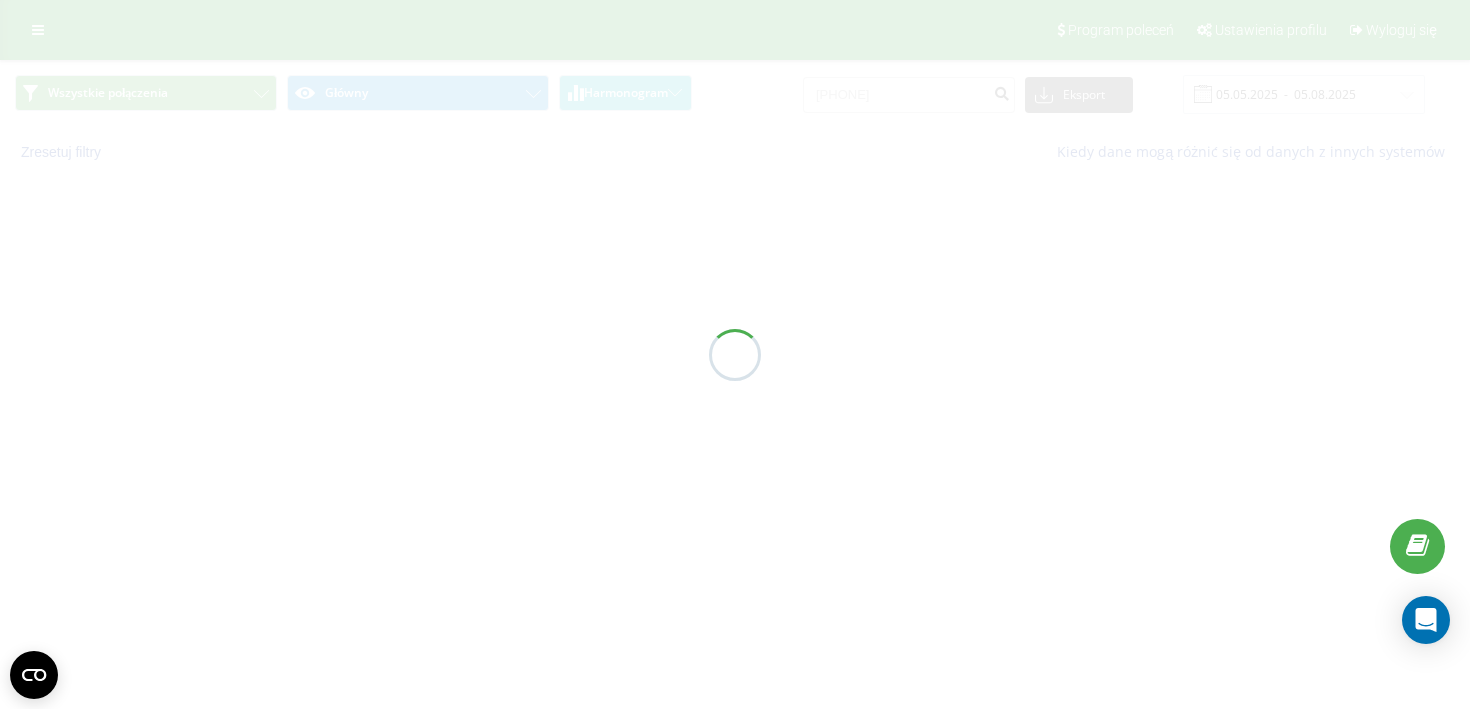 scroll, scrollTop: 0, scrollLeft: 0, axis: both 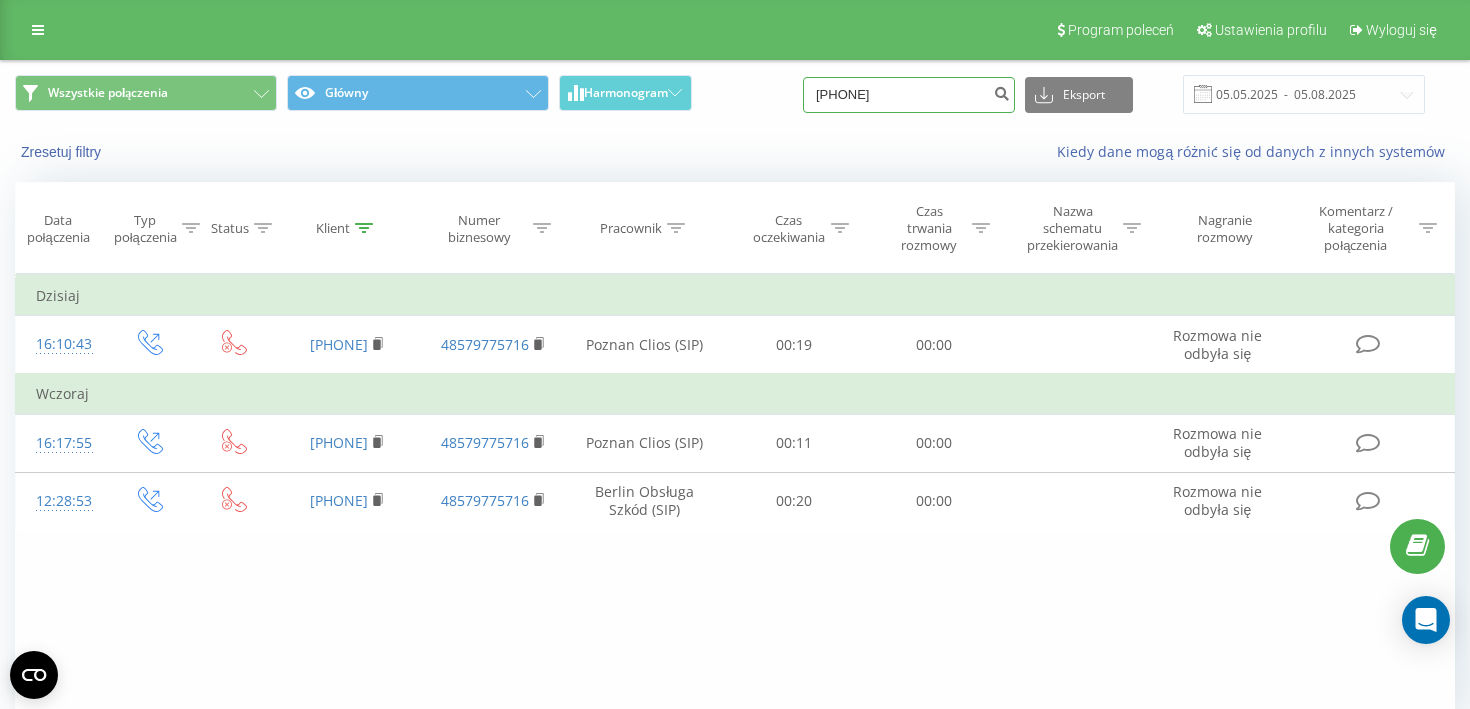 click on "[PHONE]" at bounding box center (909, 95) 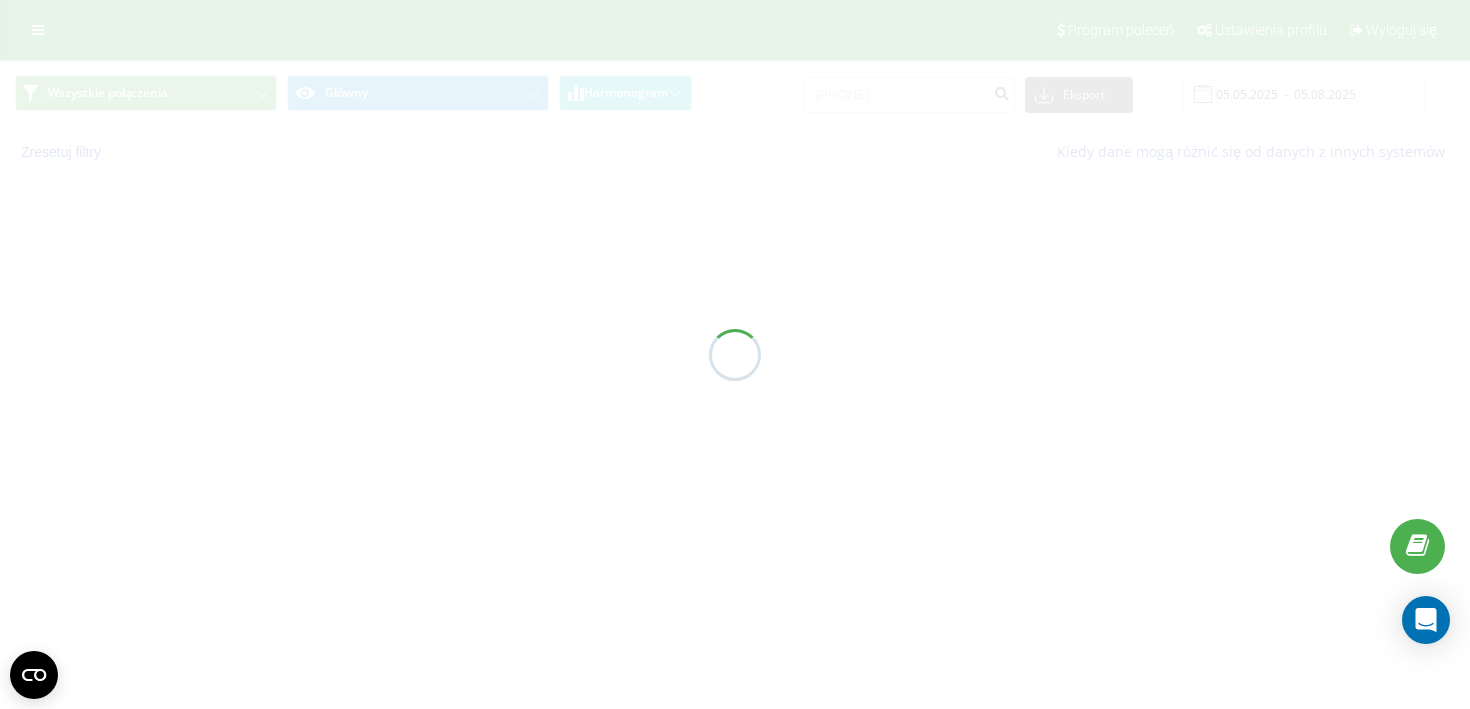 scroll, scrollTop: 0, scrollLeft: 0, axis: both 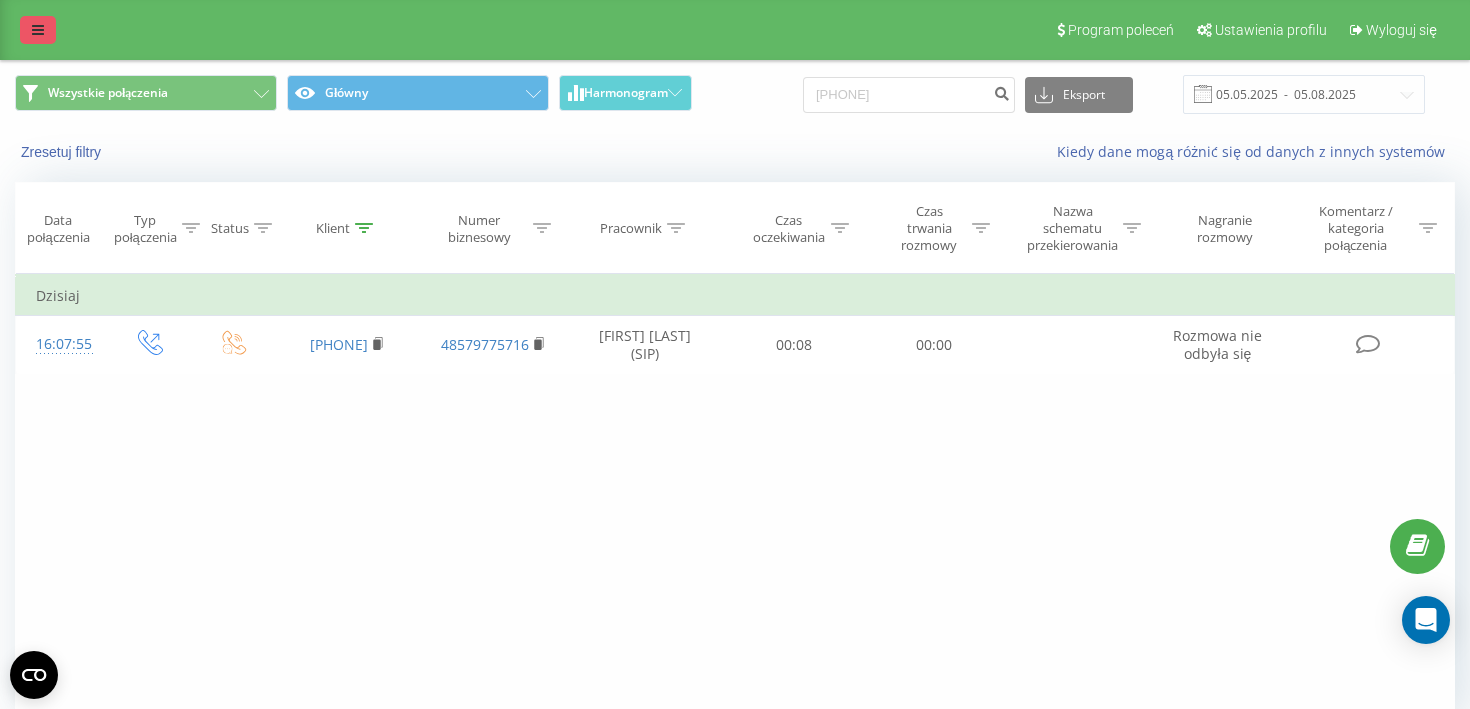 click at bounding box center (38, 30) 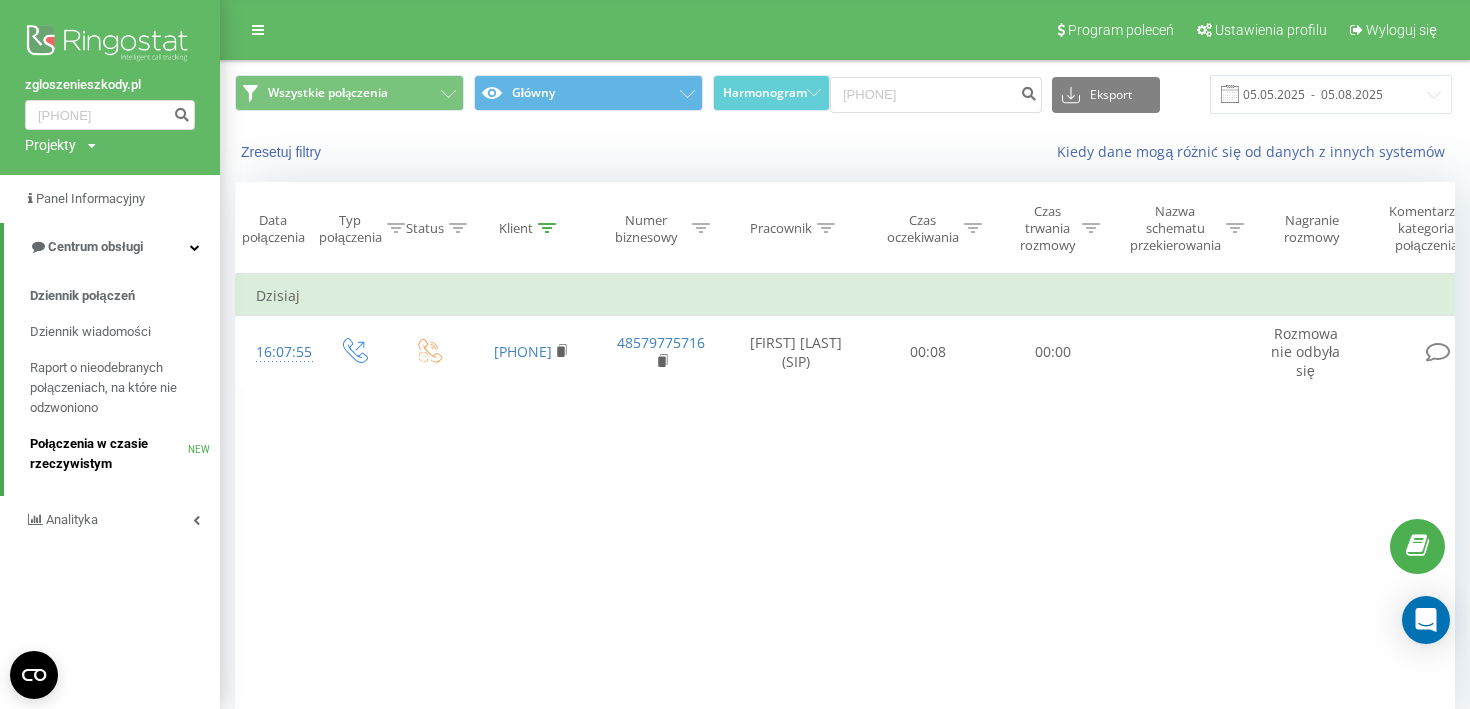 click on "Połączenia w czasie rzeczywistym" at bounding box center (109, 454) 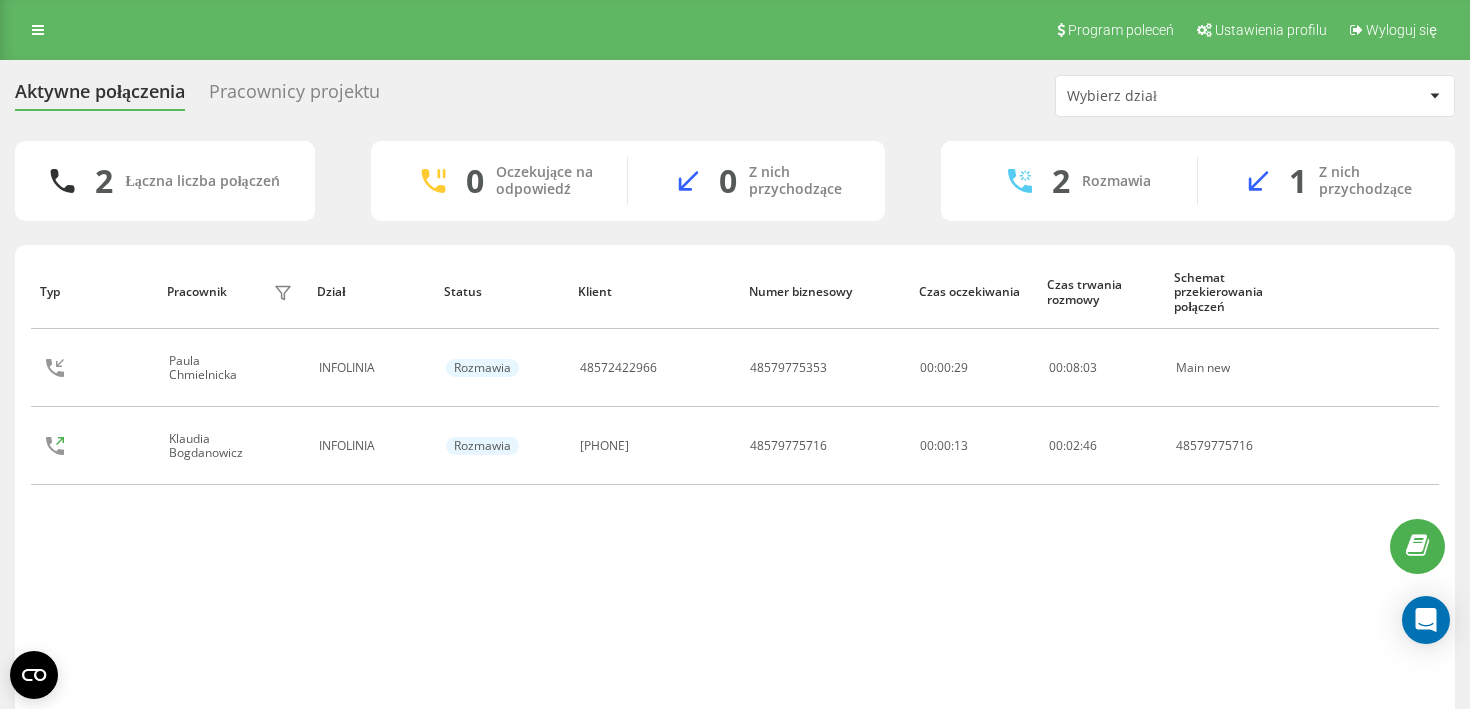 scroll, scrollTop: 0, scrollLeft: 0, axis: both 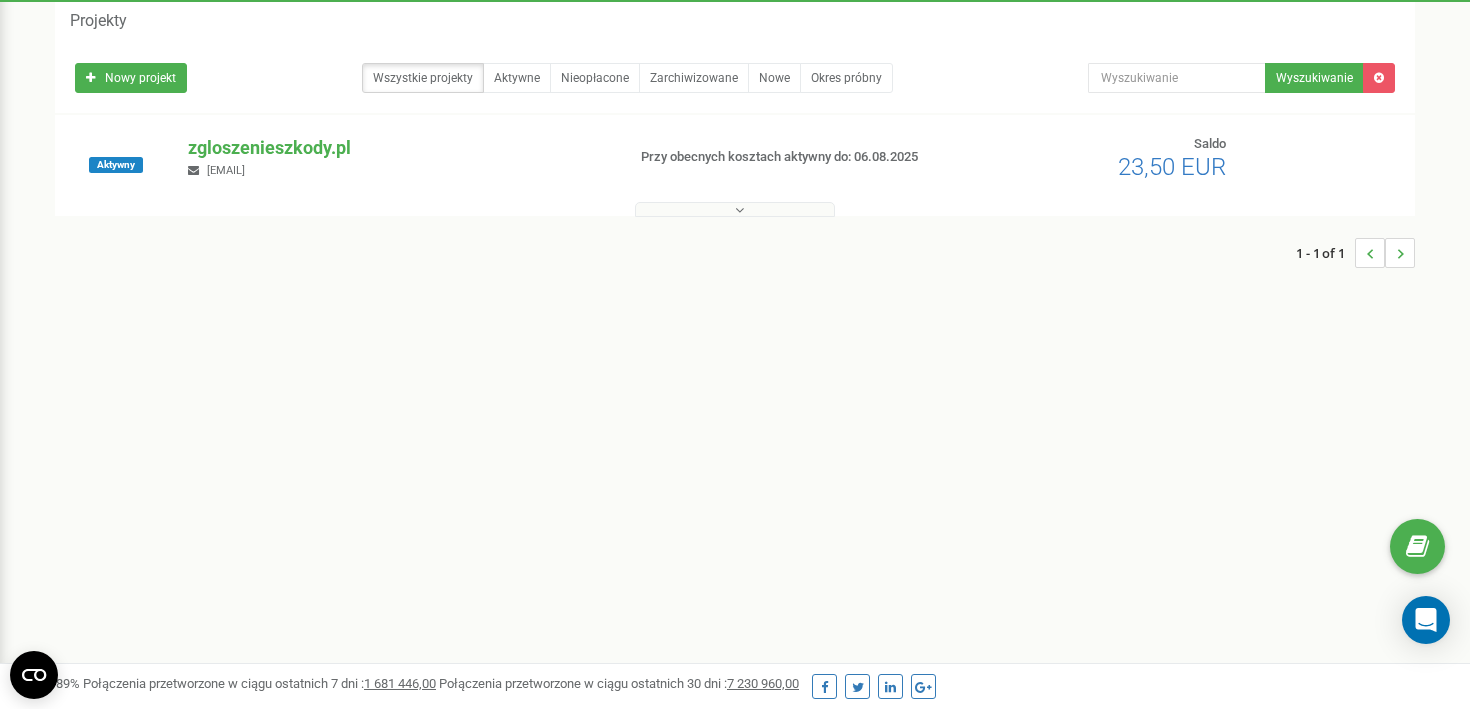 click at bounding box center [735, 209] 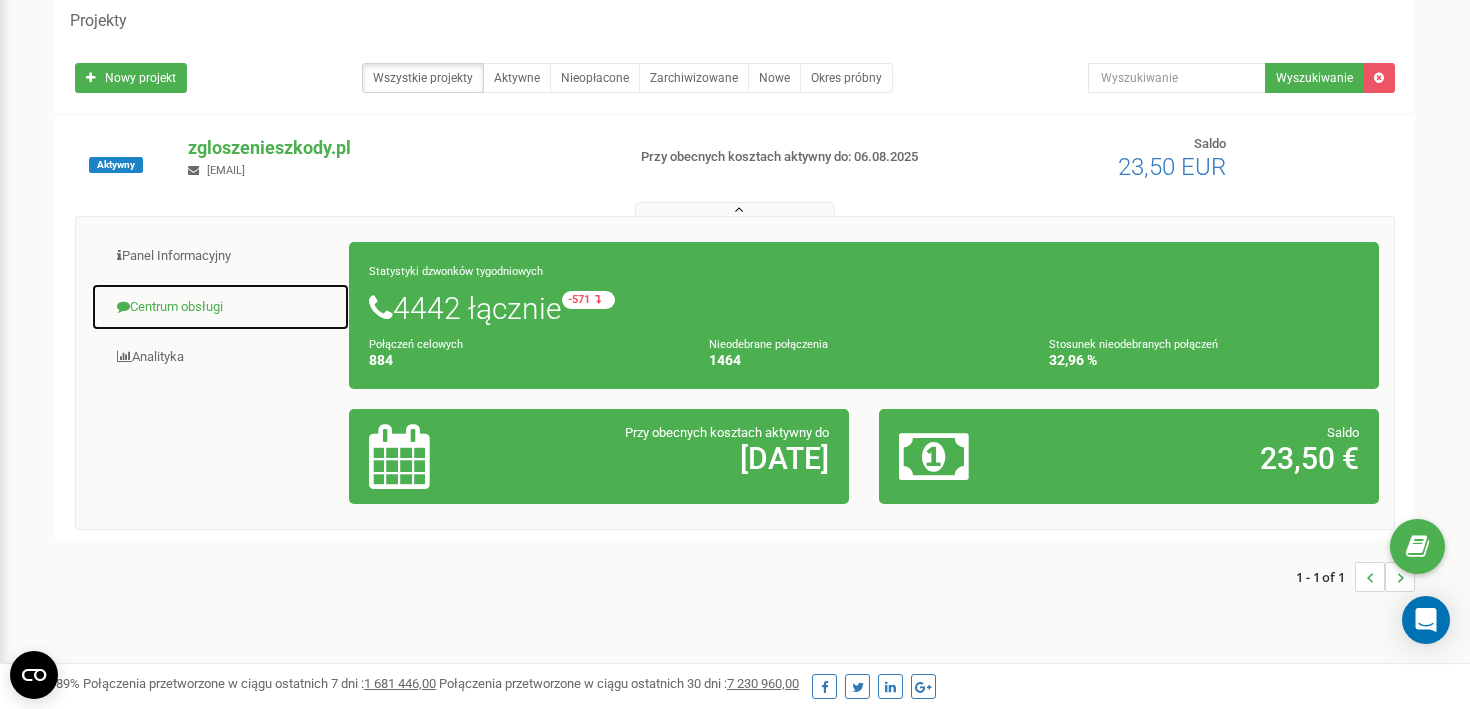 click on "Centrum obsługi" at bounding box center (220, 307) 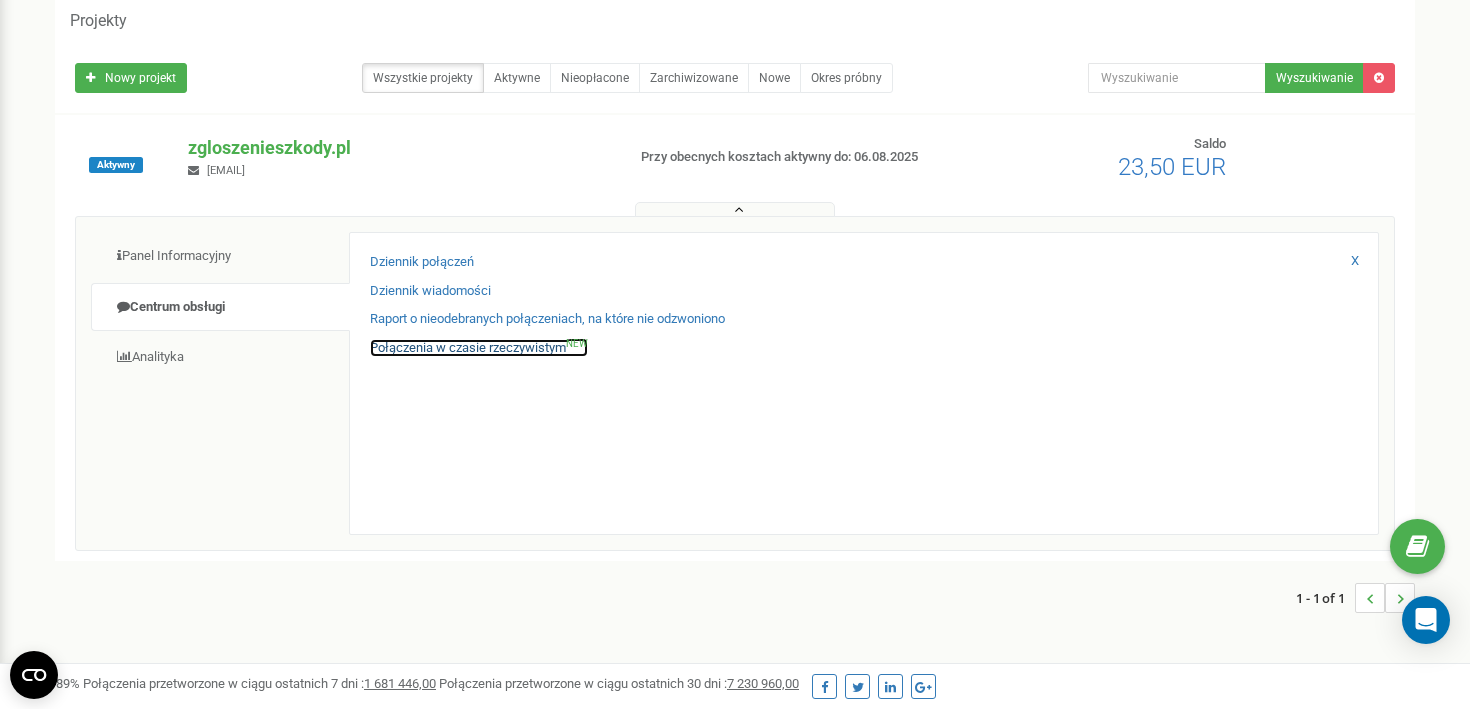 click on "Połączenia w czasie rzeczywistym  NEW" at bounding box center [479, 348] 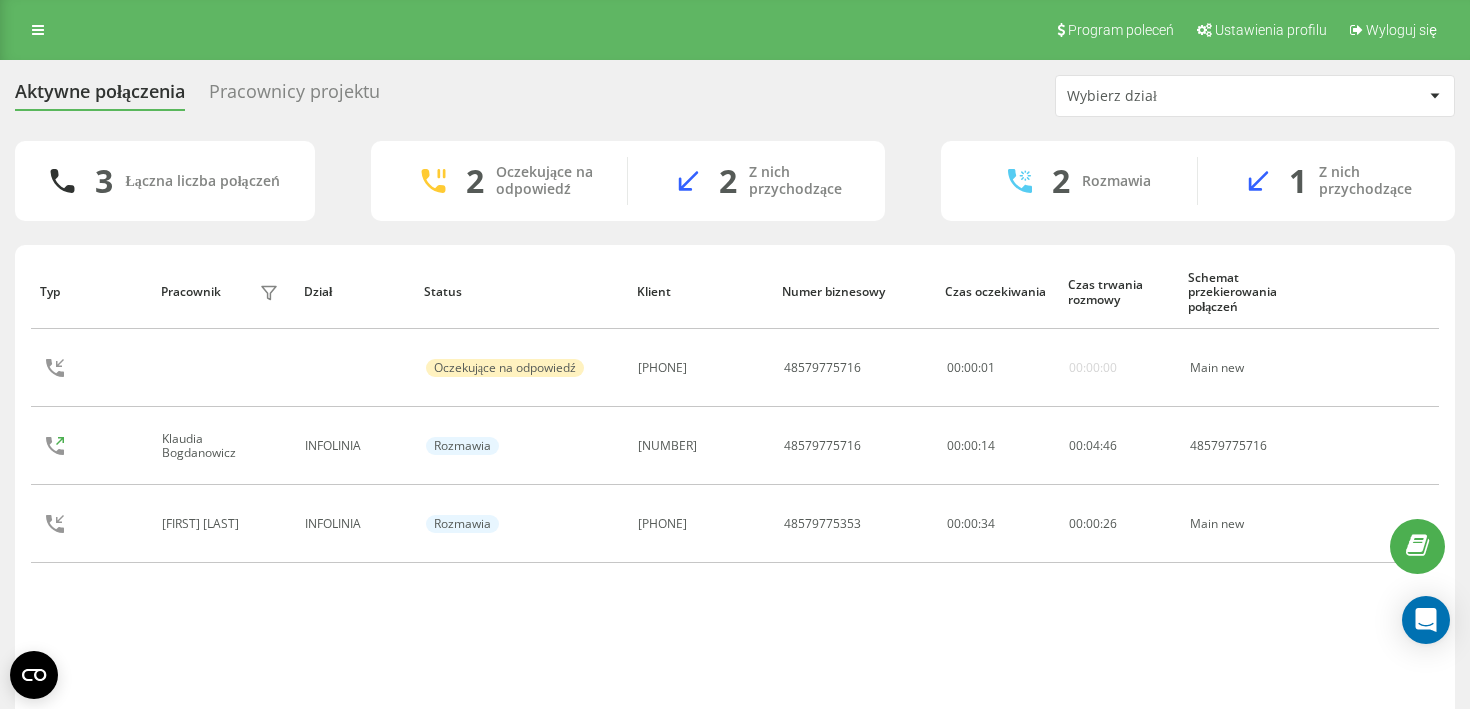scroll, scrollTop: 0, scrollLeft: 0, axis: both 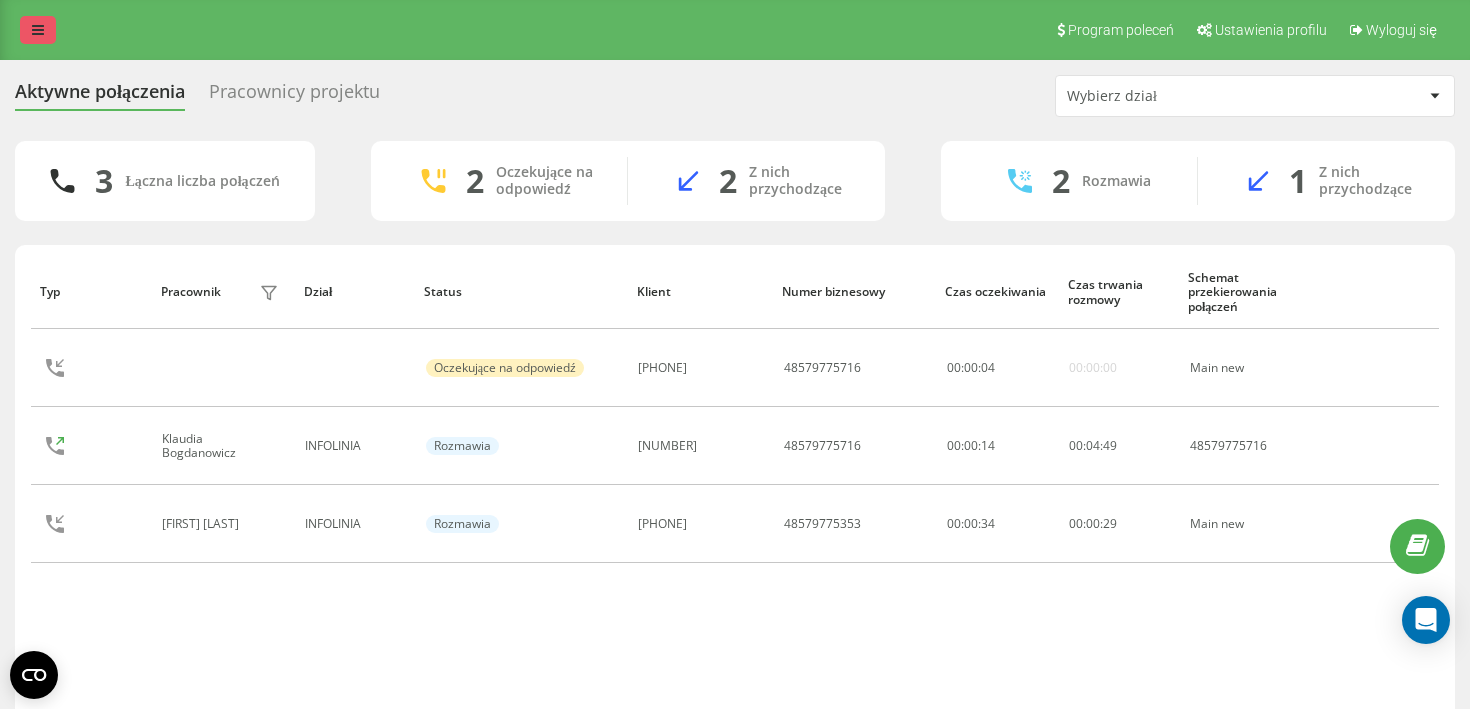 click at bounding box center (38, 30) 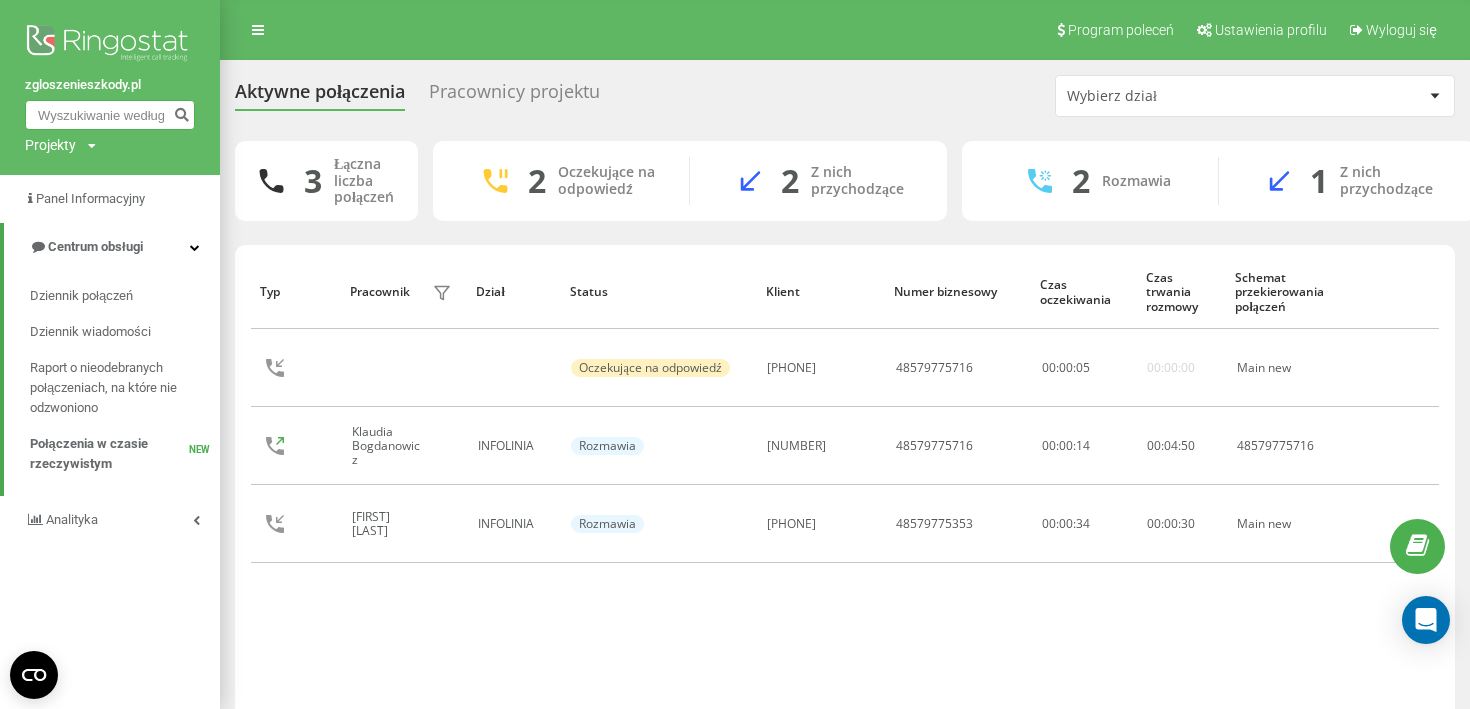 click at bounding box center [110, 115] 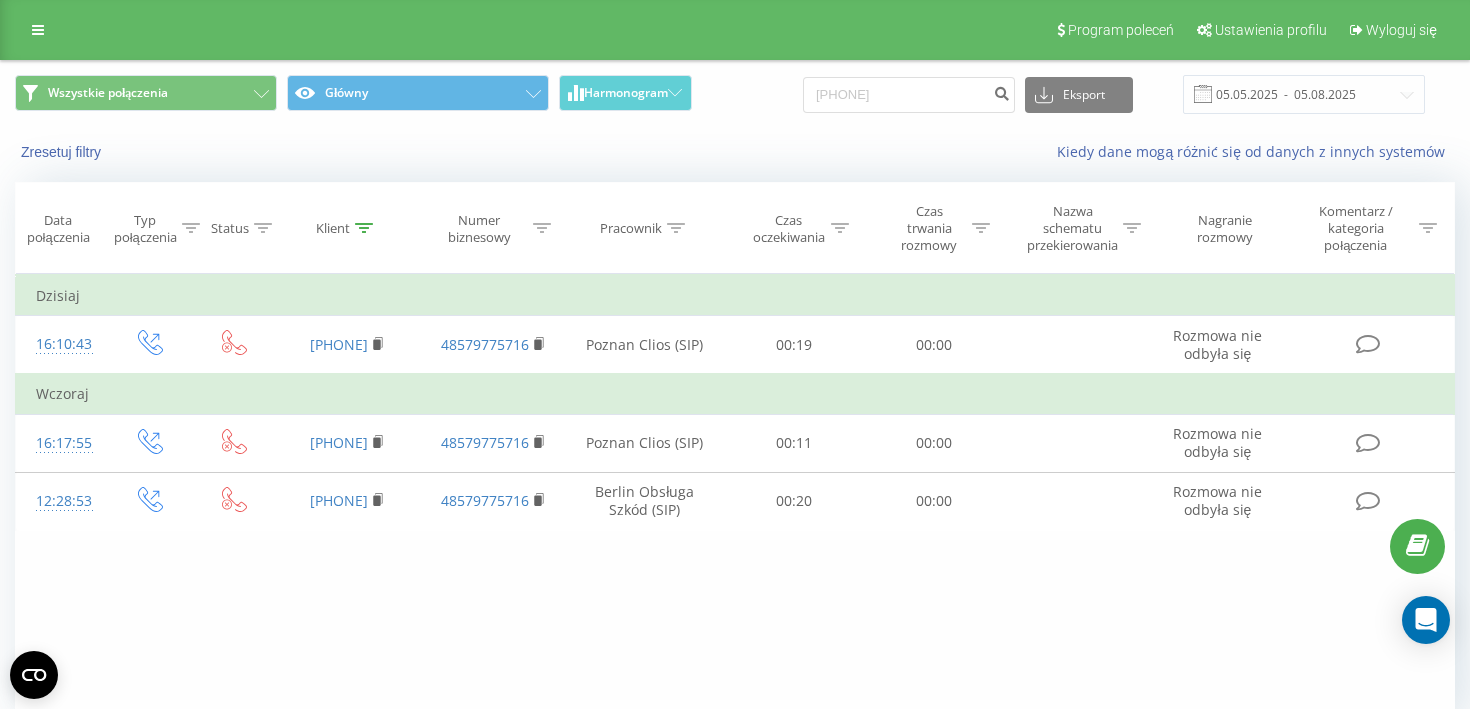 scroll, scrollTop: 0, scrollLeft: 0, axis: both 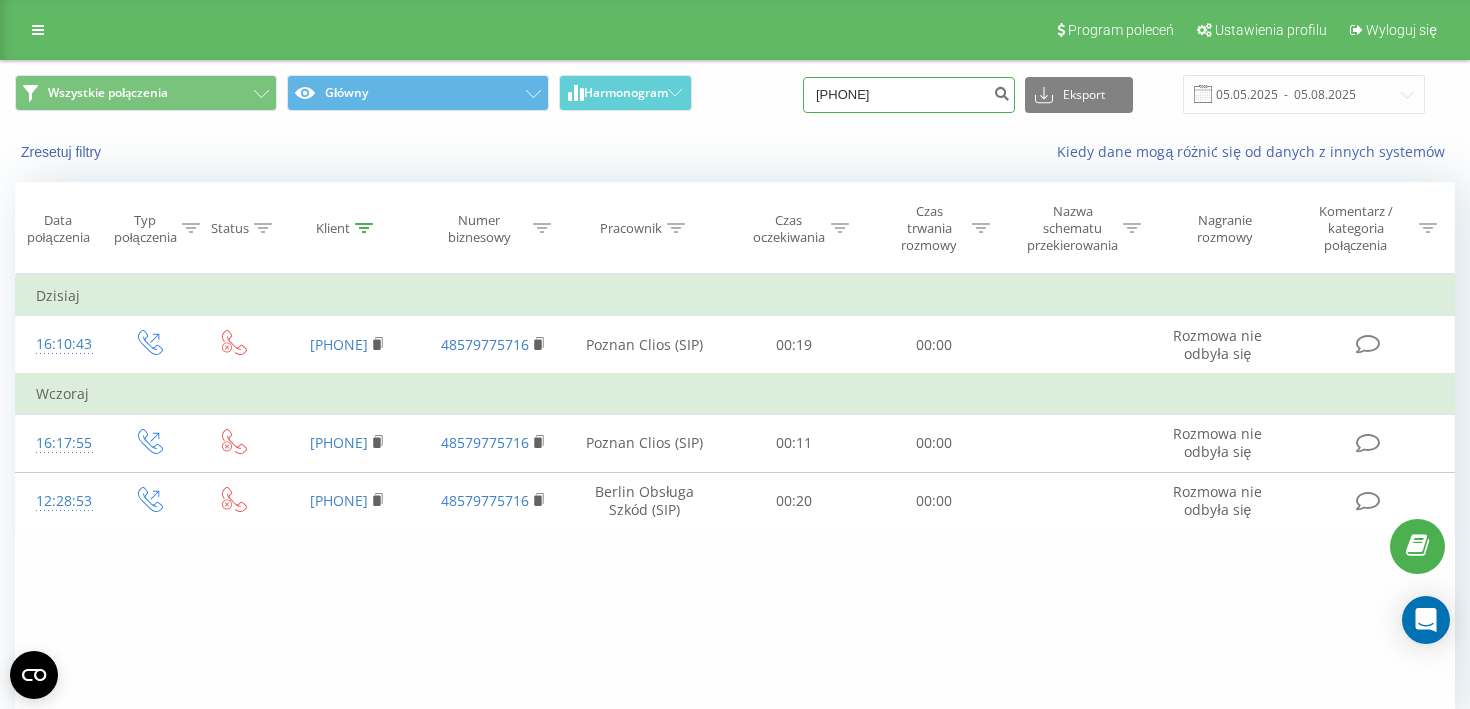 click on "508378805" at bounding box center (909, 95) 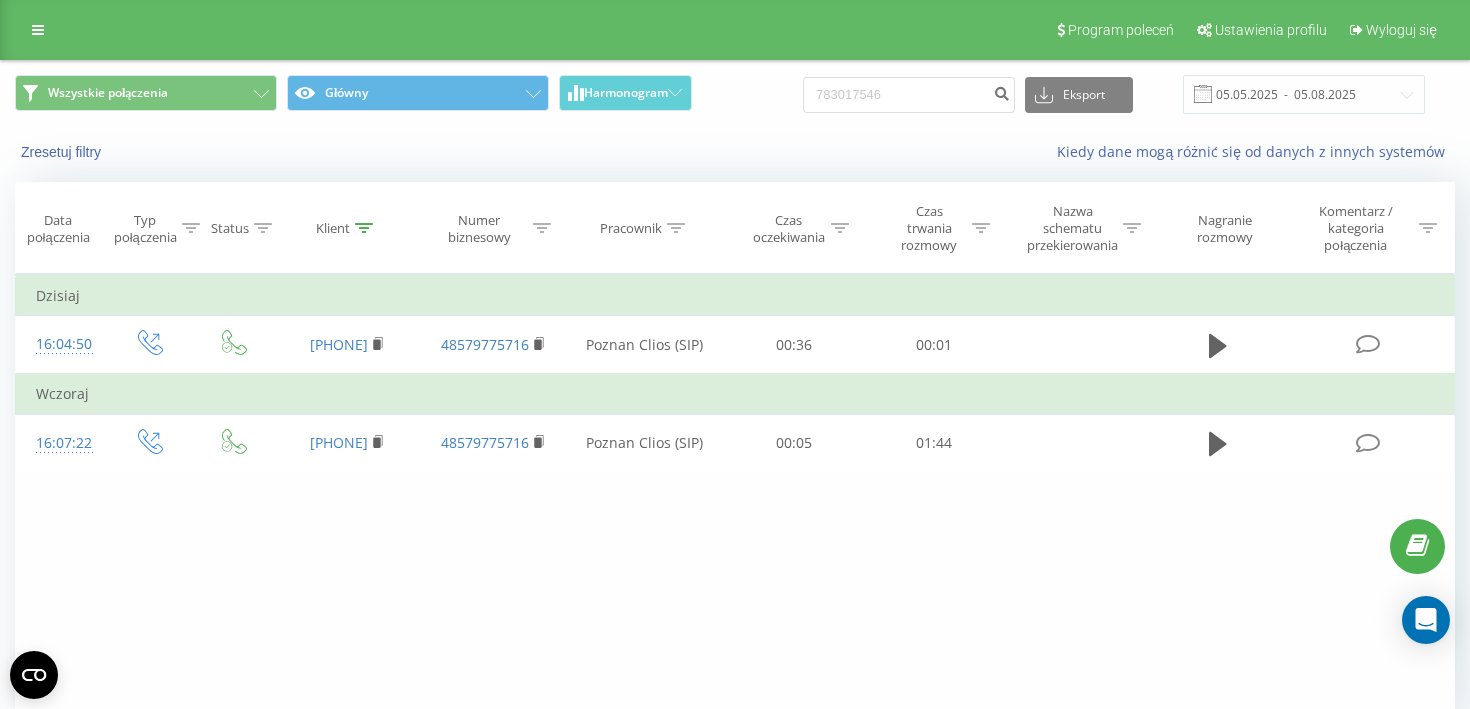 scroll, scrollTop: 0, scrollLeft: 0, axis: both 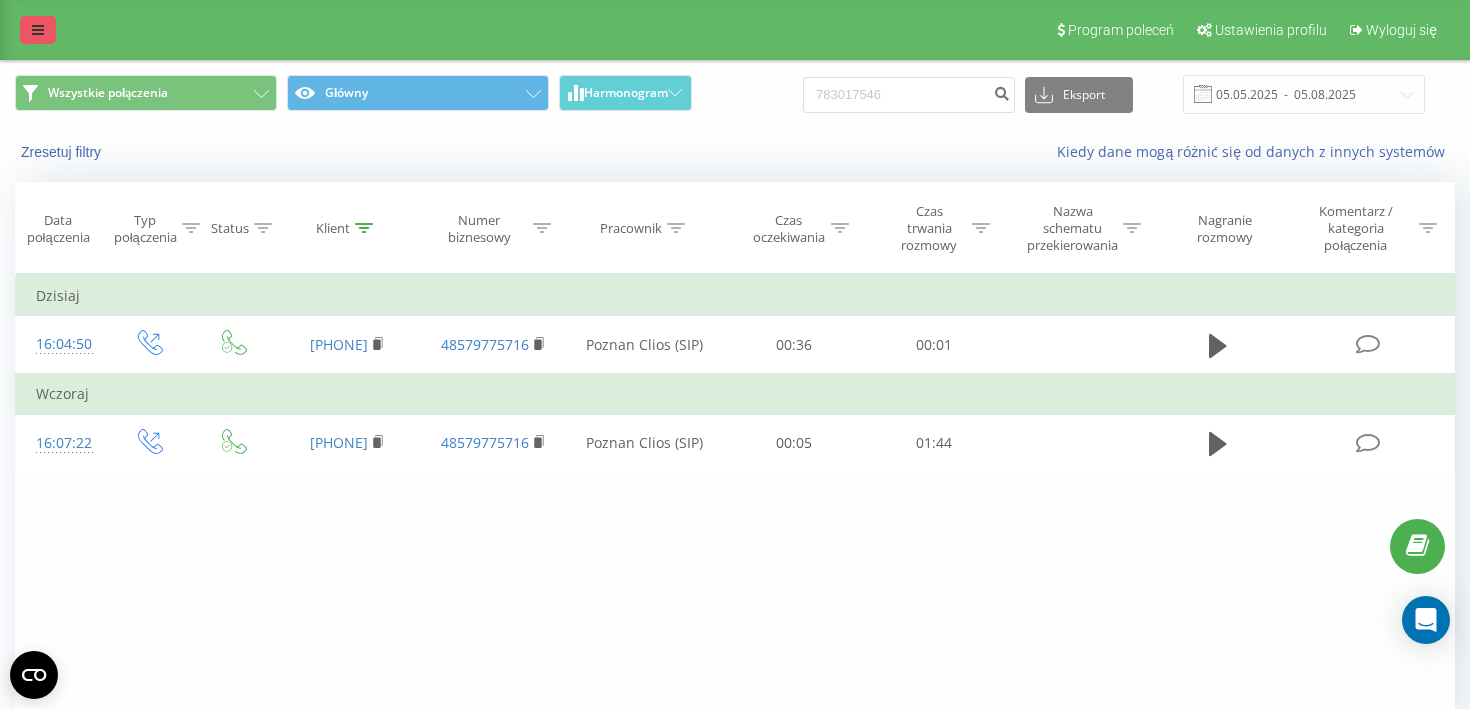 click at bounding box center (38, 30) 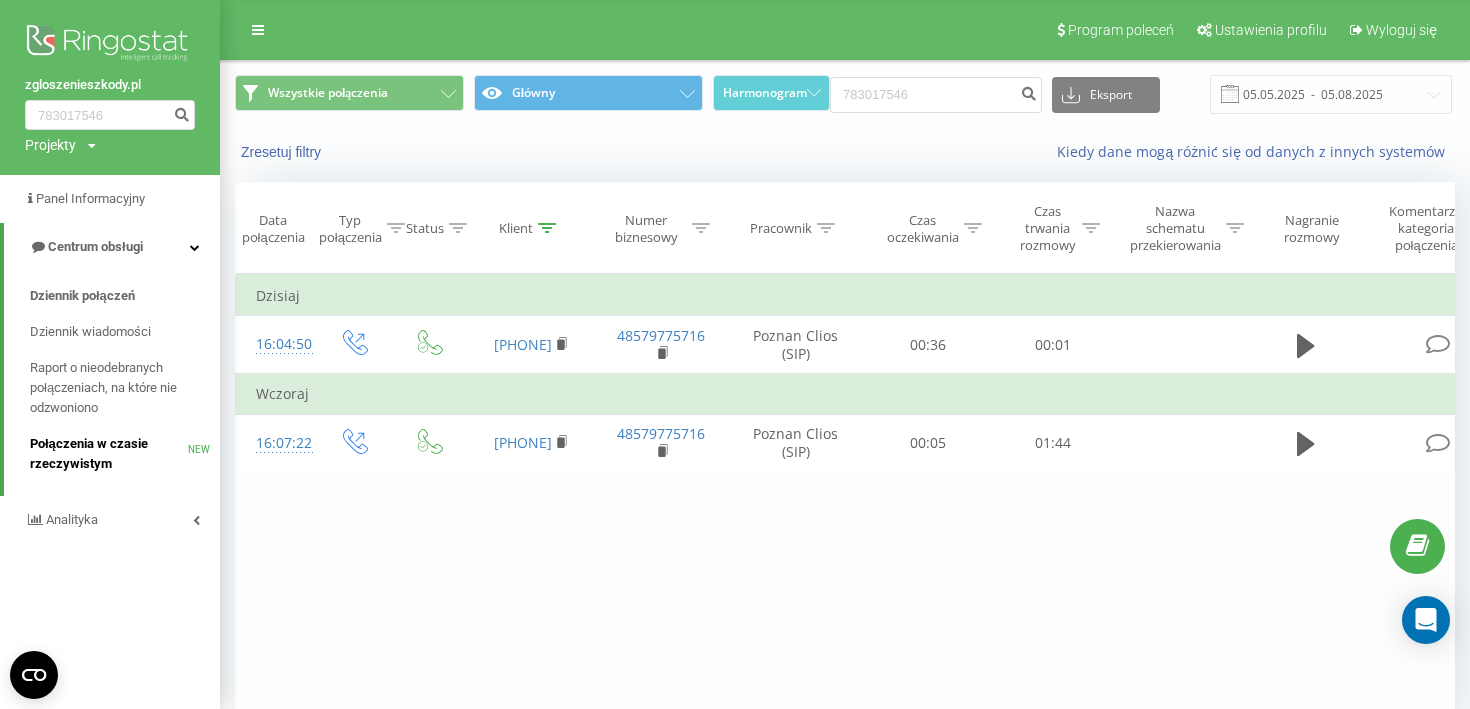 click on "Połączenia w czasie rzeczywistym" at bounding box center [109, 454] 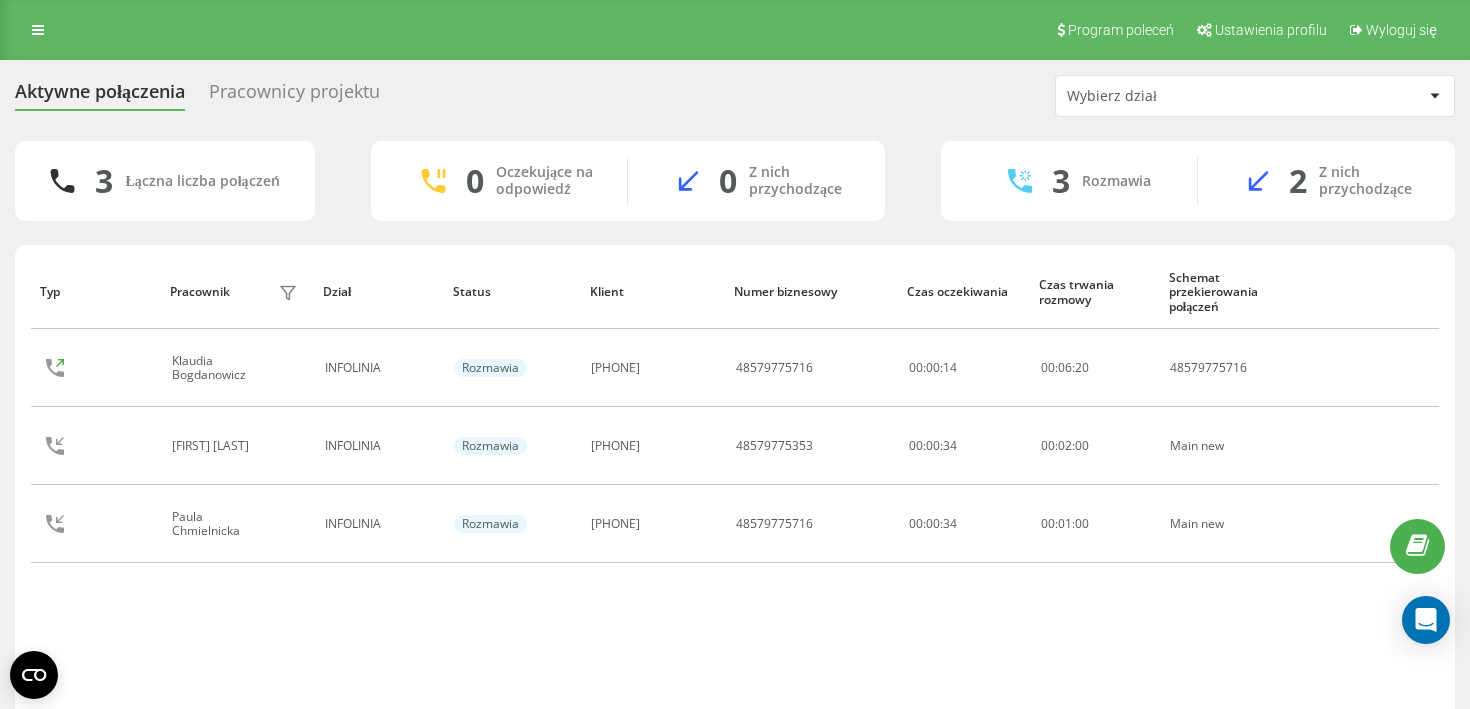 scroll, scrollTop: 0, scrollLeft: 0, axis: both 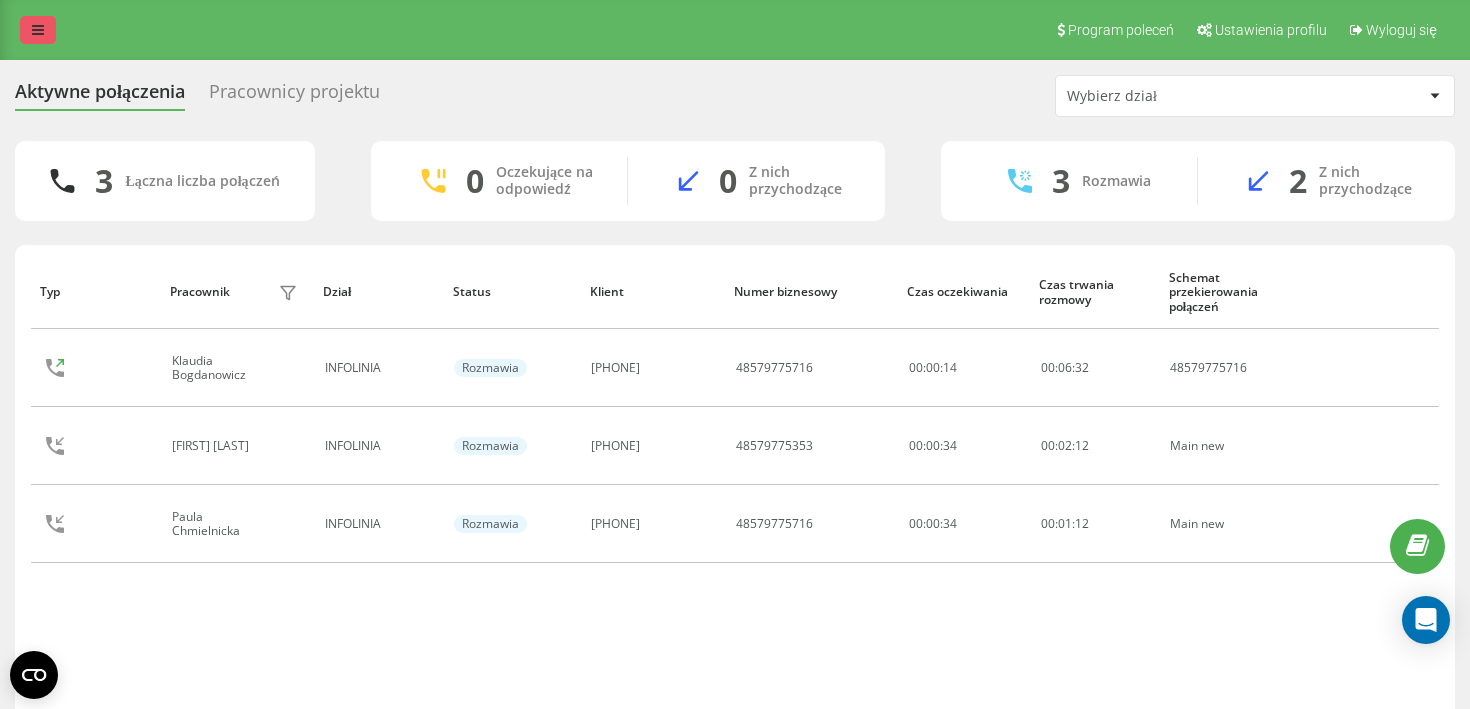 click at bounding box center [38, 30] 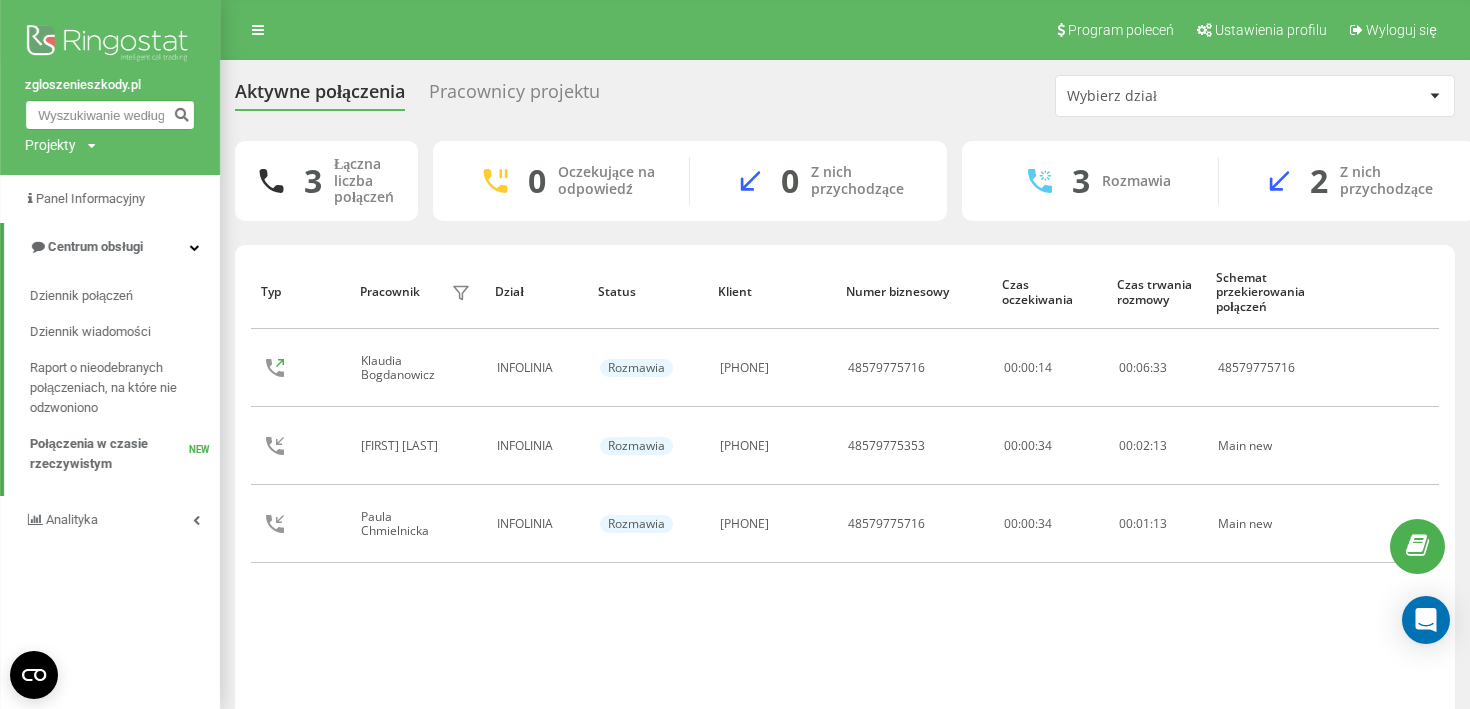 click at bounding box center [110, 115] 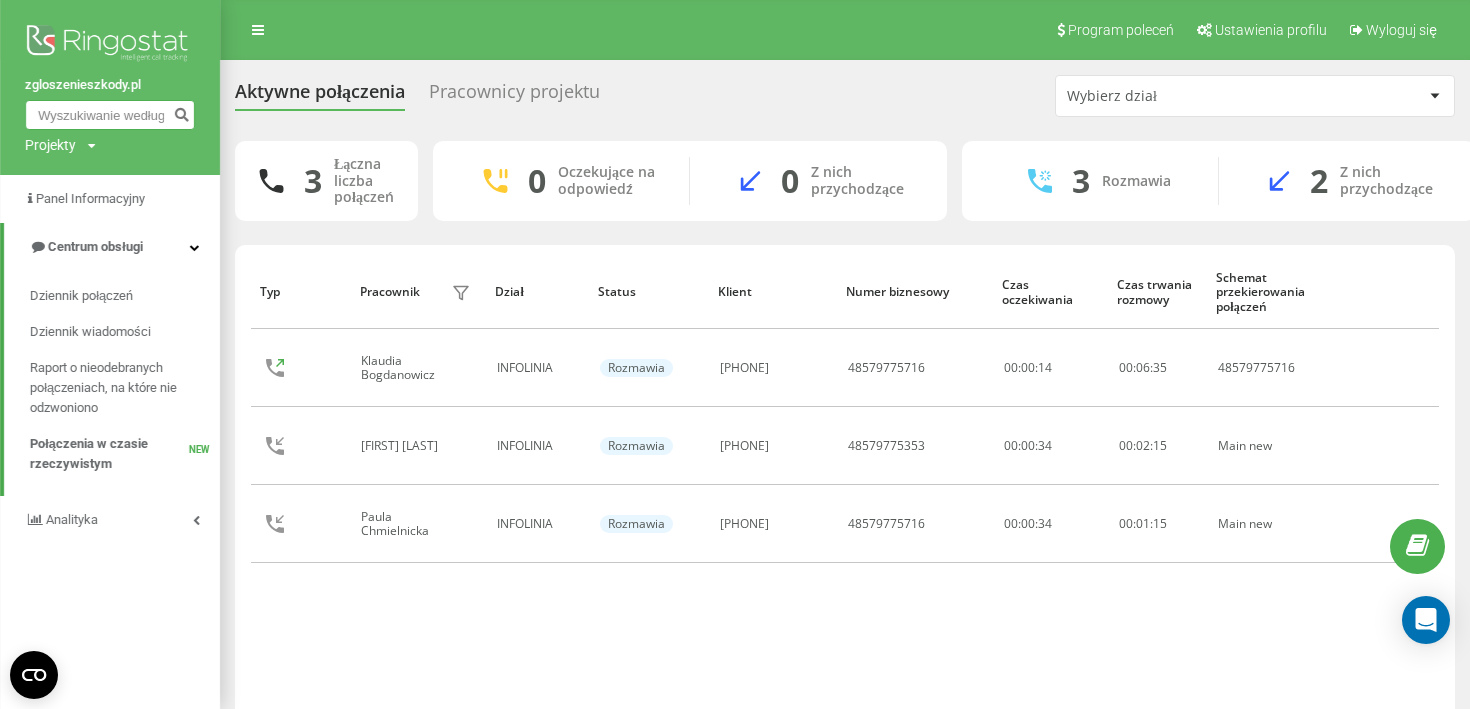 paste on "501718069" 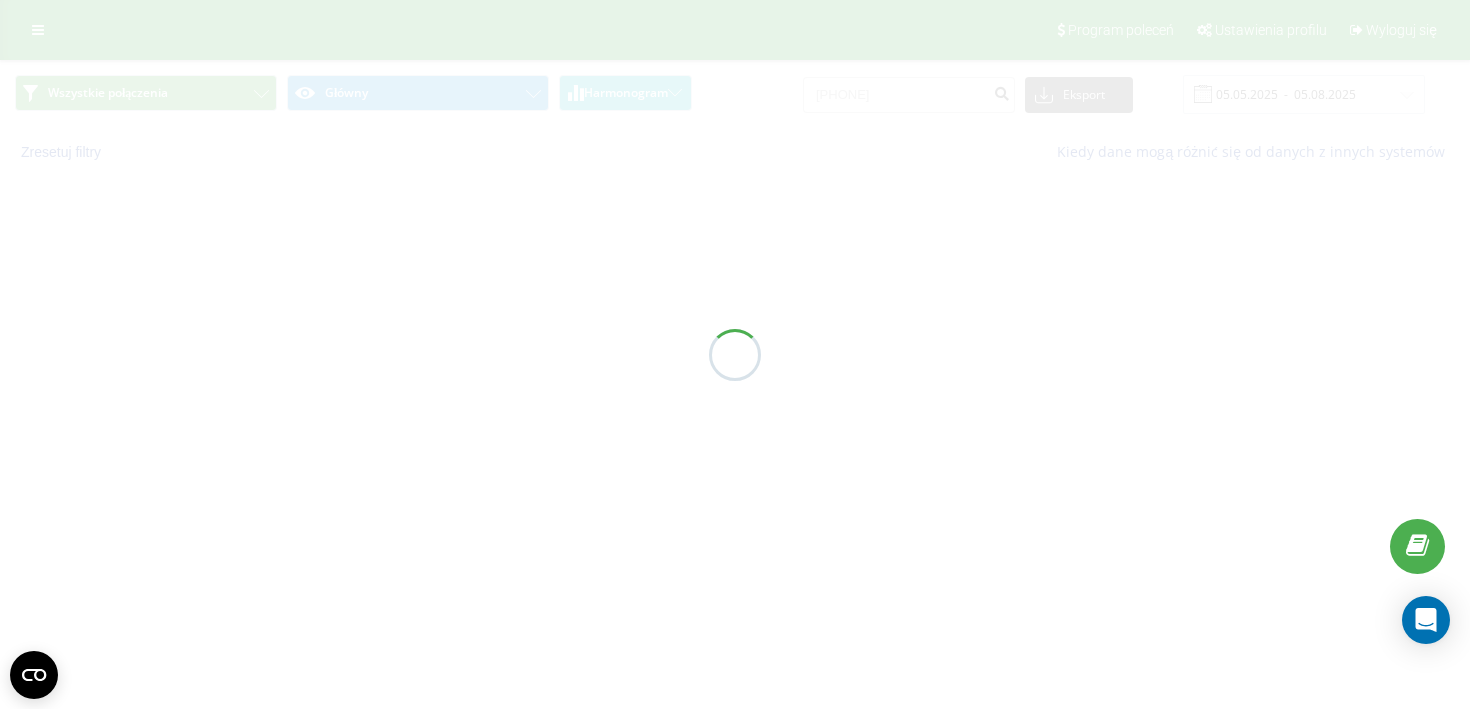 scroll, scrollTop: 0, scrollLeft: 0, axis: both 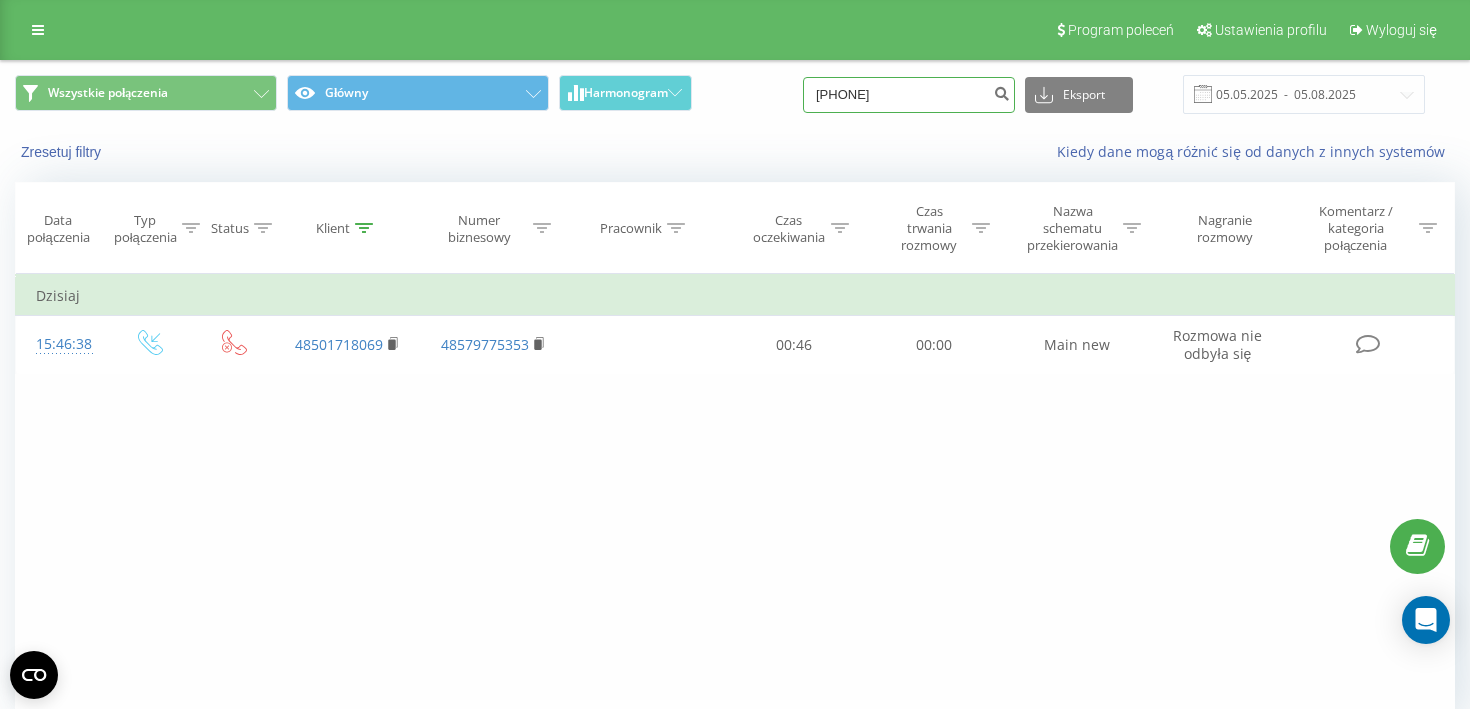click on "501718069" at bounding box center (909, 95) 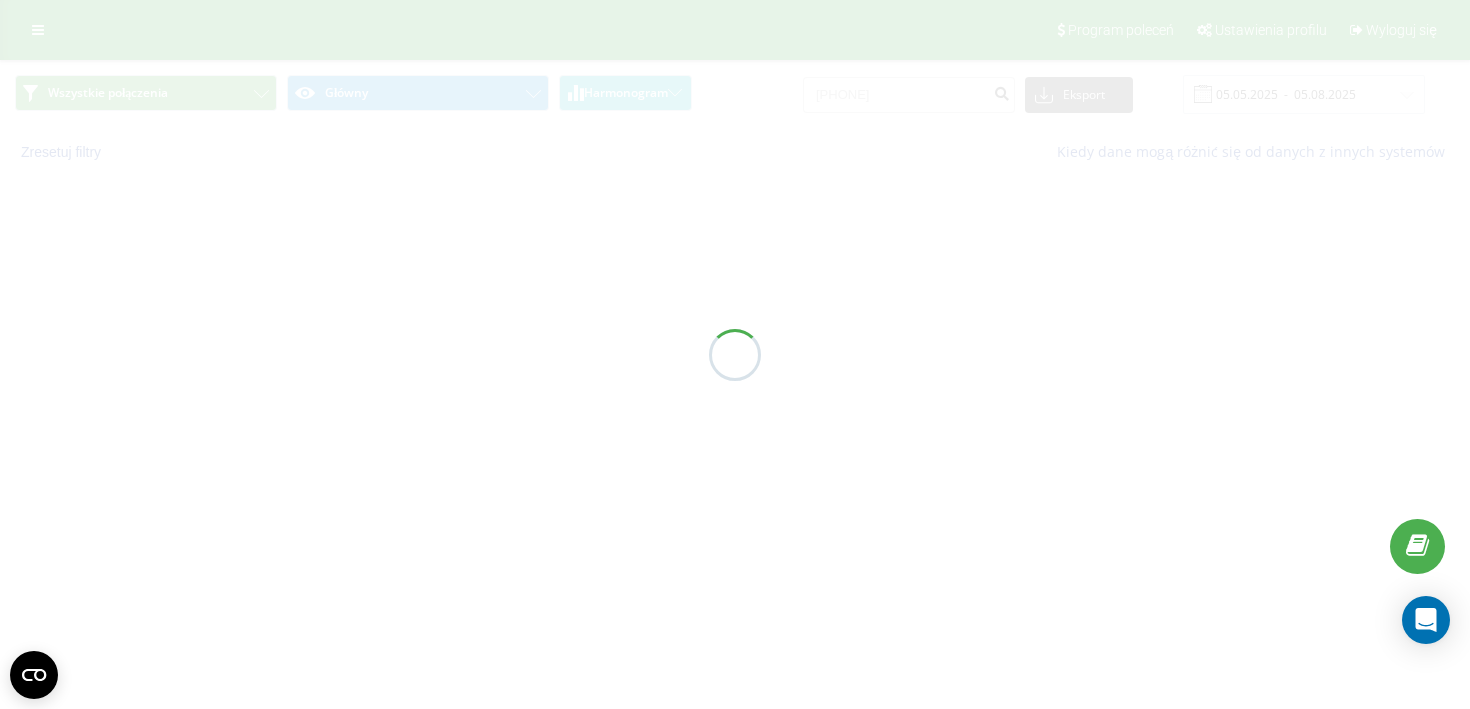 scroll, scrollTop: 0, scrollLeft: 0, axis: both 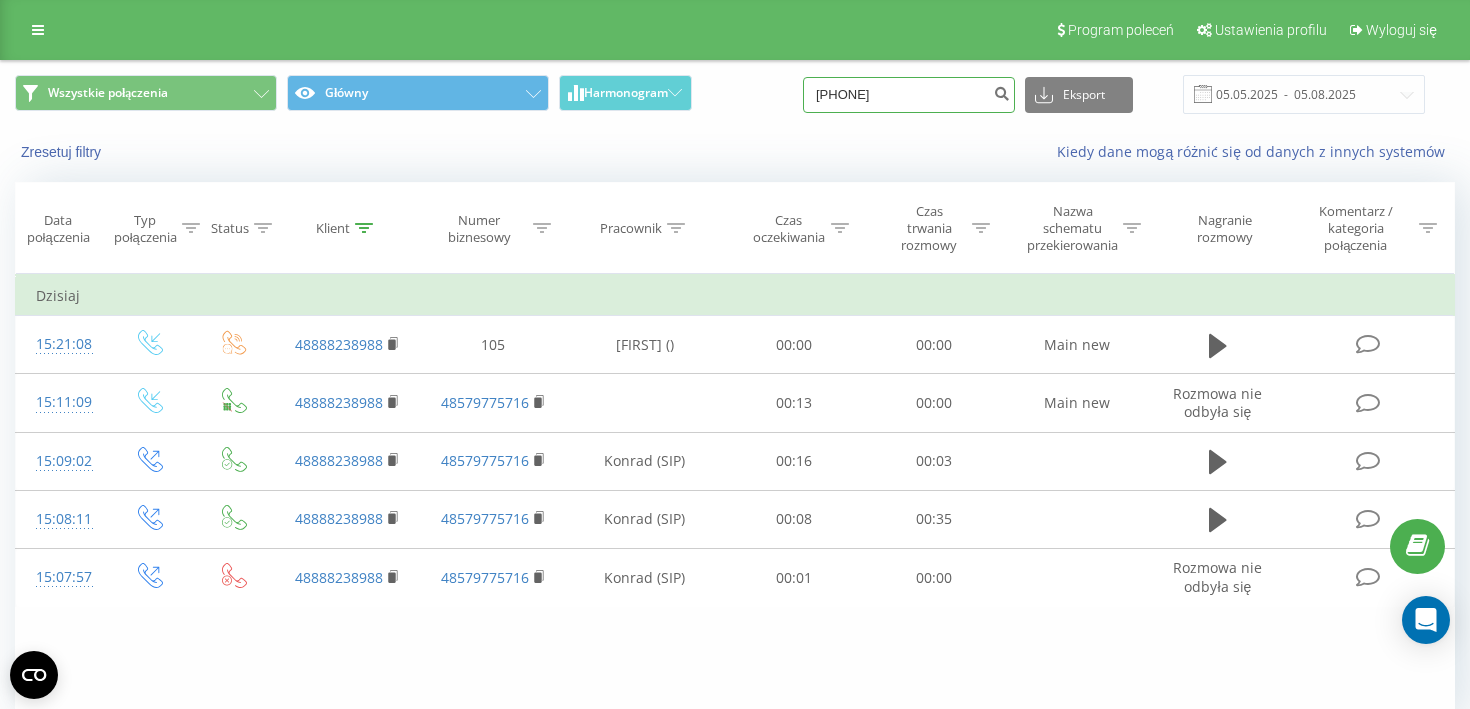 click on "[PHONE]" at bounding box center [909, 95] 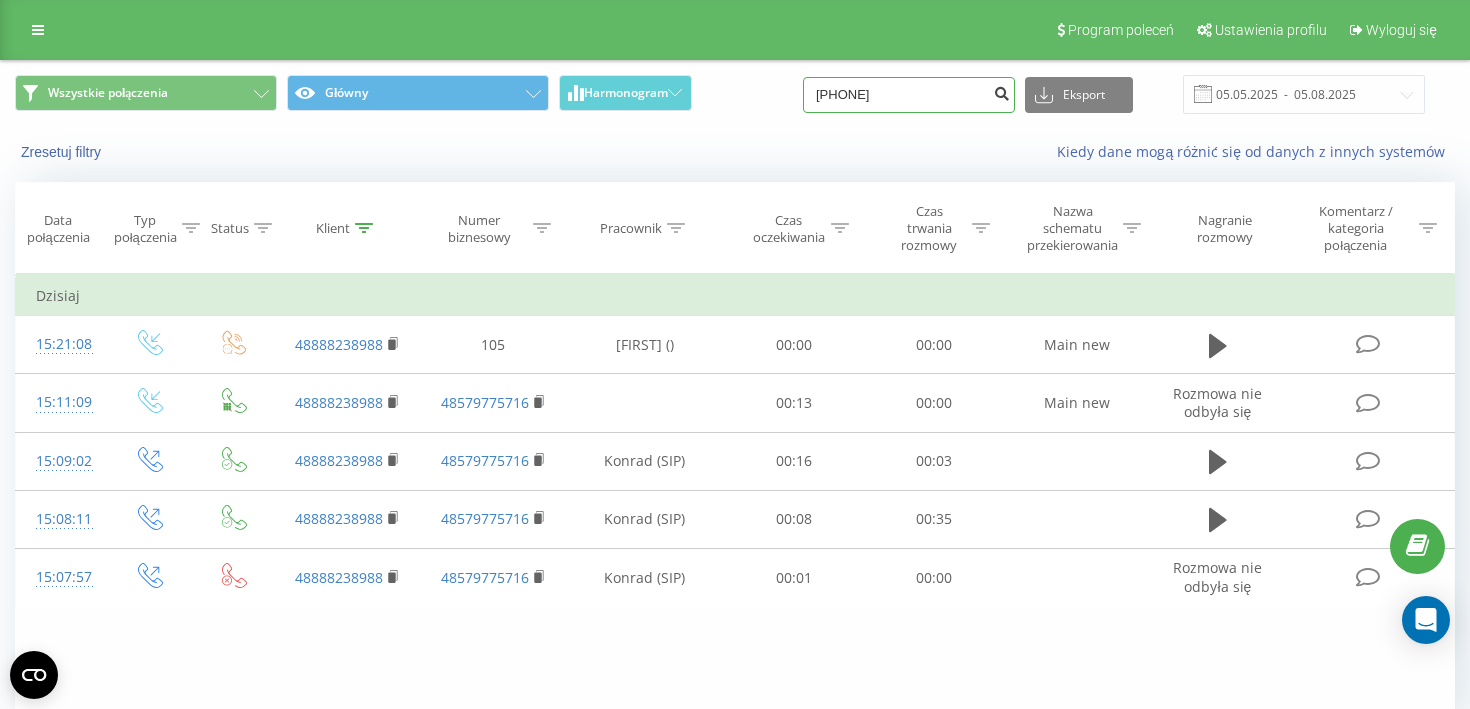 type on "734483204" 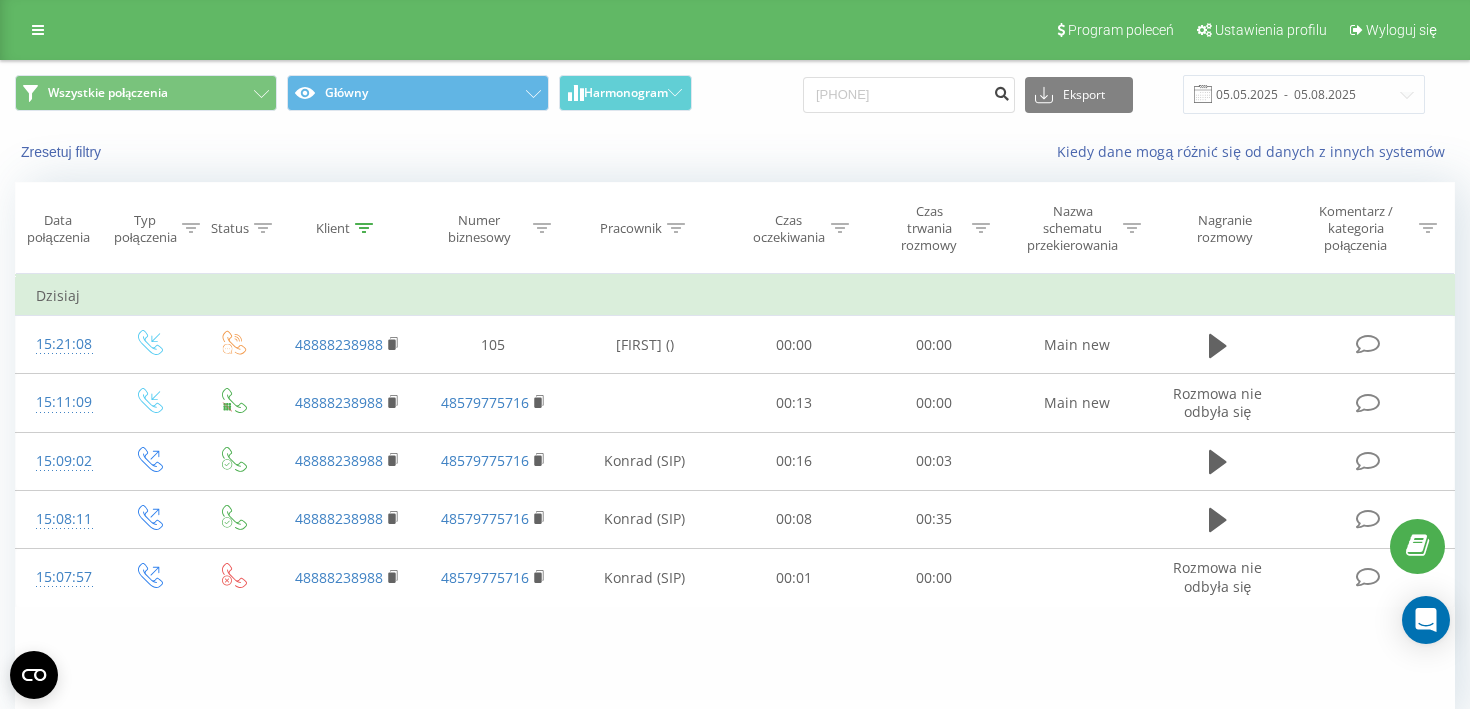 click at bounding box center [1001, 91] 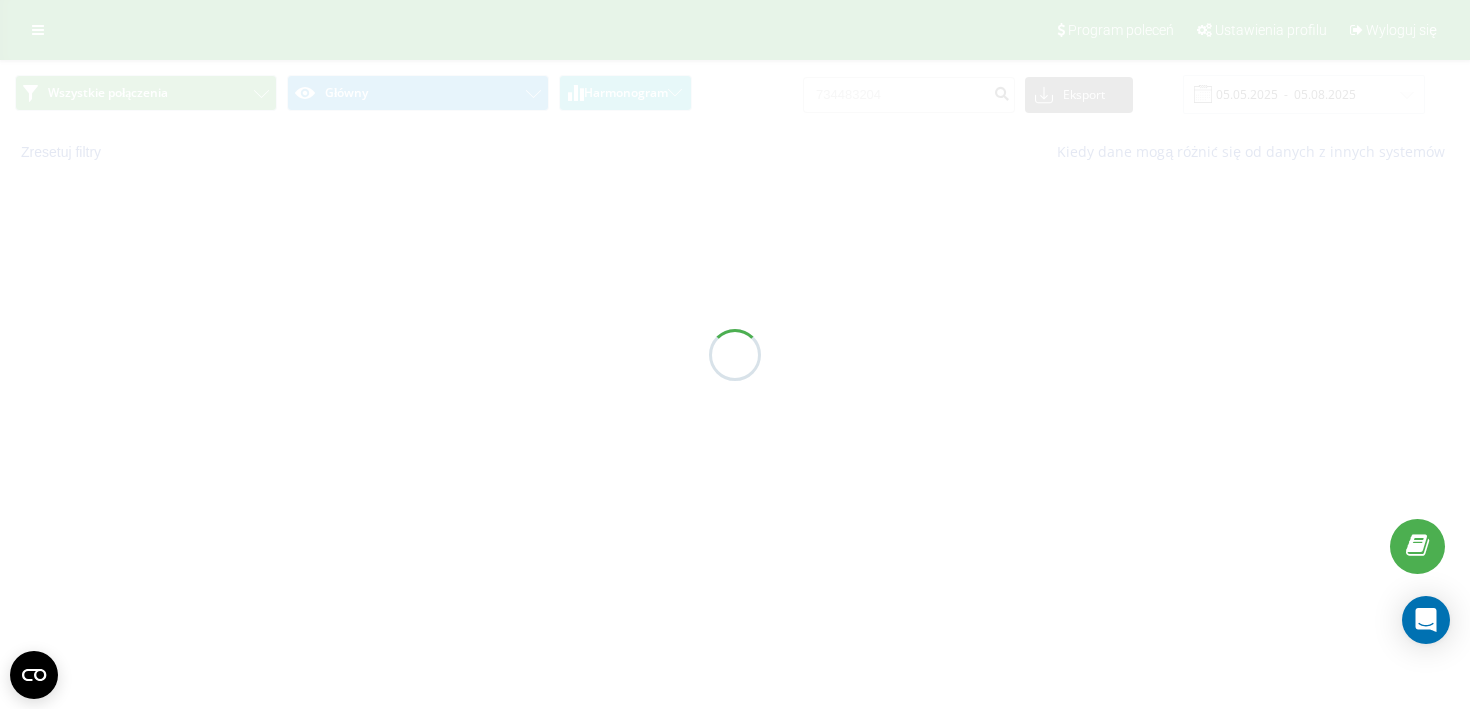 scroll, scrollTop: 0, scrollLeft: 0, axis: both 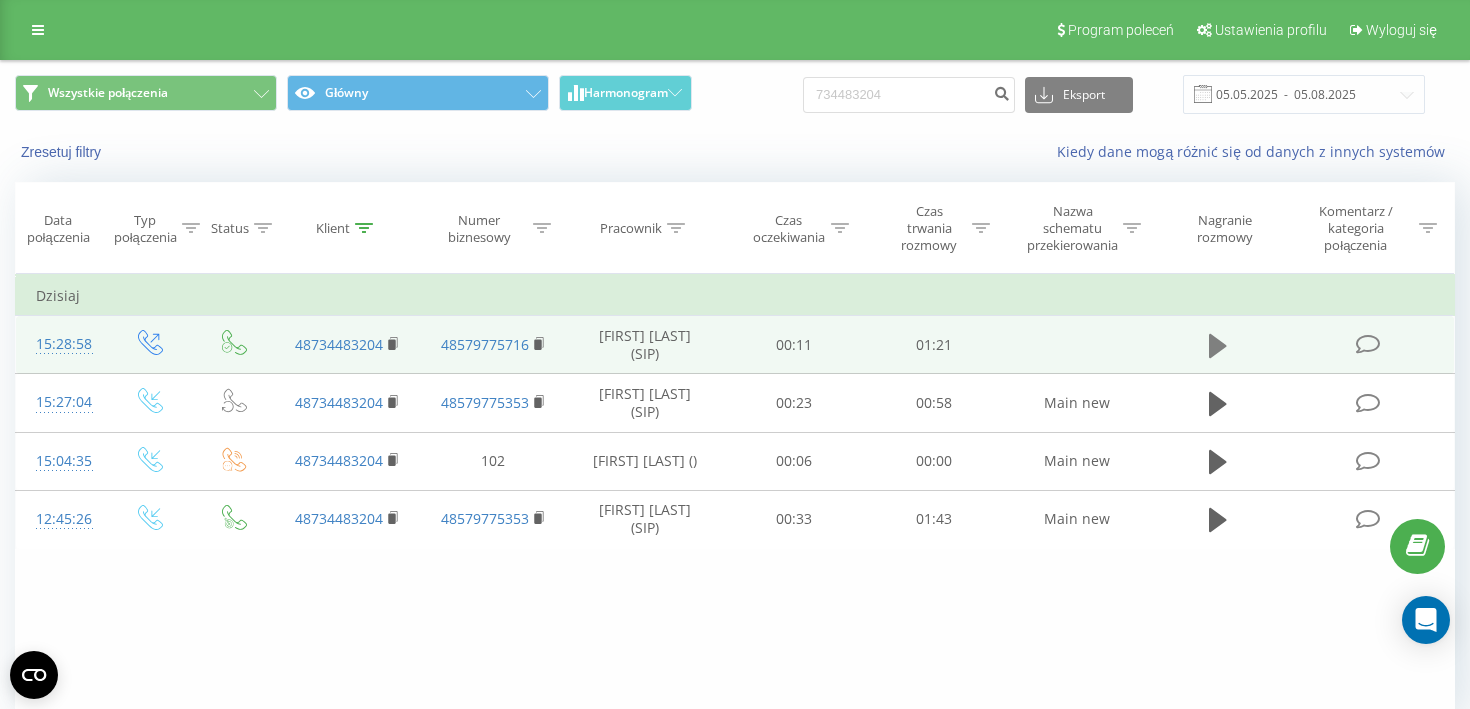 click 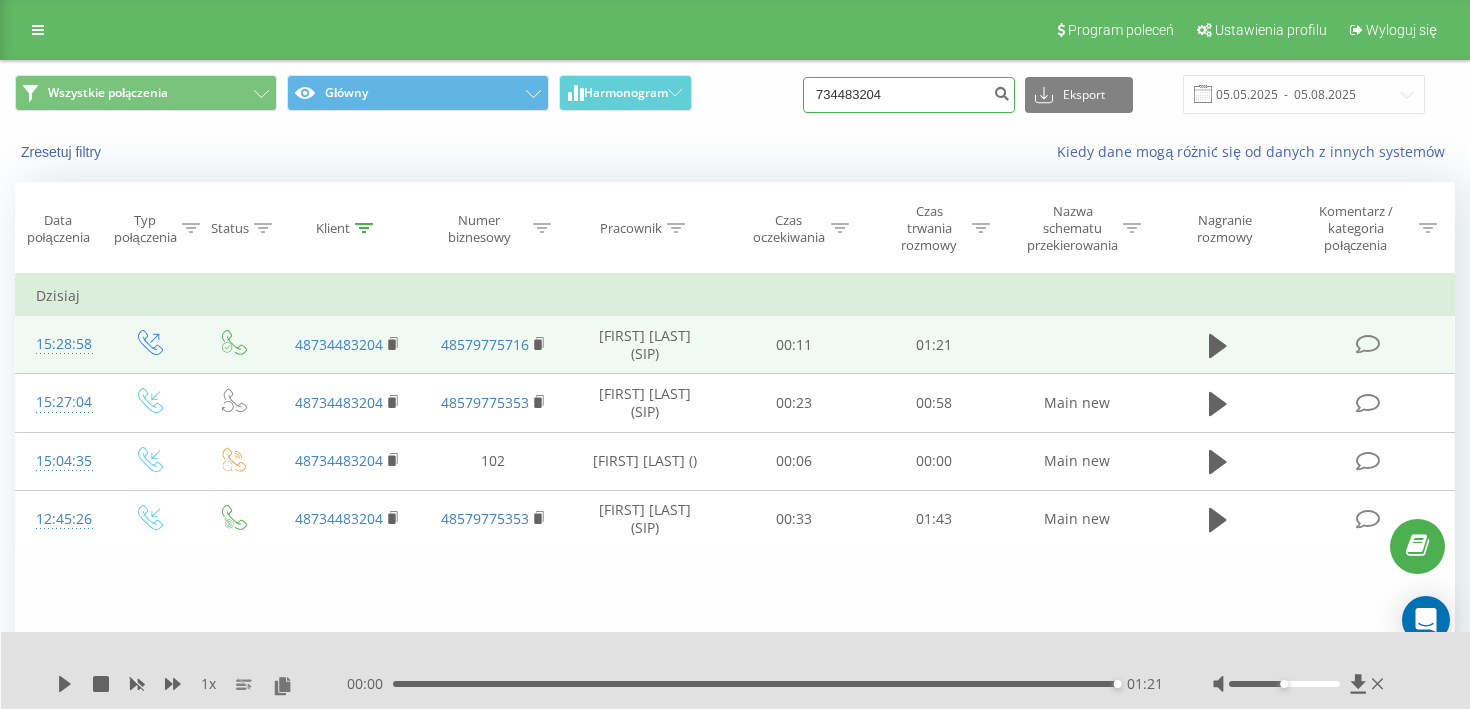 click on "734483204" at bounding box center [909, 95] 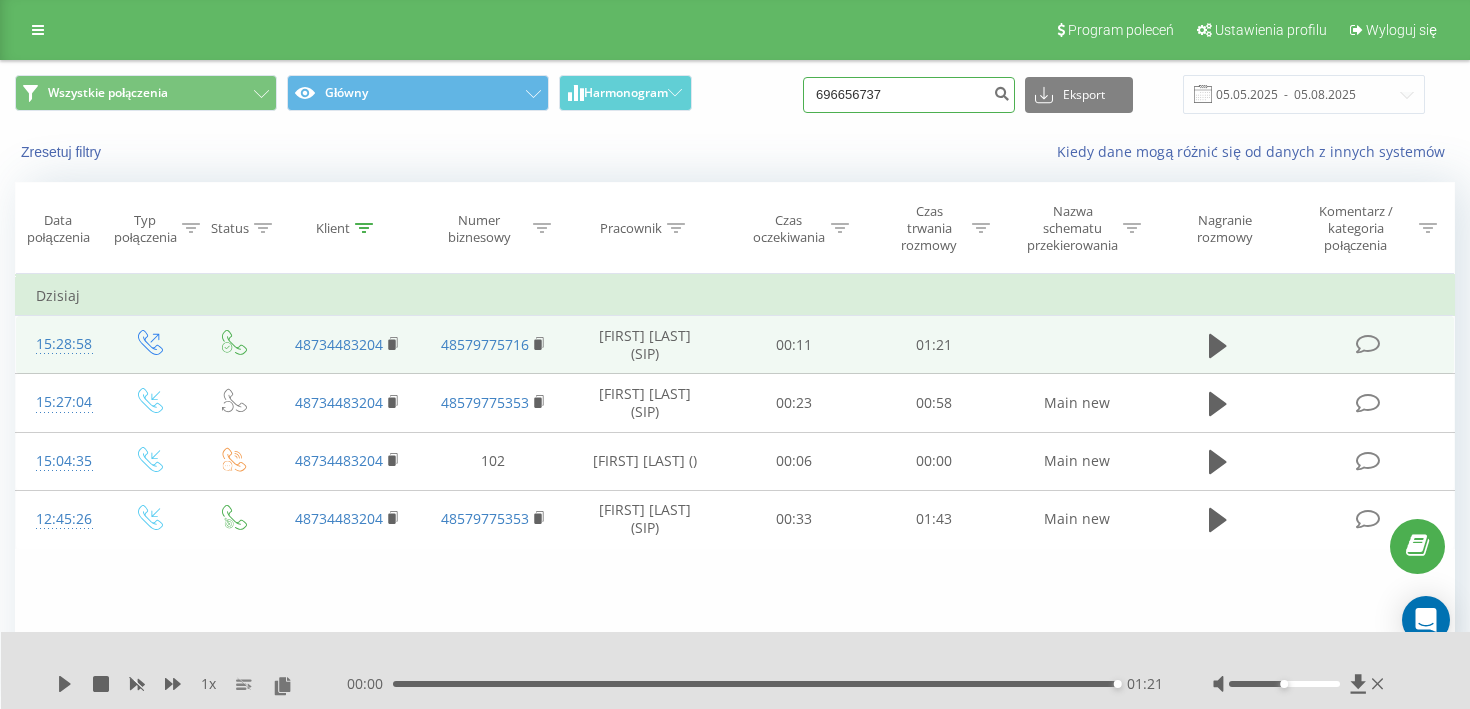 type on "696656737" 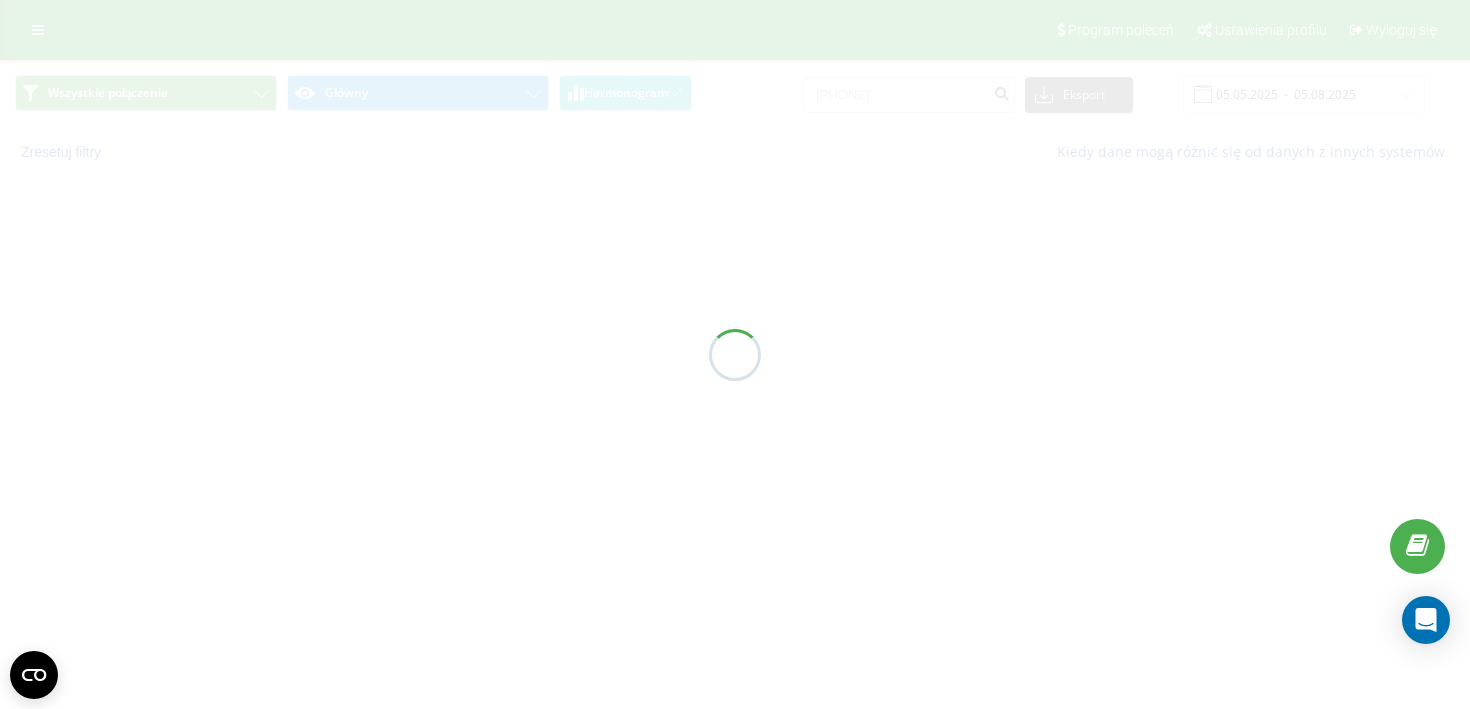 scroll, scrollTop: 0, scrollLeft: 0, axis: both 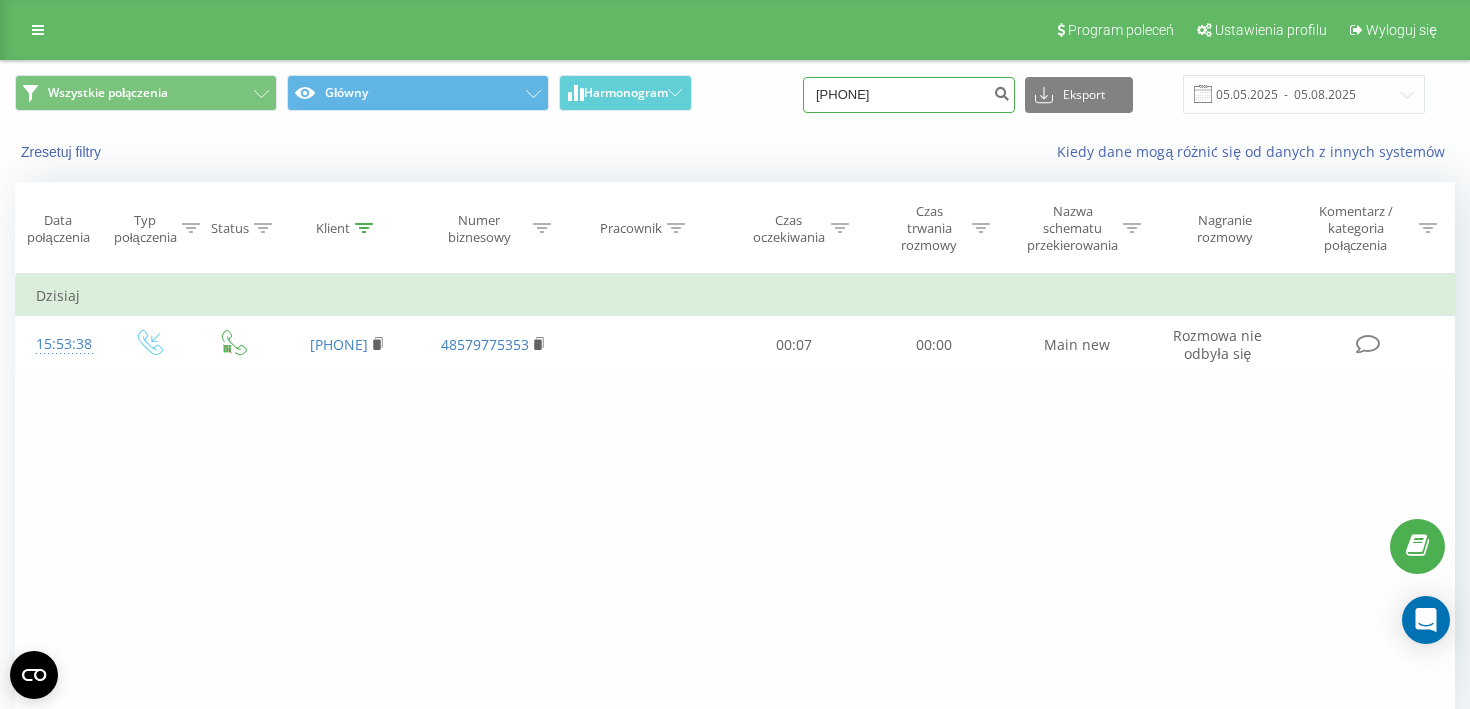 click on "[PHONE]" at bounding box center [909, 95] 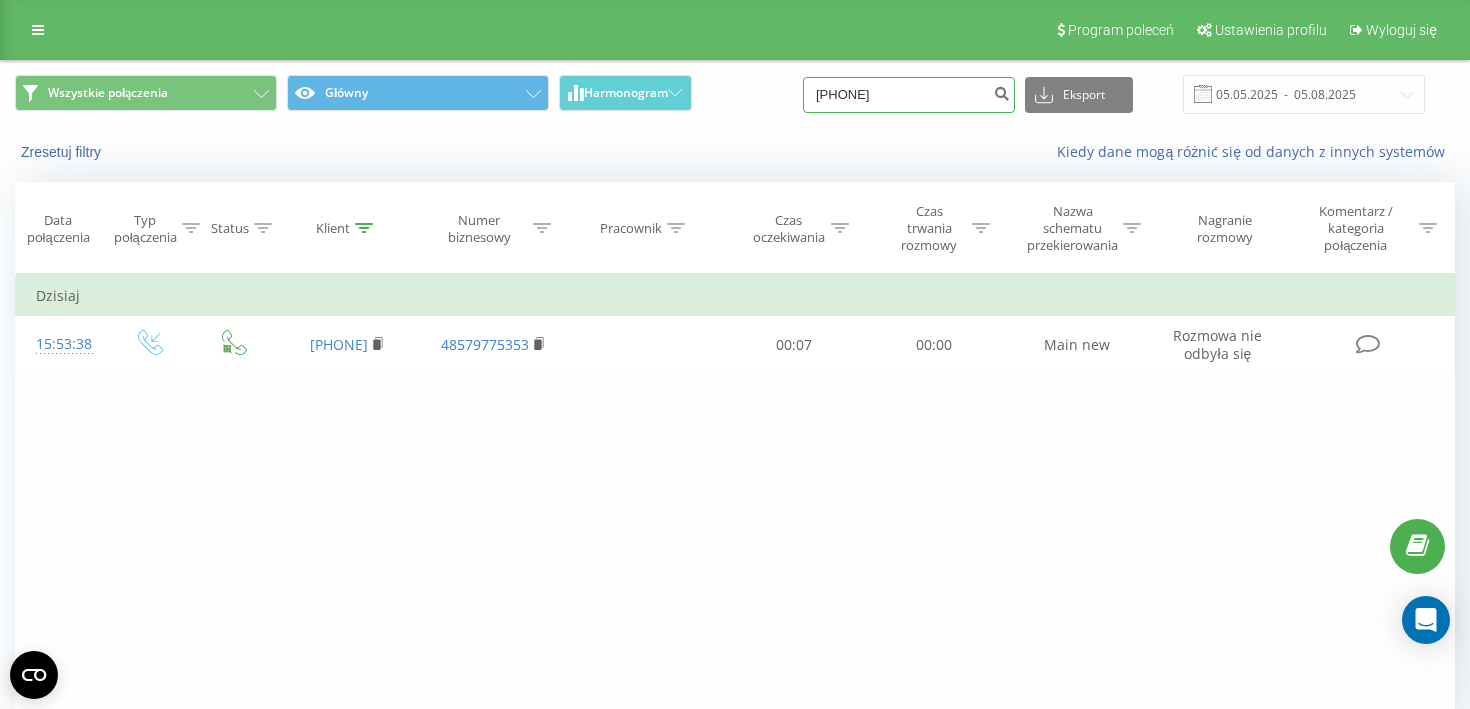 type on "[PHONE]" 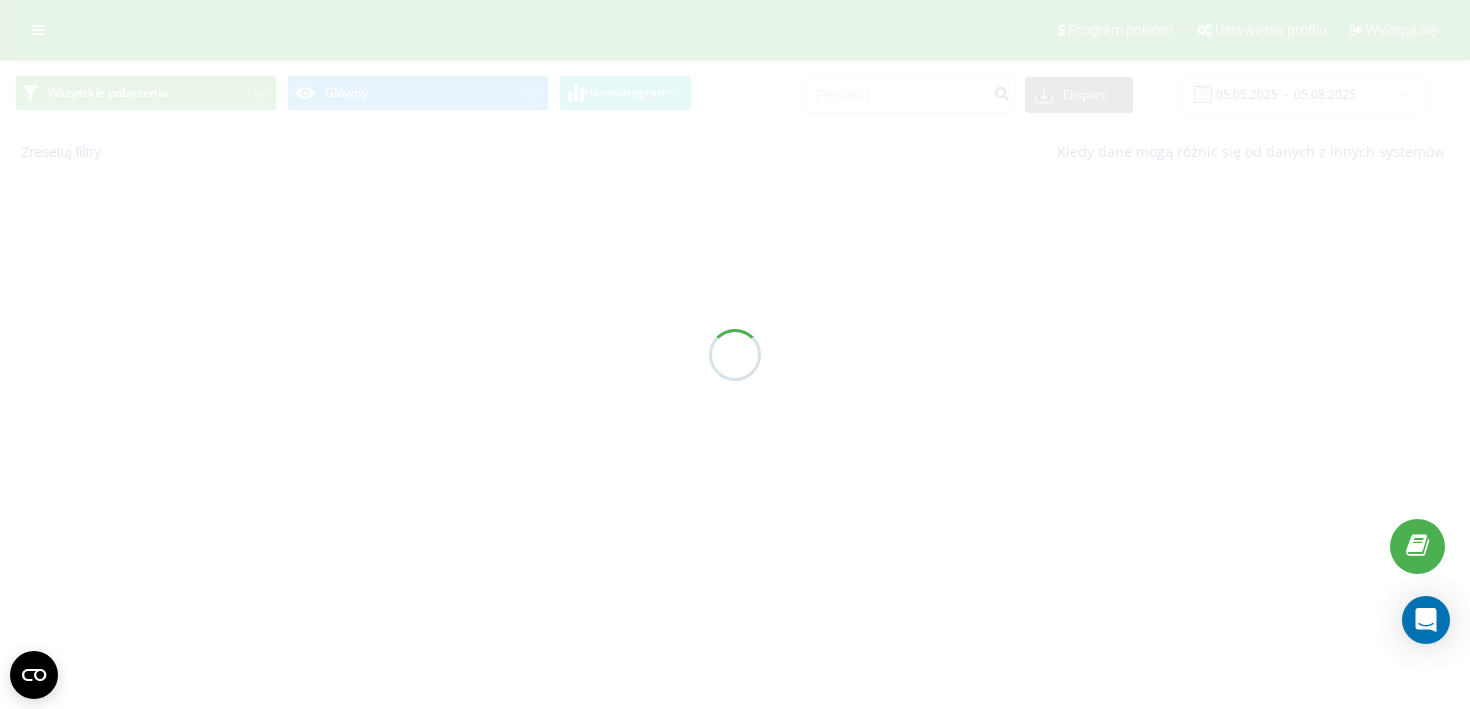 scroll, scrollTop: 0, scrollLeft: 0, axis: both 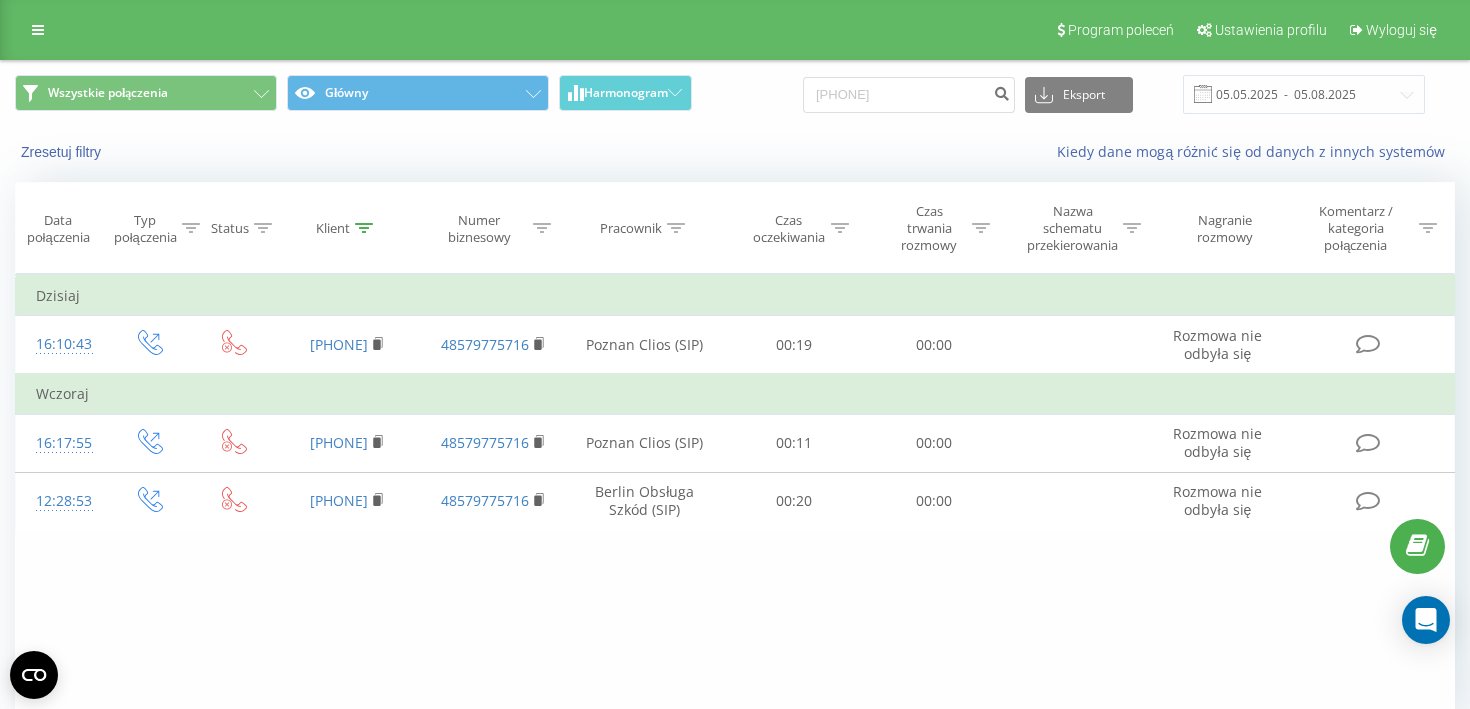 click on "Wszystkie połączenia Główny Harmonogram [PHONE] Eksport .csv .xls .xlsx [DATE]  -  [DATE]" at bounding box center [735, 94] 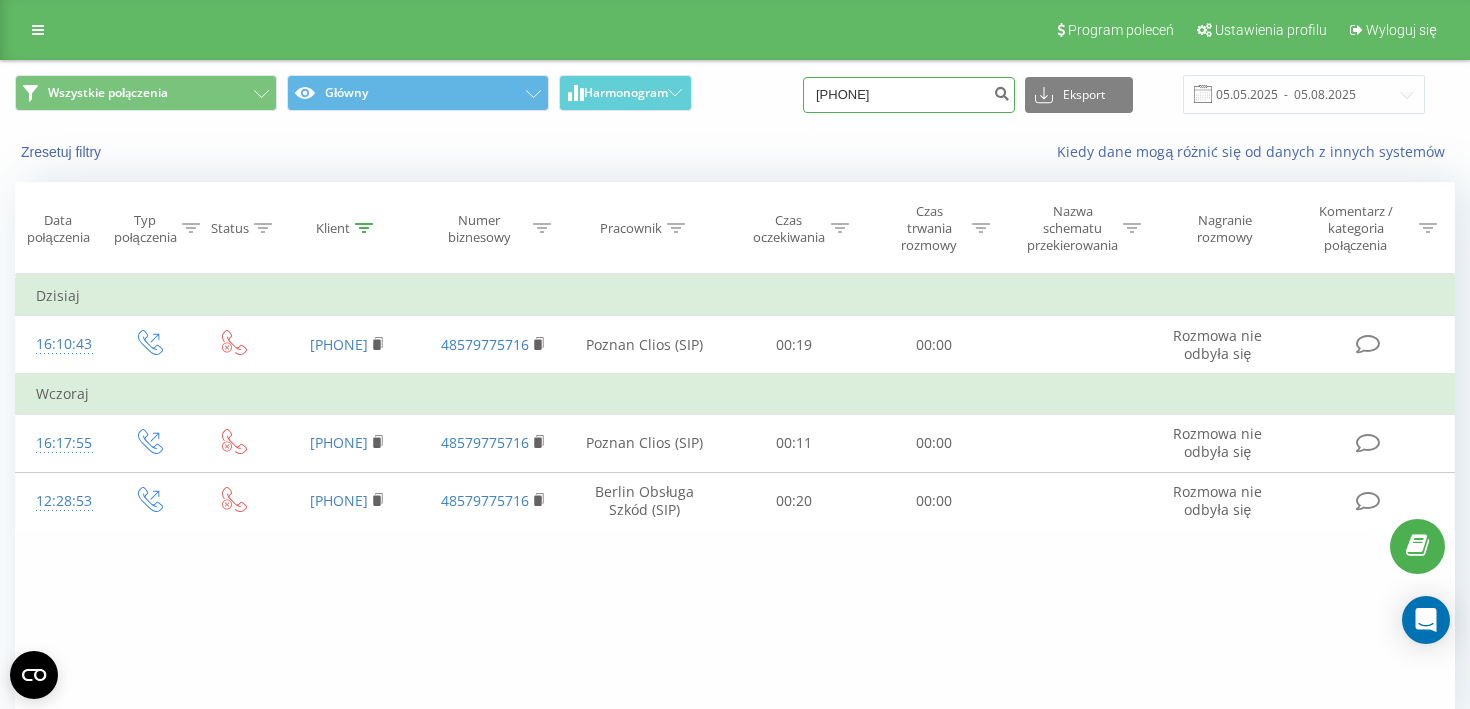 click on "508378805" at bounding box center (909, 95) 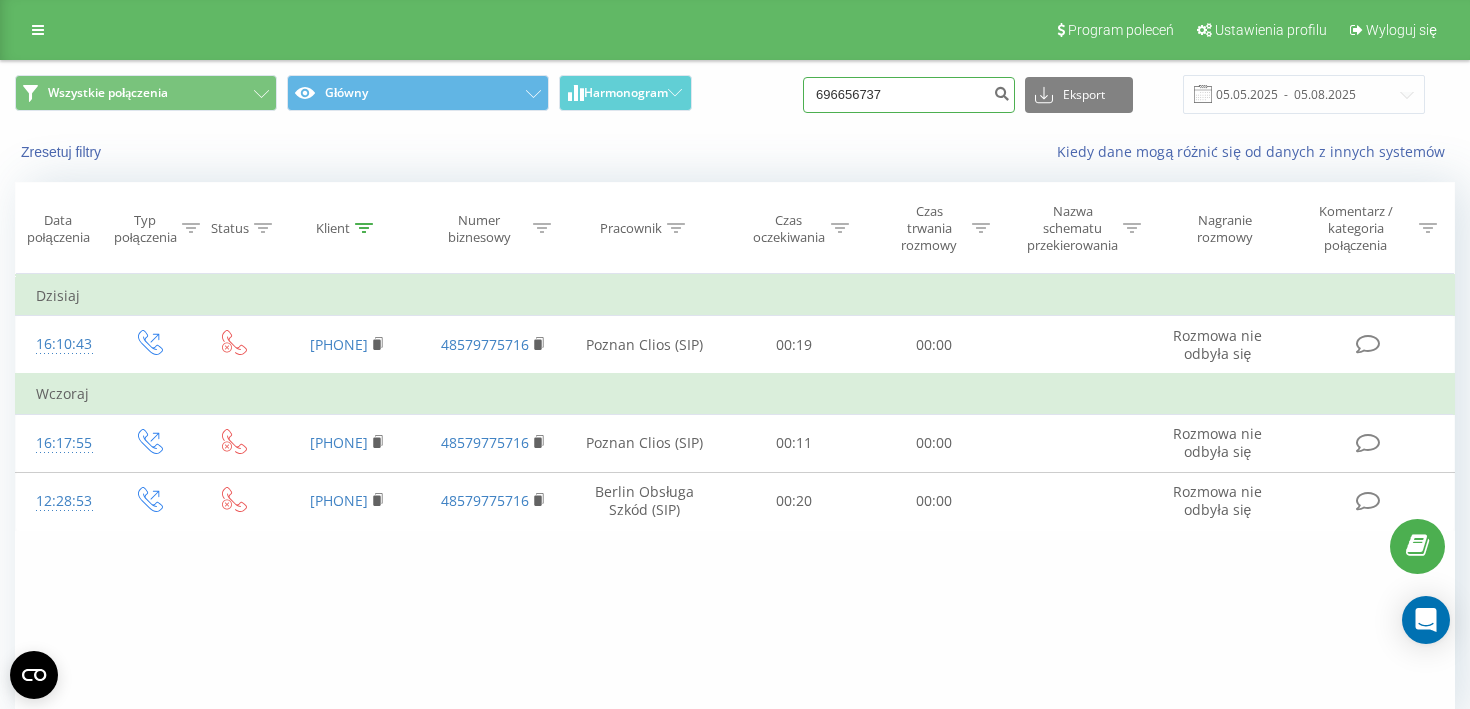 type on "696656737" 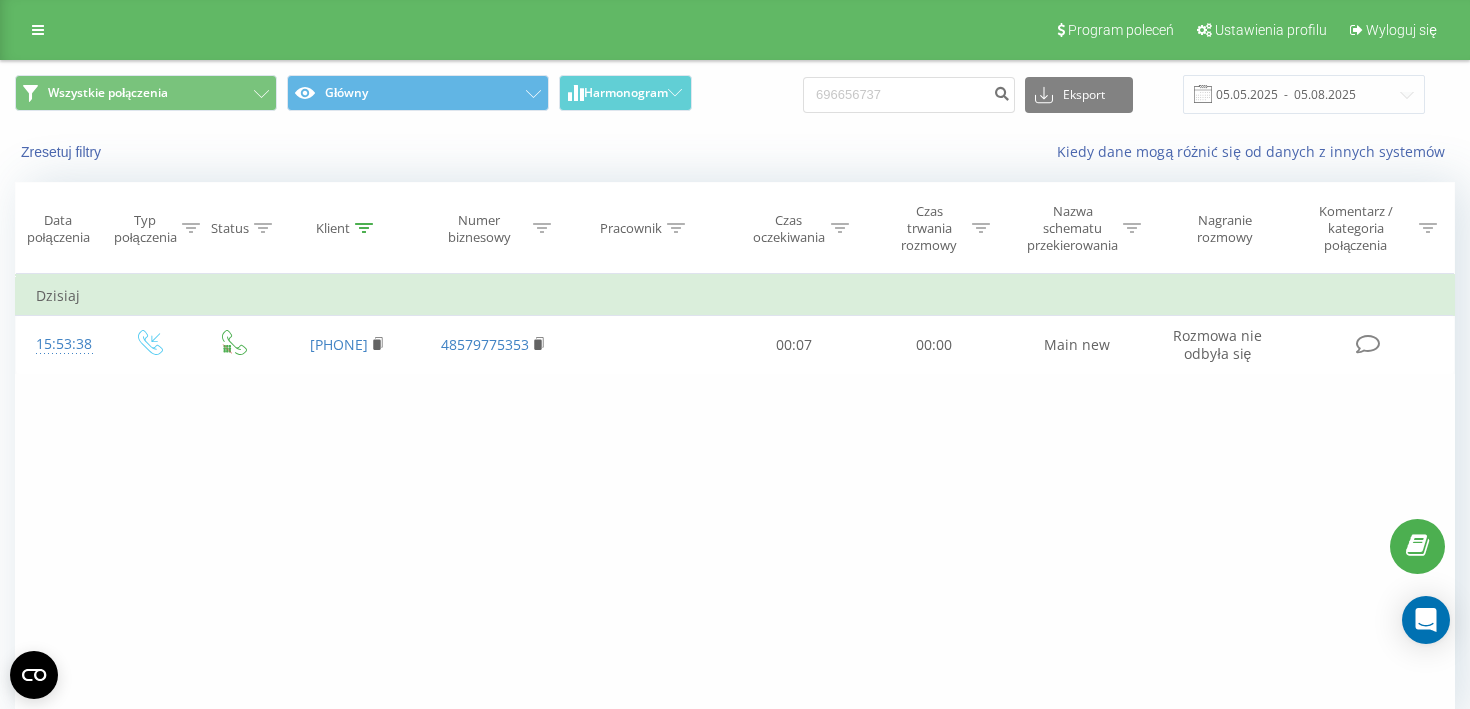 scroll, scrollTop: 0, scrollLeft: 0, axis: both 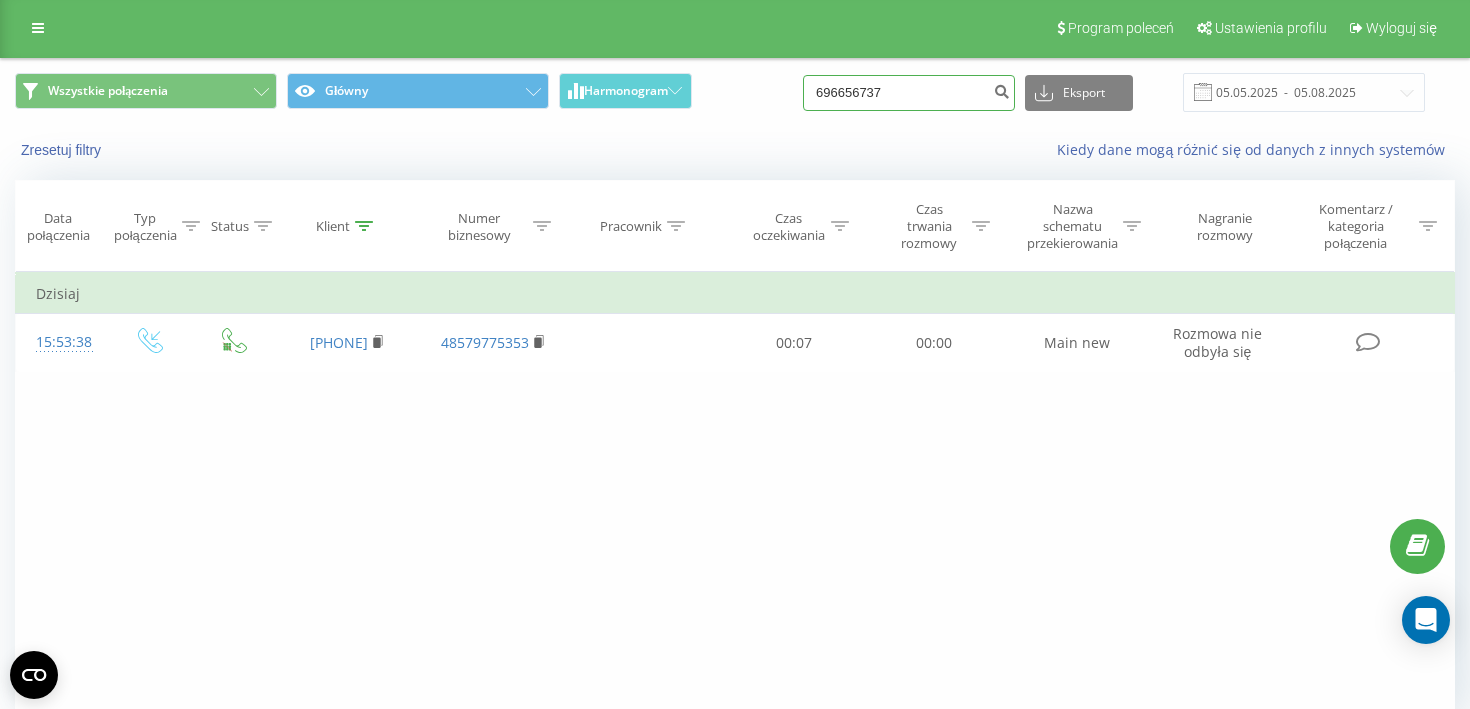 click on "696656737" at bounding box center (909, 93) 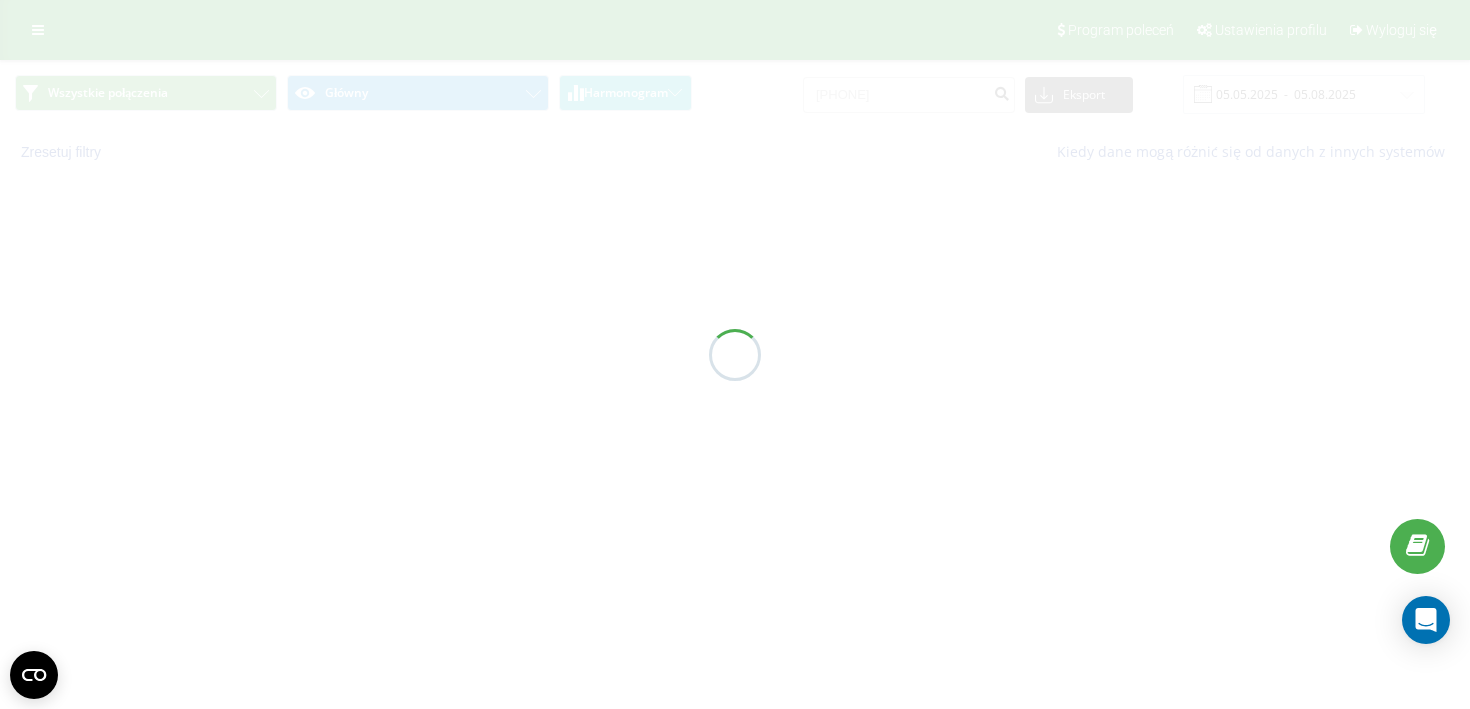 scroll, scrollTop: 0, scrollLeft: 0, axis: both 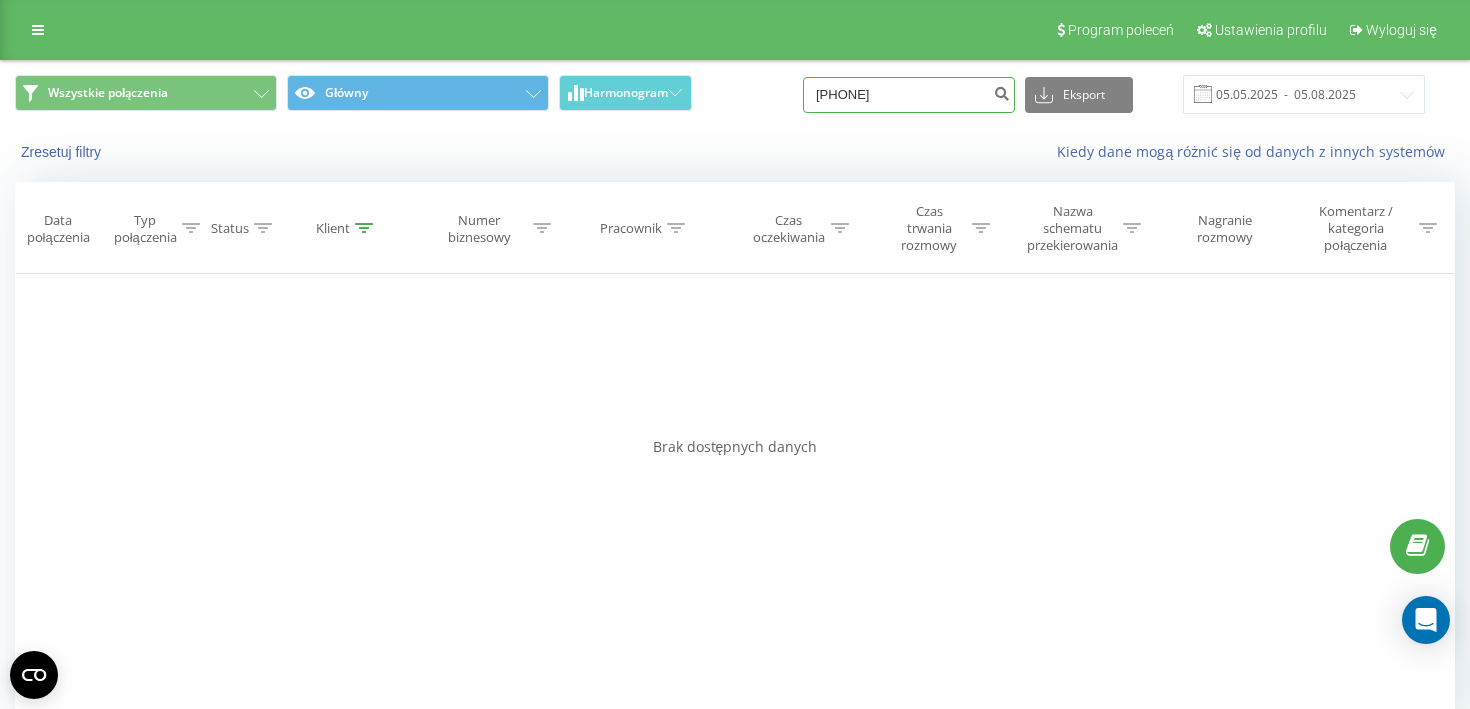 click on "48693617713" at bounding box center (909, 95) 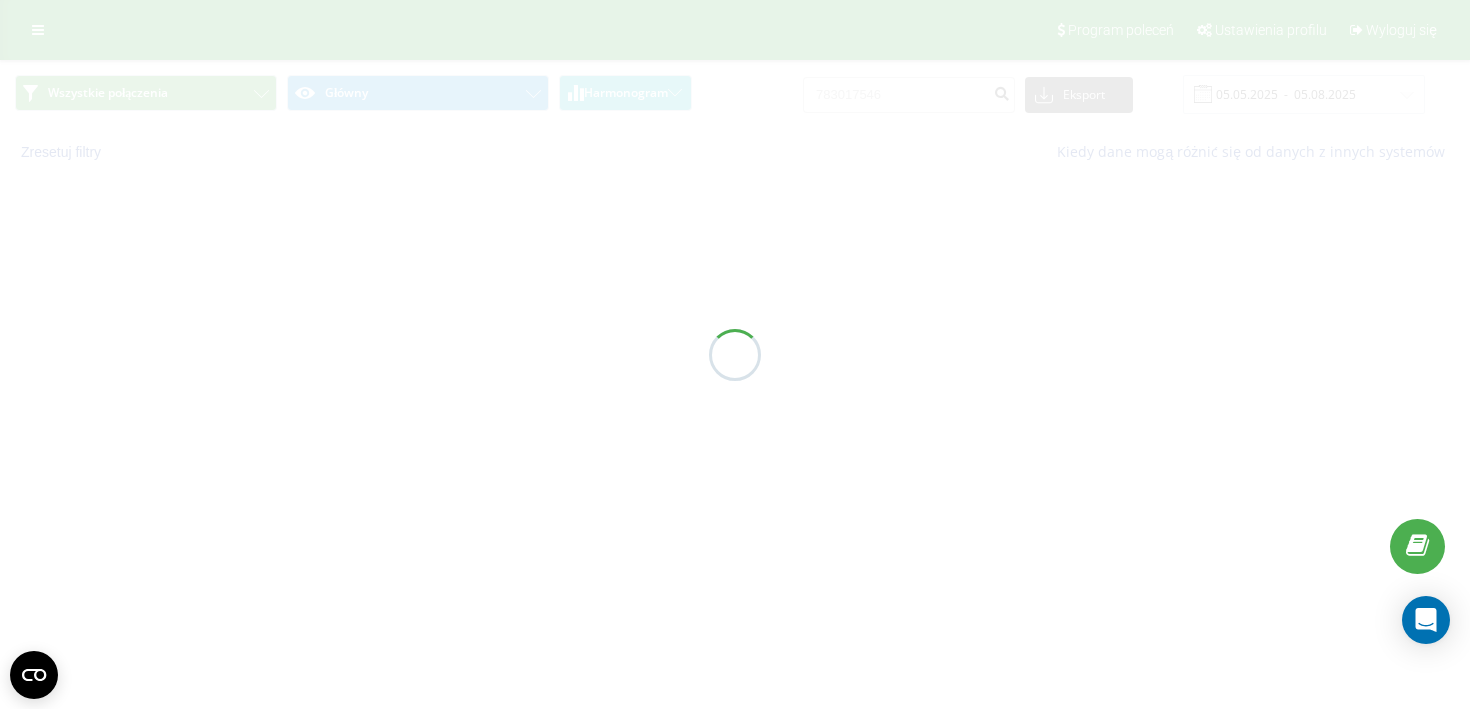 scroll, scrollTop: 0, scrollLeft: 0, axis: both 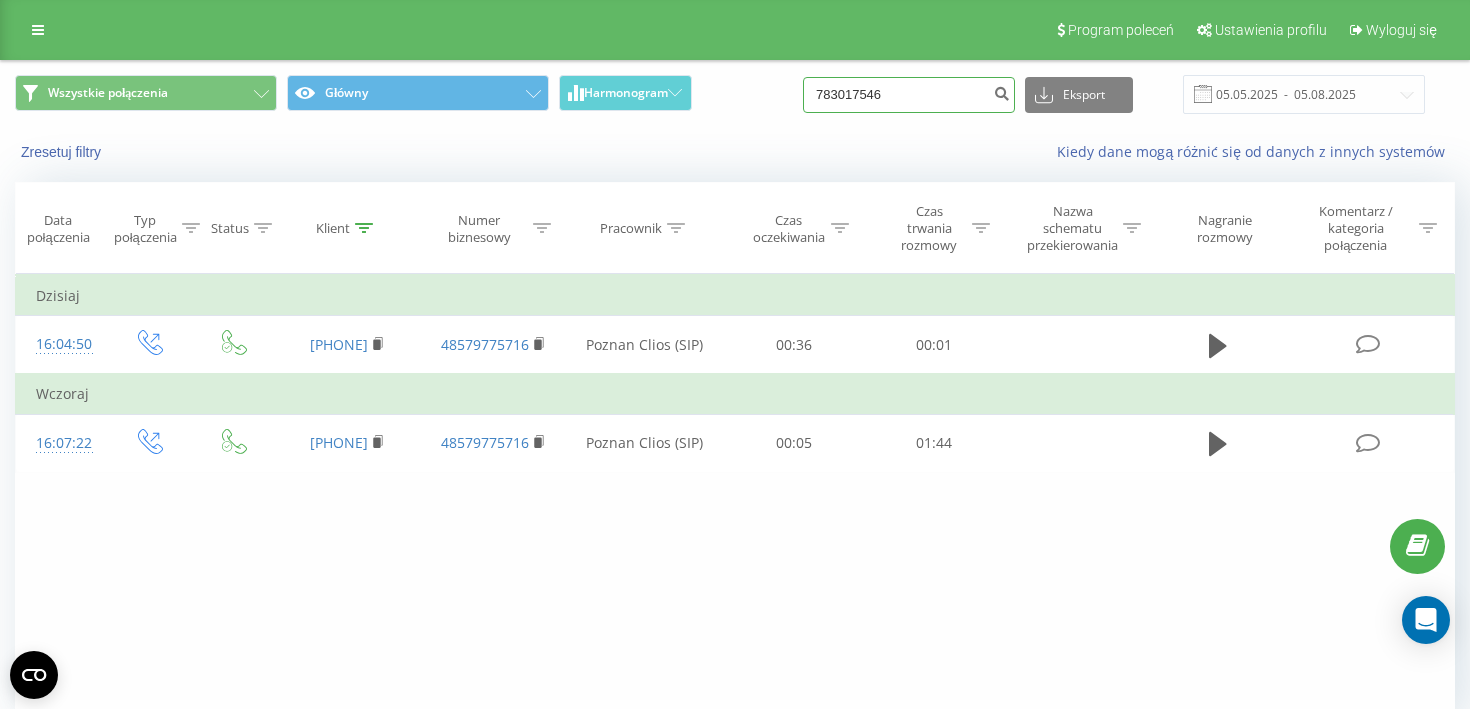 click on "783017546" at bounding box center (909, 95) 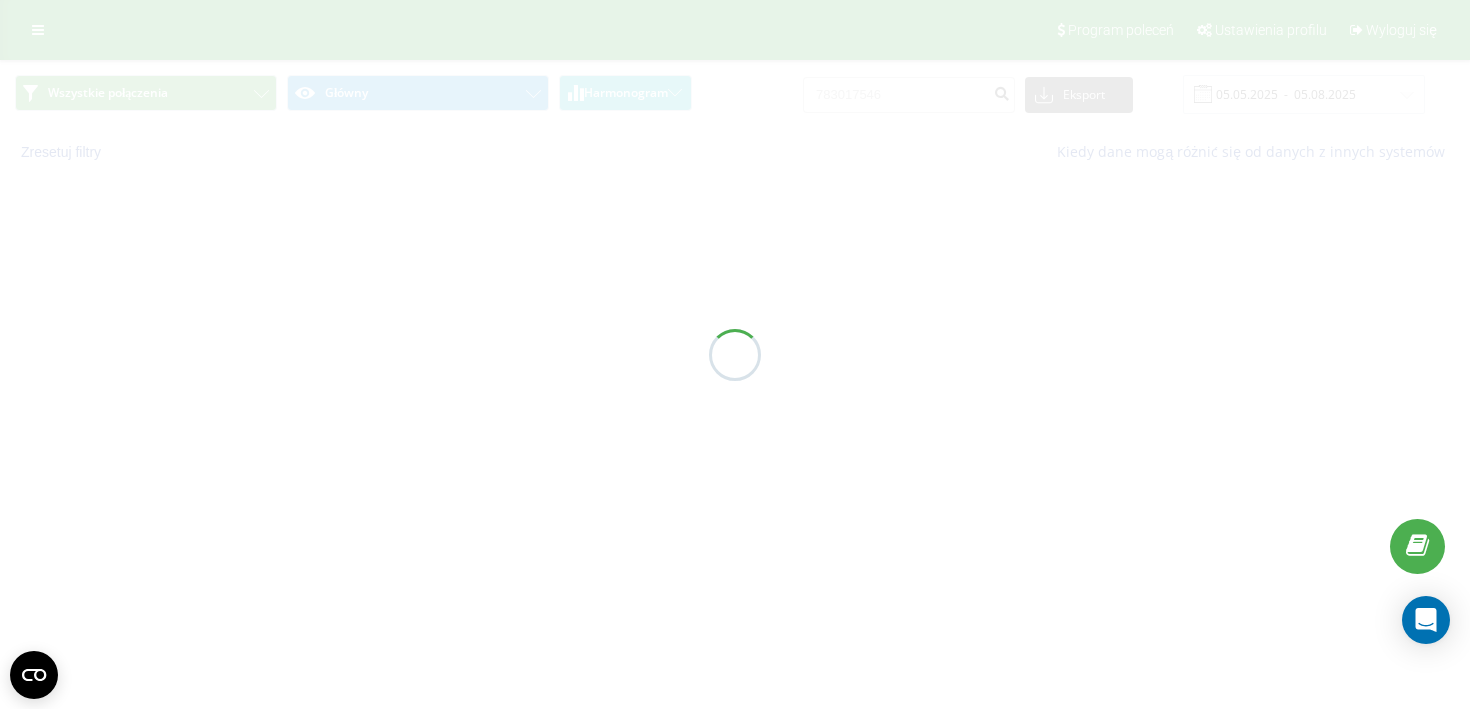 scroll, scrollTop: 0, scrollLeft: 0, axis: both 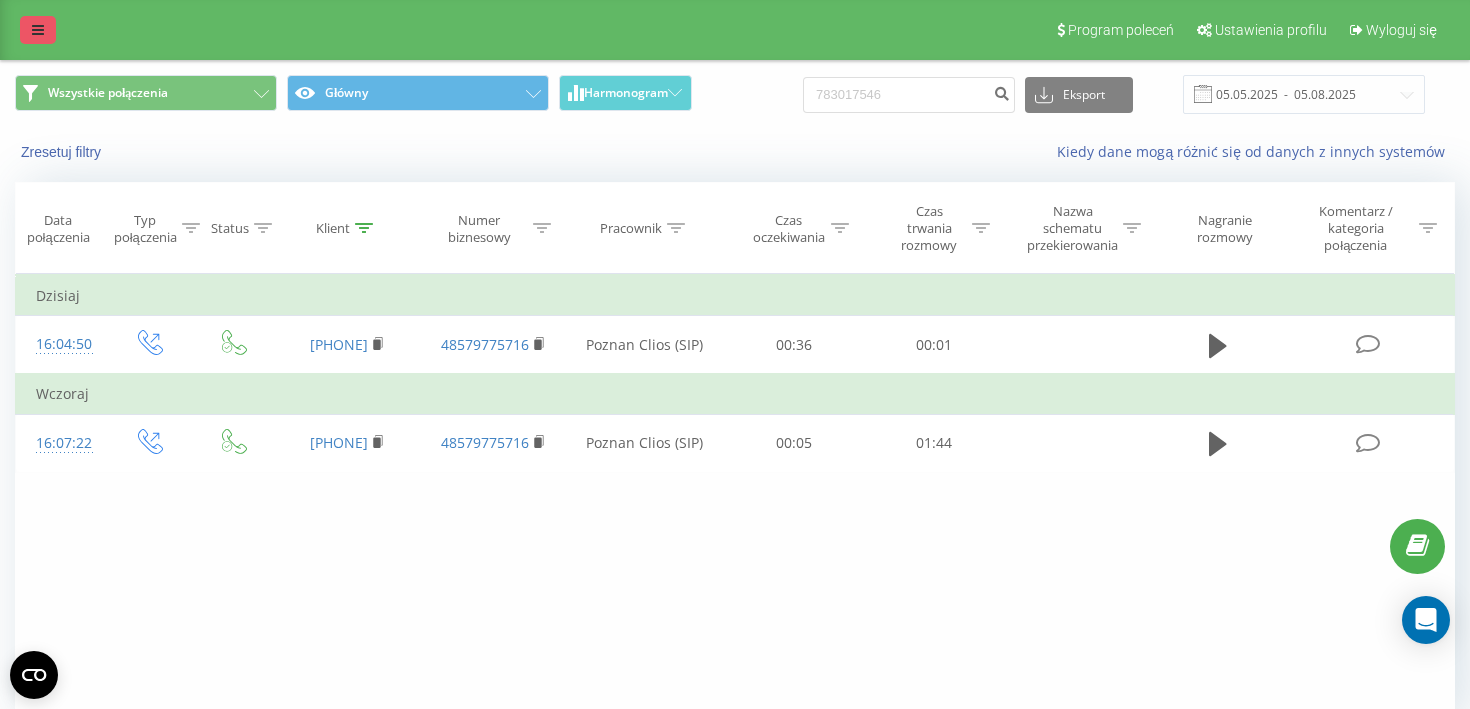 click at bounding box center [38, 30] 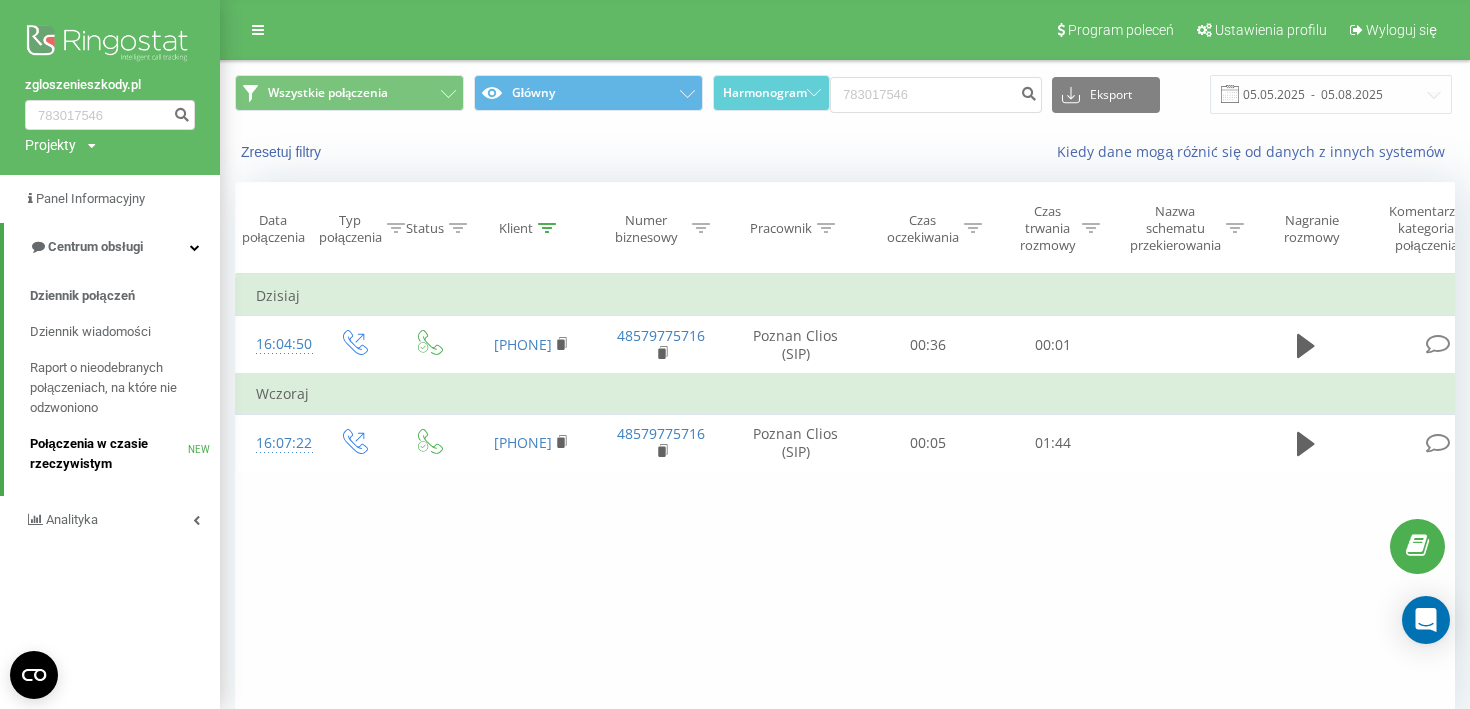 click on "Połączenia w czasie rzeczywistym" at bounding box center [109, 454] 